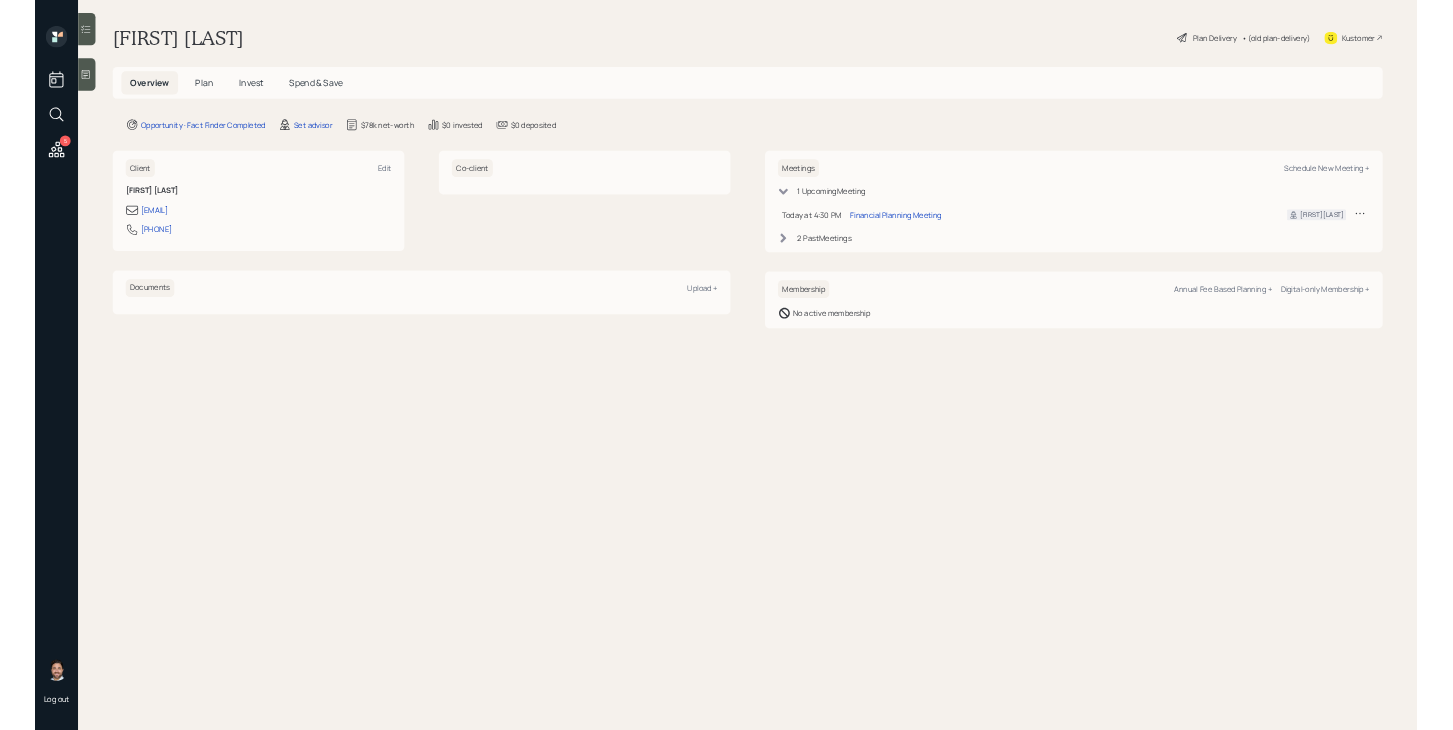 scroll, scrollTop: 0, scrollLeft: 0, axis: both 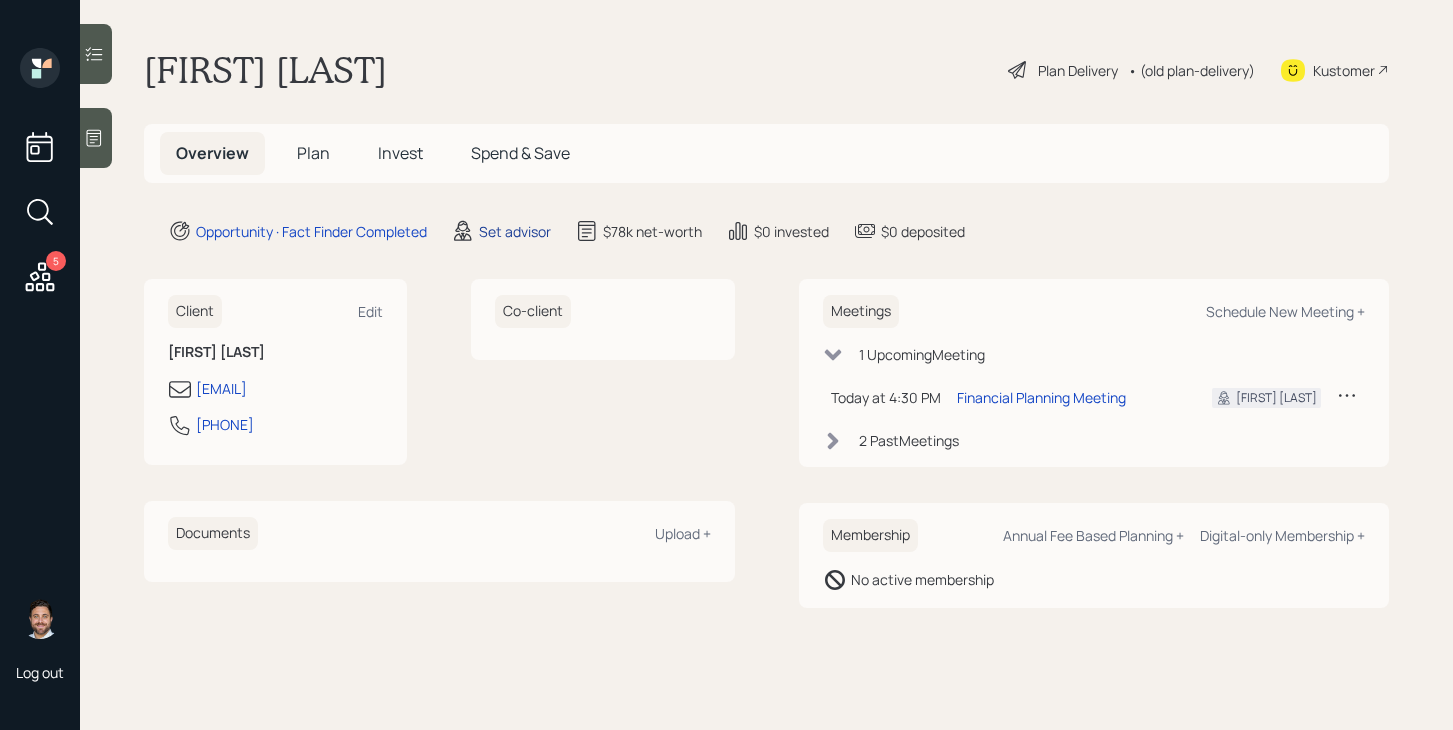 click on "Set advisor" at bounding box center (515, 231) 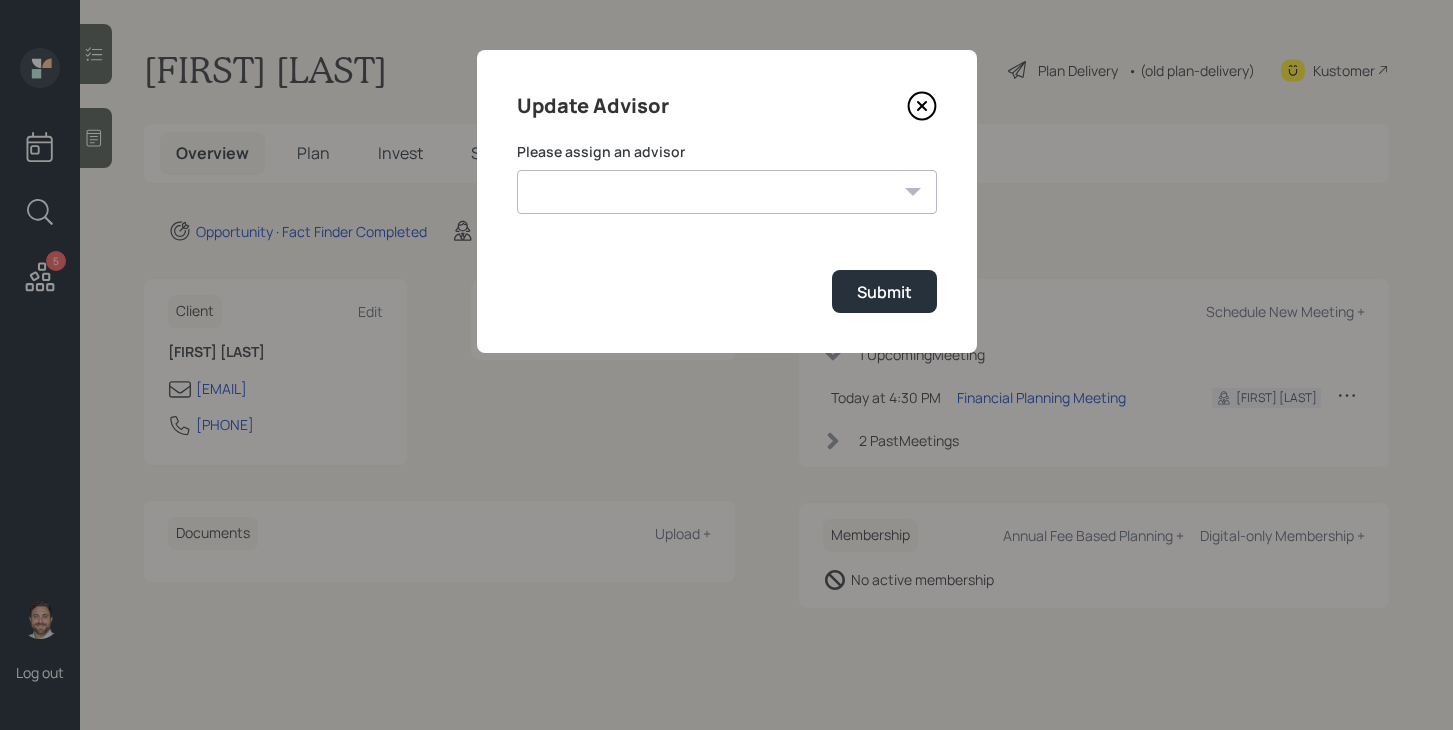 click on "Jonah Coleman Tyler End Michael Russo Treva Nostdahl Eric Schwartz James DiStasi Hunter Neumayer Sami Boghos Harrison Schaefer" at bounding box center (727, 192) 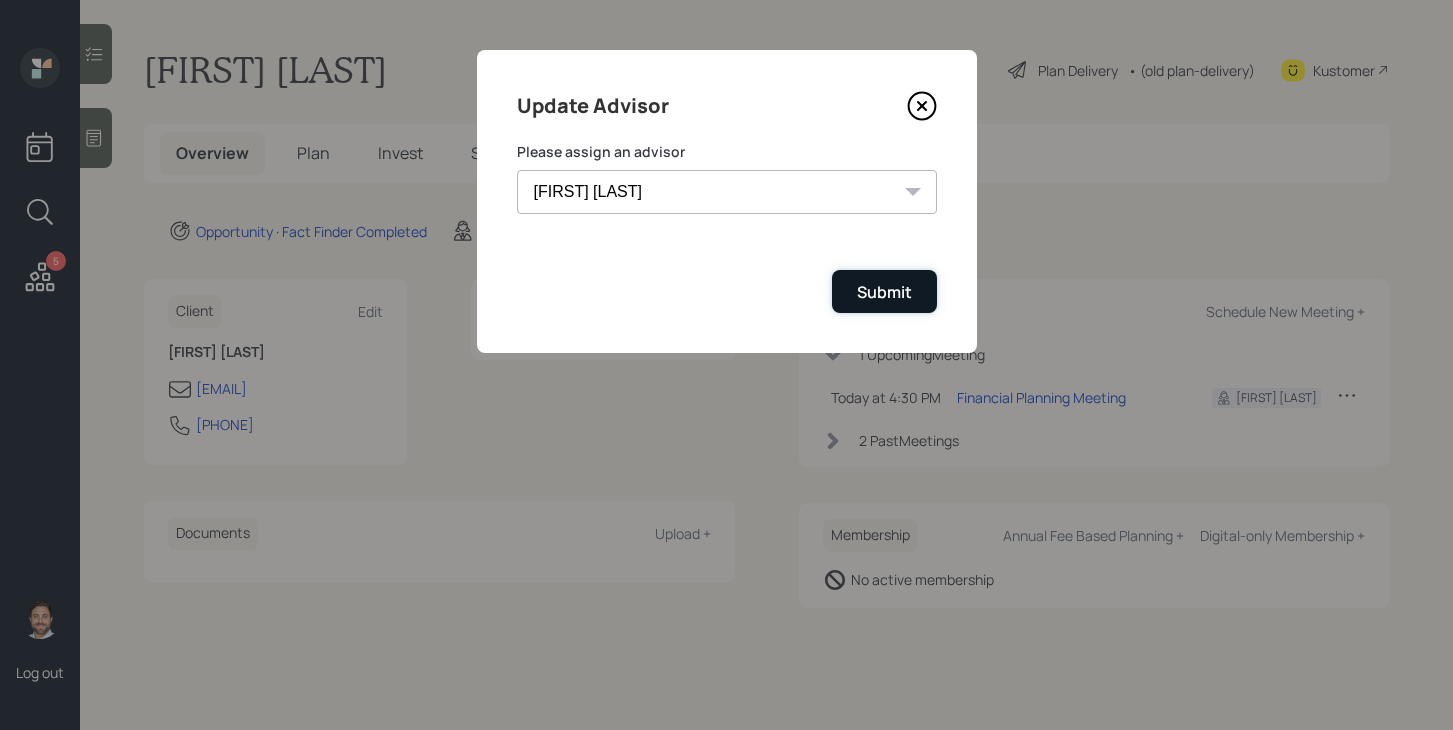 click on "Submit" at bounding box center (884, 291) 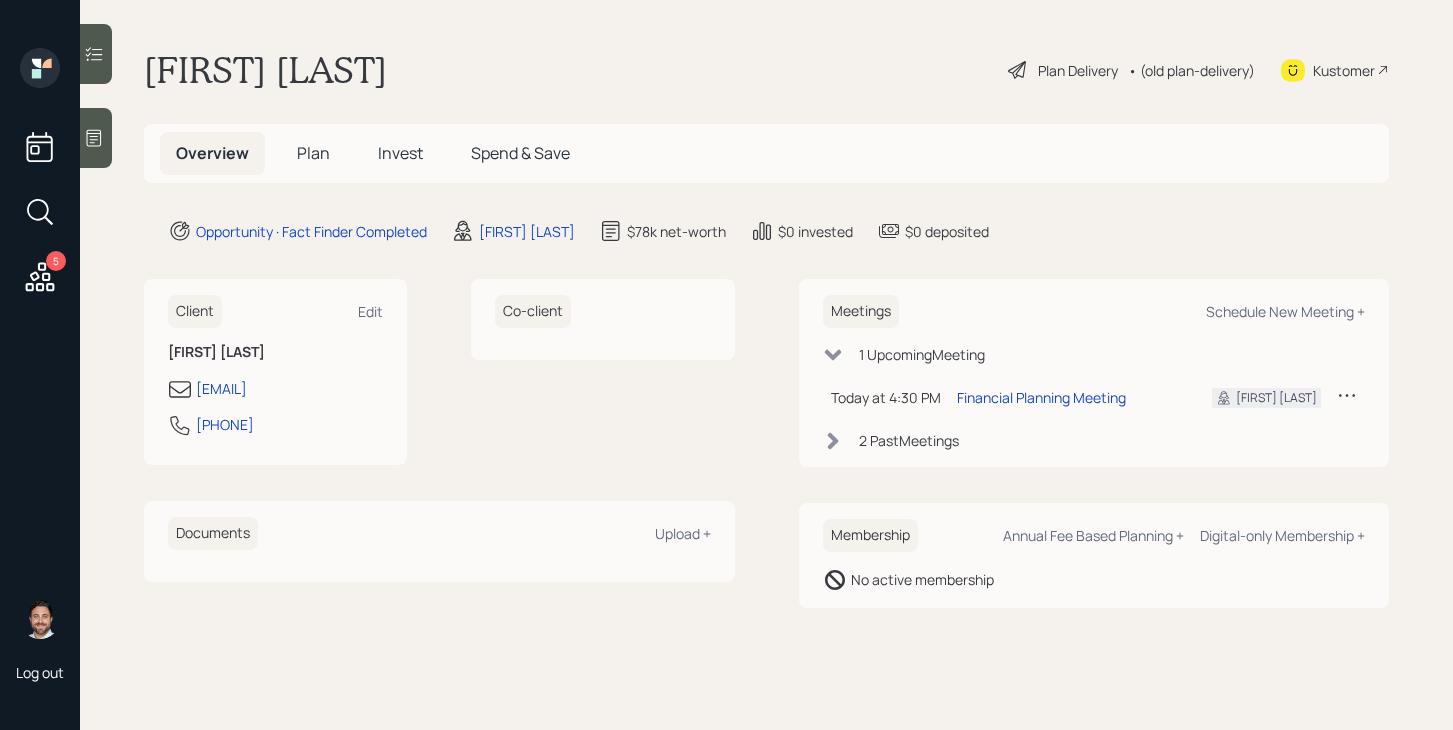 click on "Plan" at bounding box center [313, 153] 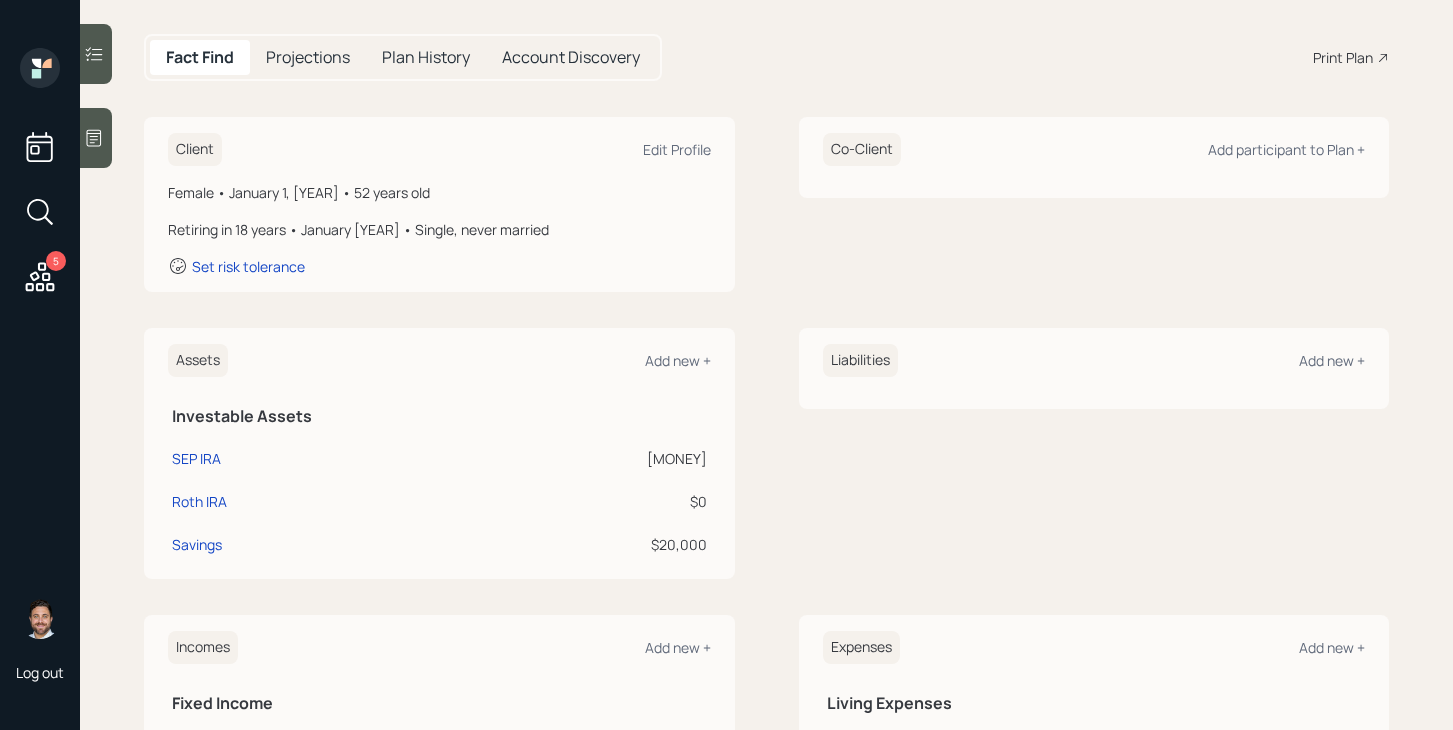 scroll, scrollTop: 184, scrollLeft: 0, axis: vertical 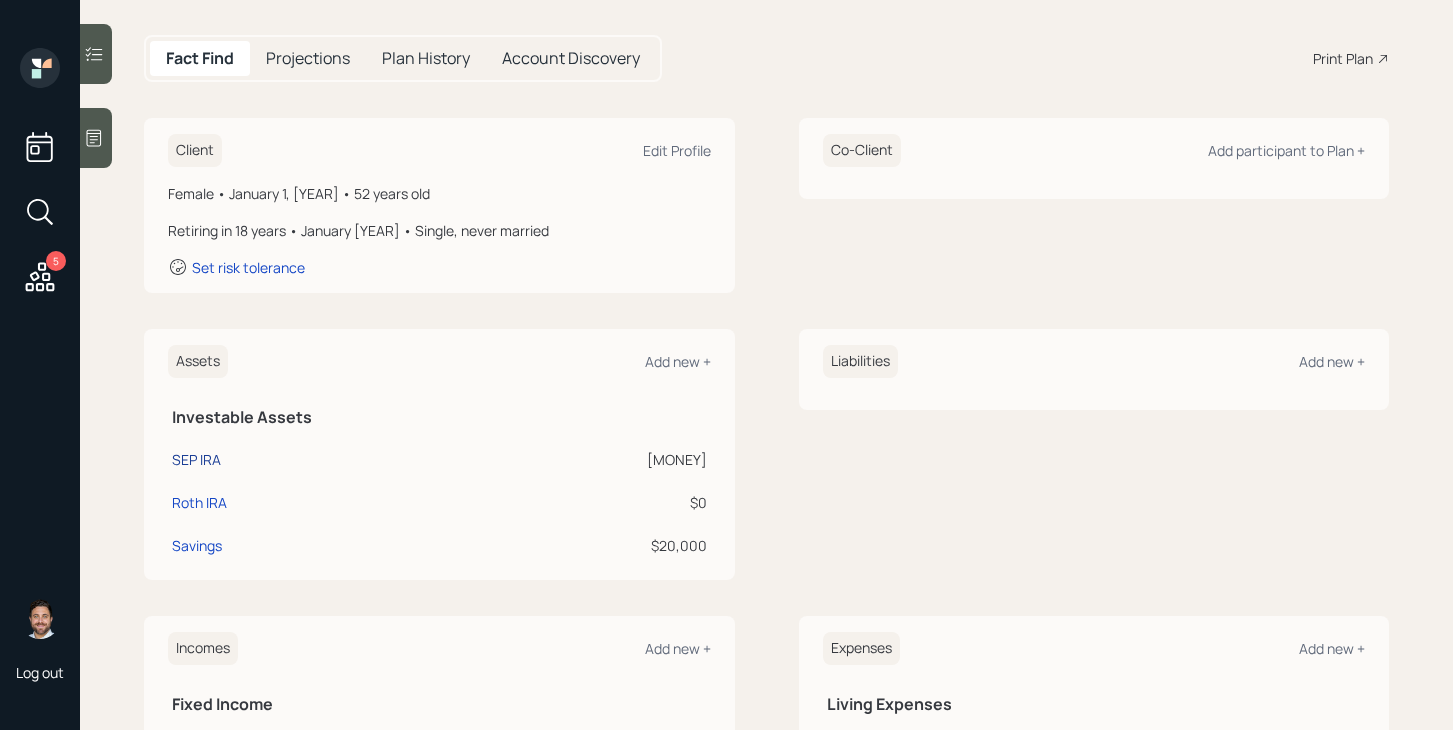 click on "SEP IRA" at bounding box center [196, 459] 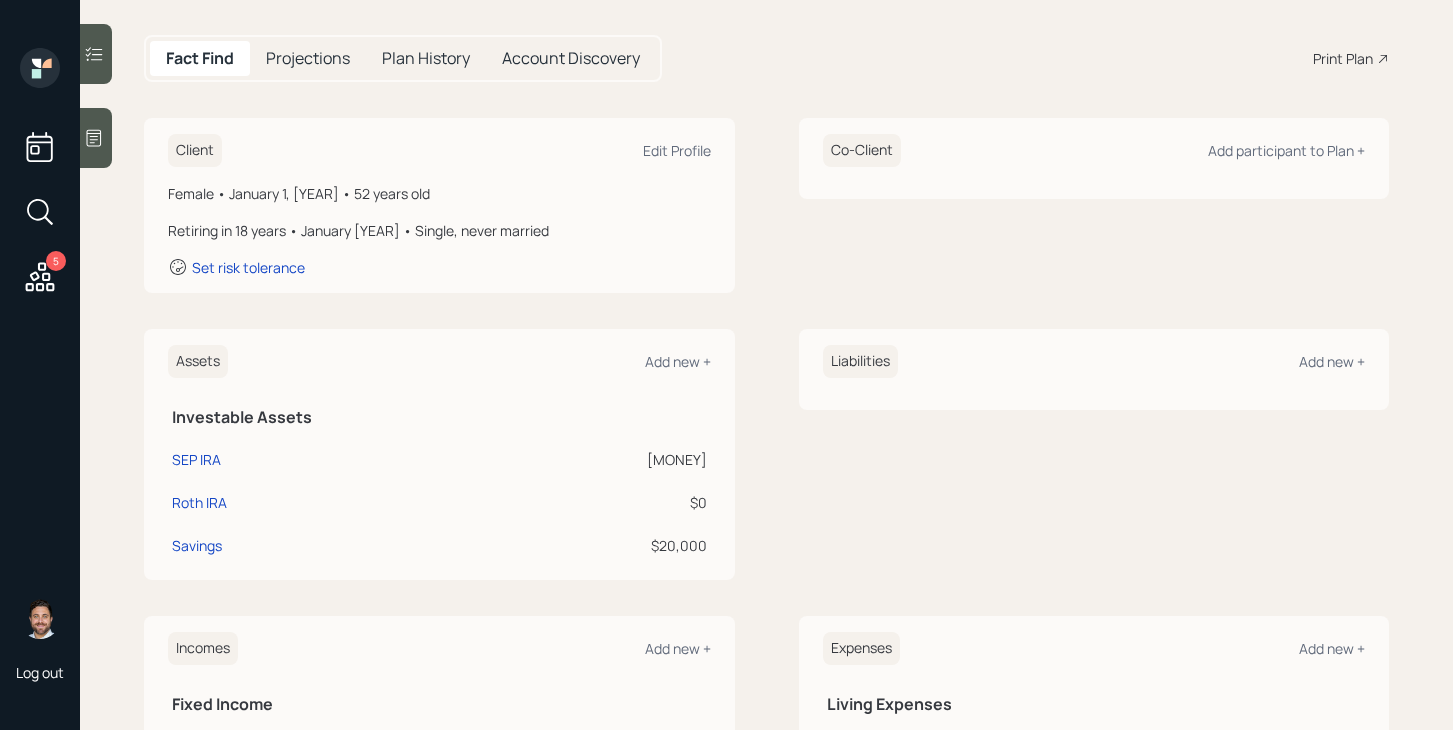 select on "balanced" 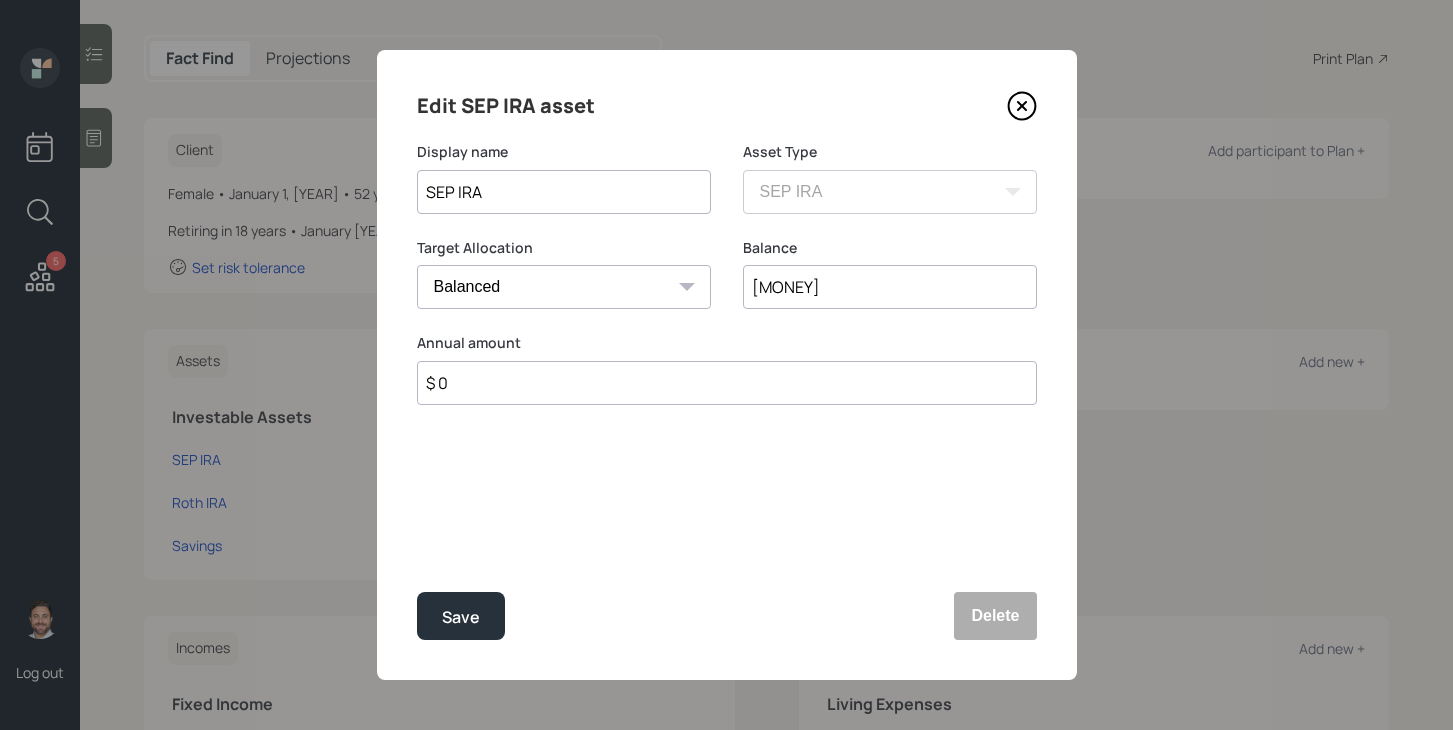 click on "[MONEY]" at bounding box center (890, 287) 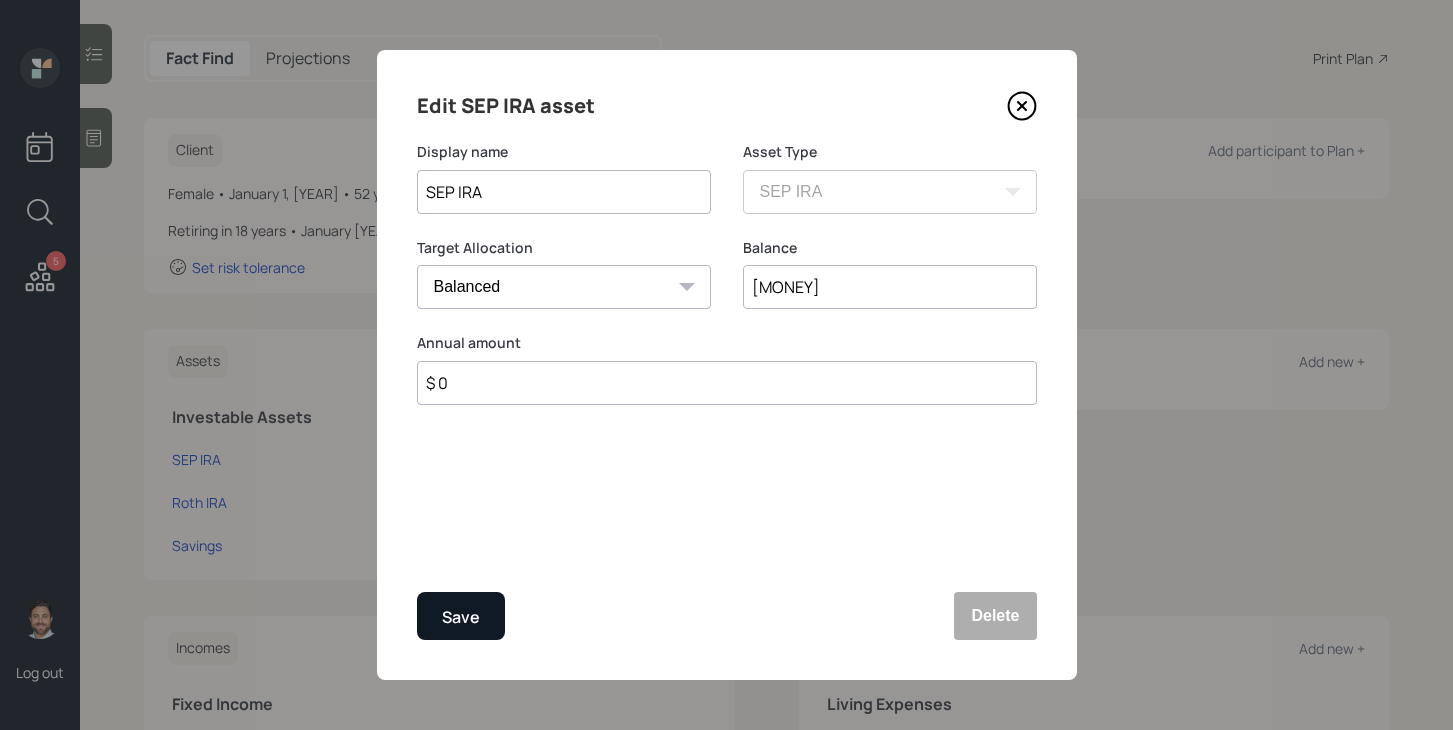 type on "[MONEY]" 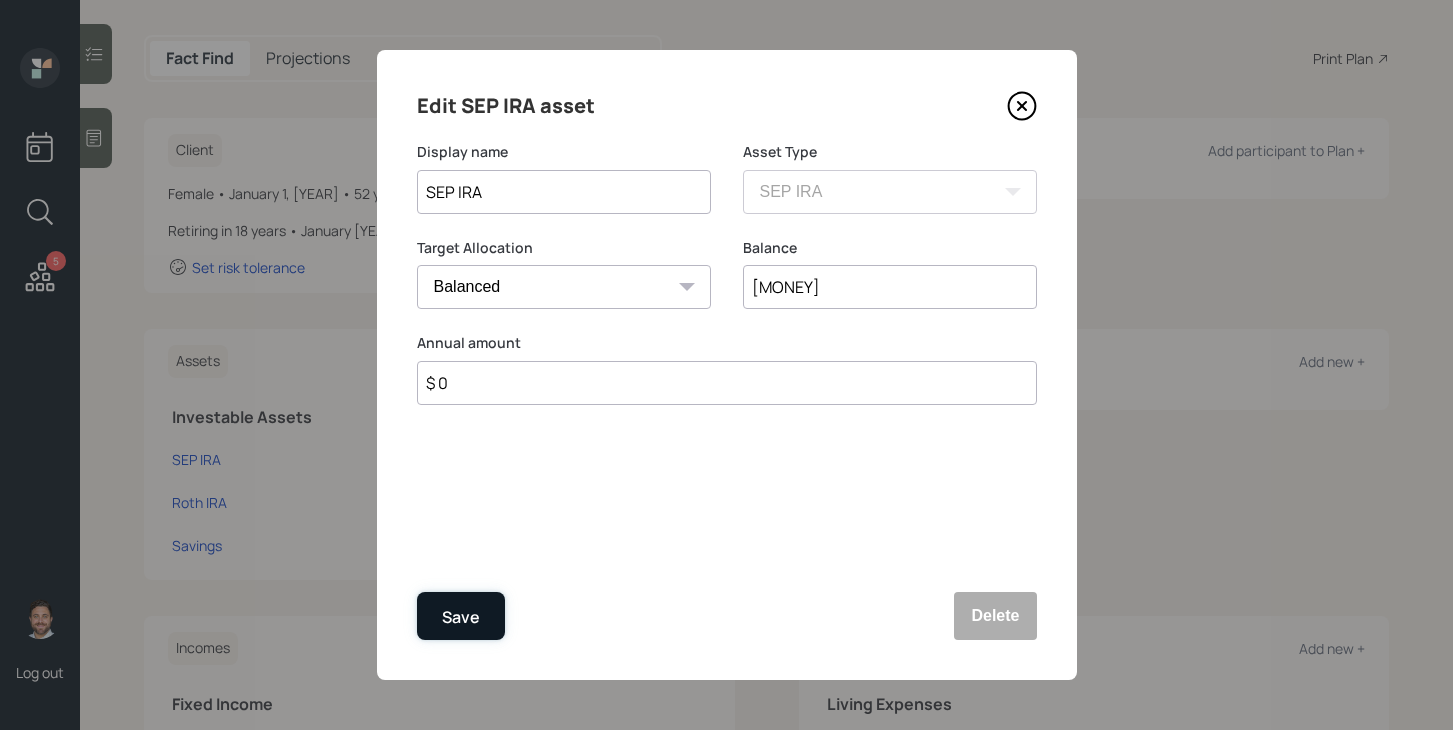click on "Save" at bounding box center (461, 616) 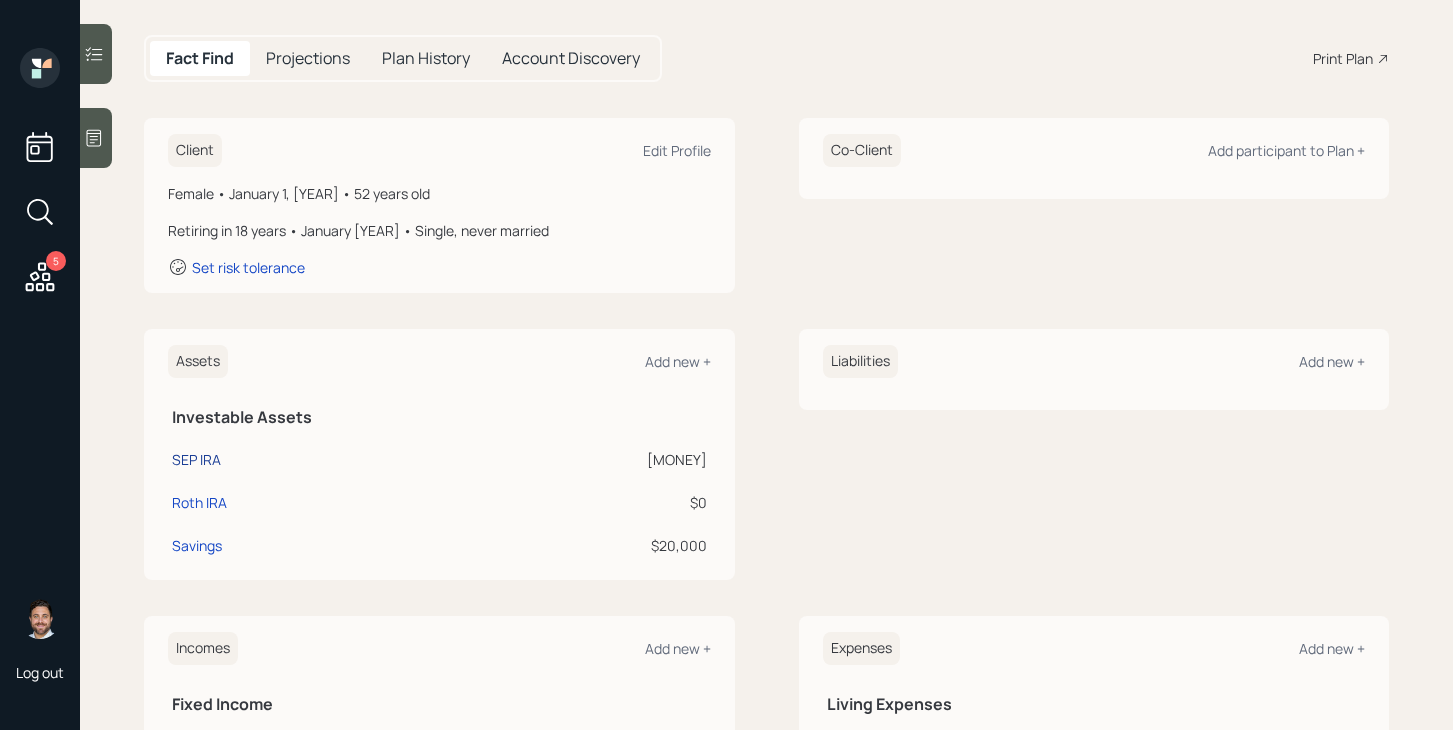 click on "SEP IRA" at bounding box center (196, 459) 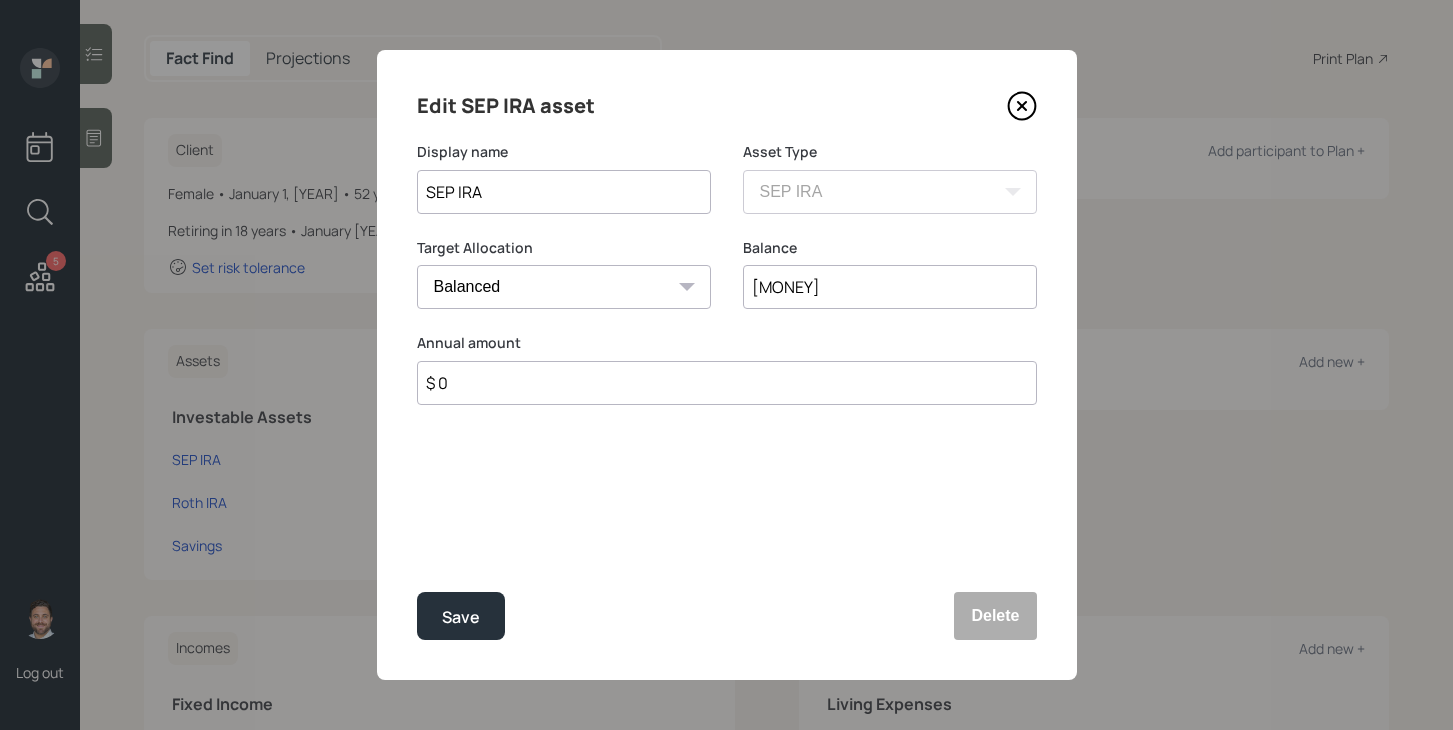 drag, startPoint x: 838, startPoint y: 287, endPoint x: 713, endPoint y: 287, distance: 125 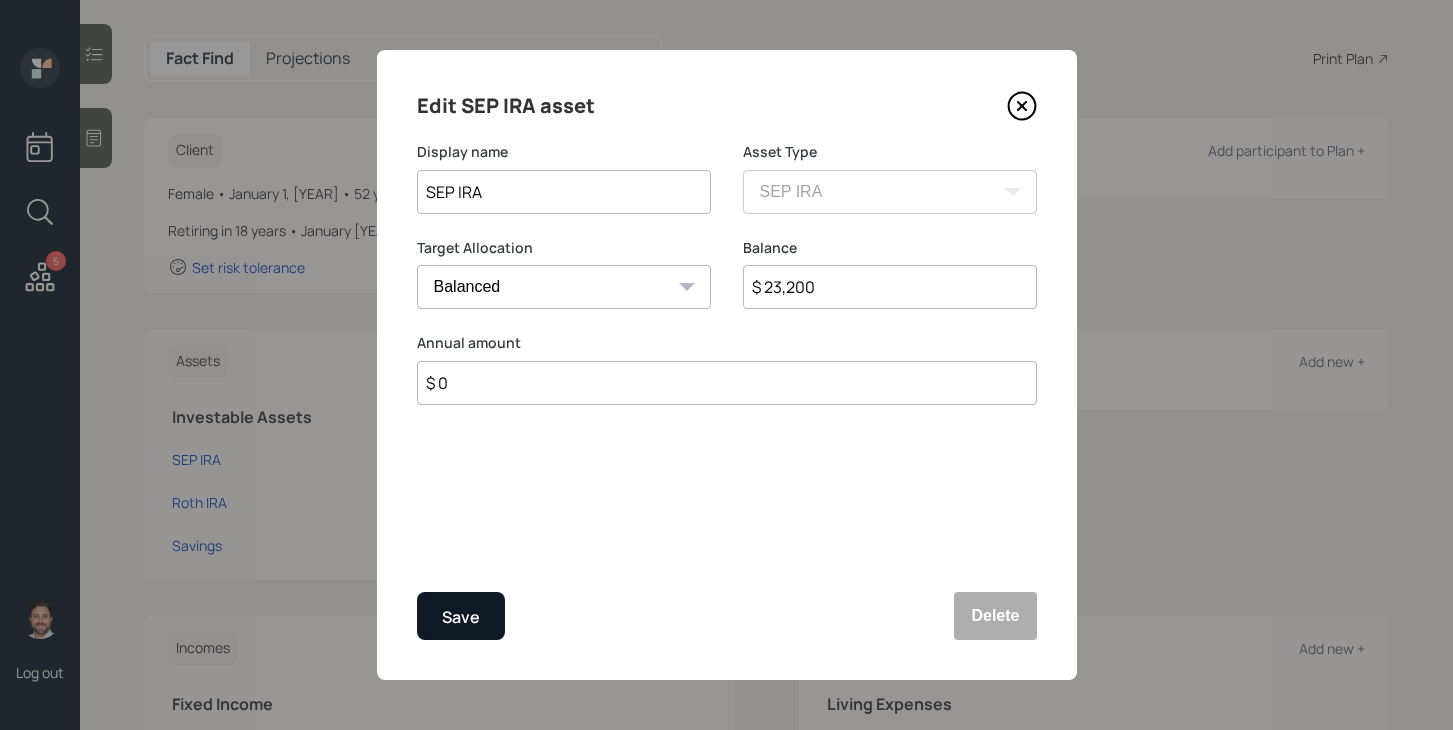 type on "$ 23,200" 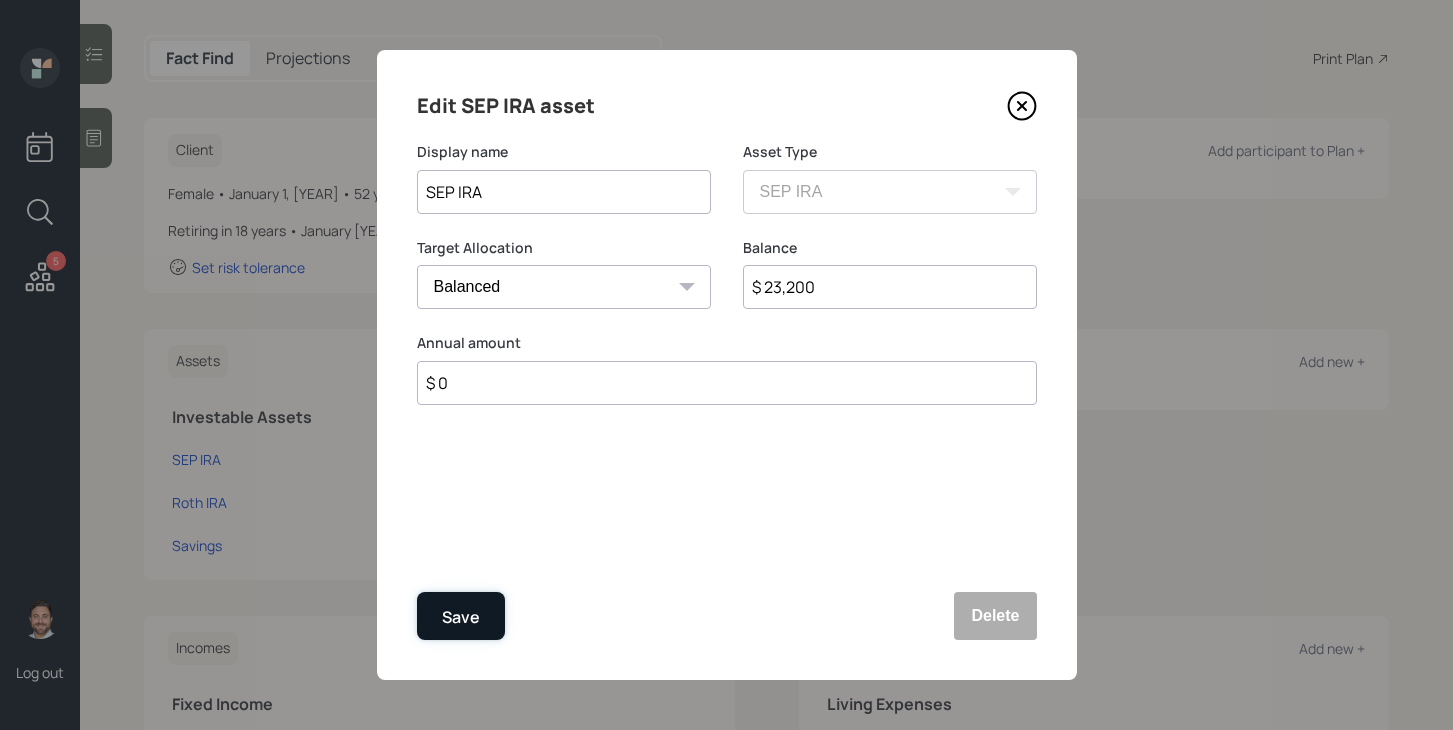 click on "Save" at bounding box center (461, 617) 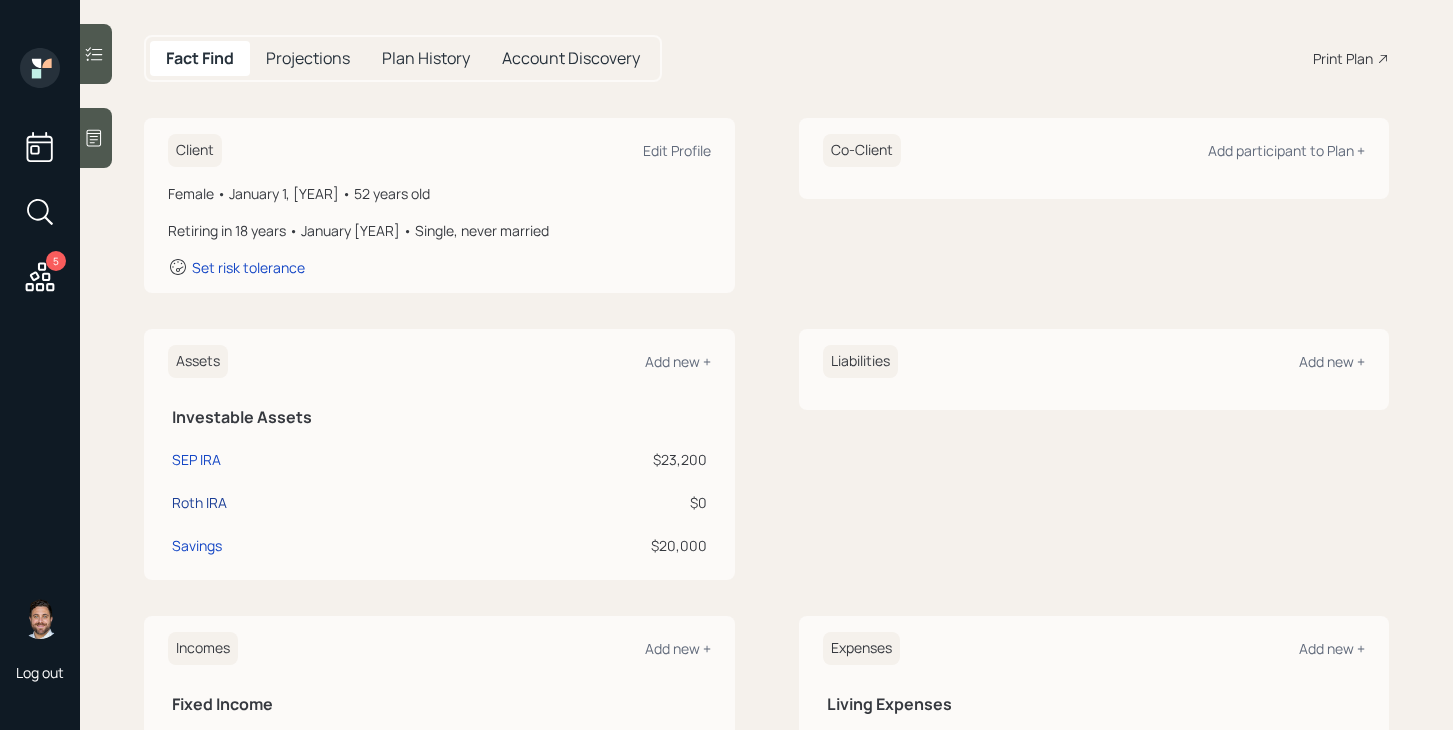 click on "Roth IRA" at bounding box center [199, 502] 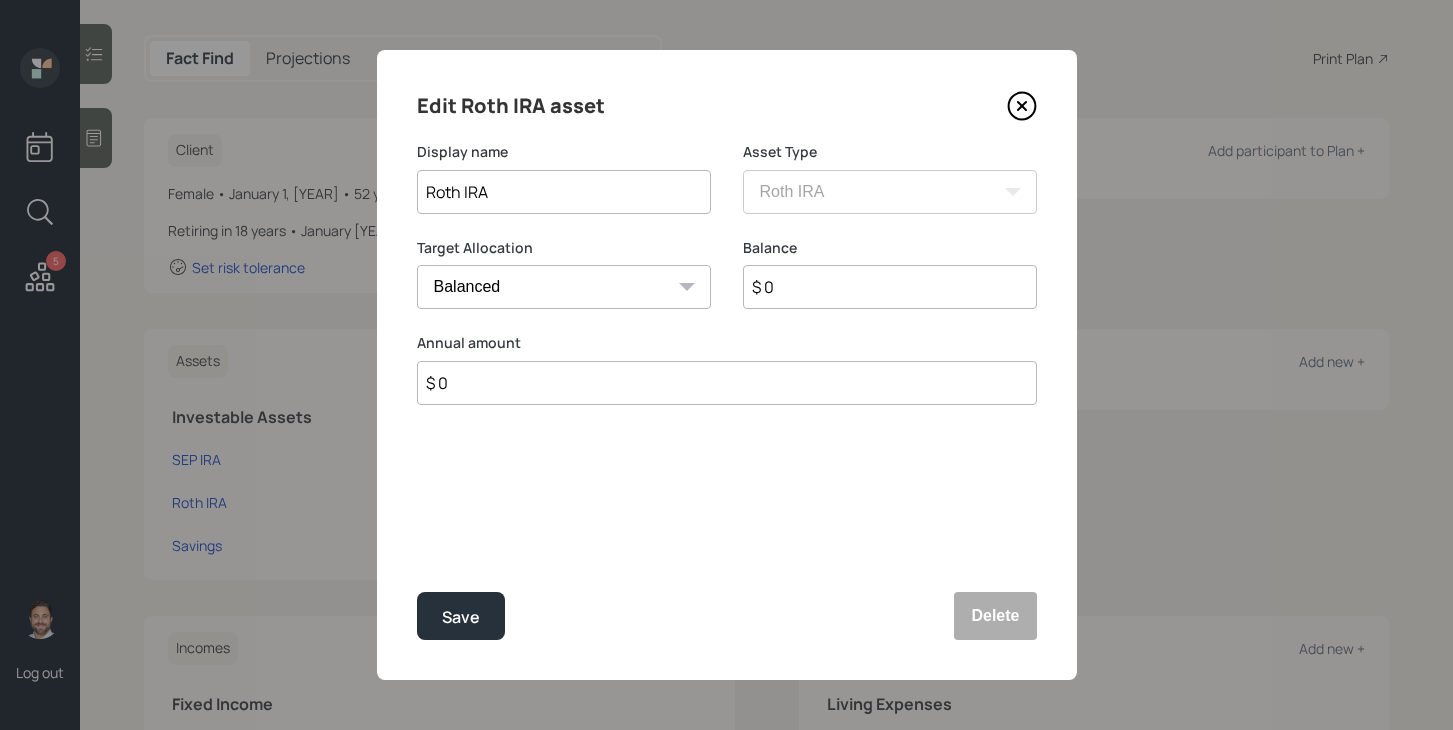 click on "$ 0" at bounding box center (890, 287) 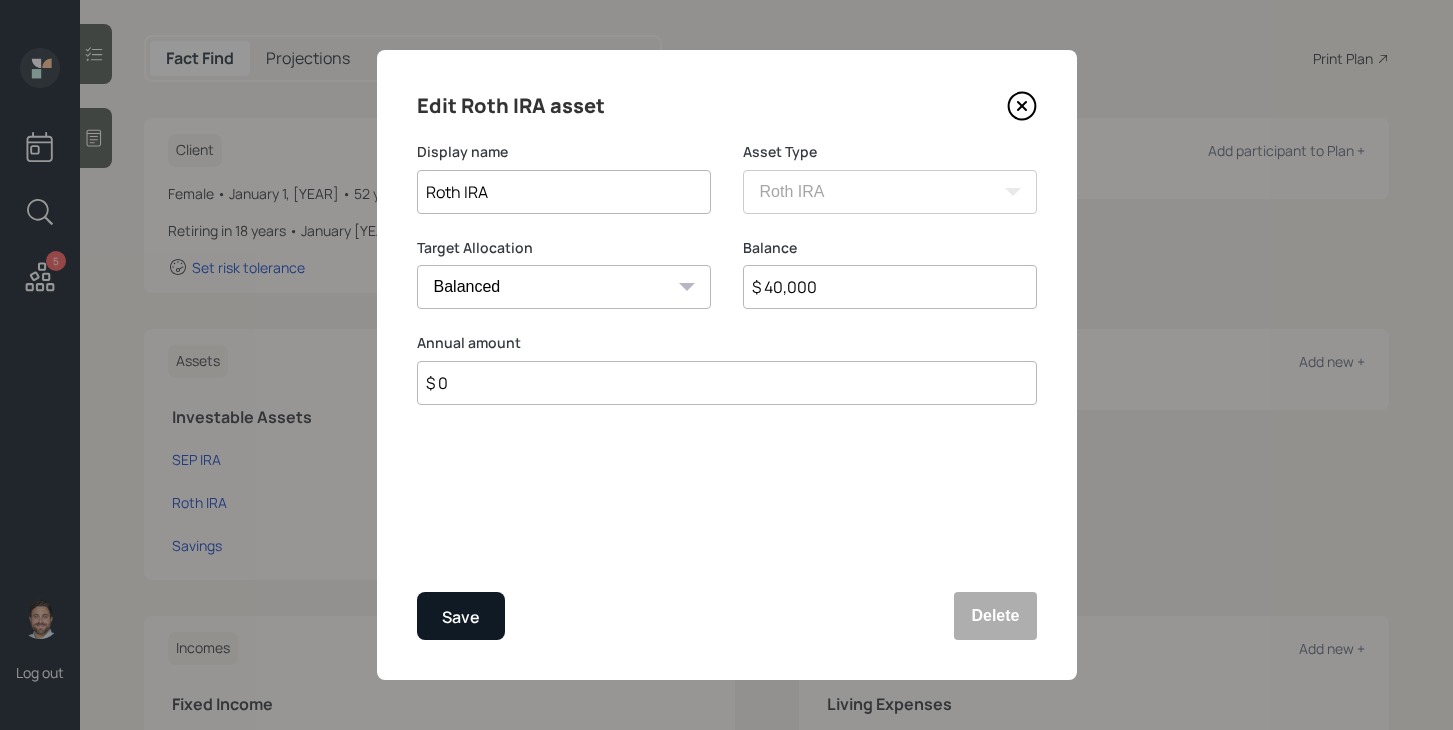 type on "$ 40,000" 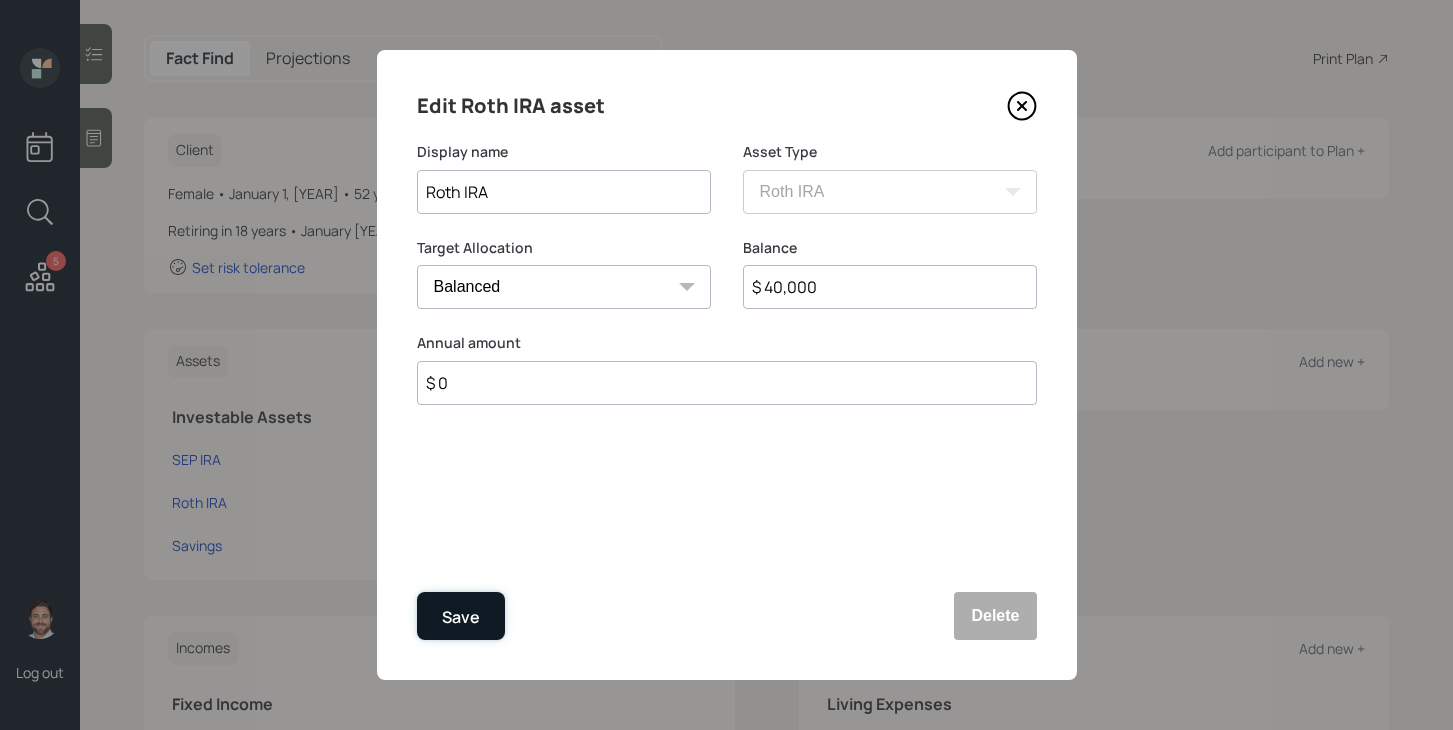 click on "Save" at bounding box center (461, 617) 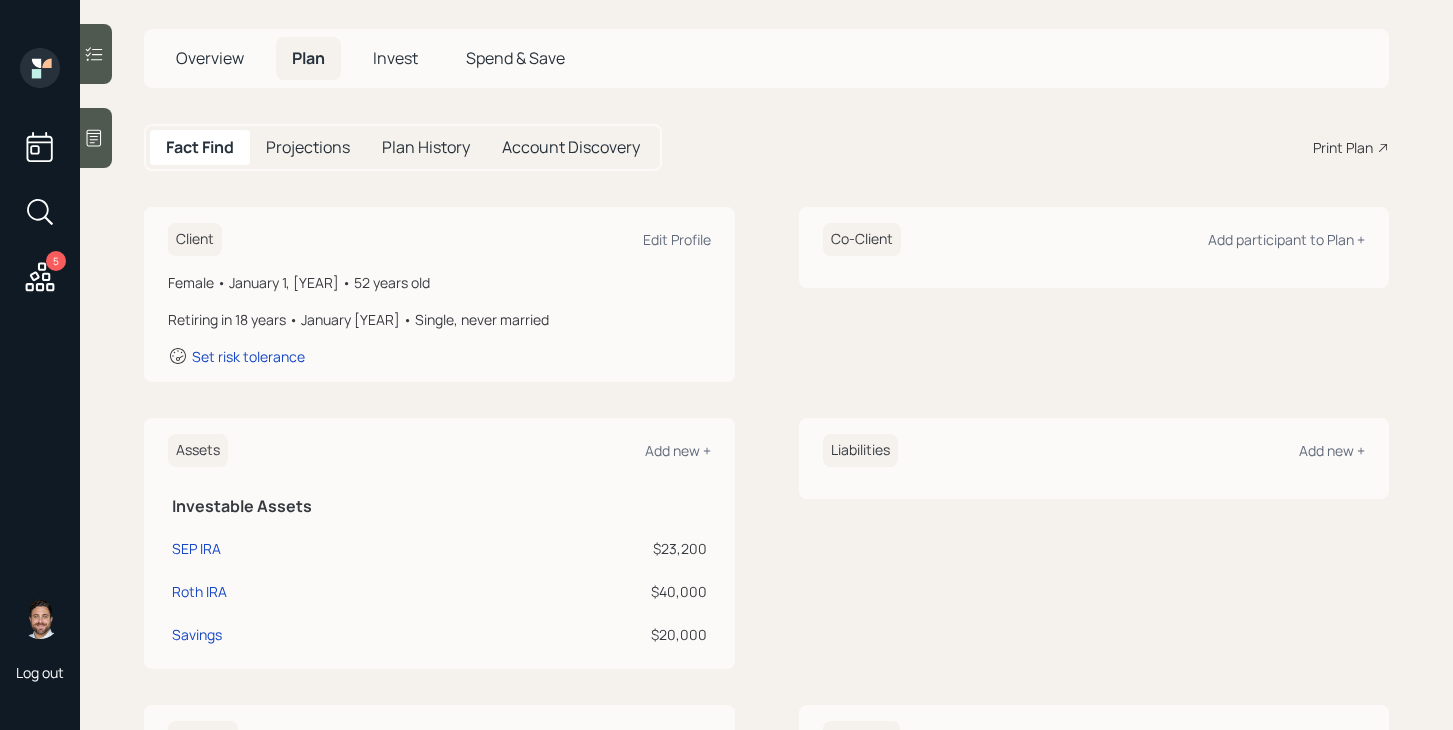 scroll, scrollTop: 64, scrollLeft: 0, axis: vertical 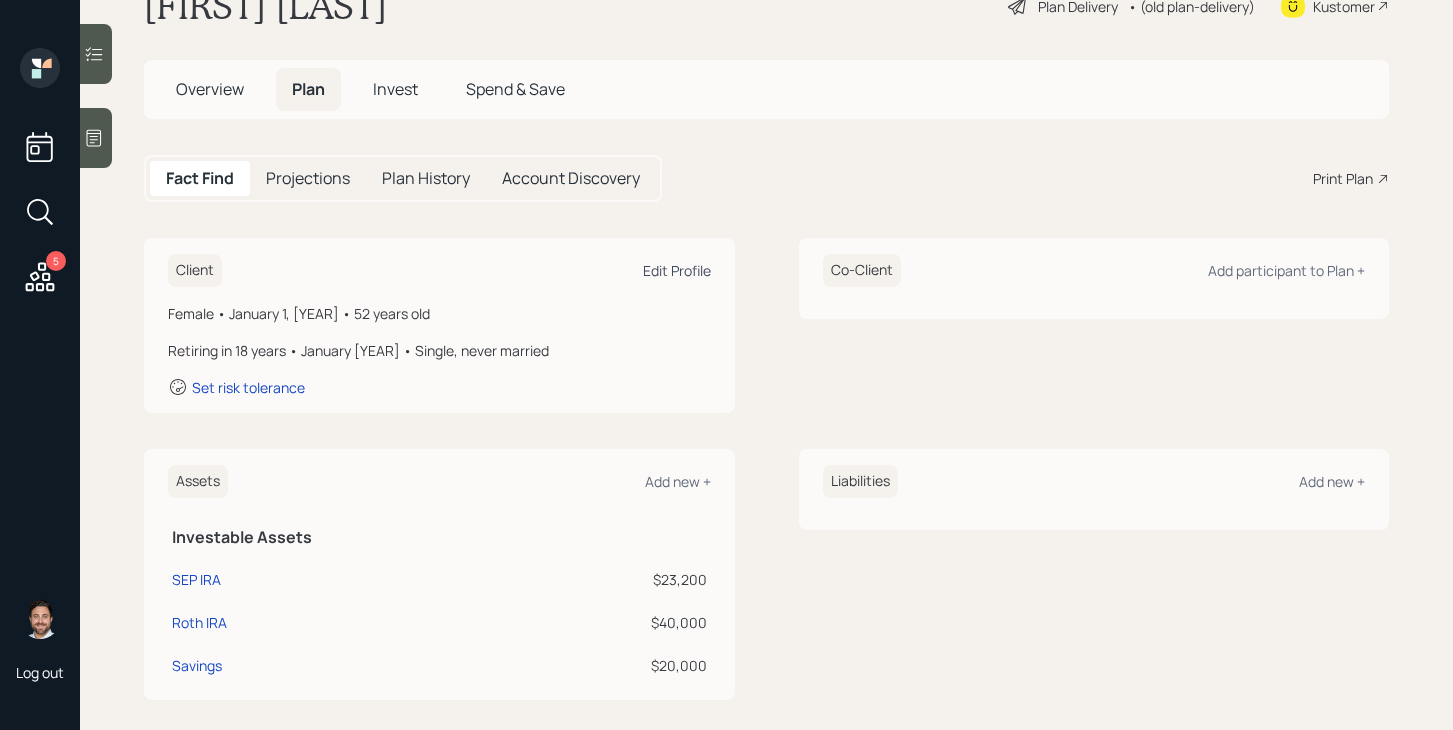 click on "Edit Profile" at bounding box center [677, 270] 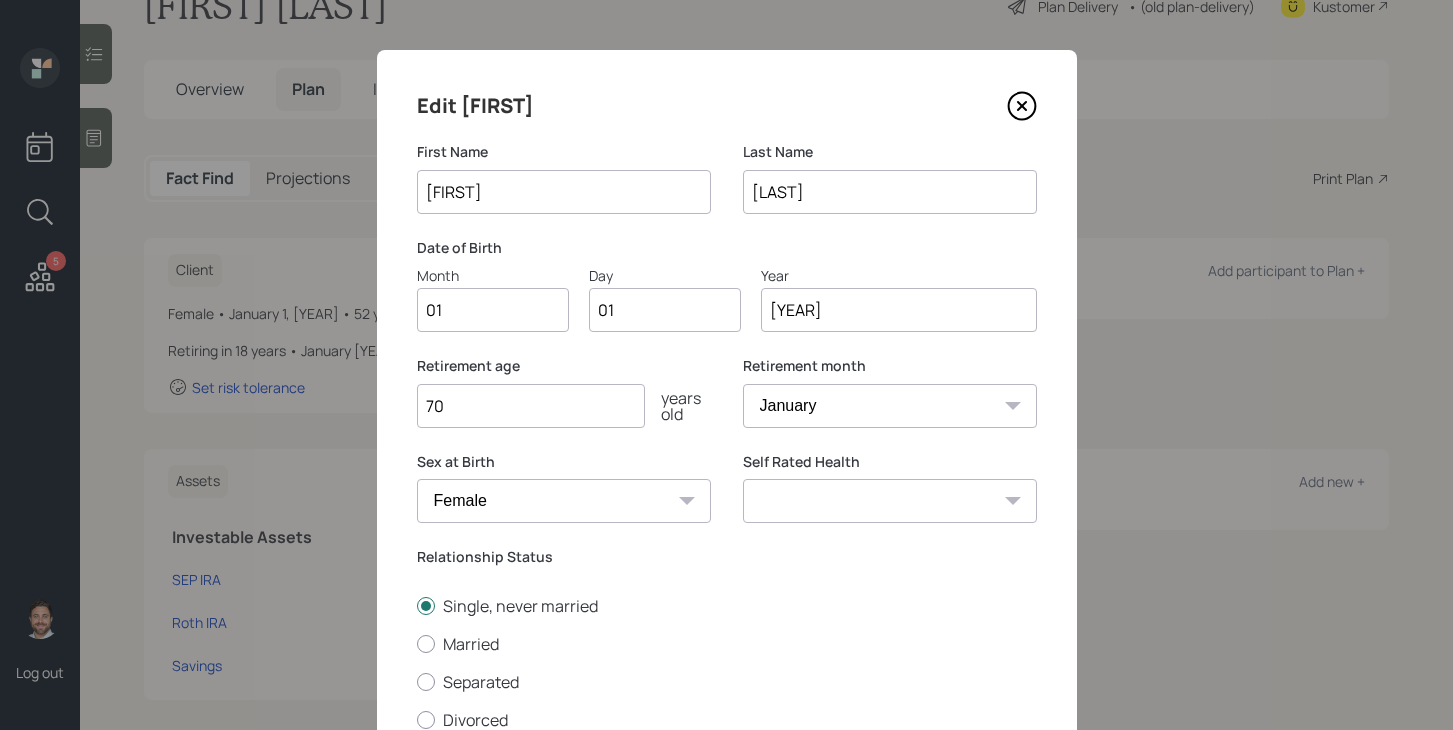 click on "01" at bounding box center (493, 310) 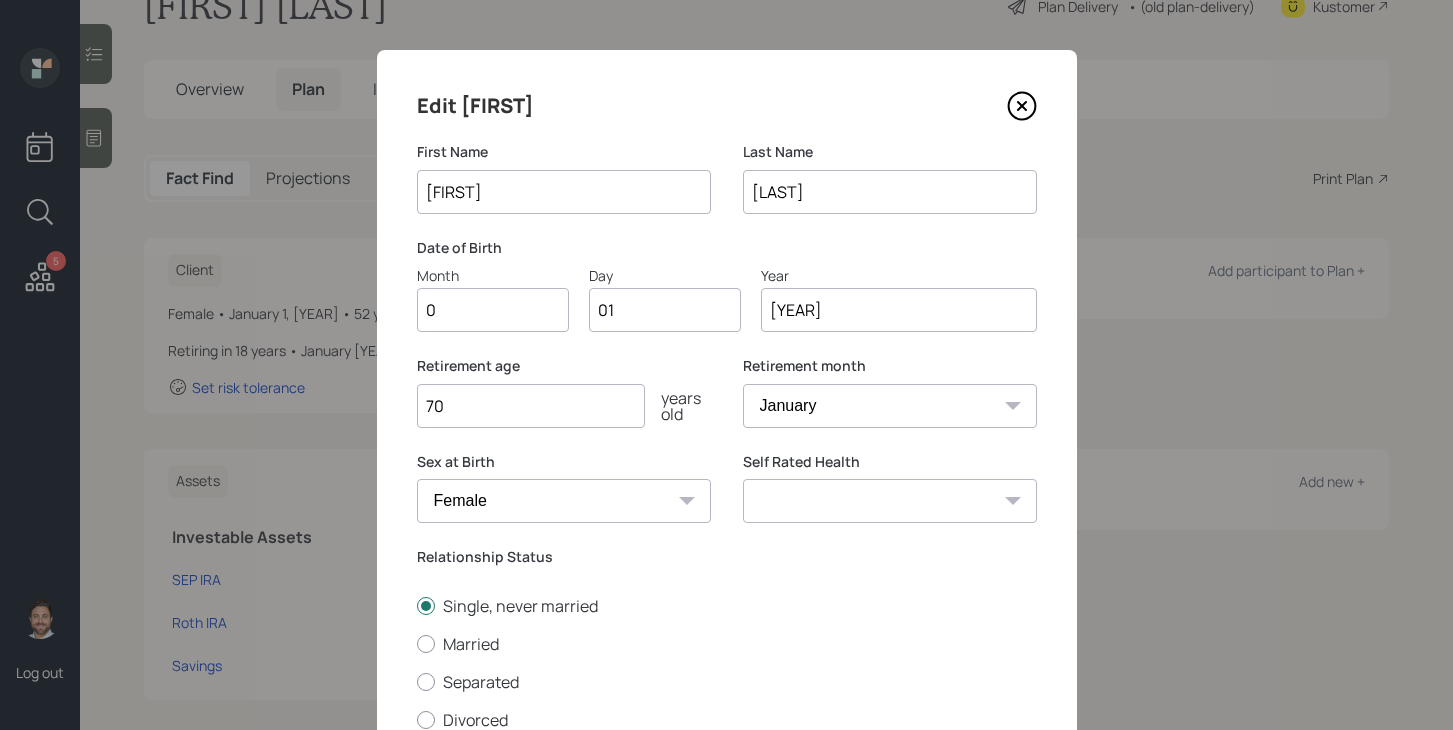 type on "03" 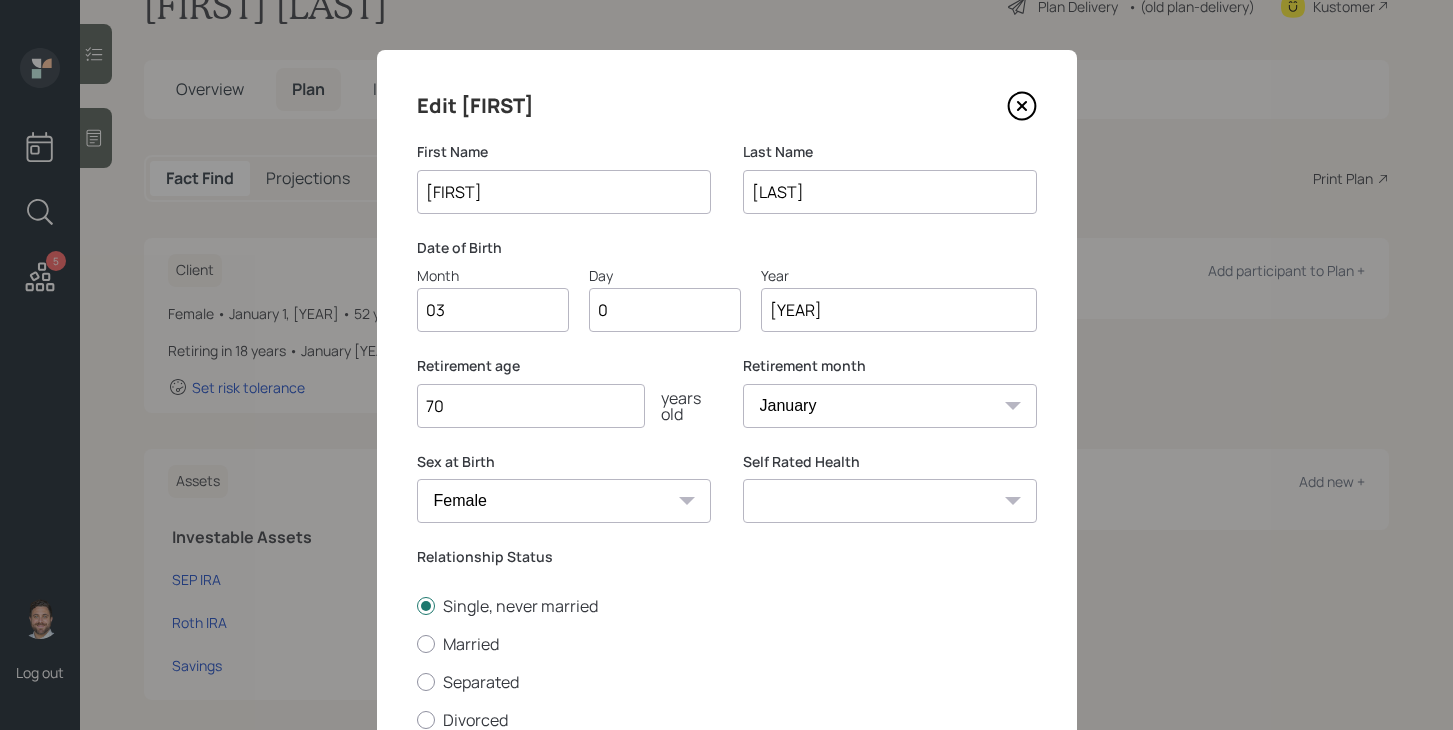 type on "06" 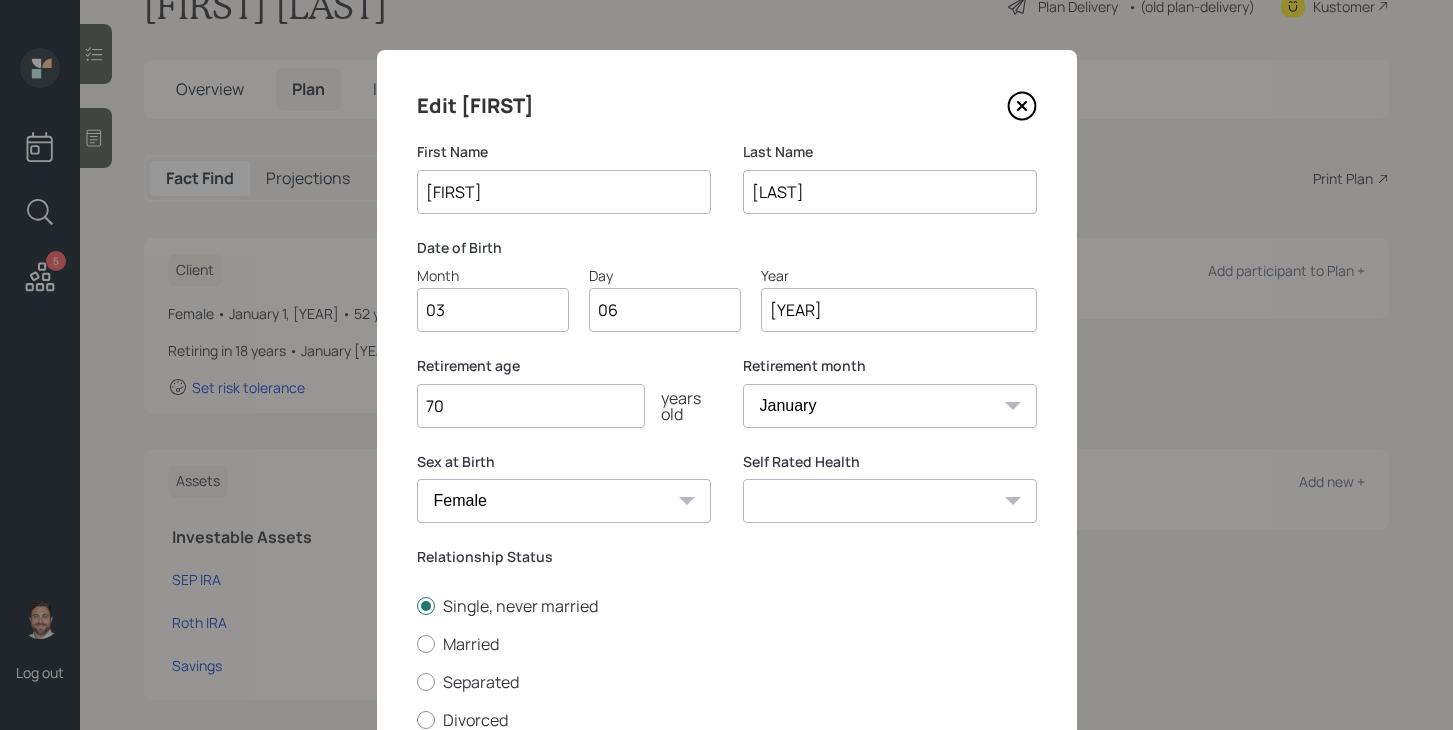 click on "Excellent Very Good Good Fair Poor" at bounding box center [890, 501] 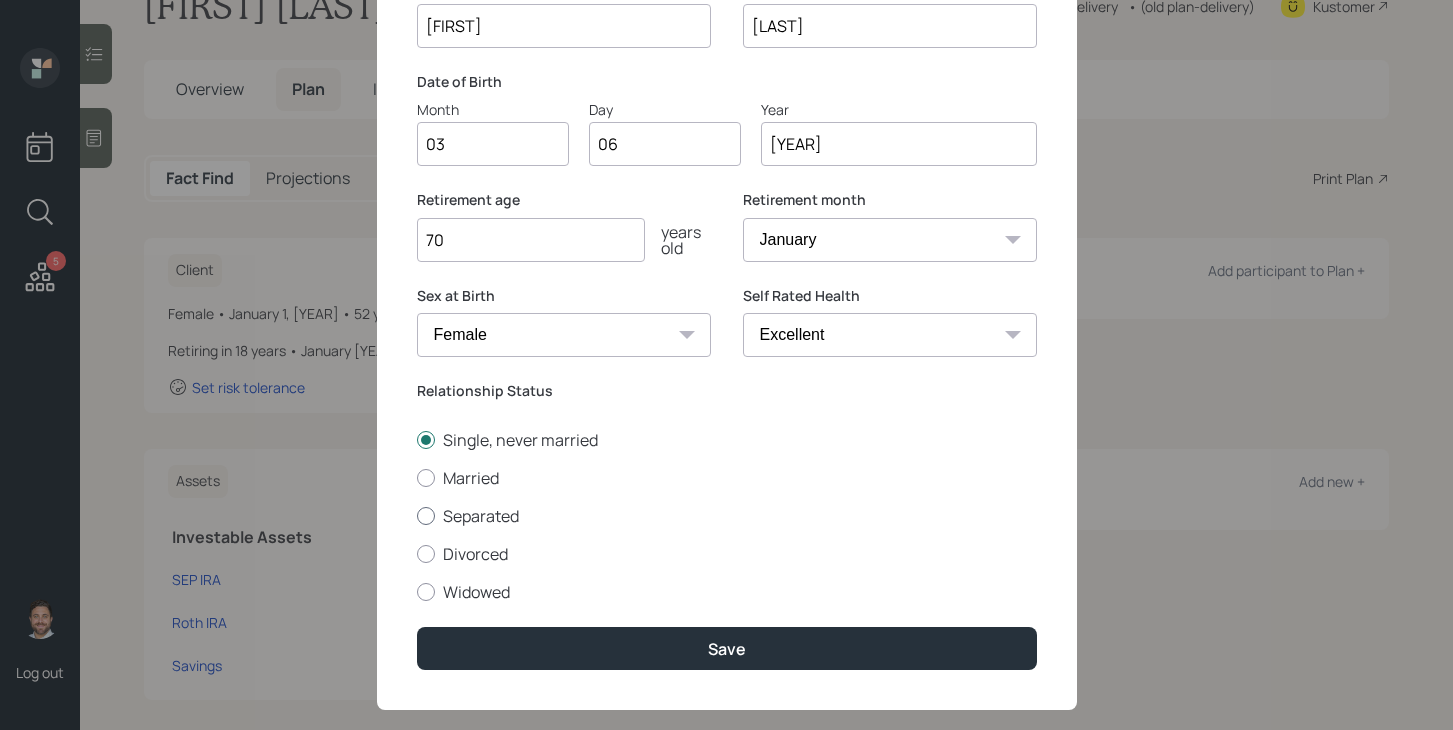 scroll, scrollTop: 165, scrollLeft: 0, axis: vertical 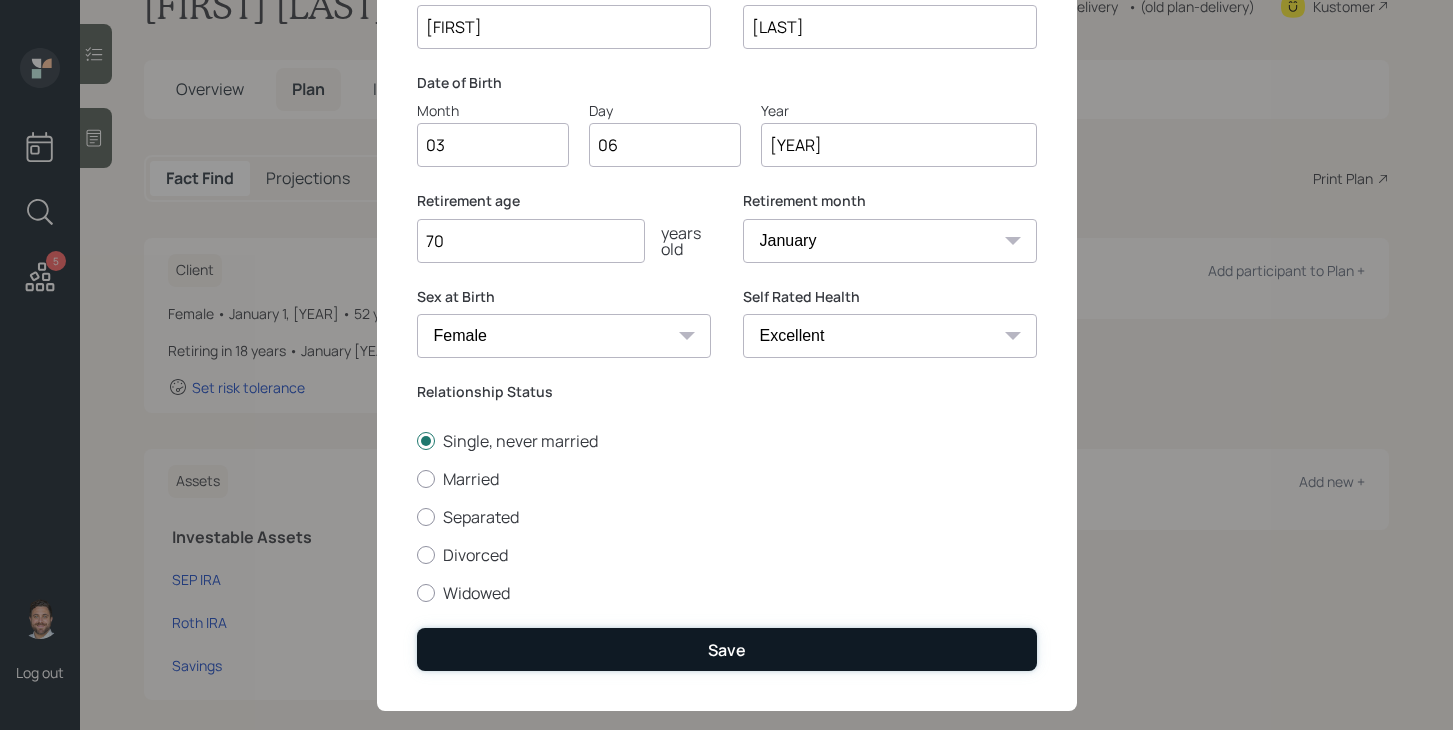 click on "Save" at bounding box center (727, 650) 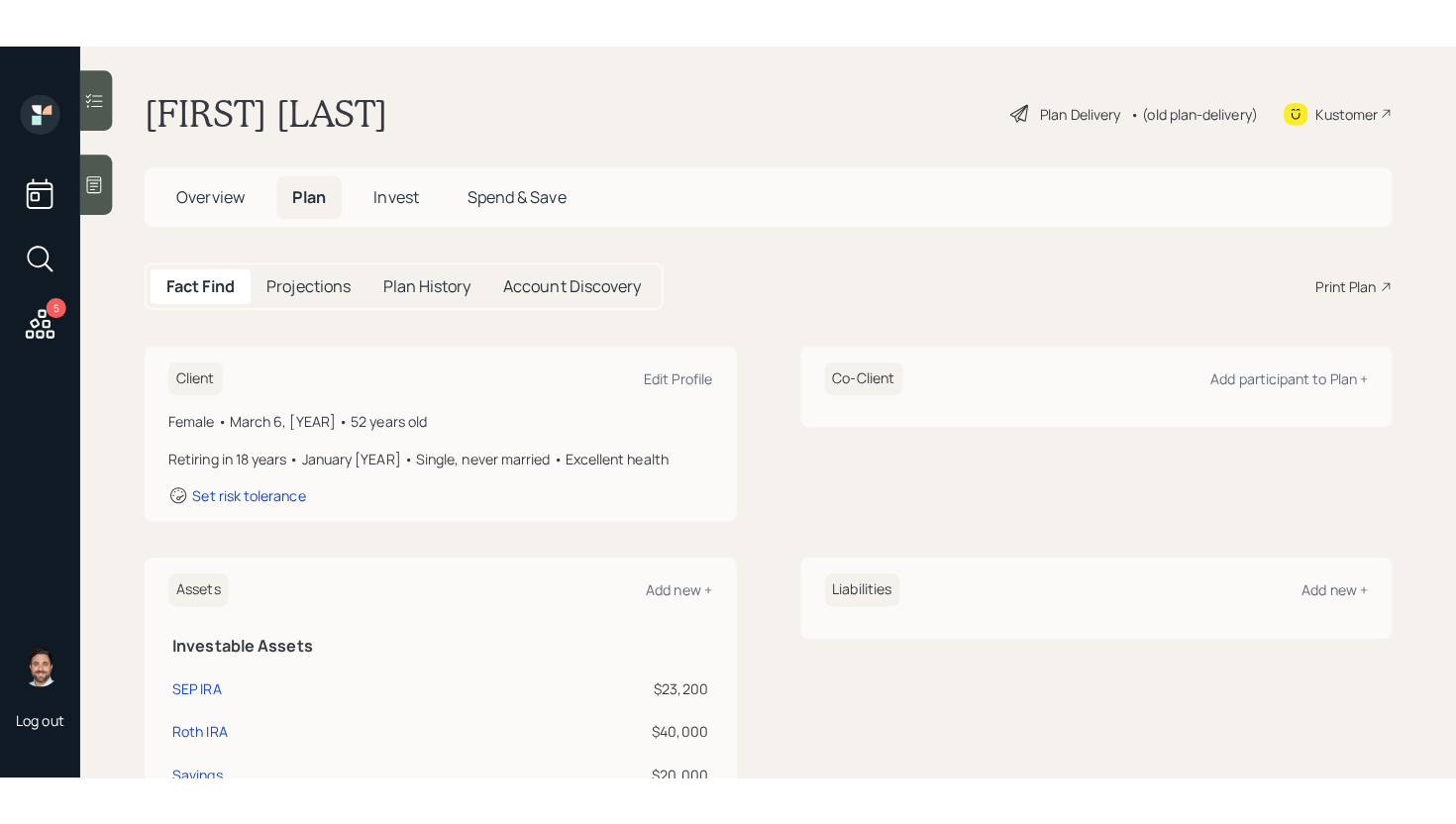 scroll, scrollTop: 0, scrollLeft: 0, axis: both 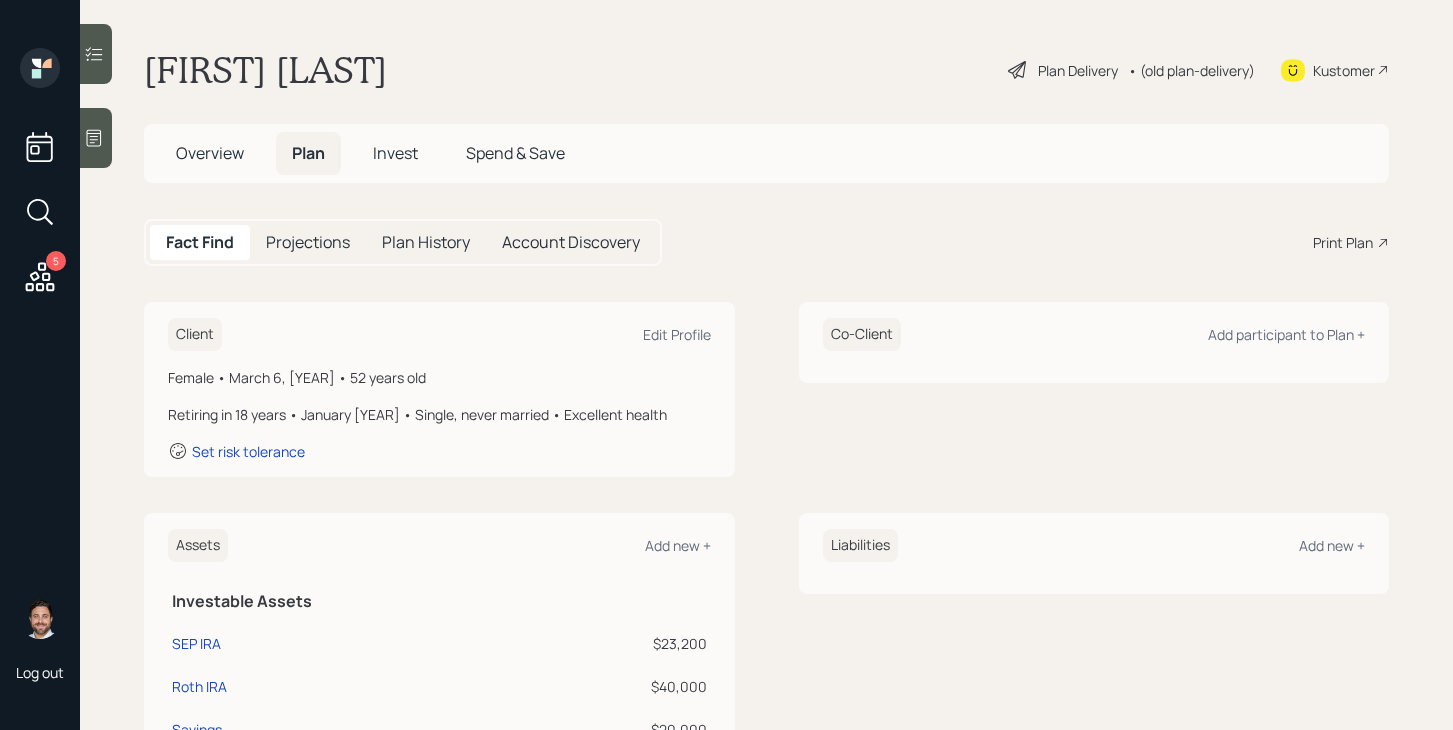 click on "Overview" at bounding box center (210, 153) 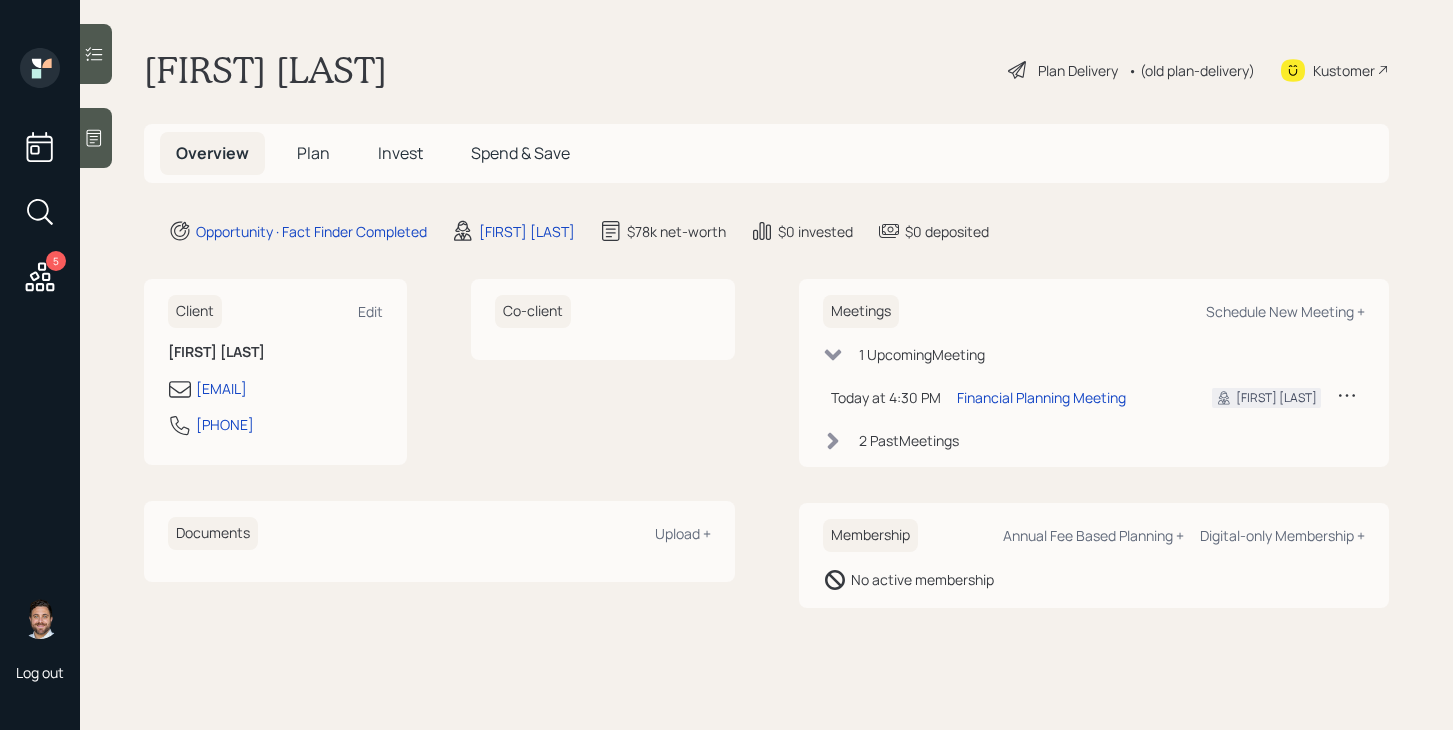 click on "Plan" at bounding box center [313, 153] 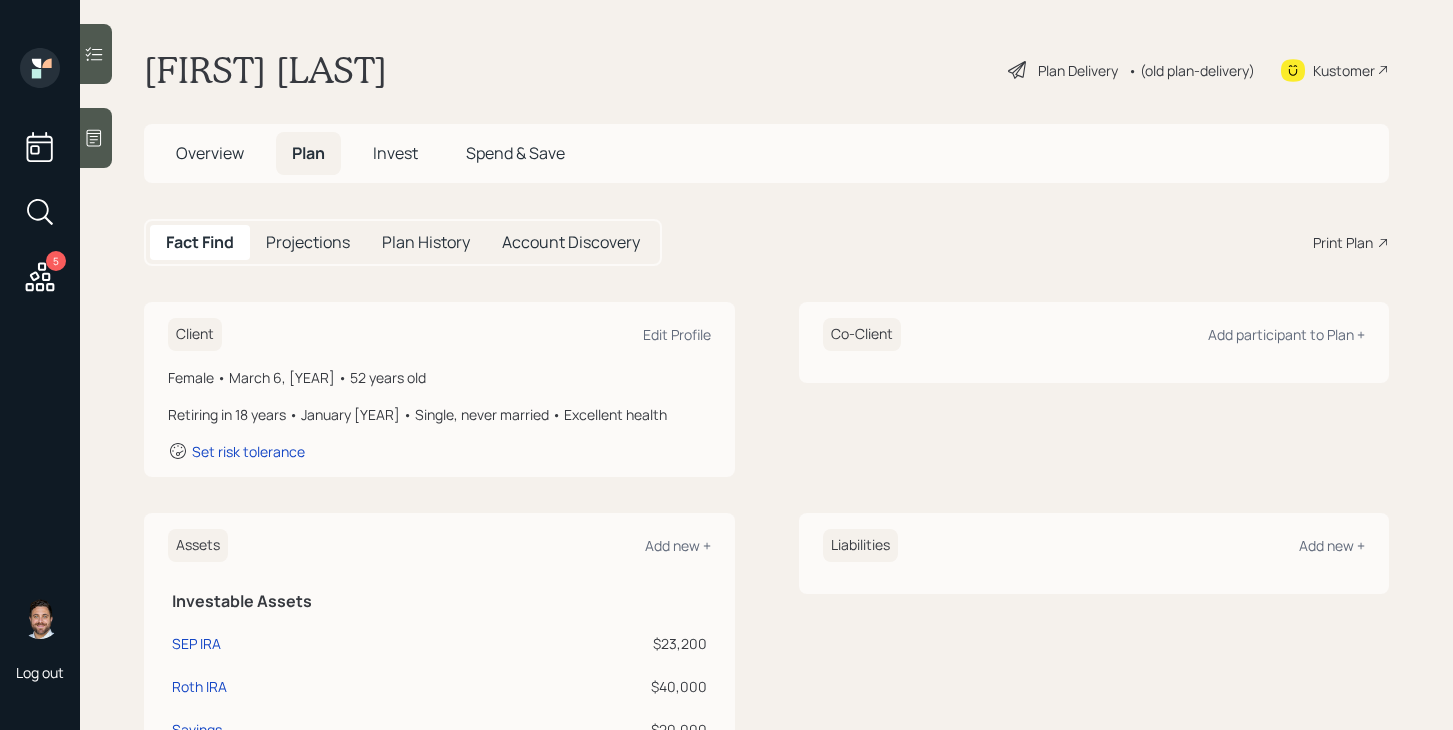 click on "Plan Delivery" at bounding box center [1078, 70] 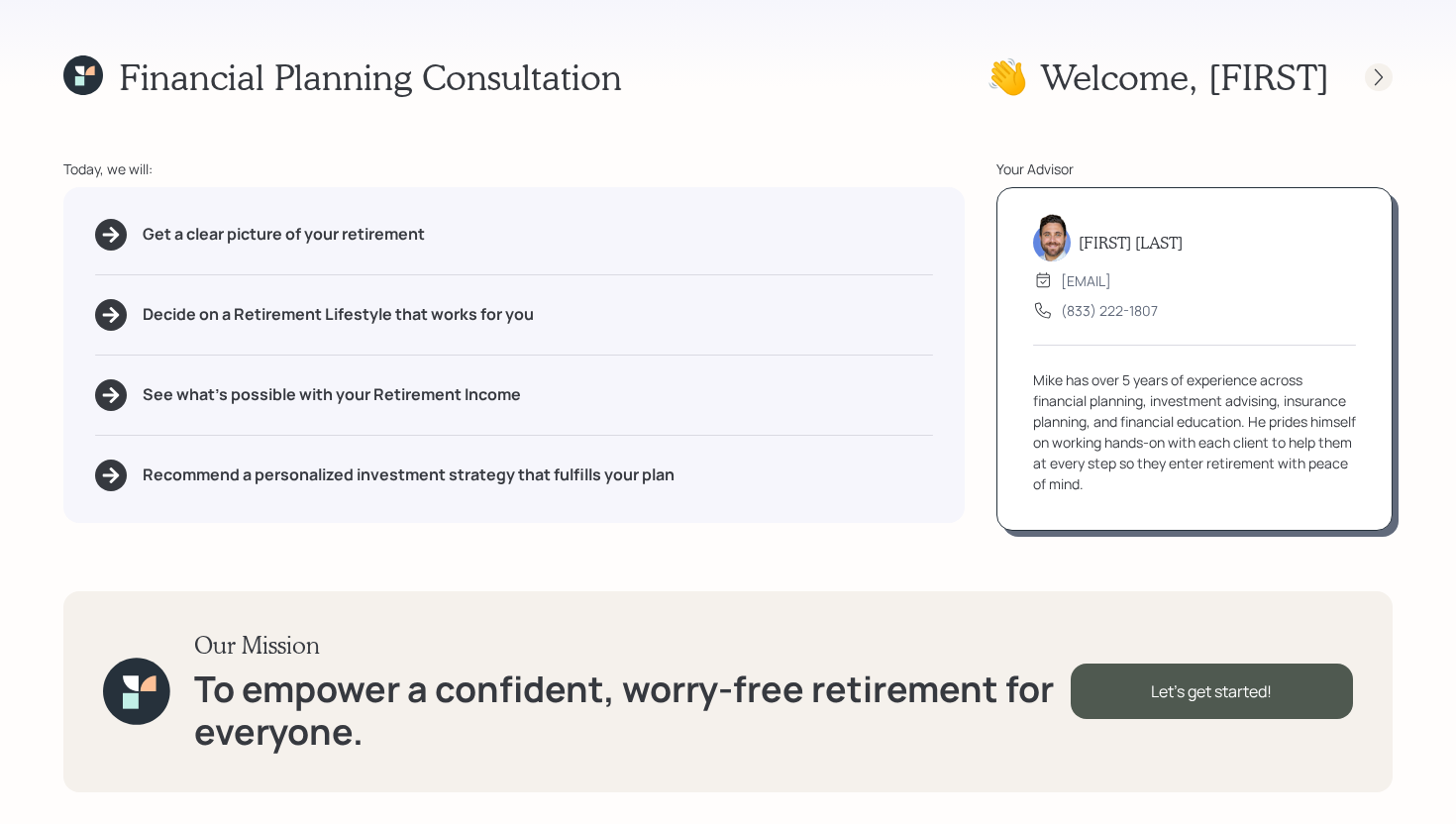 click 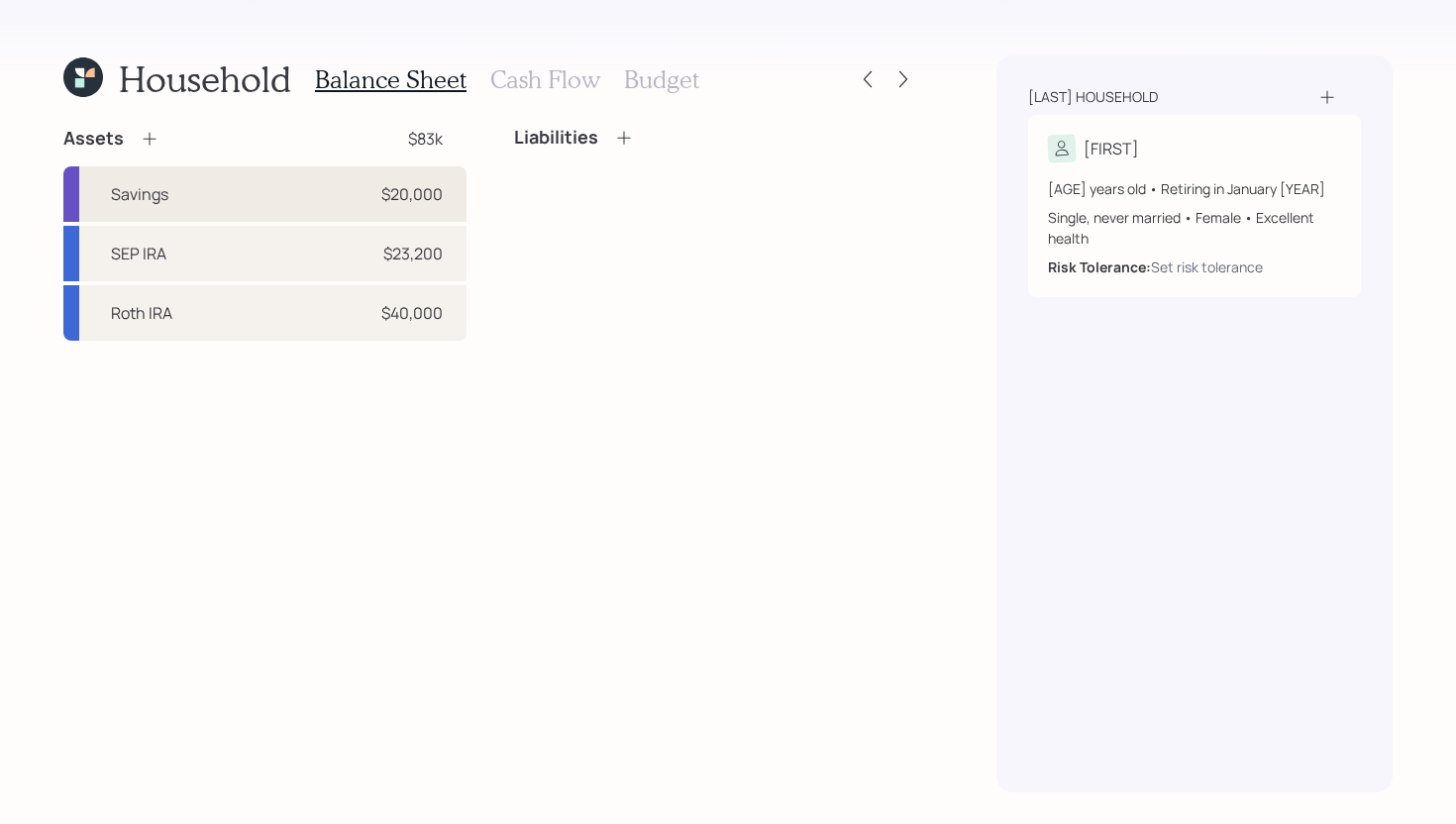 click on "Savings $20,000" at bounding box center (264, 194) 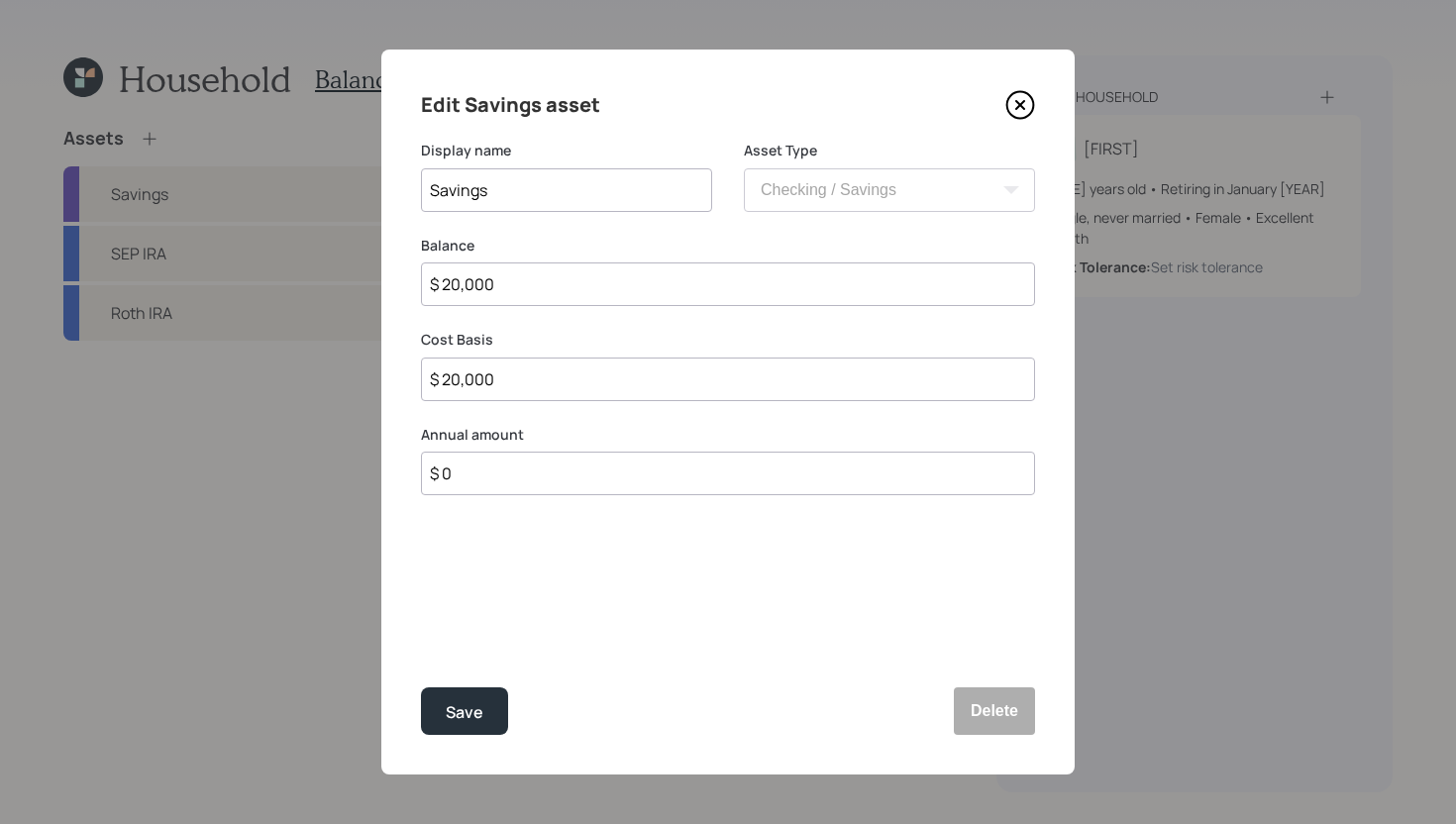 click on "$ 20,000" at bounding box center [728, 284] 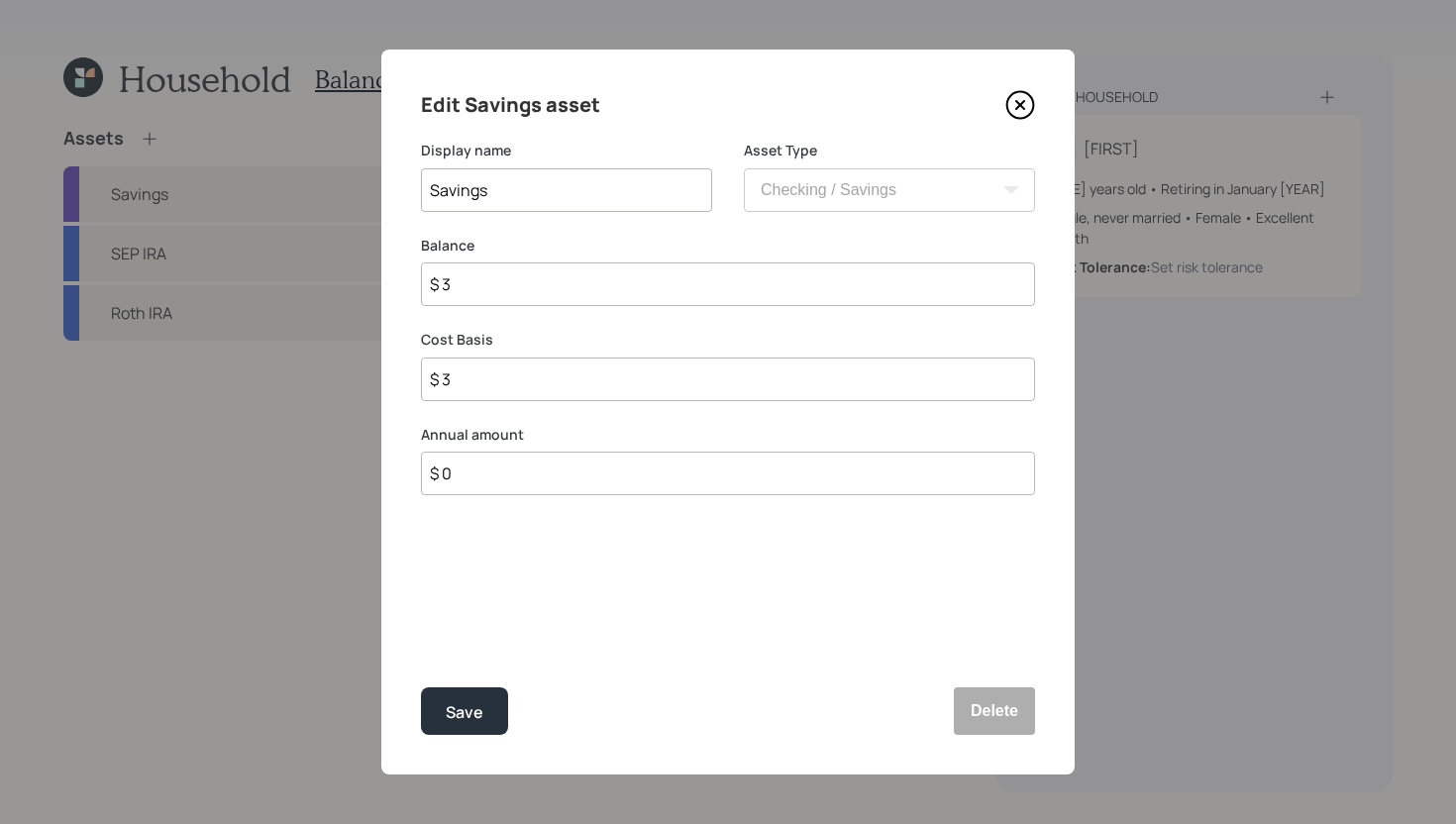 type on "$ 32" 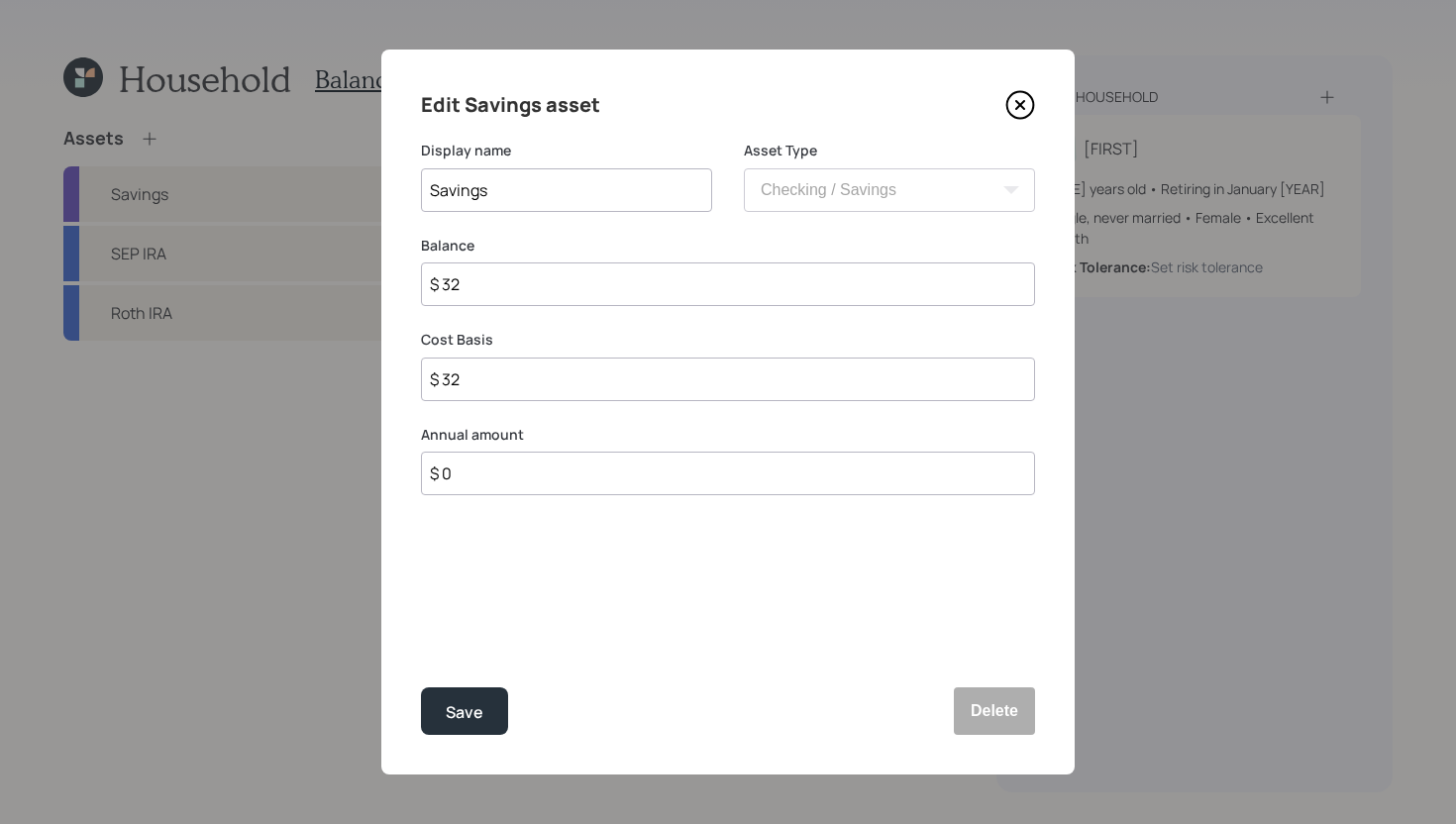 type on "$ 320" 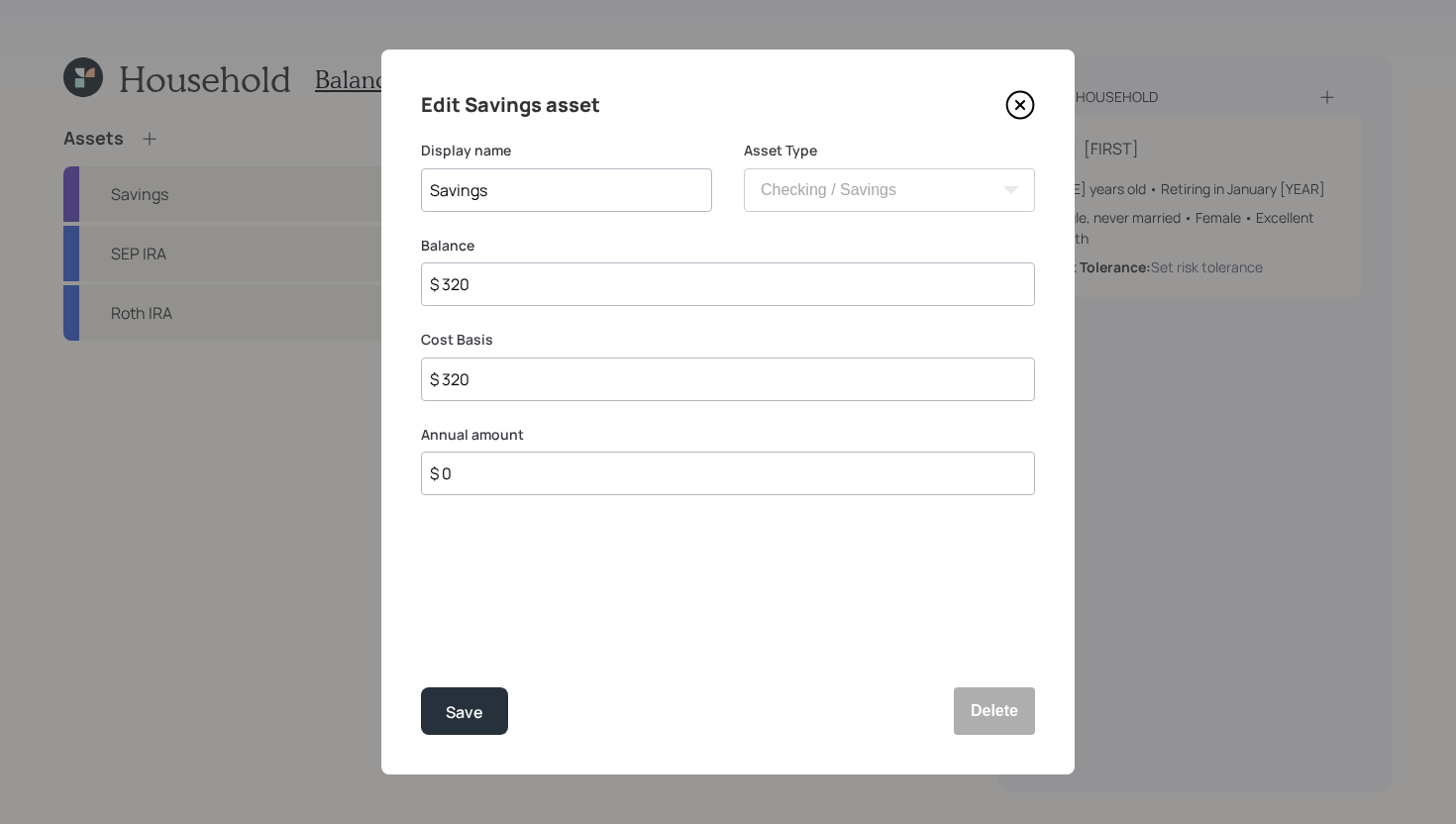 type on "$ 3,200" 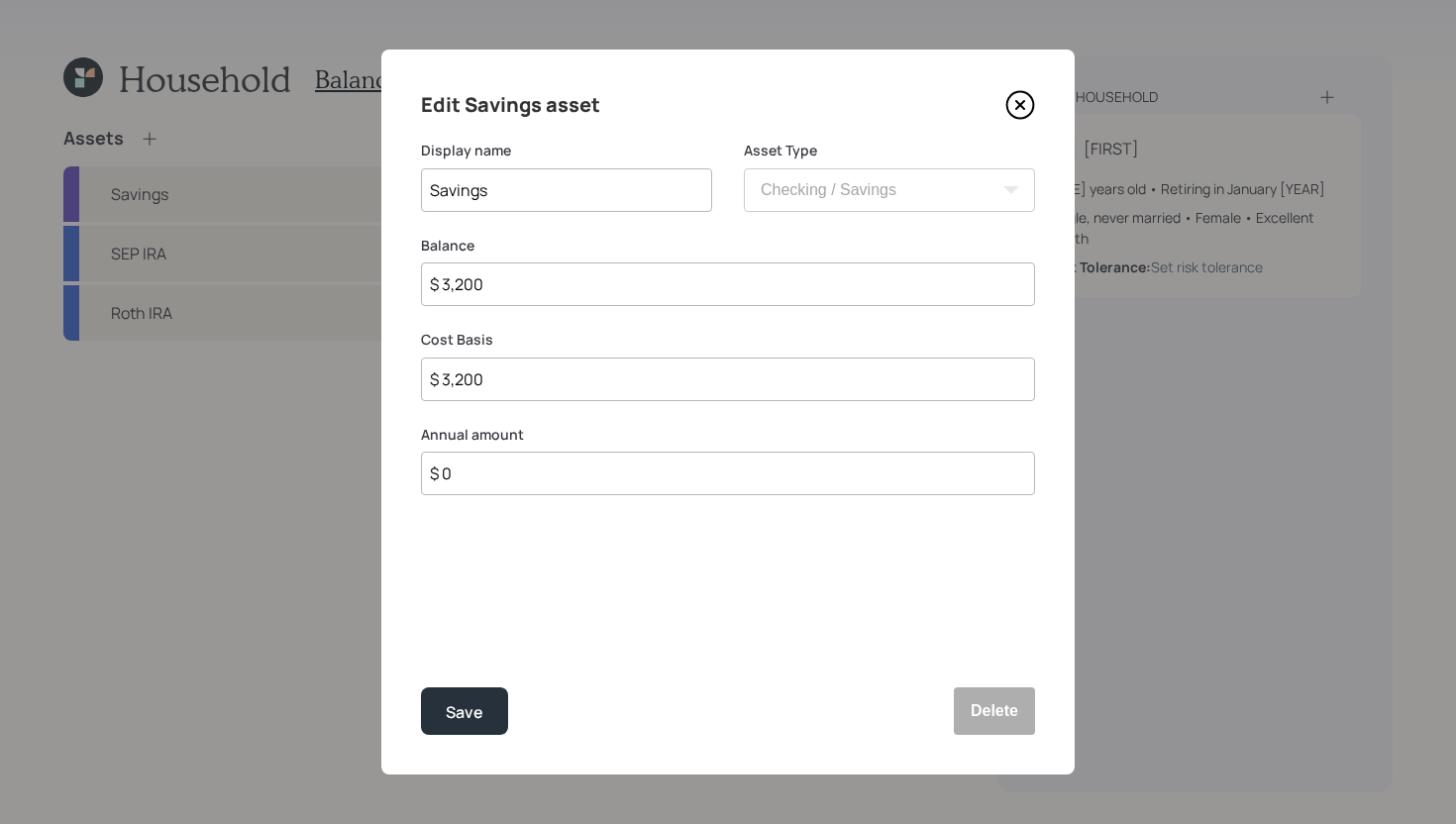 type on "$ 32,000" 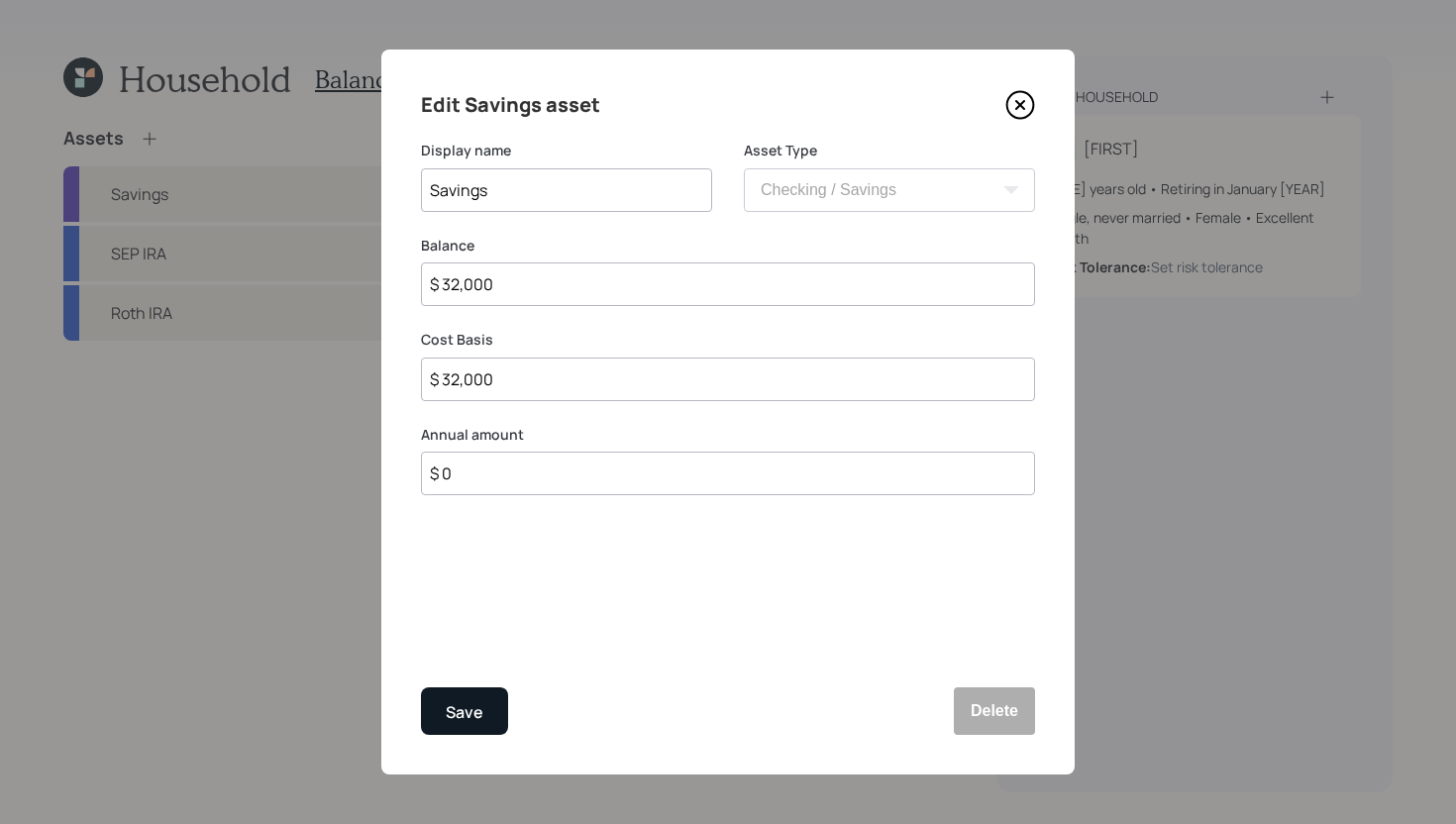 type on "$ 32,000" 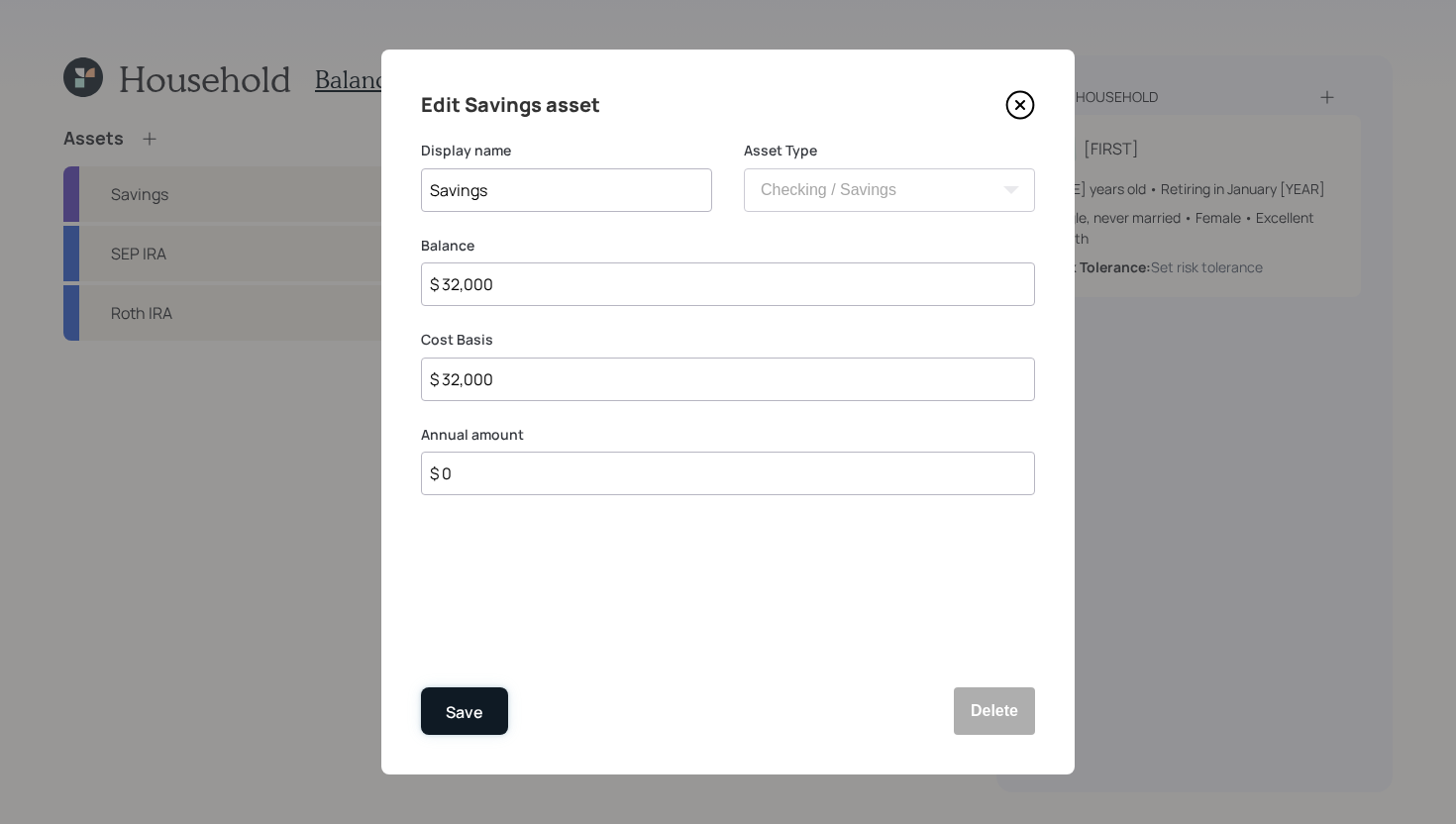 click on "Save" at bounding box center (465, 712) 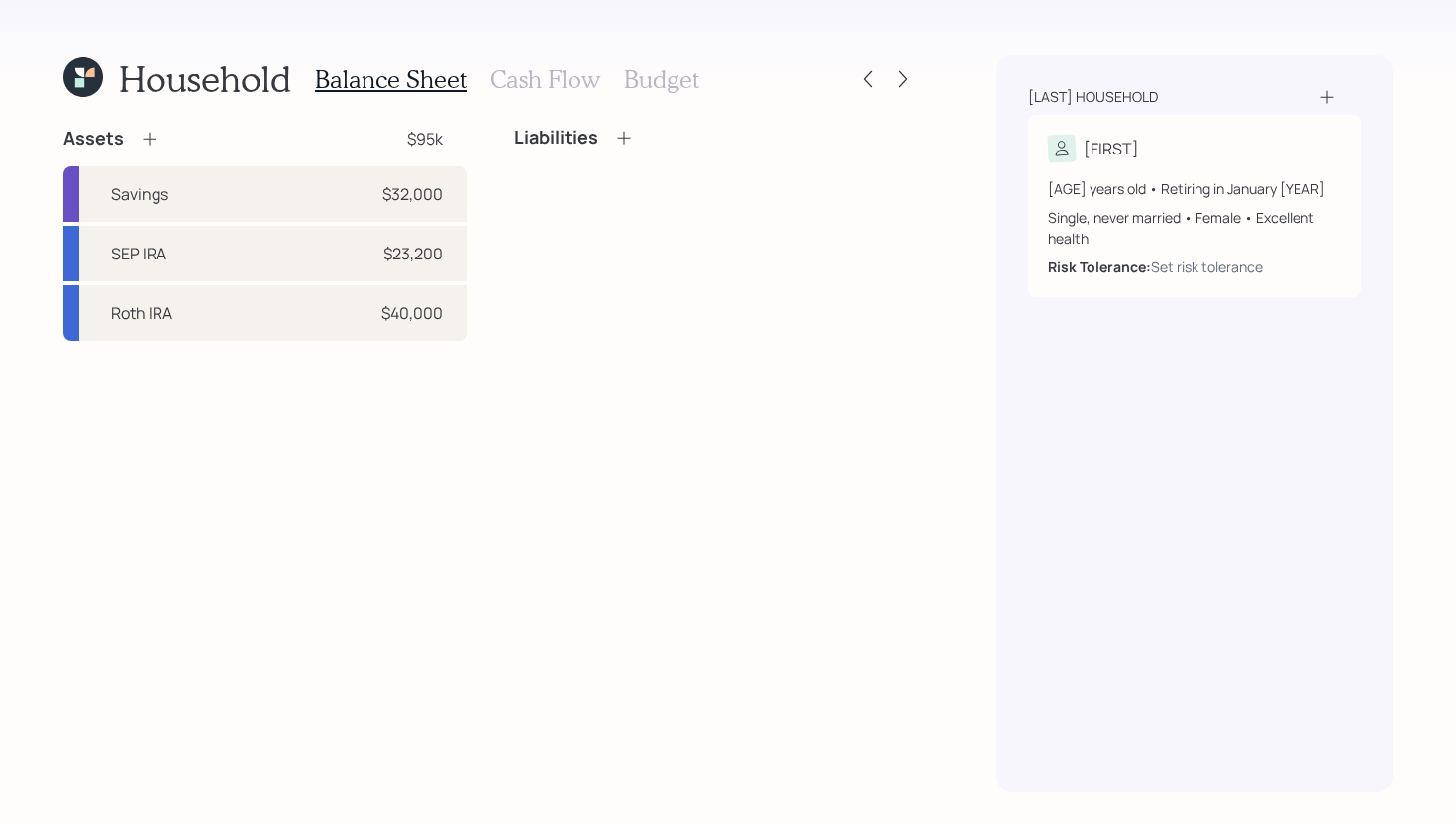 click 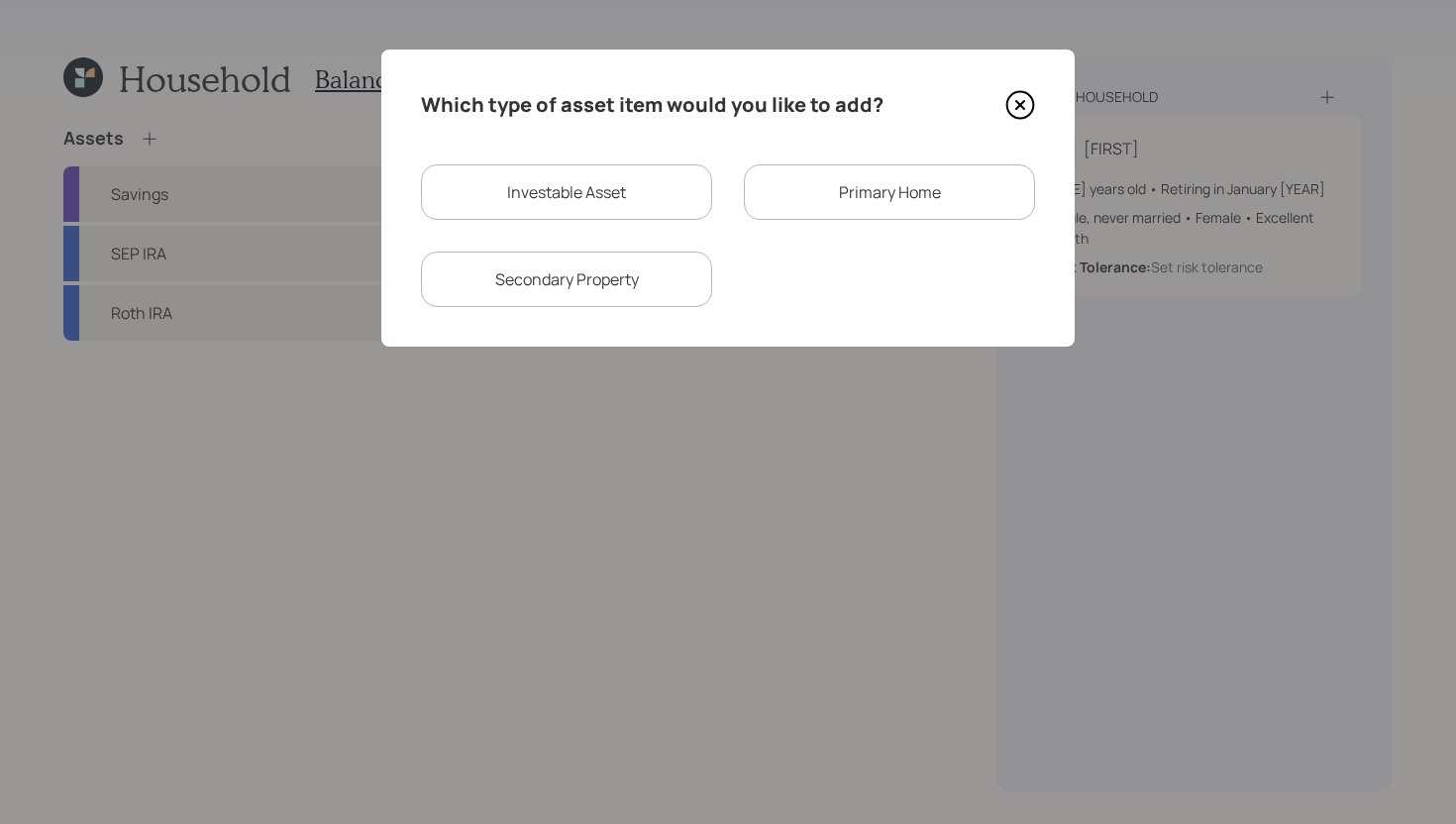 click on "Investable Asset" at bounding box center [567, 192] 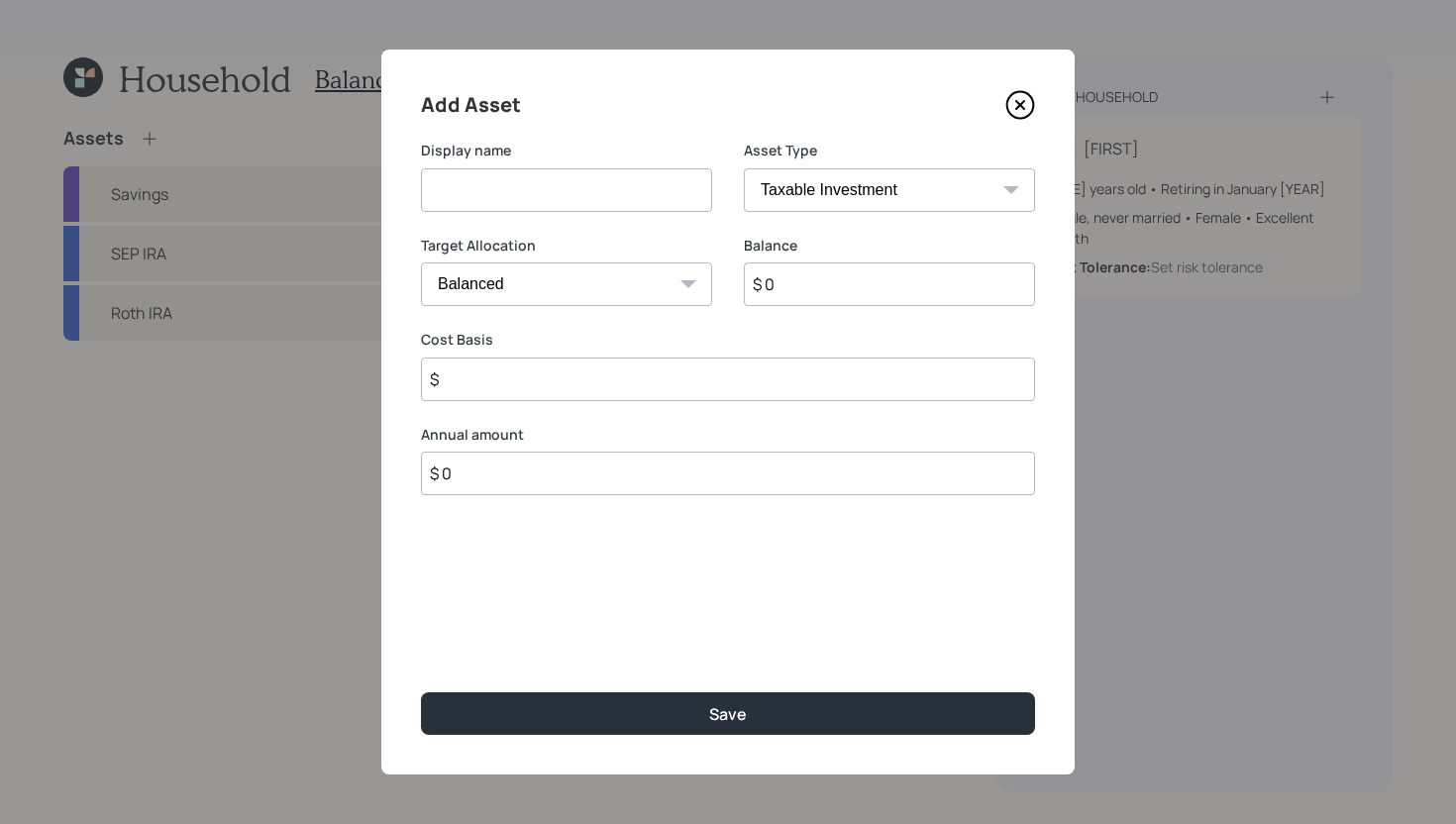 click at bounding box center (567, 190) 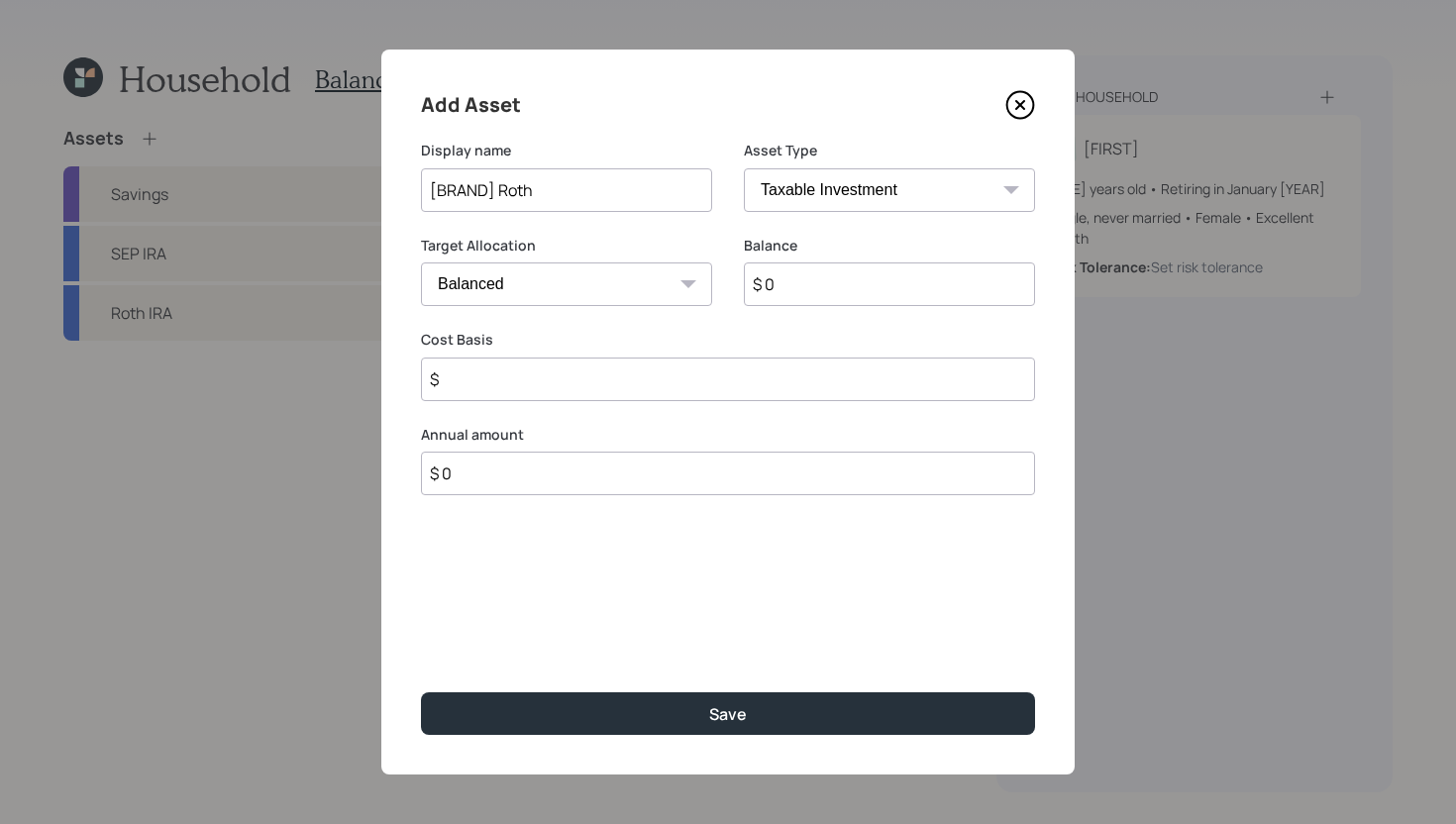 type on "Schwab Roth" 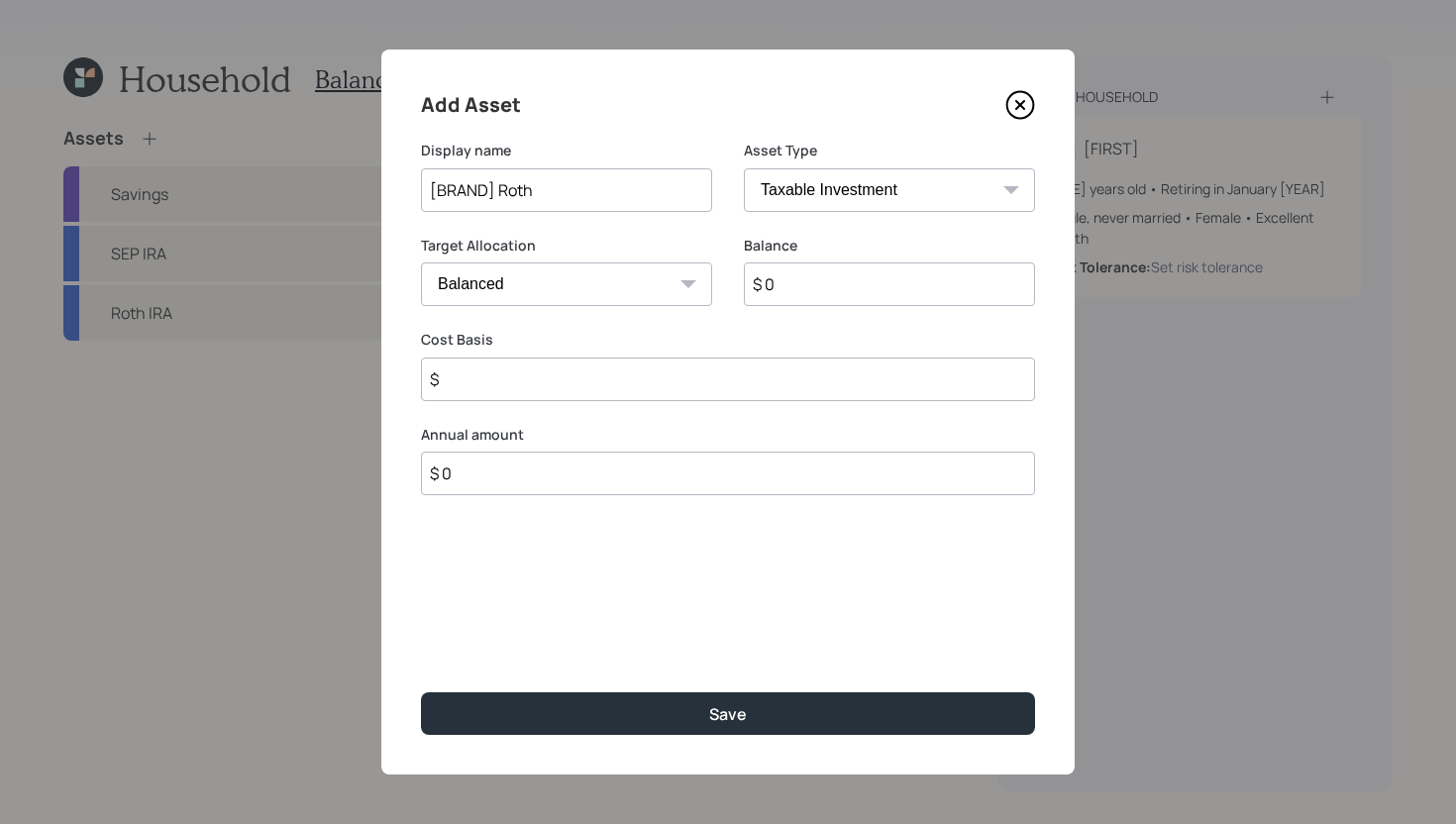 click on "SEP IRA IRA Roth IRA 401(k) Roth 401(k) 403(b) Roth 403(b) 457(b) Roth 457(b) Health Savings Account 529 Taxable Investment Checking / Savings Emergency Fund" at bounding box center (889, 190) 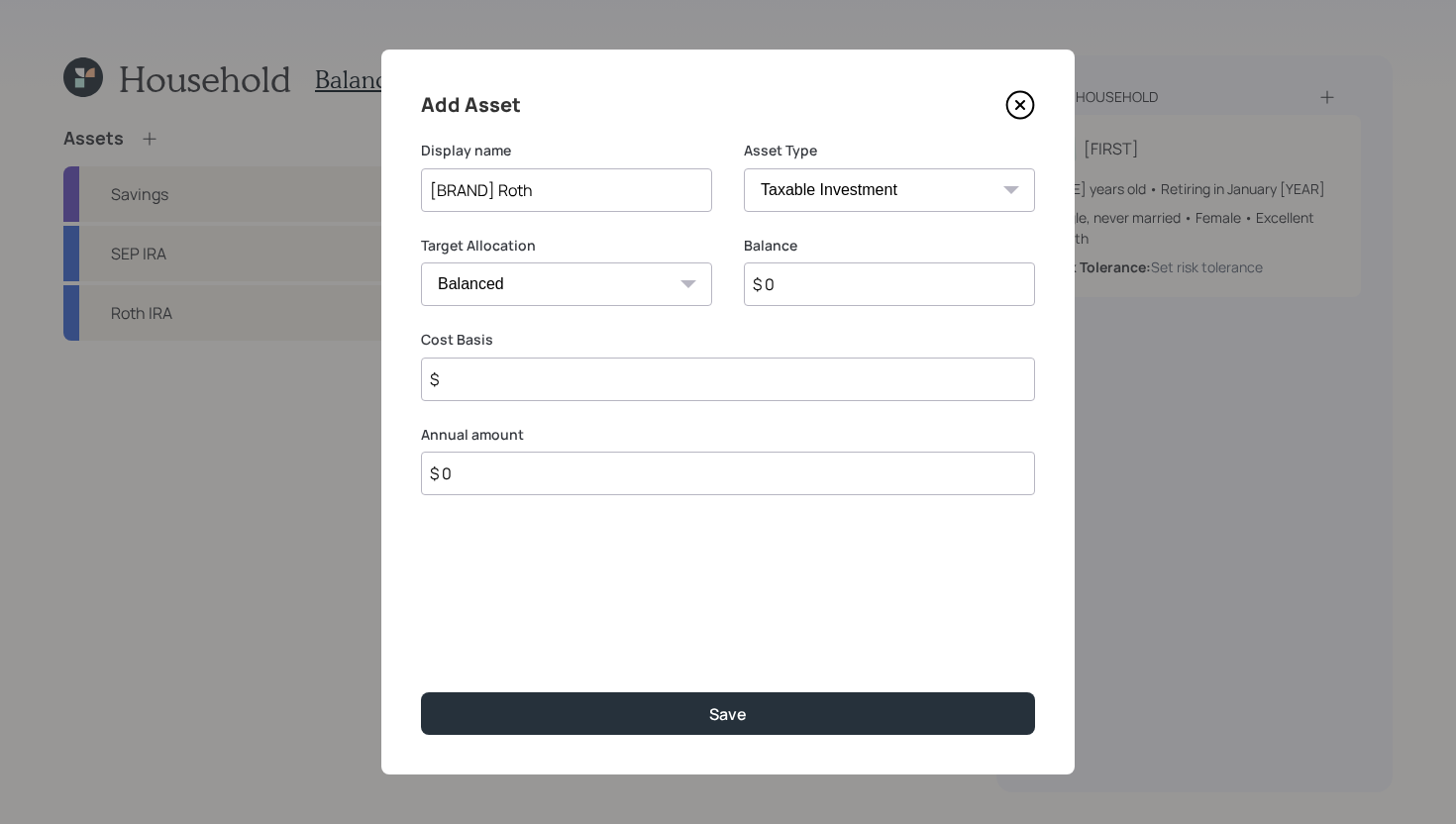 select on "roth_ira" 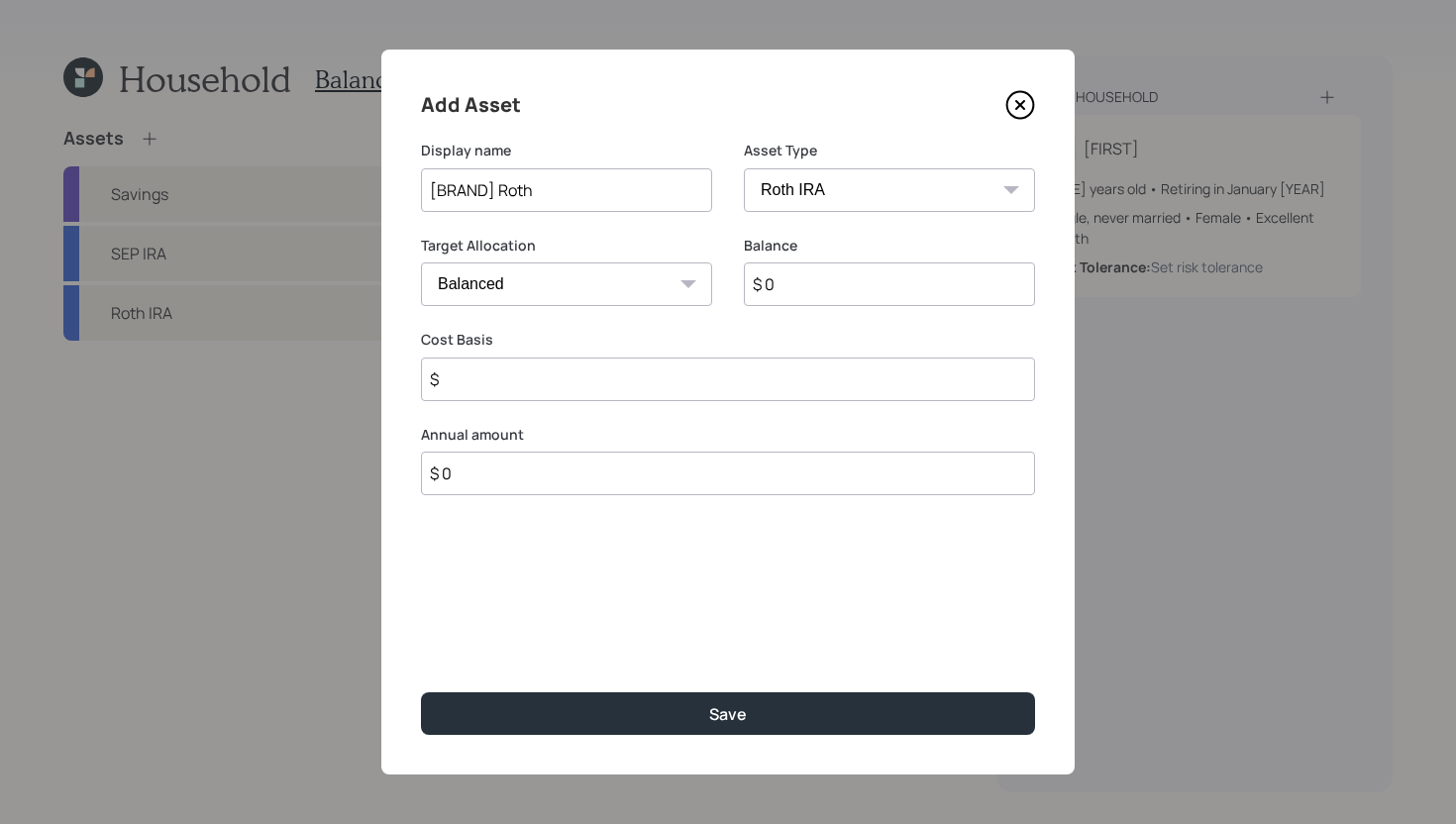 type on "$" 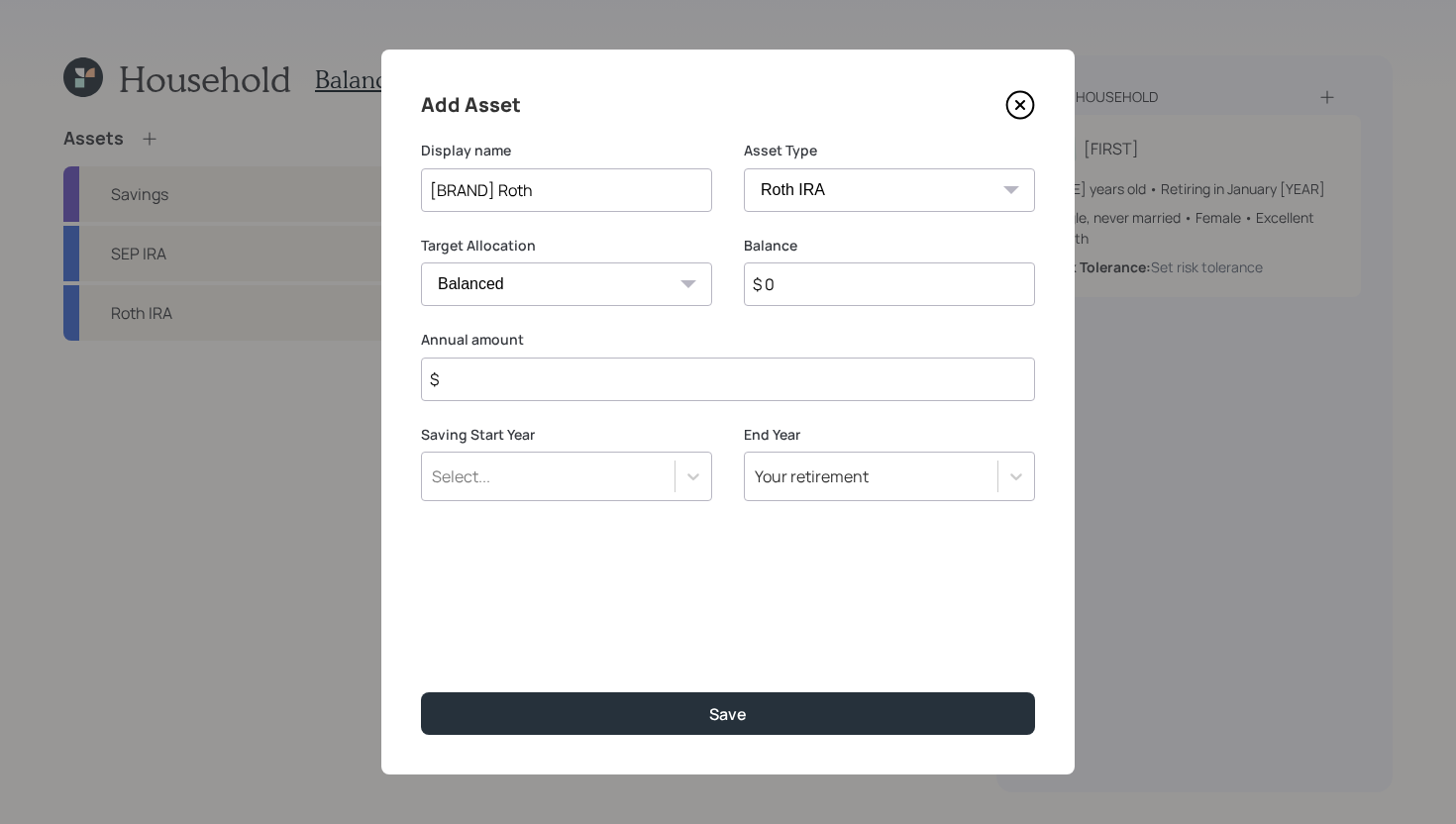 click on "$ 0" at bounding box center [889, 284] 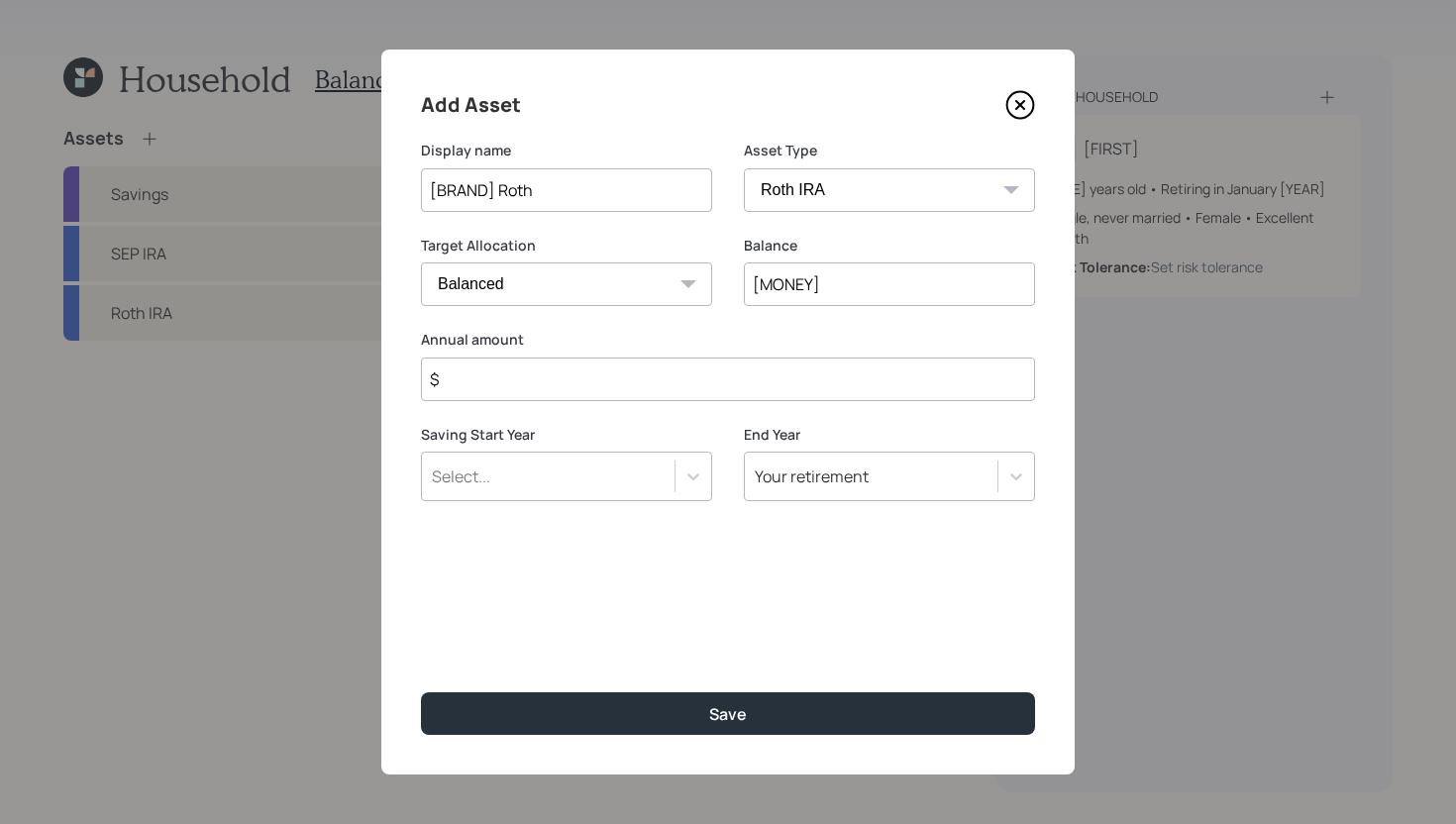 type on "$ 7,300" 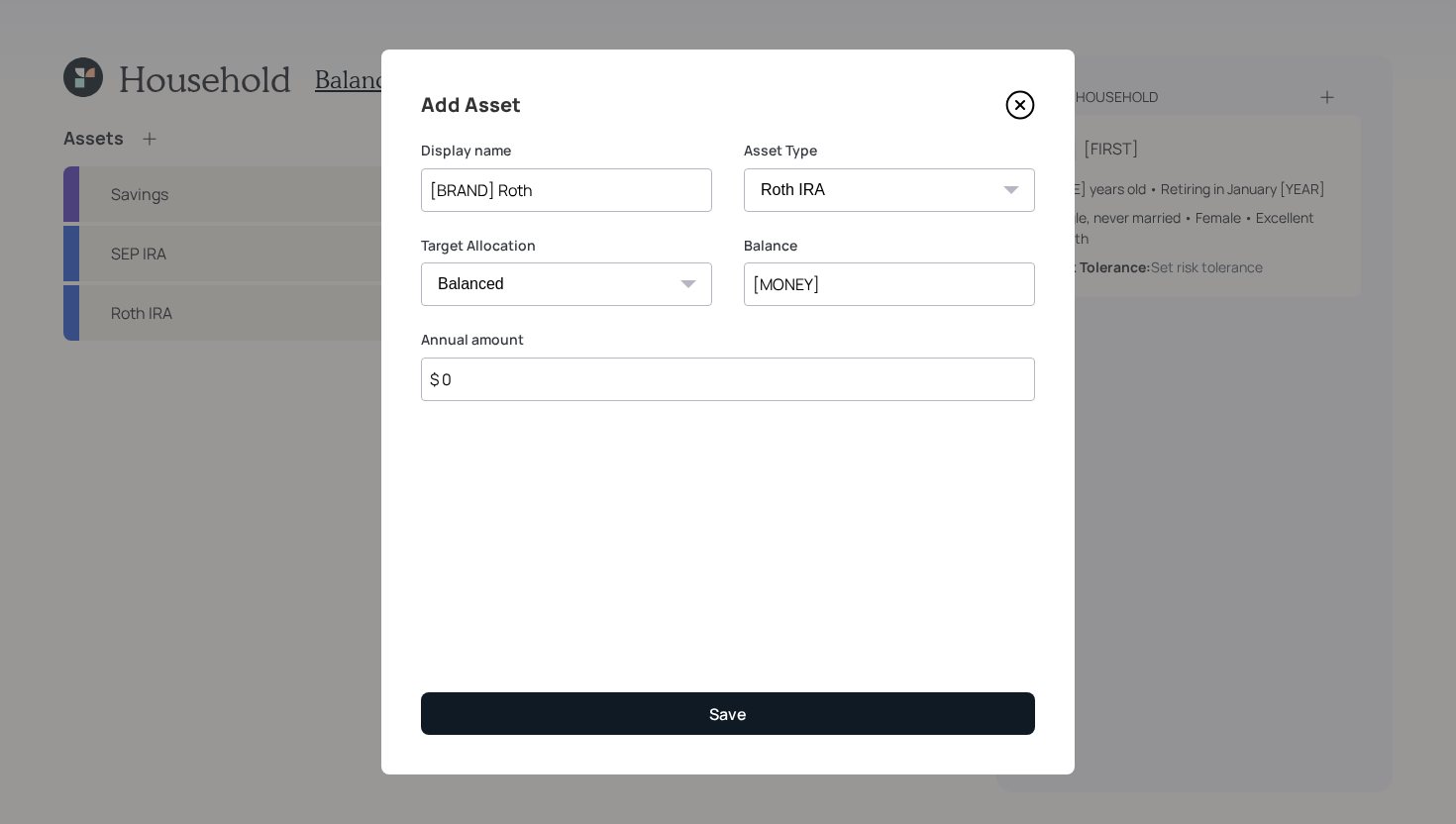 type on "$ 0" 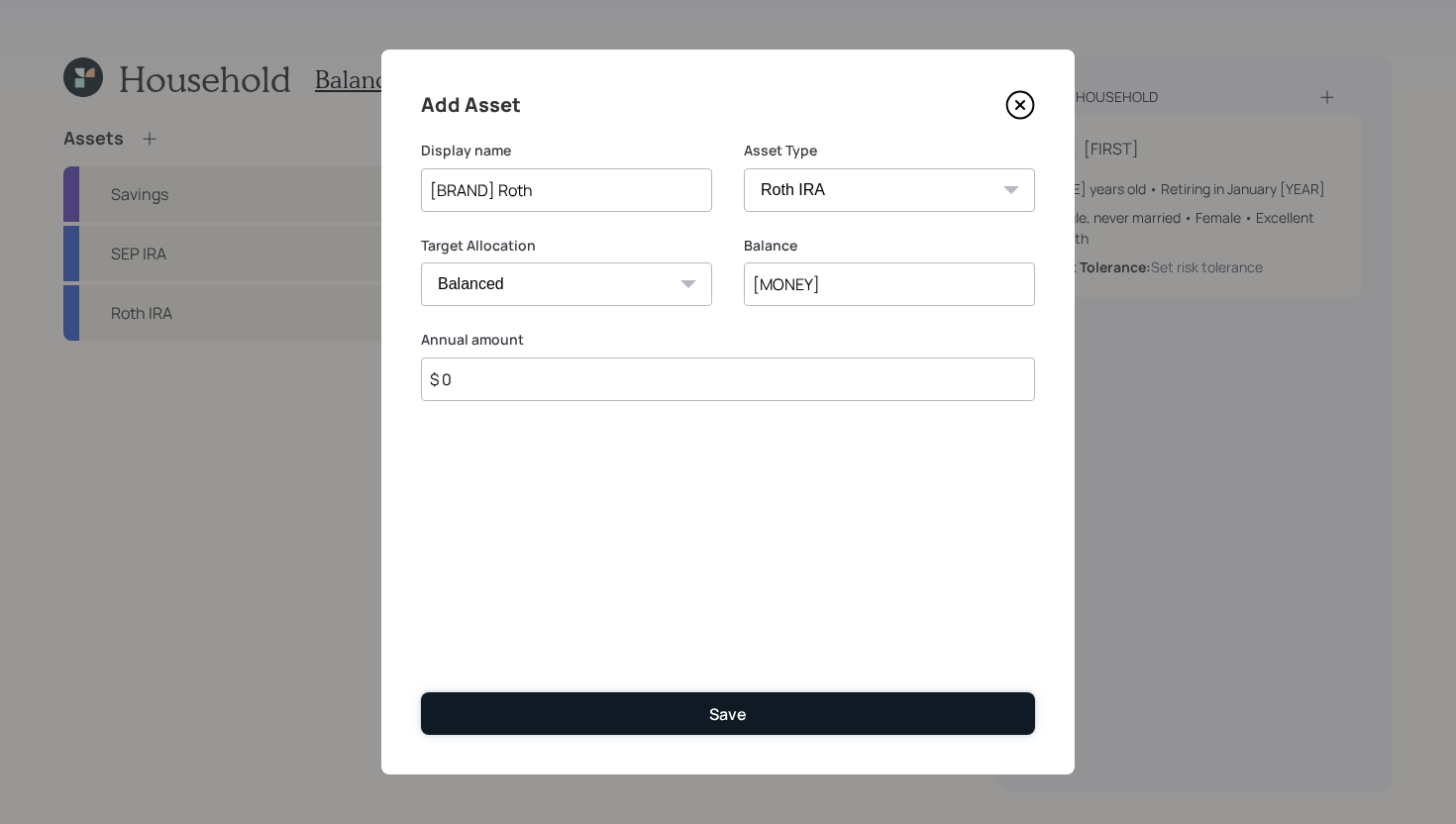 click on "Save" at bounding box center [728, 714] 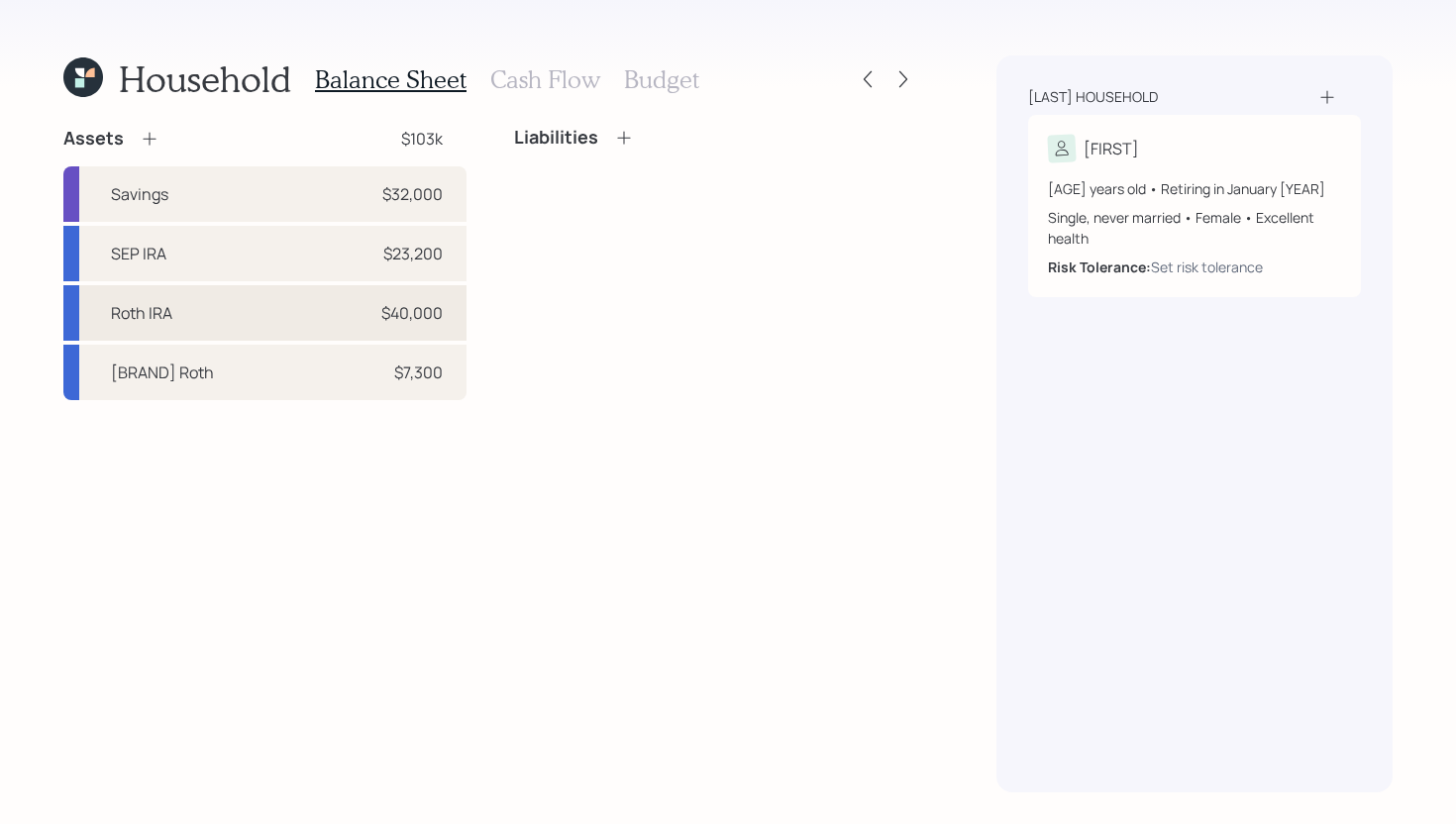 click on "Roth IRA" at bounding box center [142, 313] 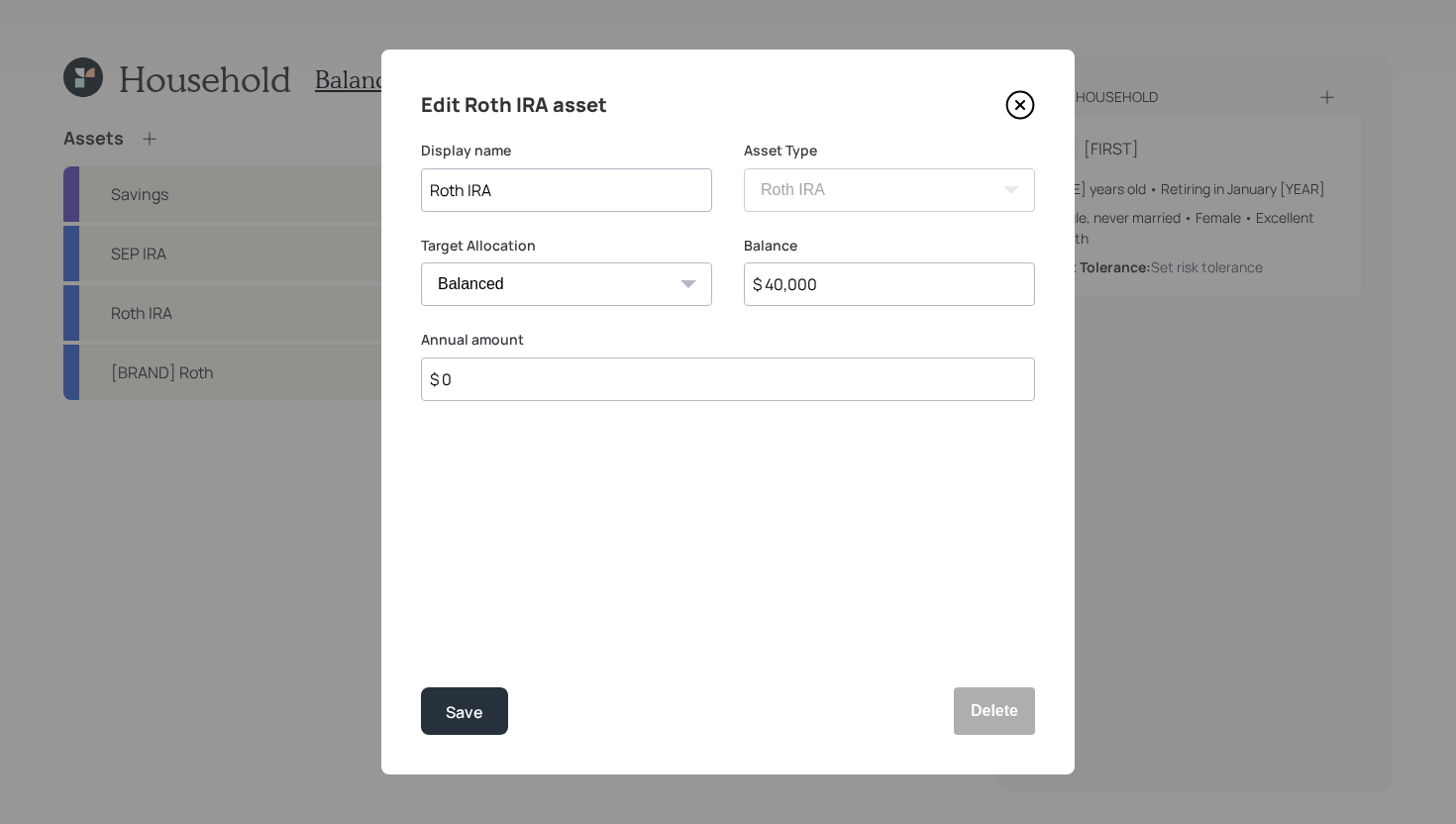 click on "Roth IRA" at bounding box center (567, 190) 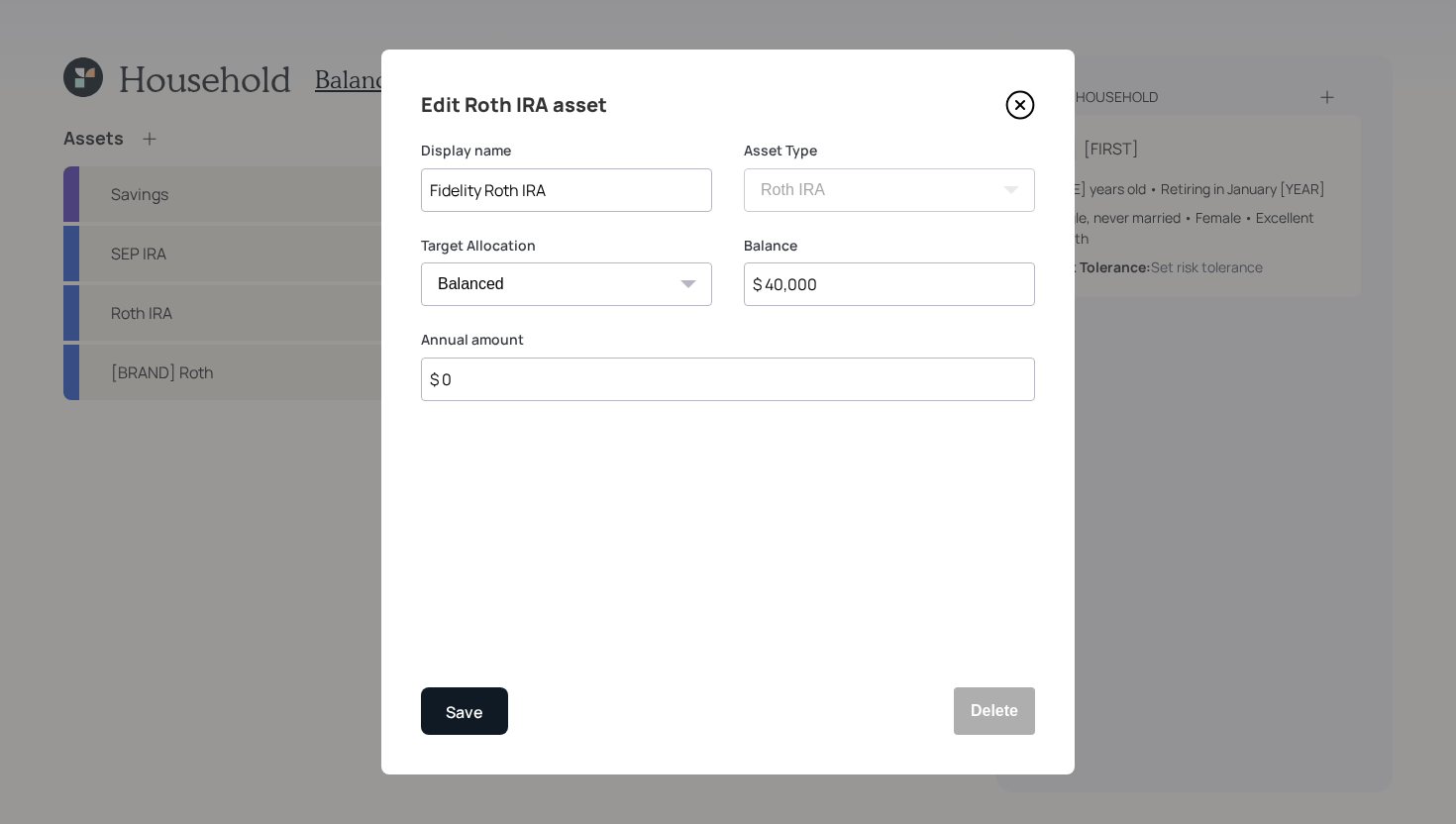 type on "Fidelity Roth IRA" 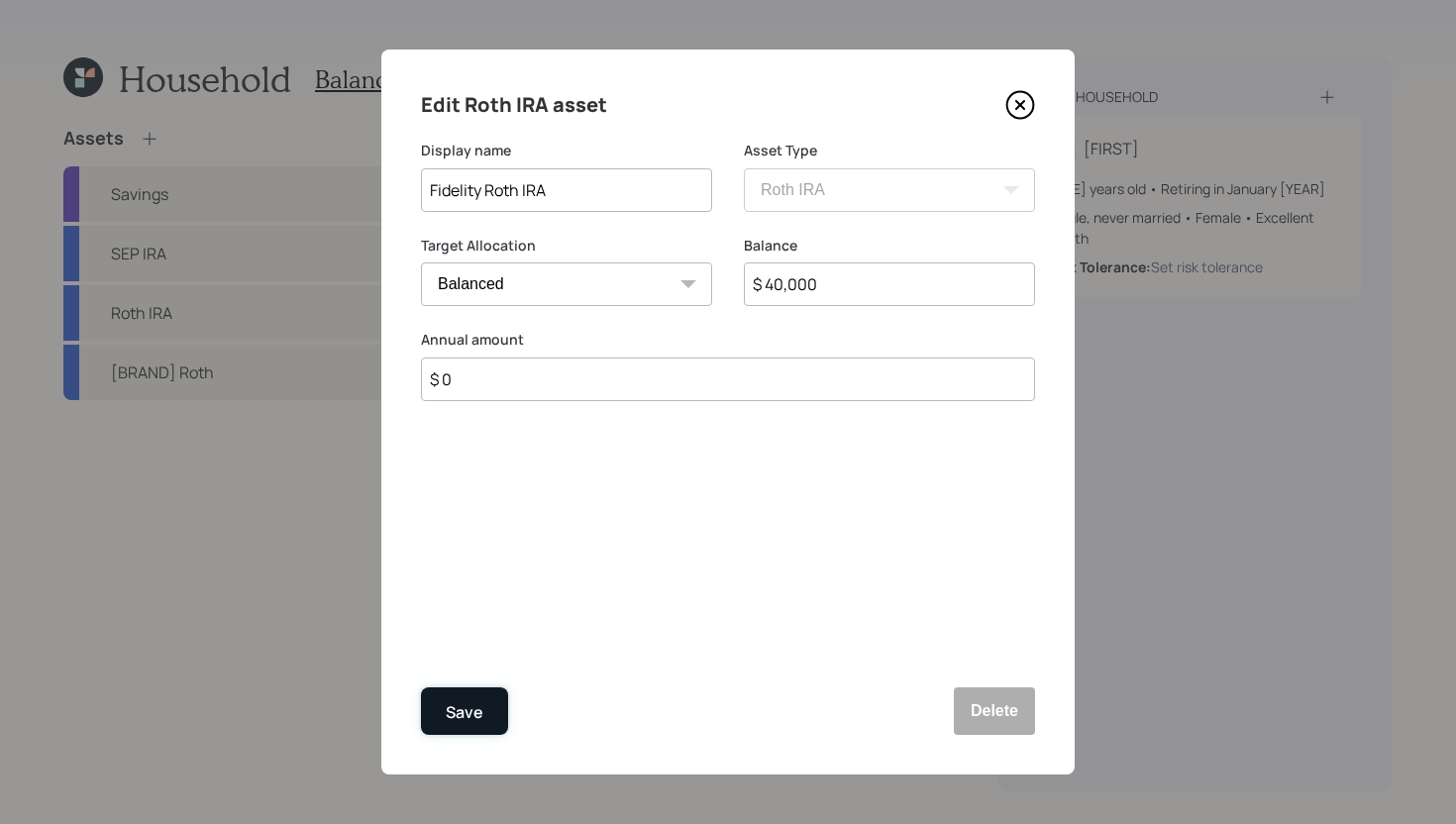 click on "Save" at bounding box center [465, 712] 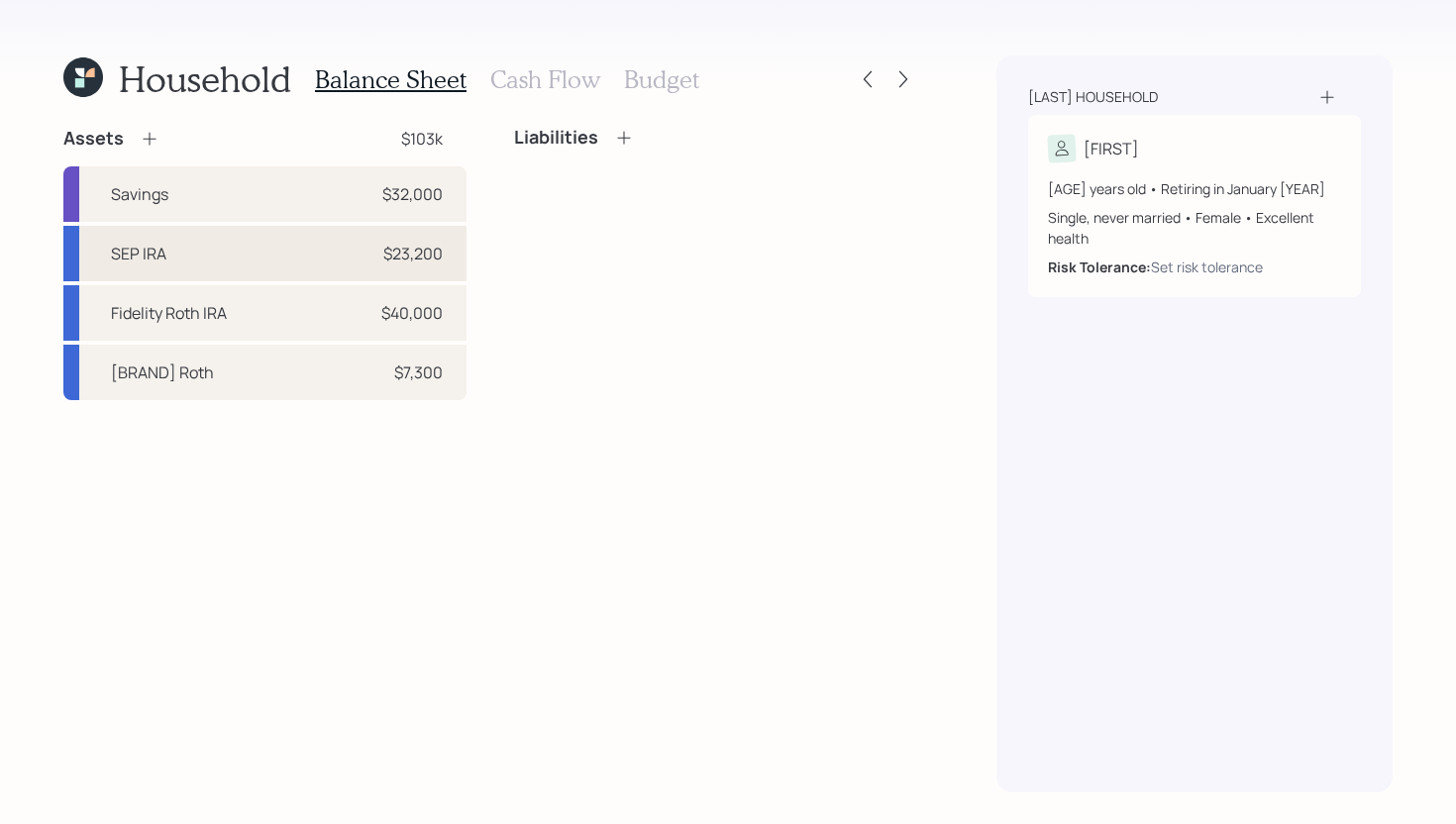 click on "SEP IRA $23,200" at bounding box center (264, 254) 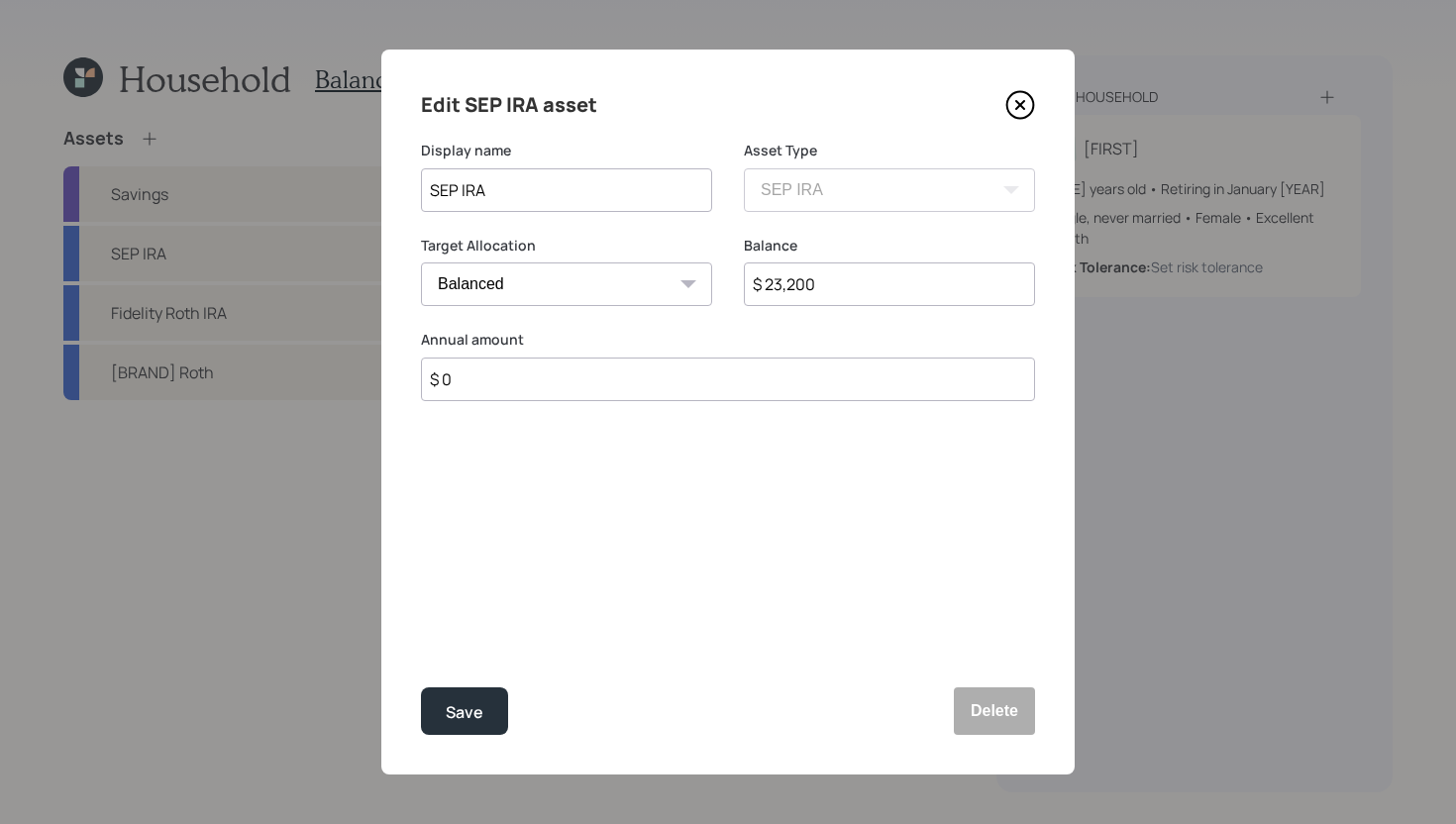 click on "SEP IRA" at bounding box center (567, 190) 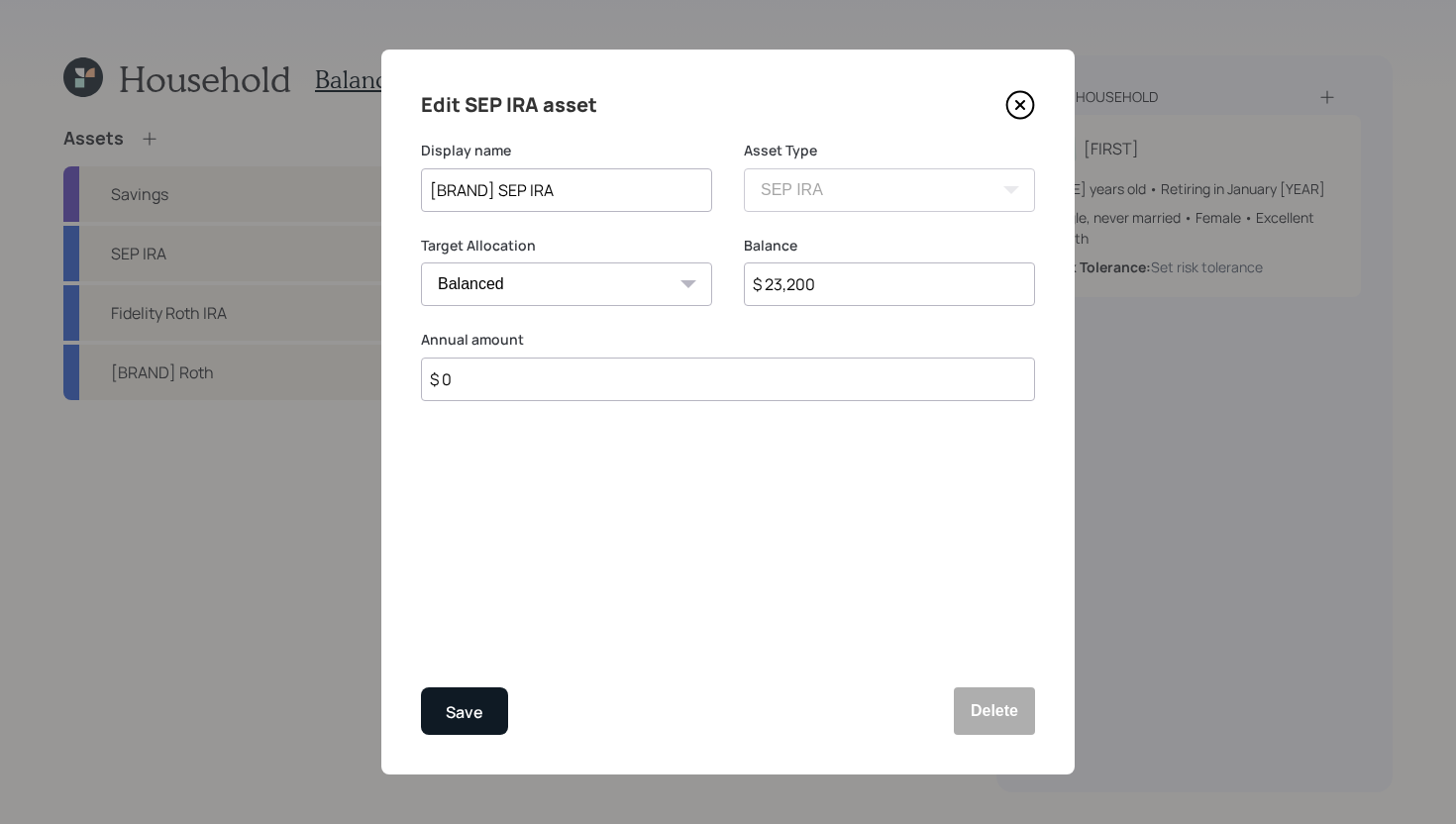 type on "Fidelity SEP IRA" 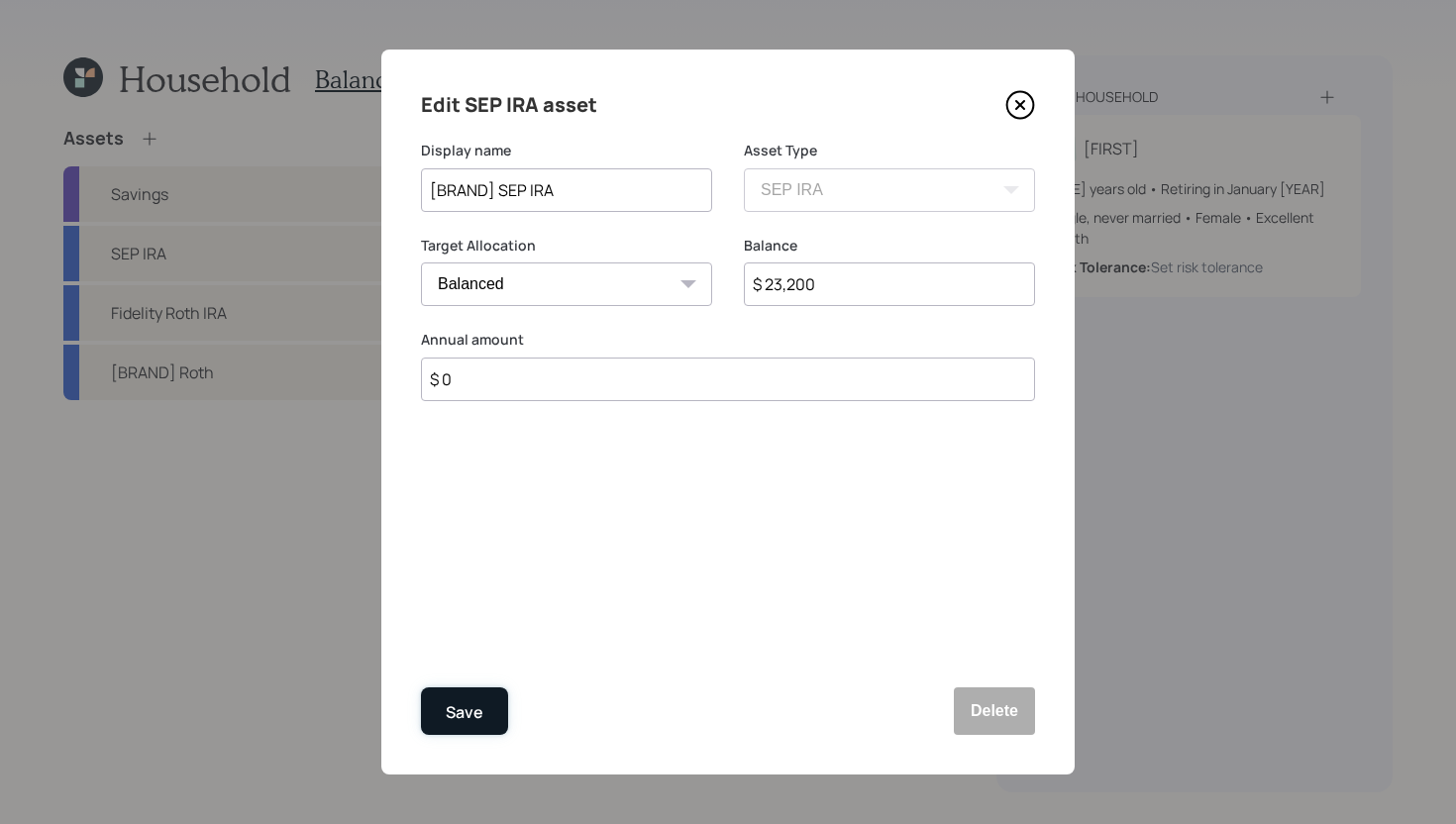 click on "Save" at bounding box center [465, 712] 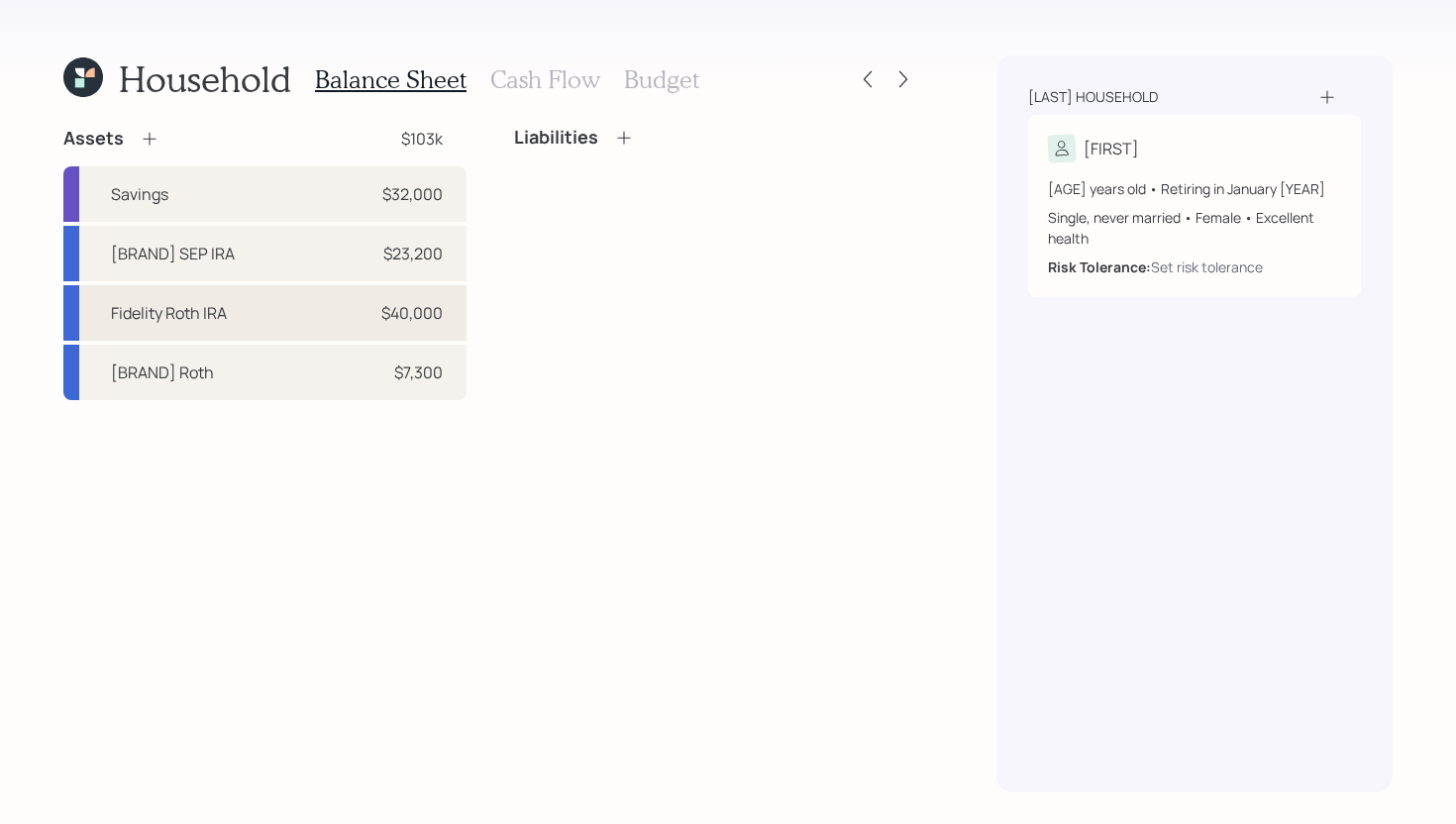 click on "Fidelity Roth IRA $40,000" at bounding box center (264, 313) 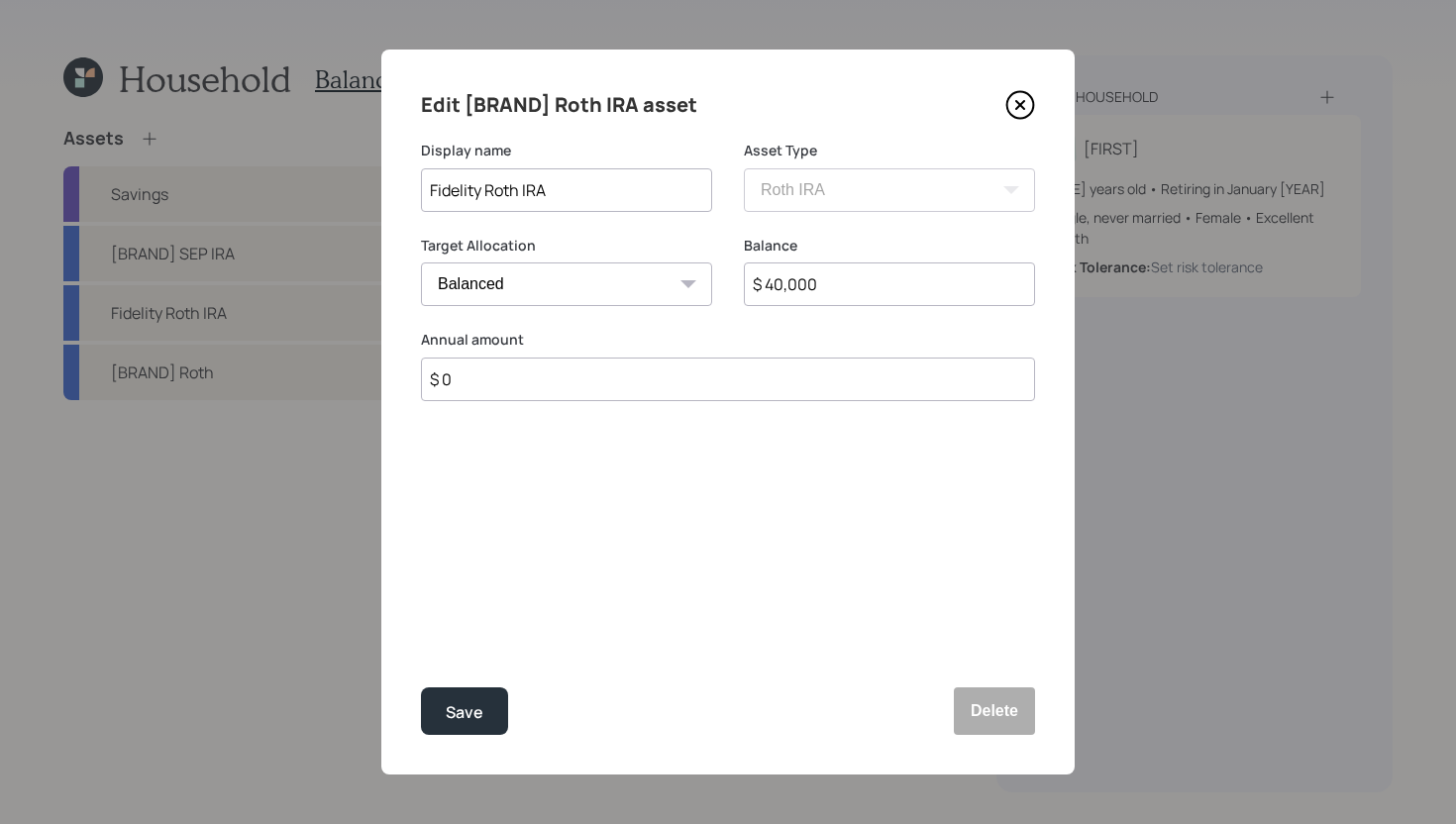 click on "$ 0" at bounding box center (728, 379) 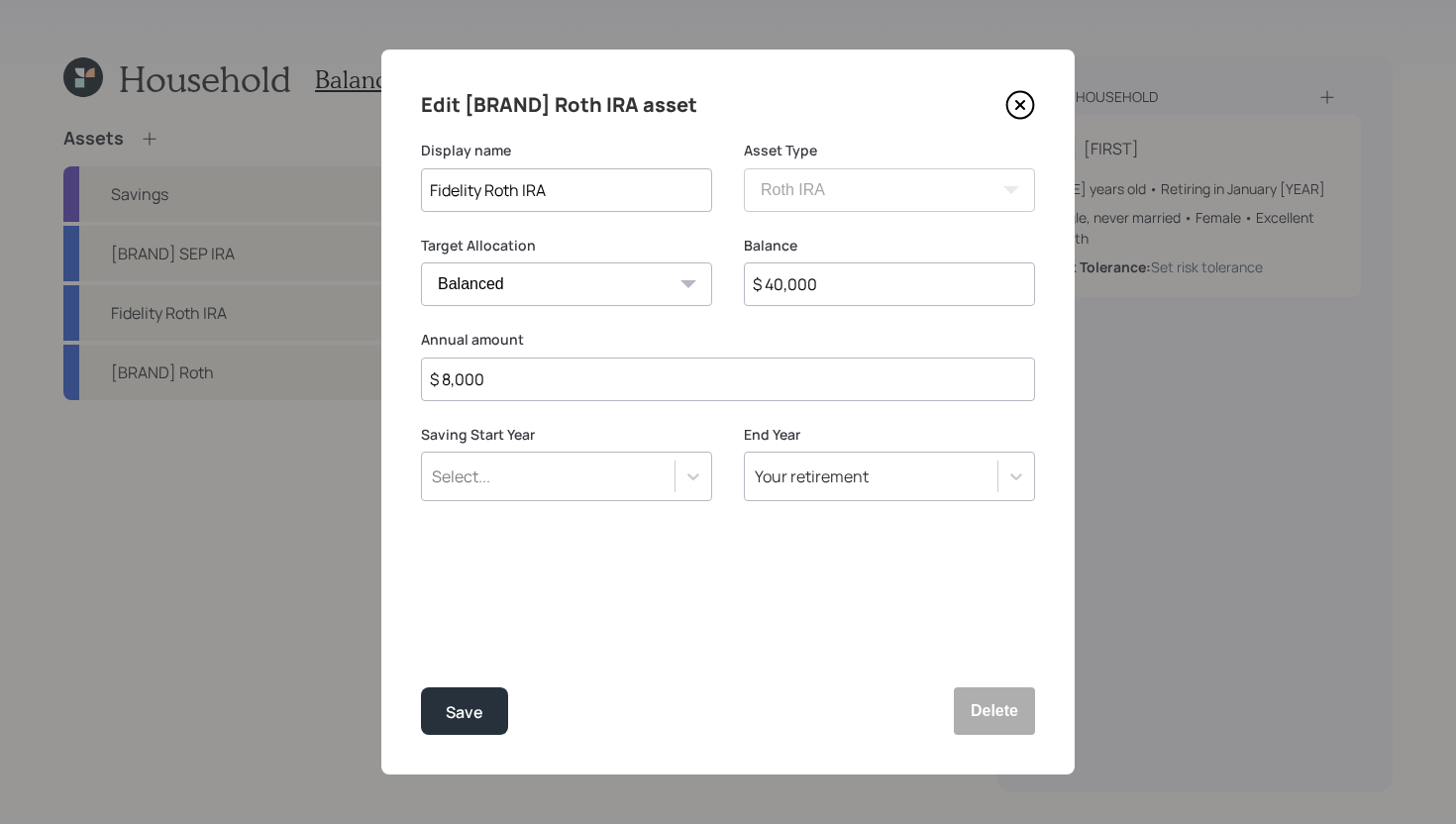 type on "$ 8,000" 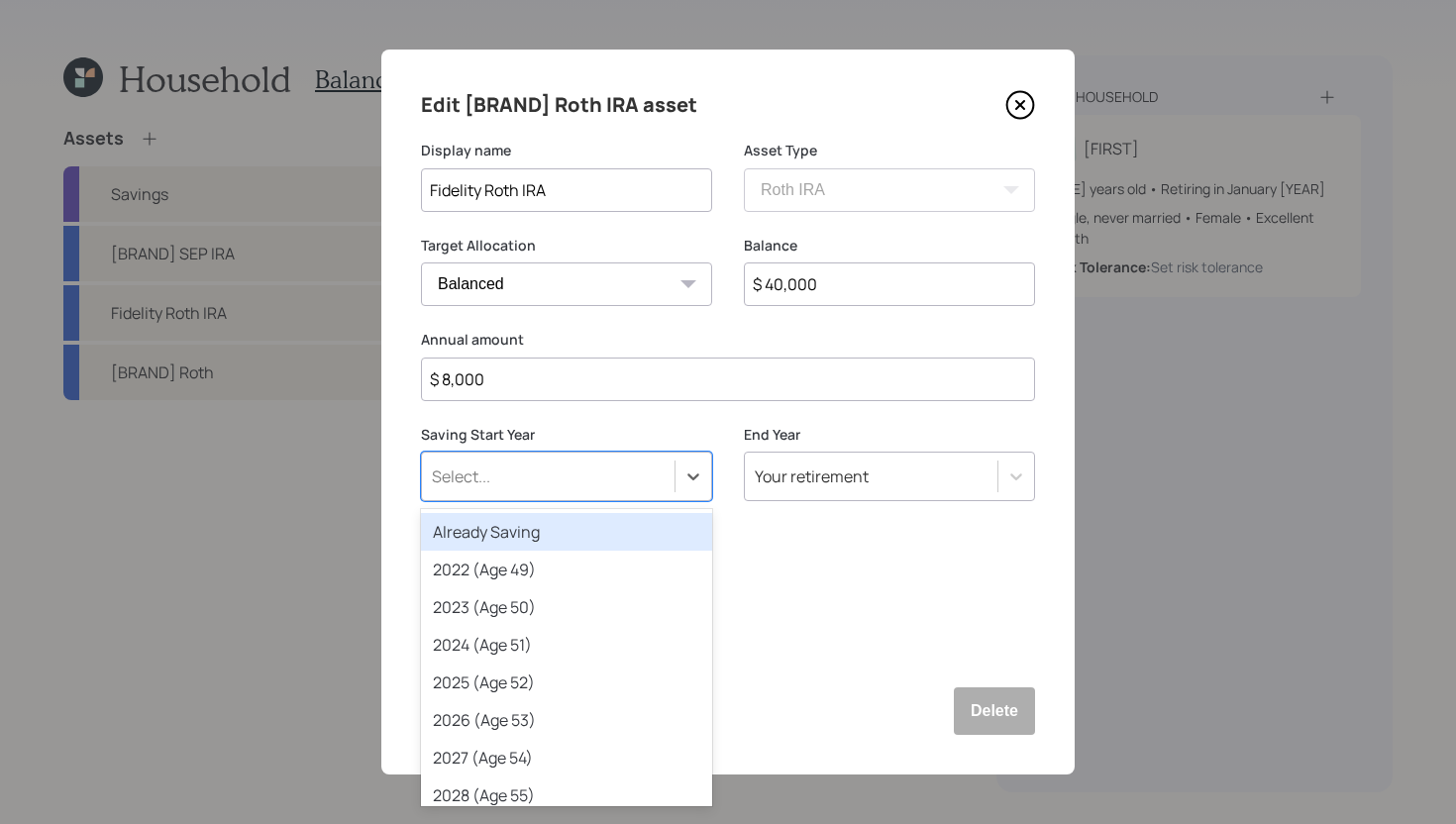 click on "Select..." at bounding box center [548, 476] 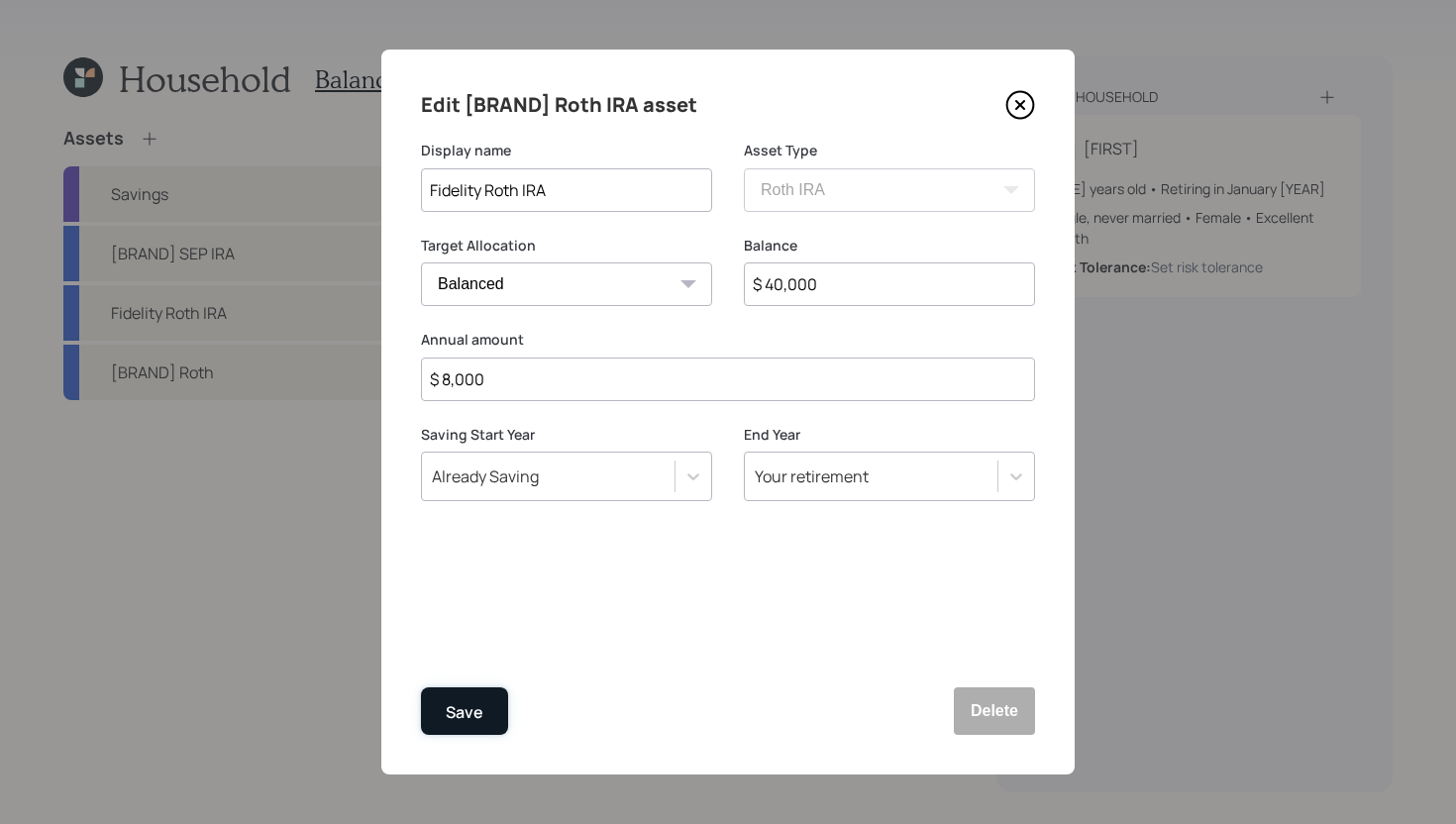 click on "Save" at bounding box center [465, 712] 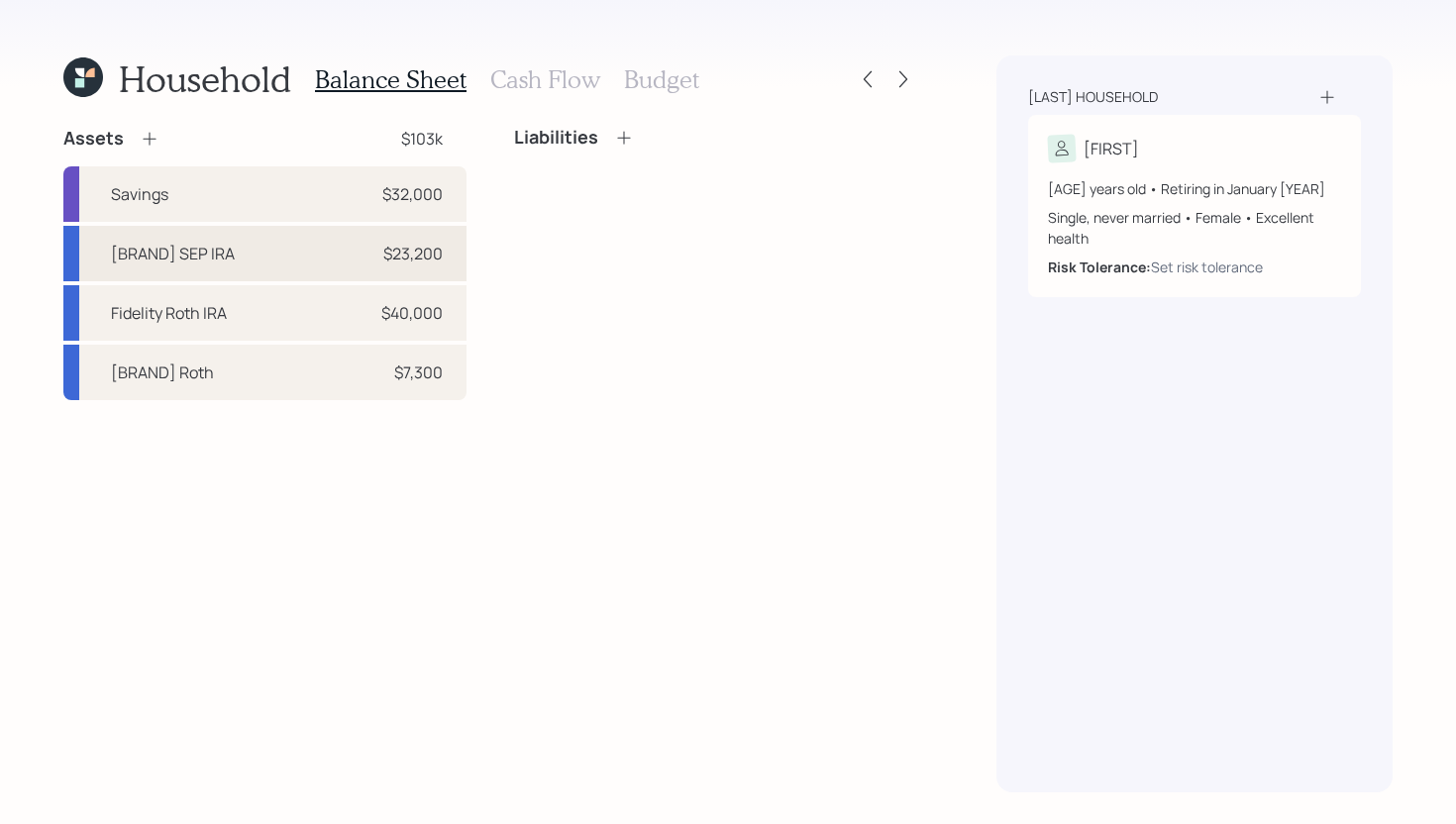 click on "Fidelity SEP IRA $23,200" at bounding box center (264, 254) 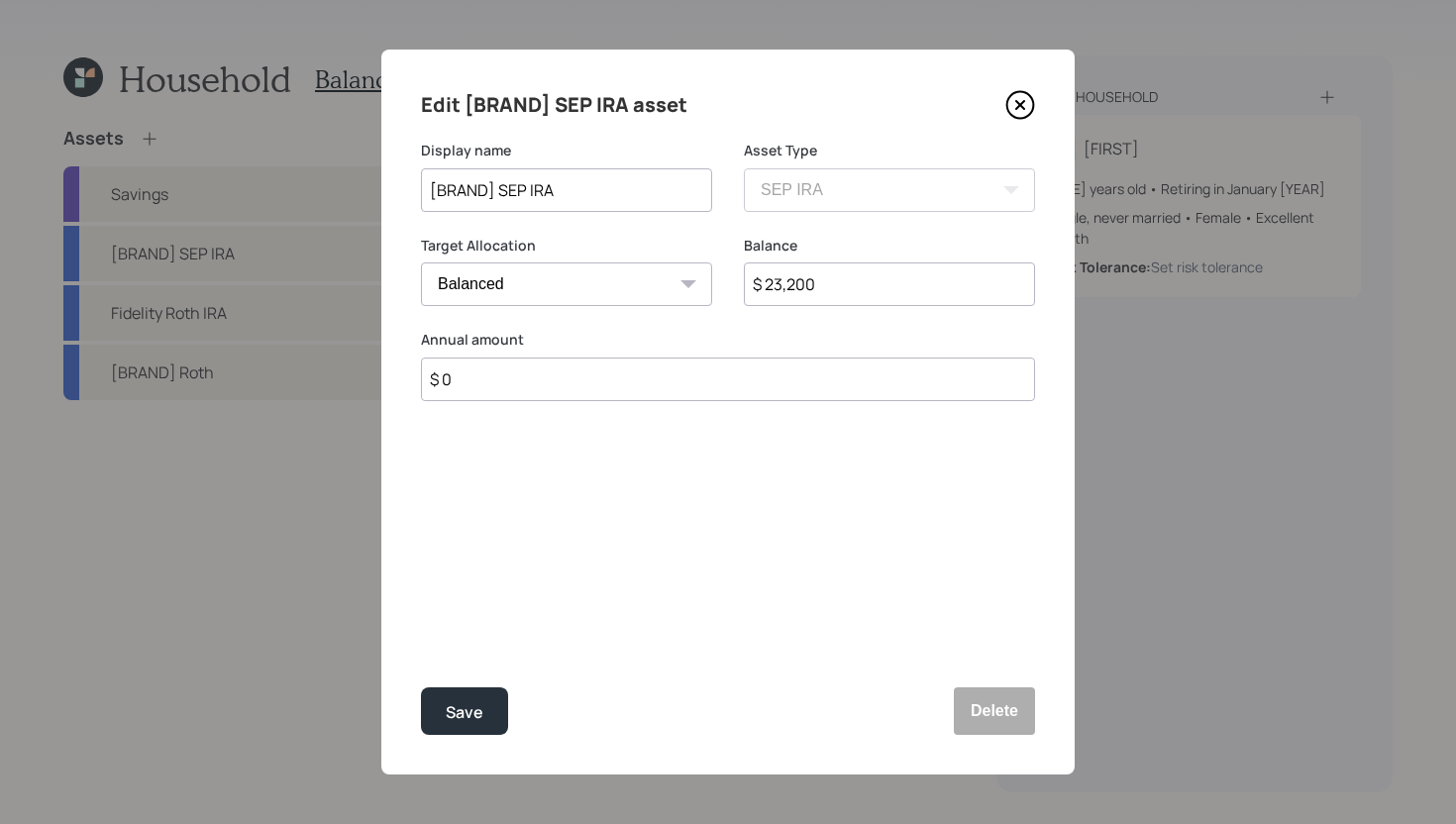 click on "$ 0" at bounding box center (728, 379) 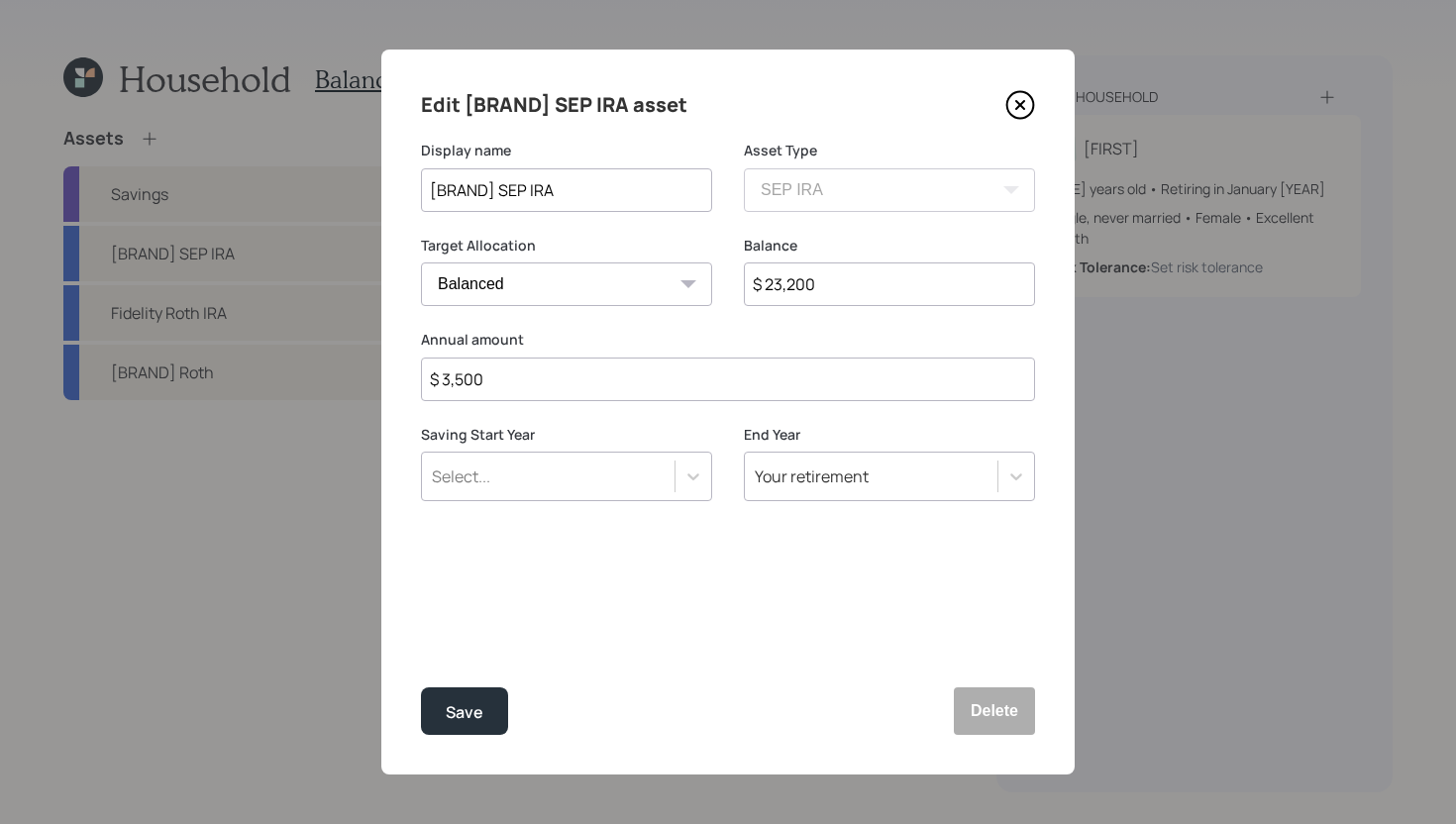 type on "$ 3,500" 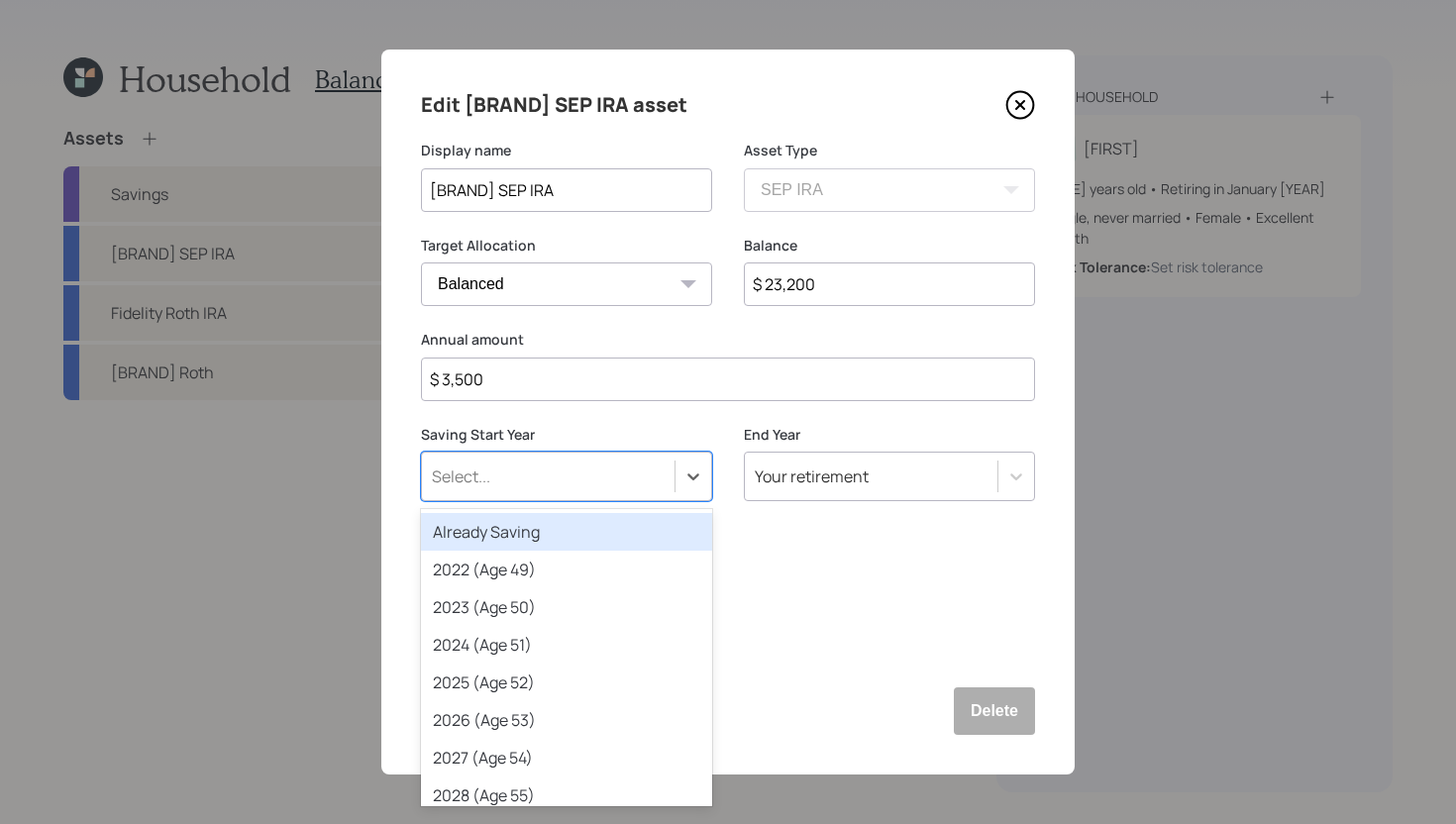 click on "Already Saving" at bounding box center [567, 532] 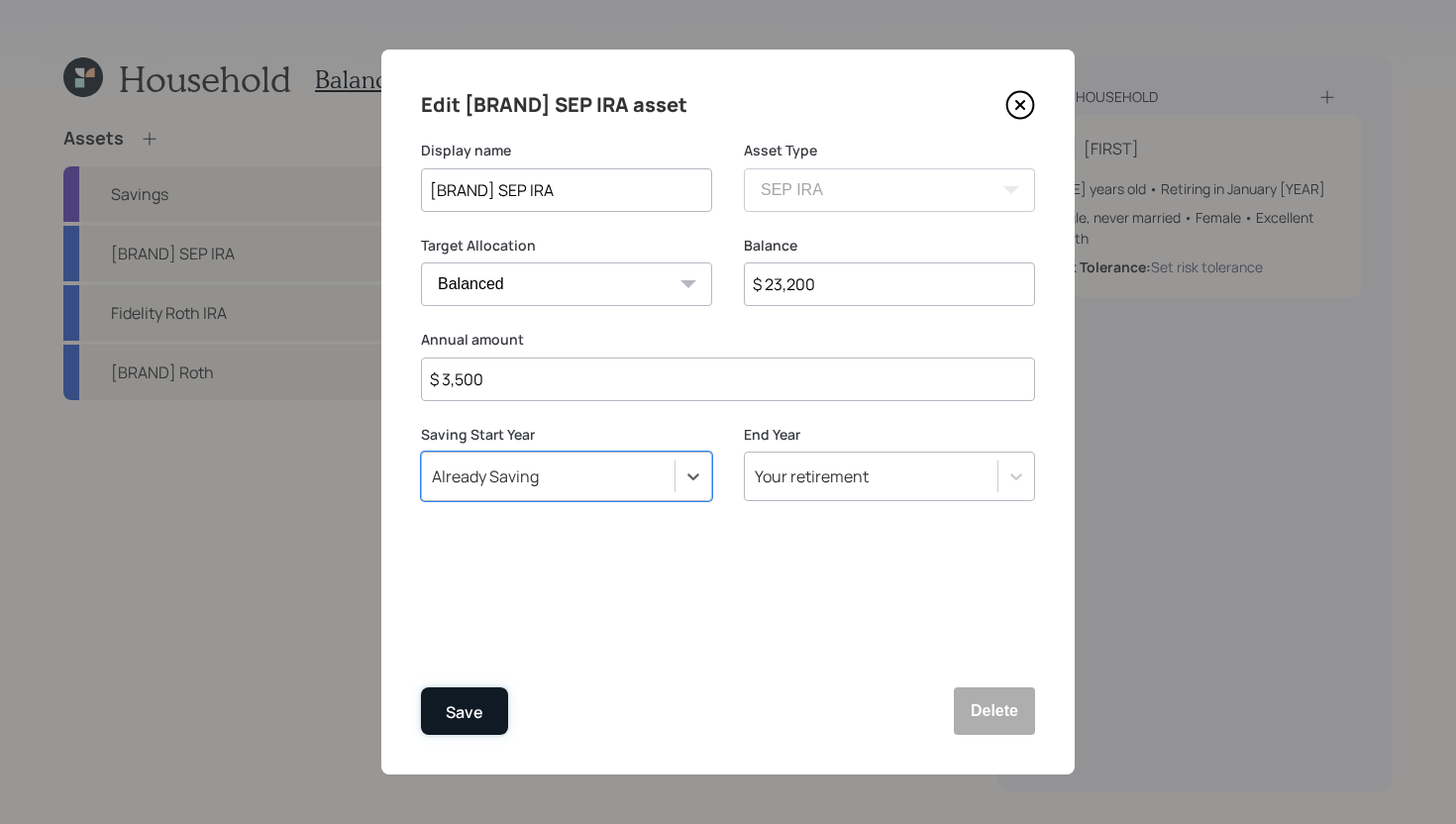 click on "Save" at bounding box center [465, 712] 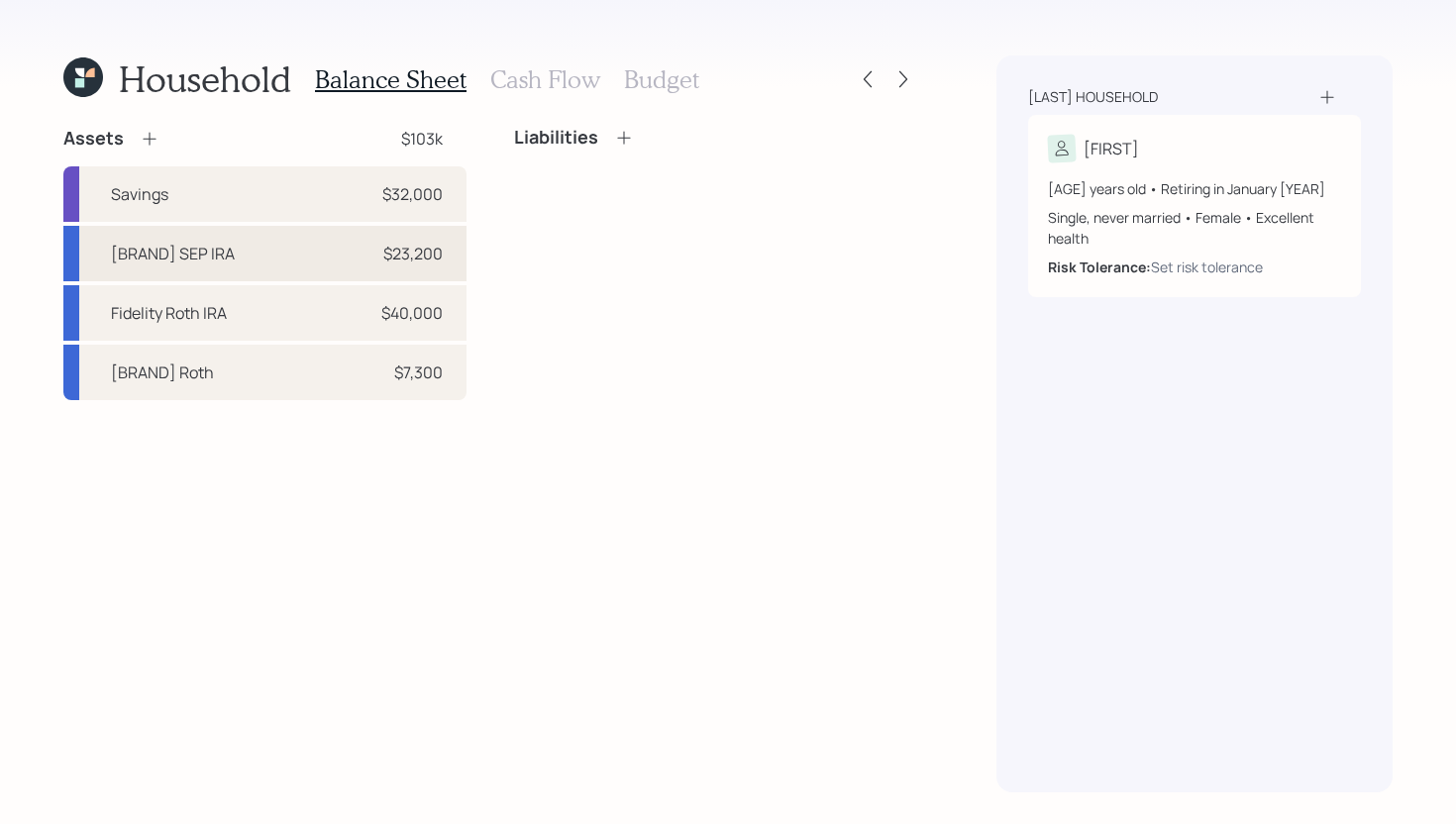 click on "Fidelity SEP IRA $23,200" at bounding box center (264, 254) 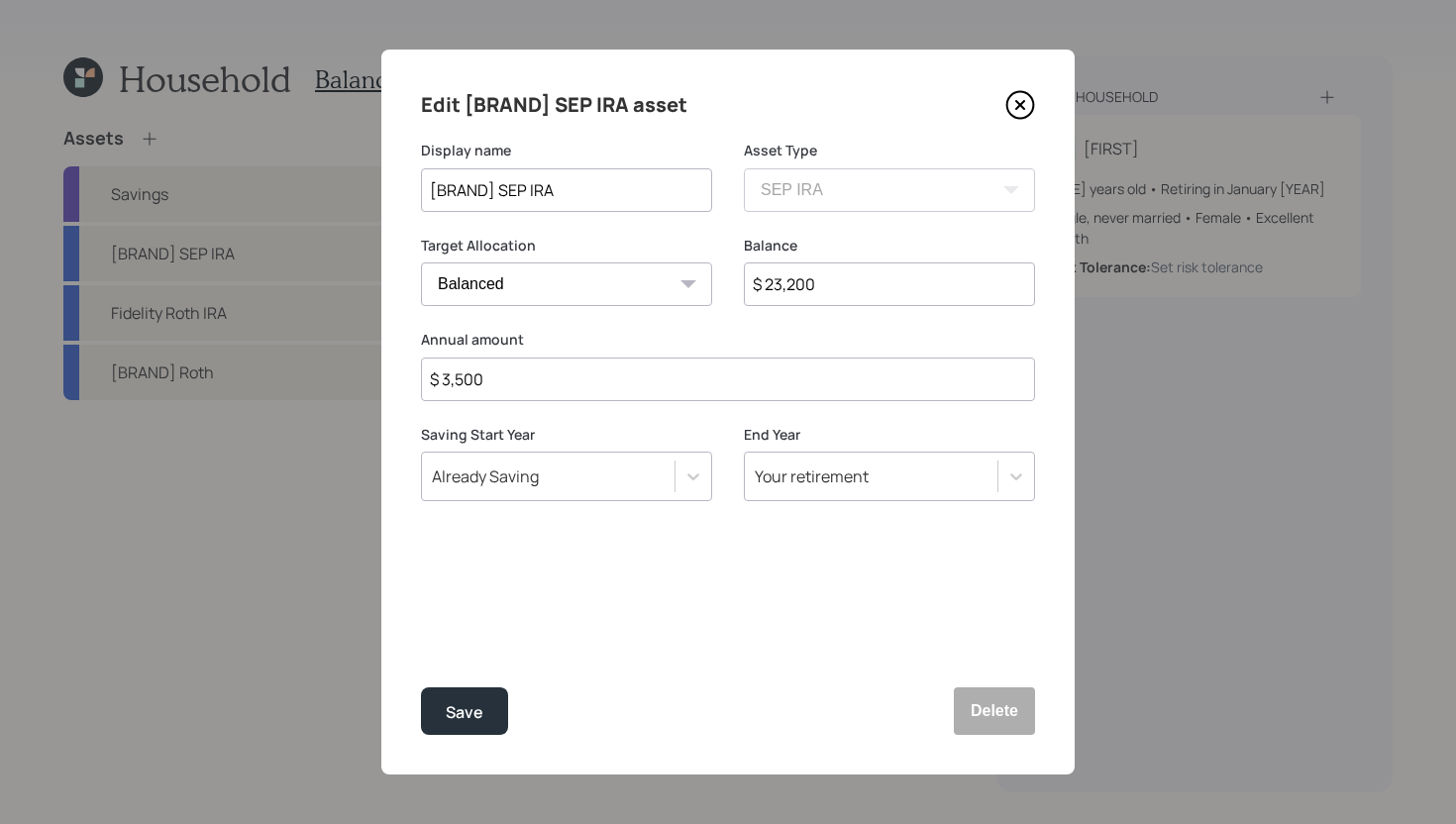 click on "$ 23,200" at bounding box center [889, 284] 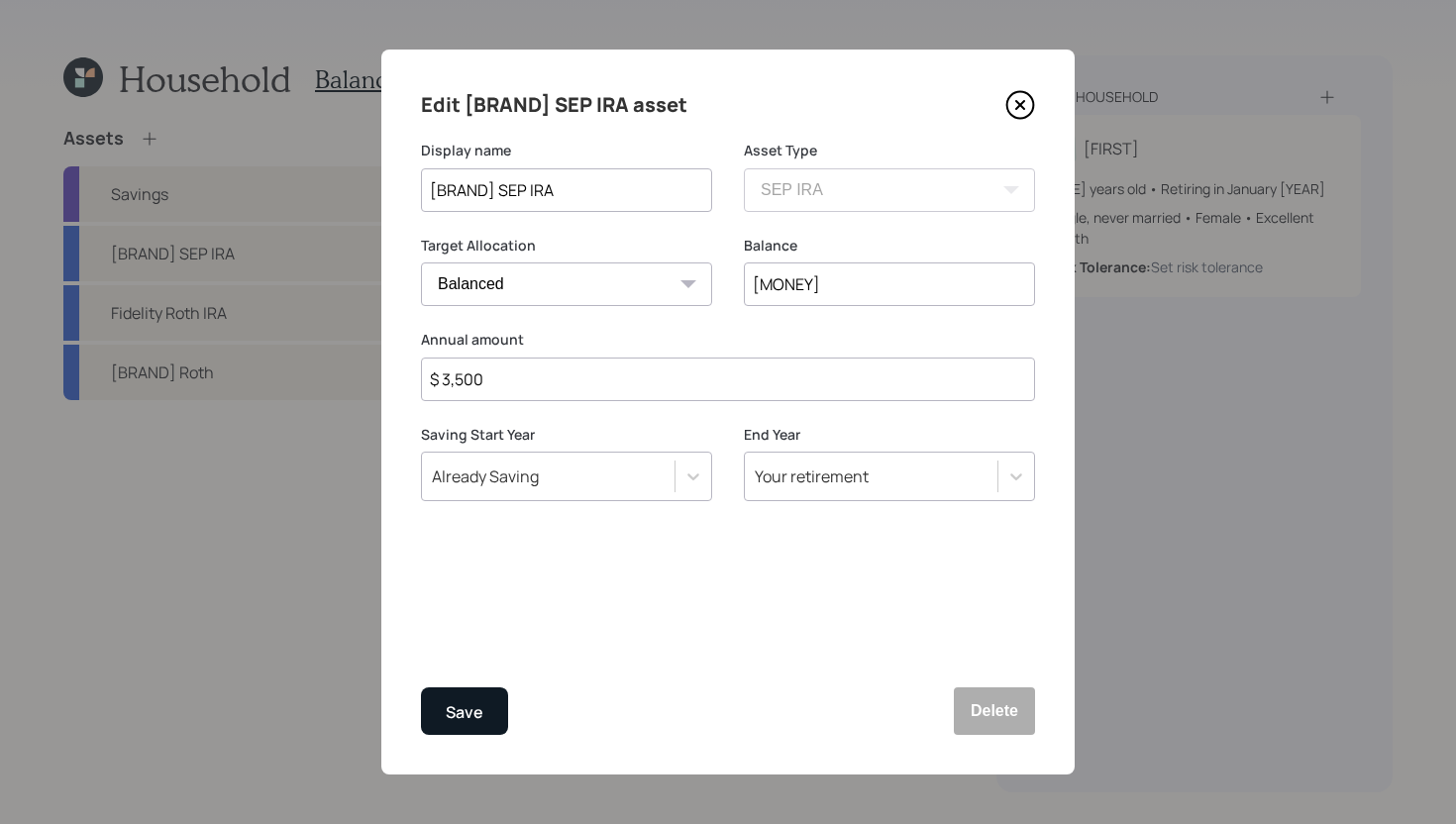 type on "$ 22,864" 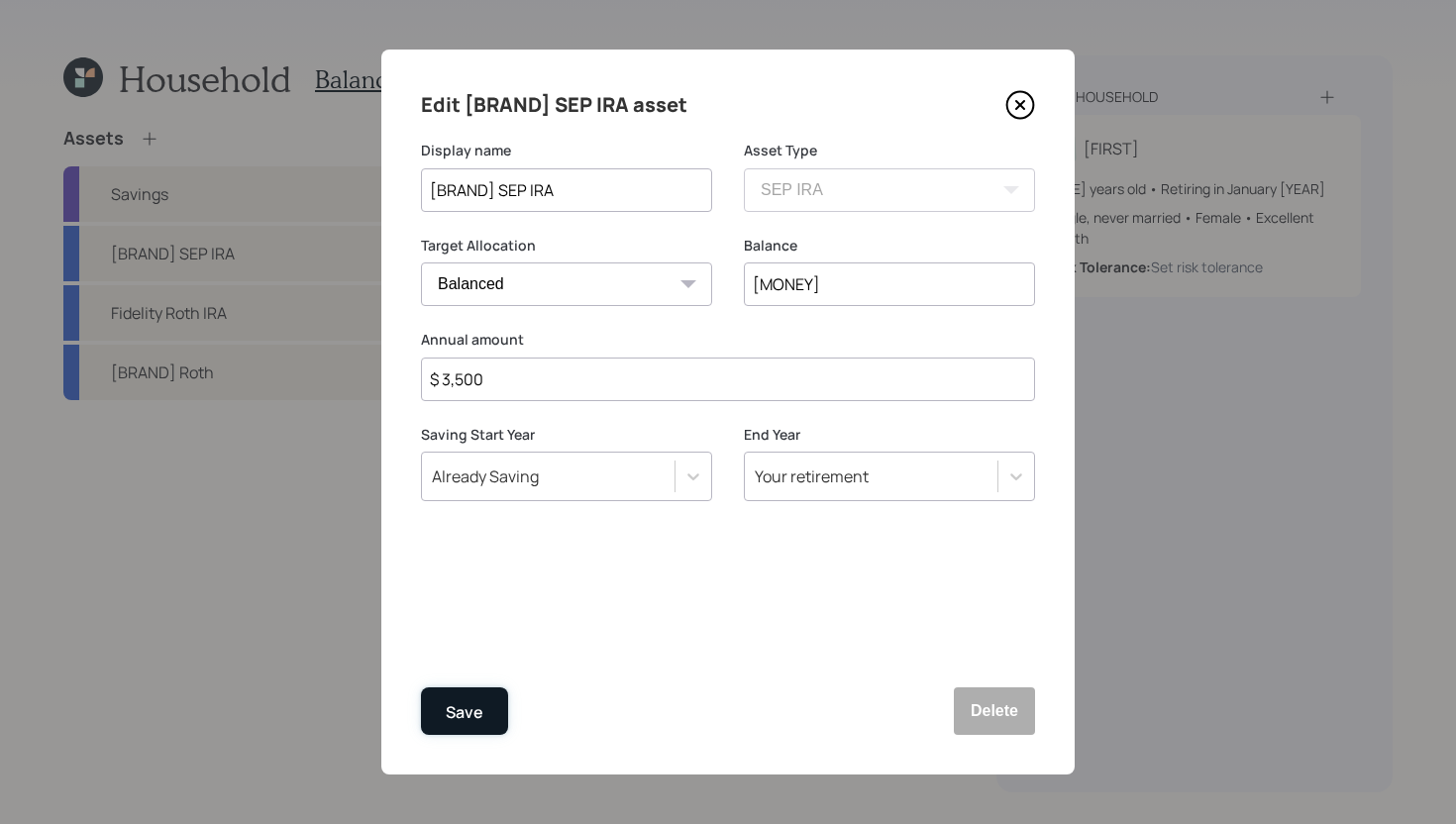click on "Save" at bounding box center (465, 712) 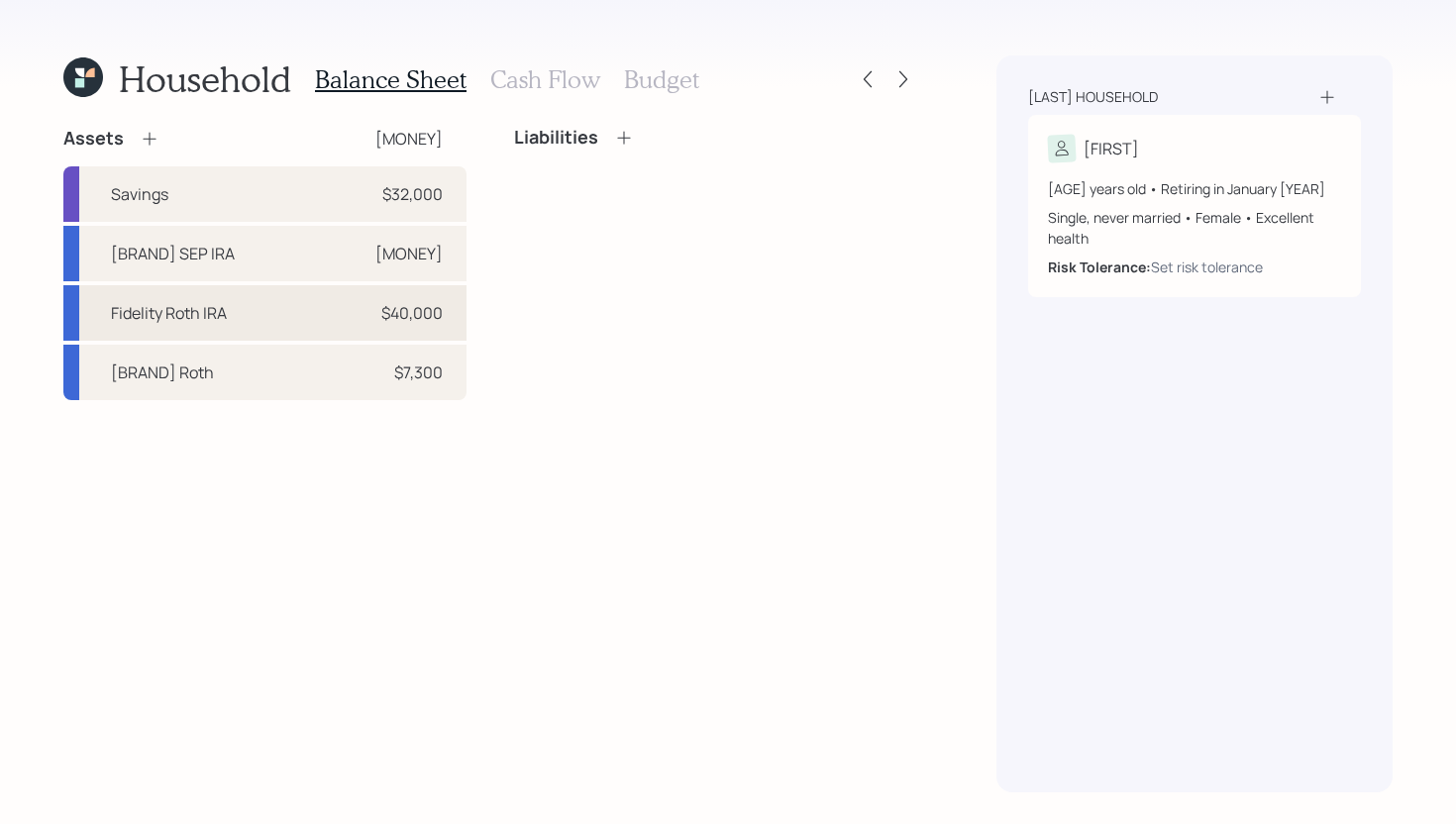click on "Fidelity Roth IRA $40,000" at bounding box center (264, 313) 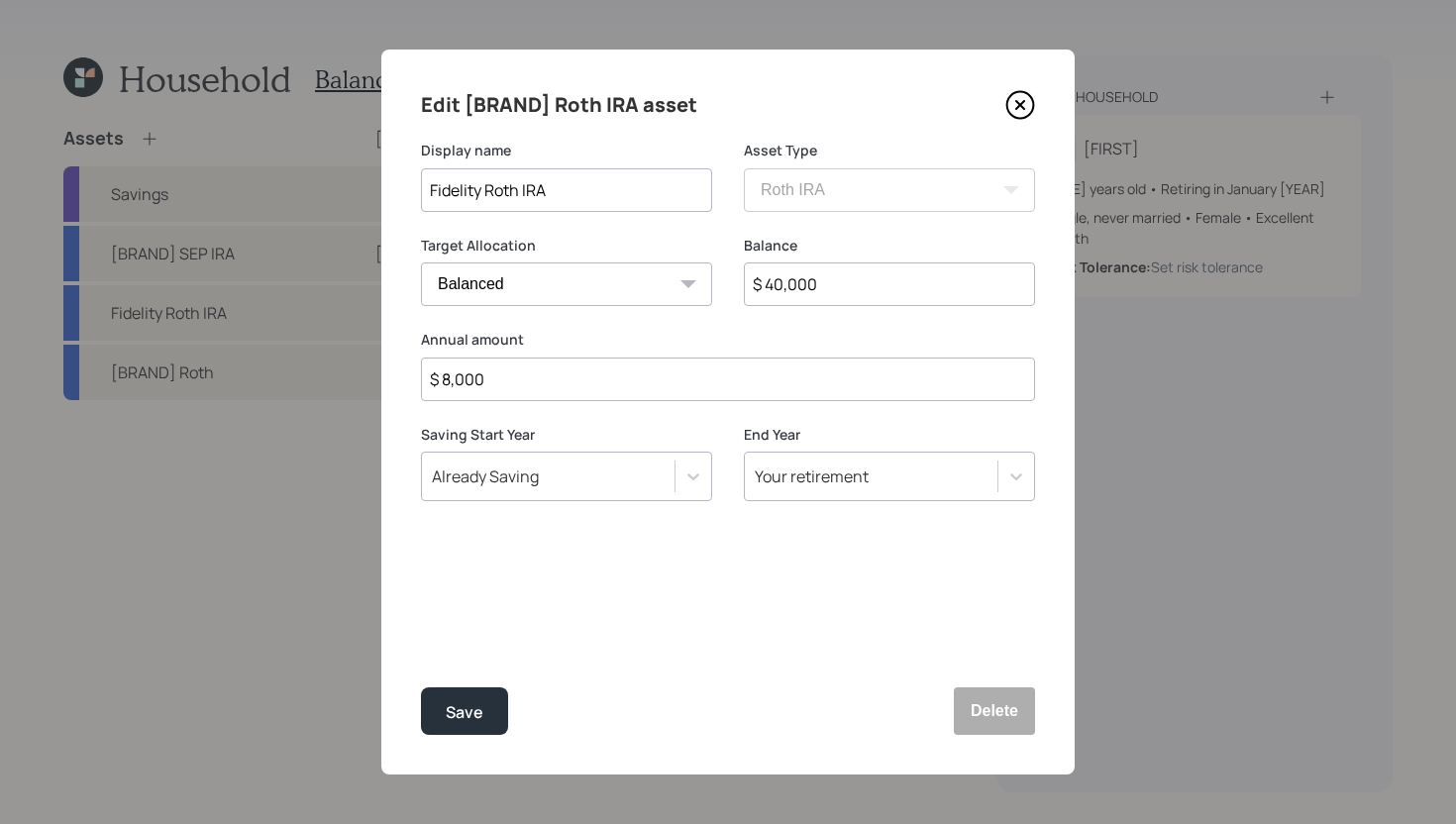 click on "$ 40,000" at bounding box center (889, 284) 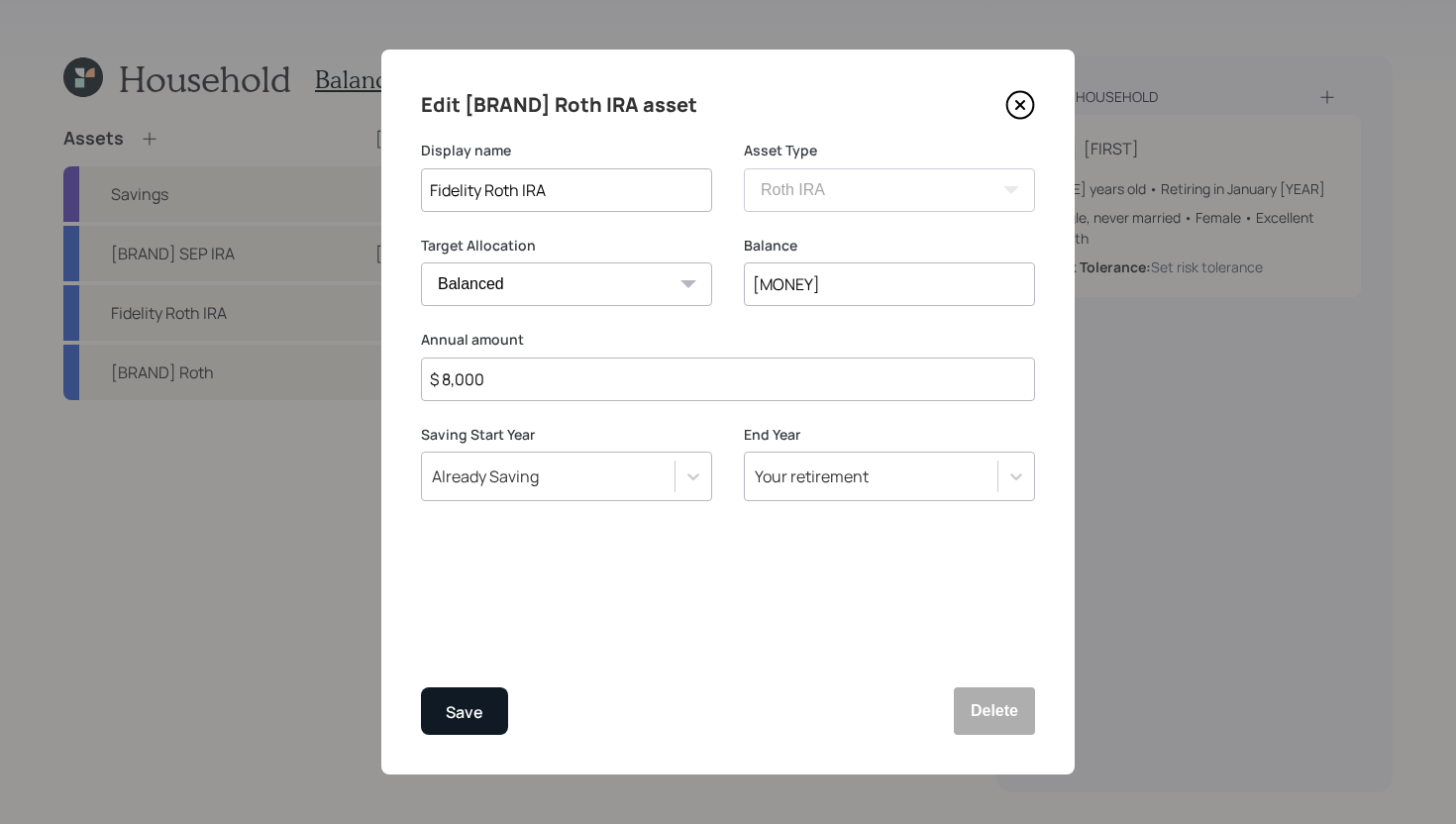 type on "$ 40,365" 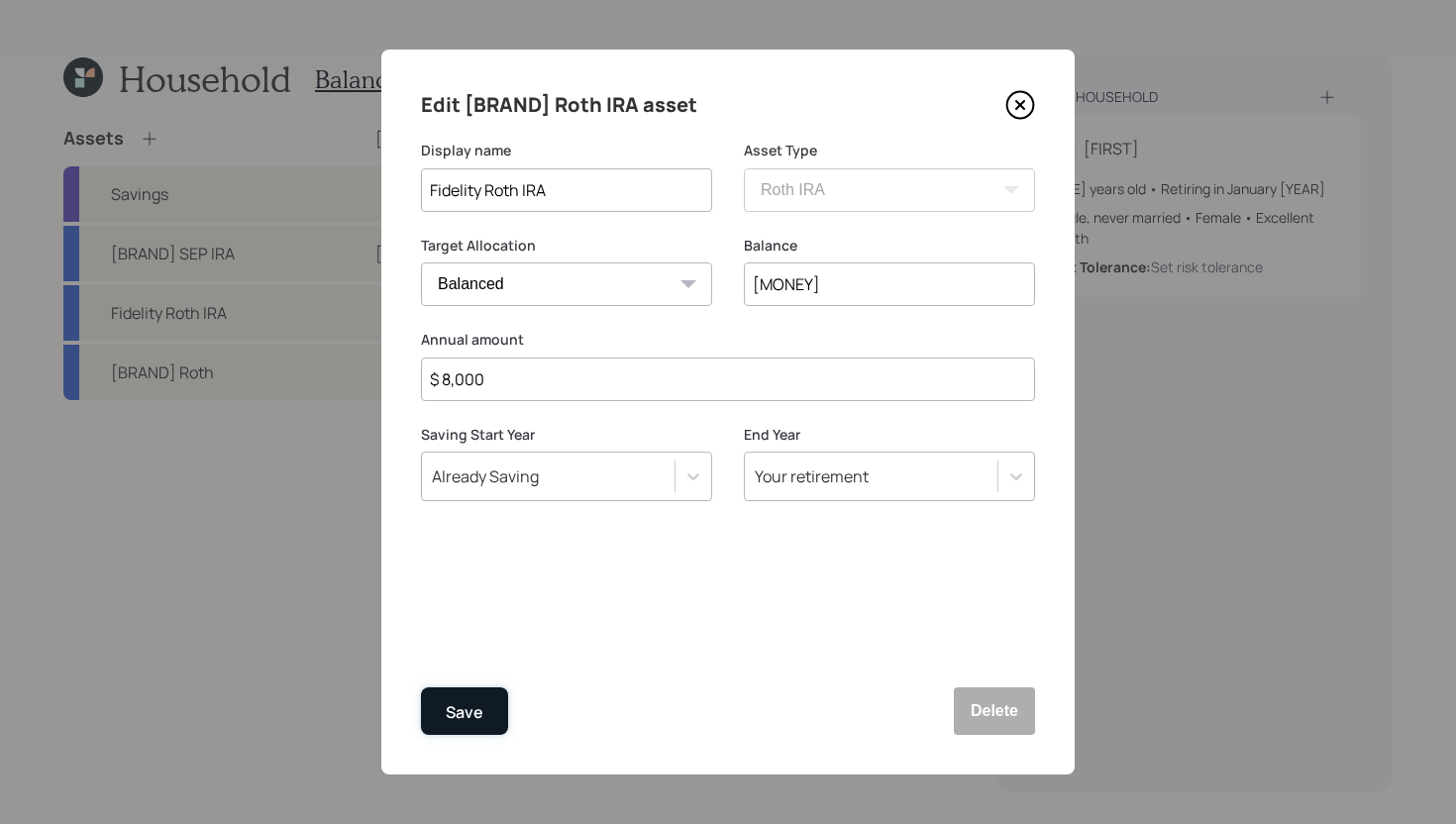 click on "Save" at bounding box center (465, 711) 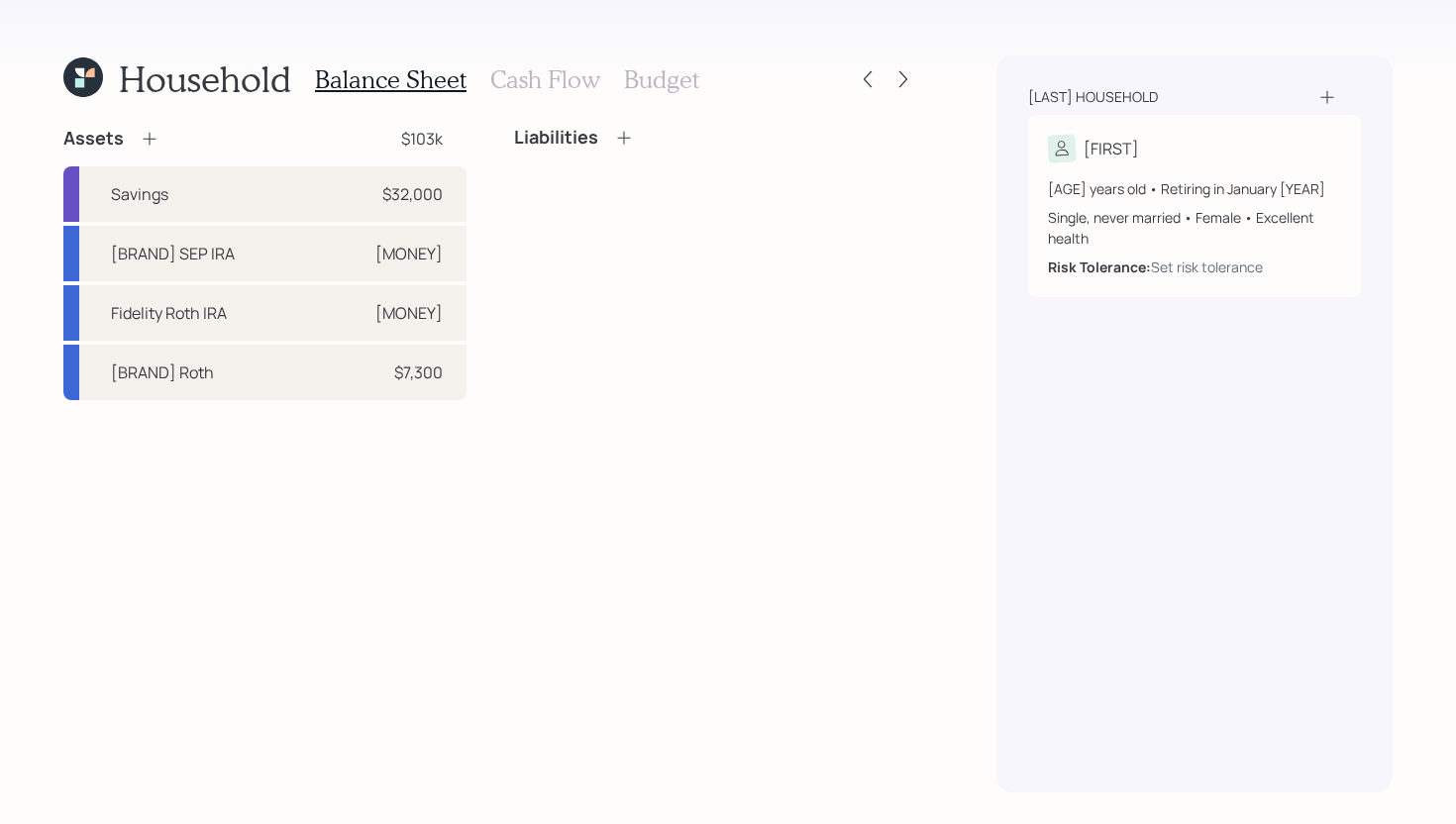 click 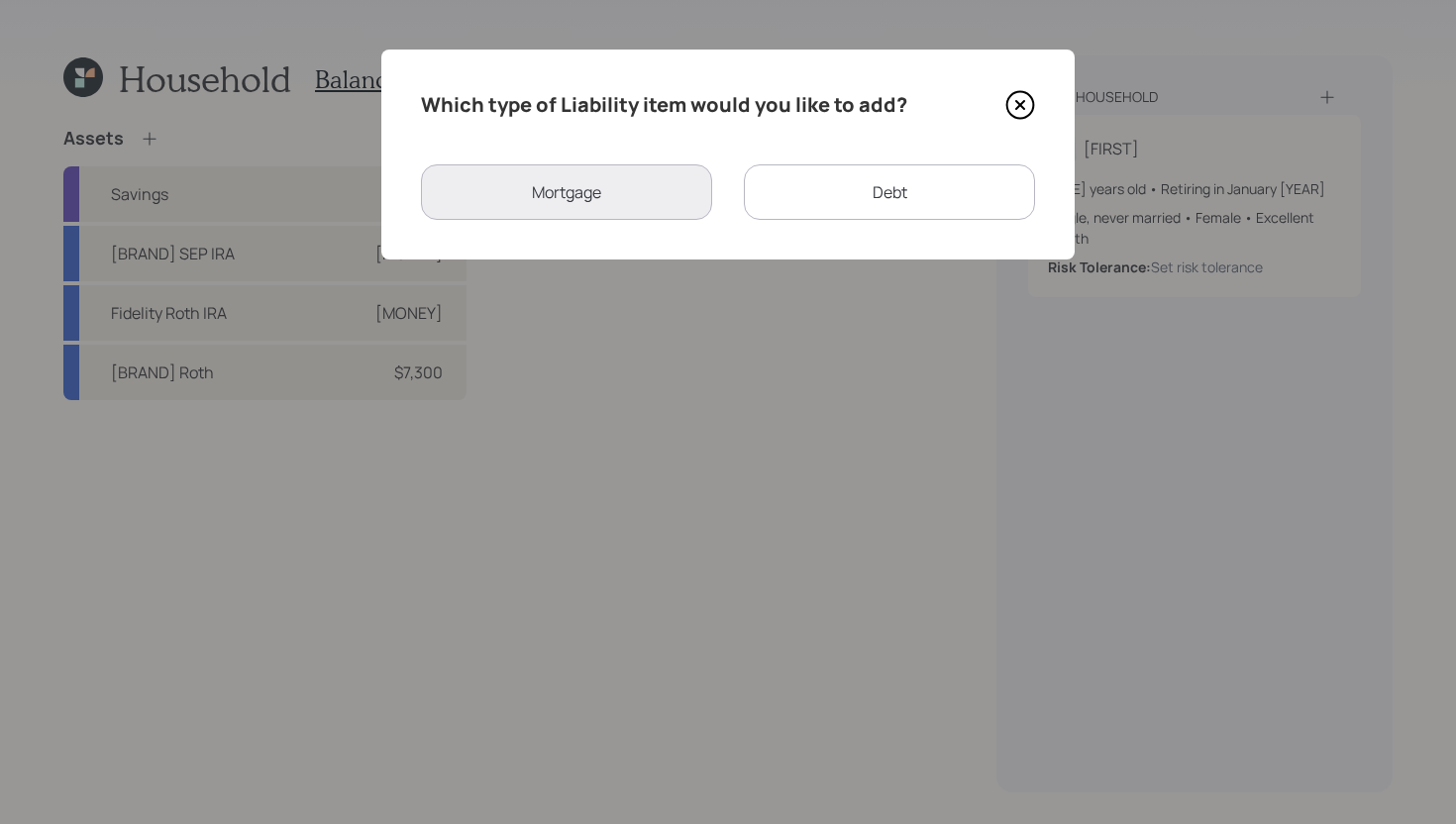 click on "Debt" at bounding box center (889, 192) 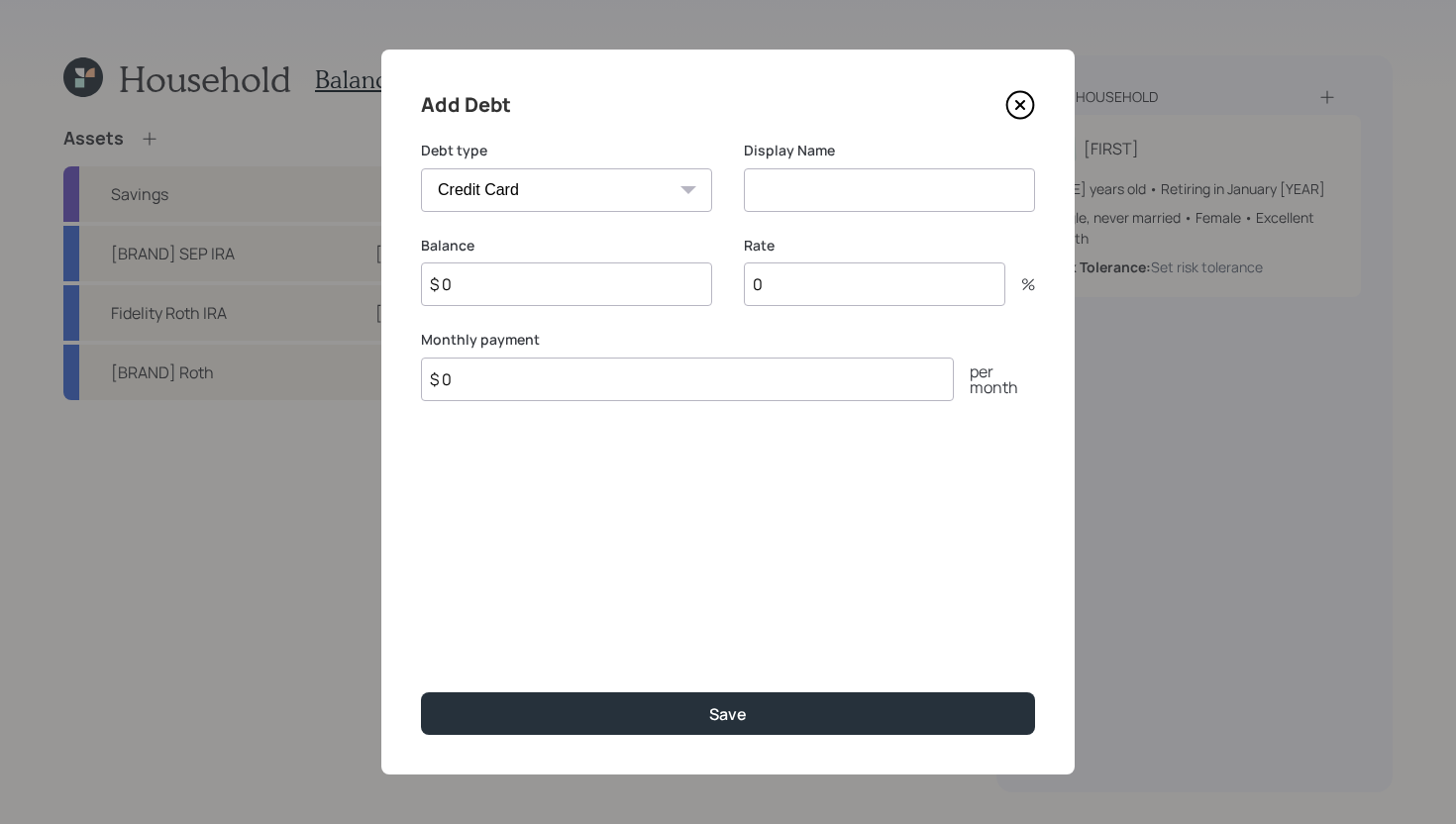 click on "Car Credit Card Medical Student Other" at bounding box center (567, 190) 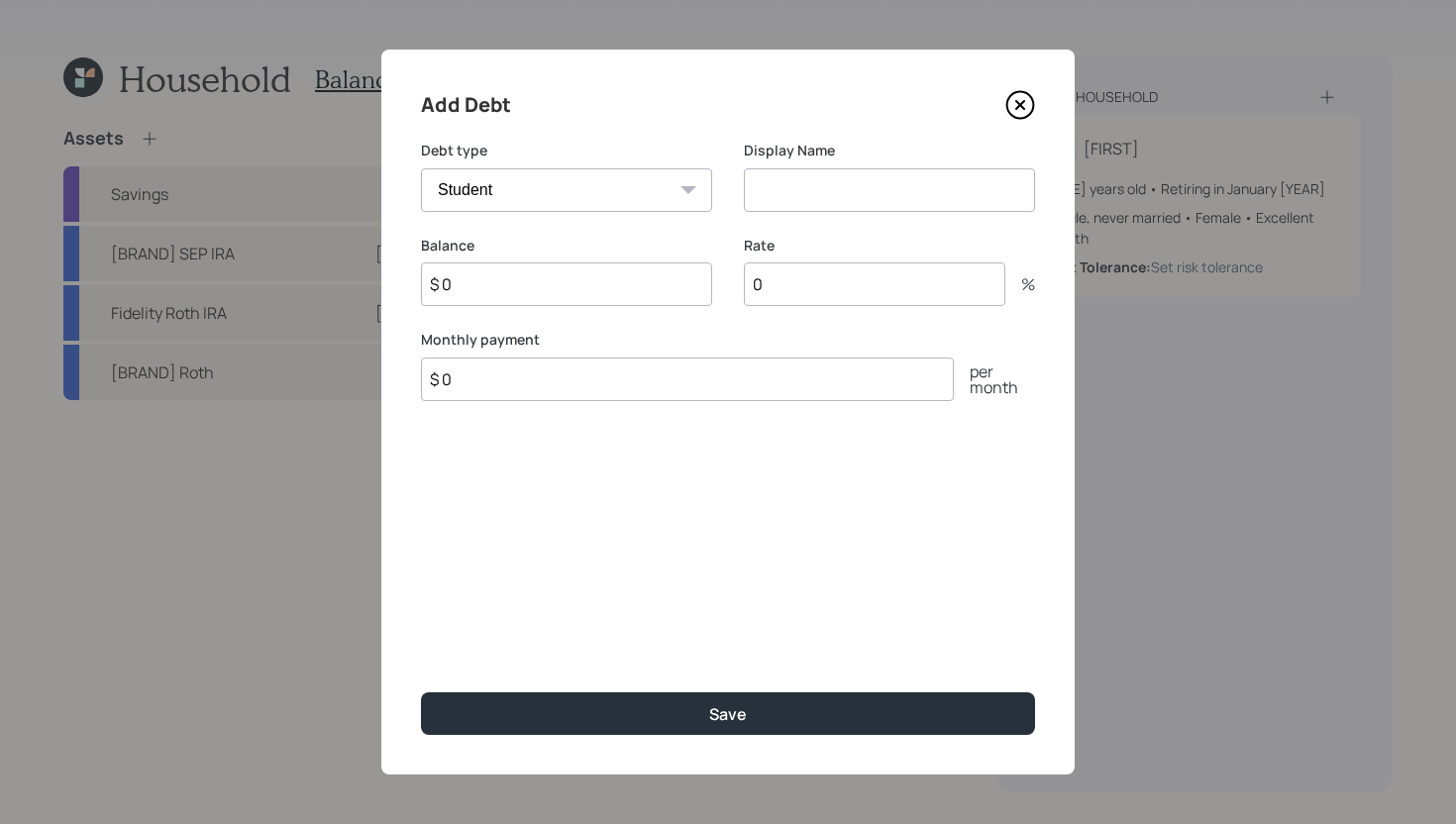 click at bounding box center (889, 190) 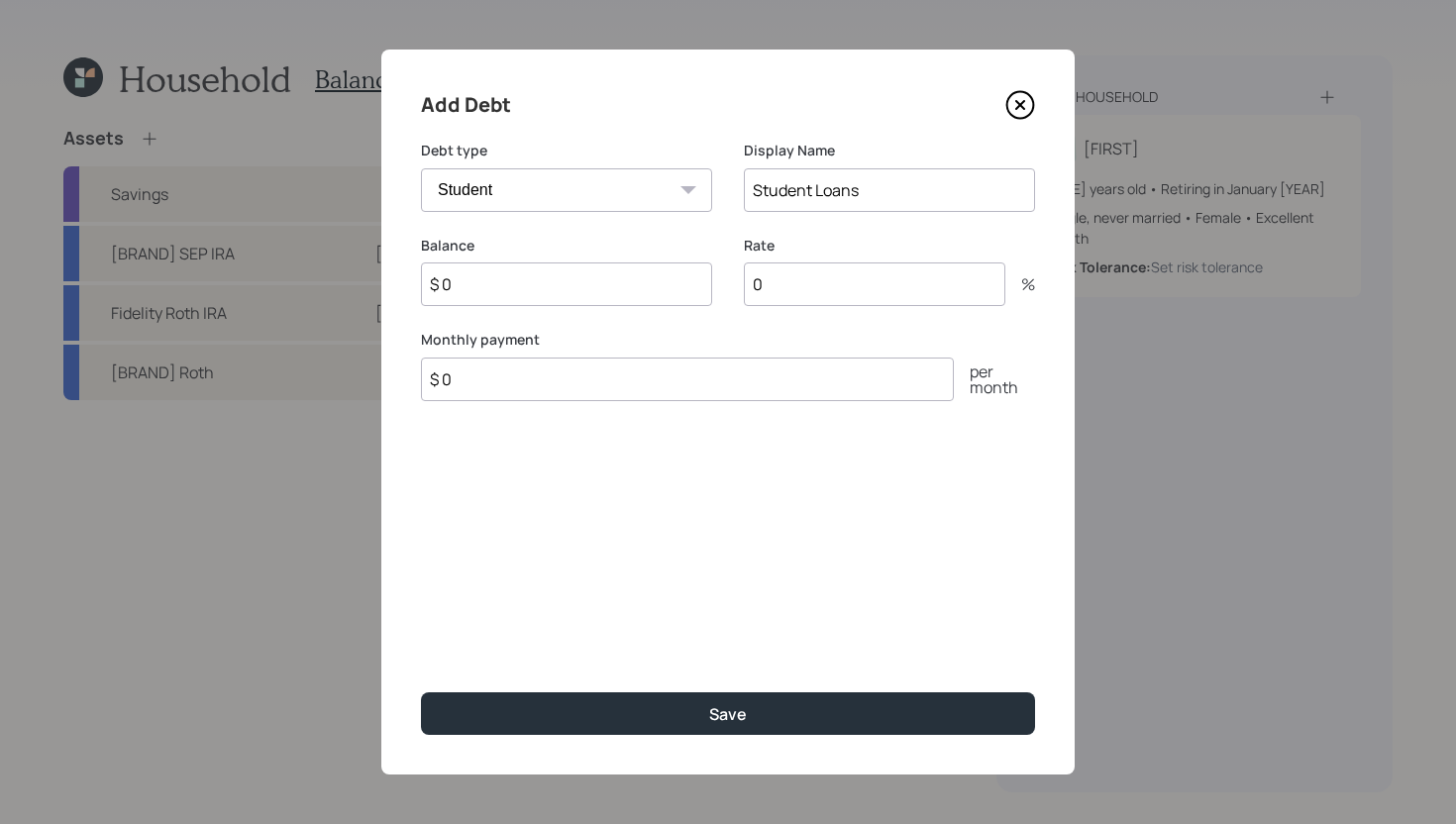 type on "Student Loans" 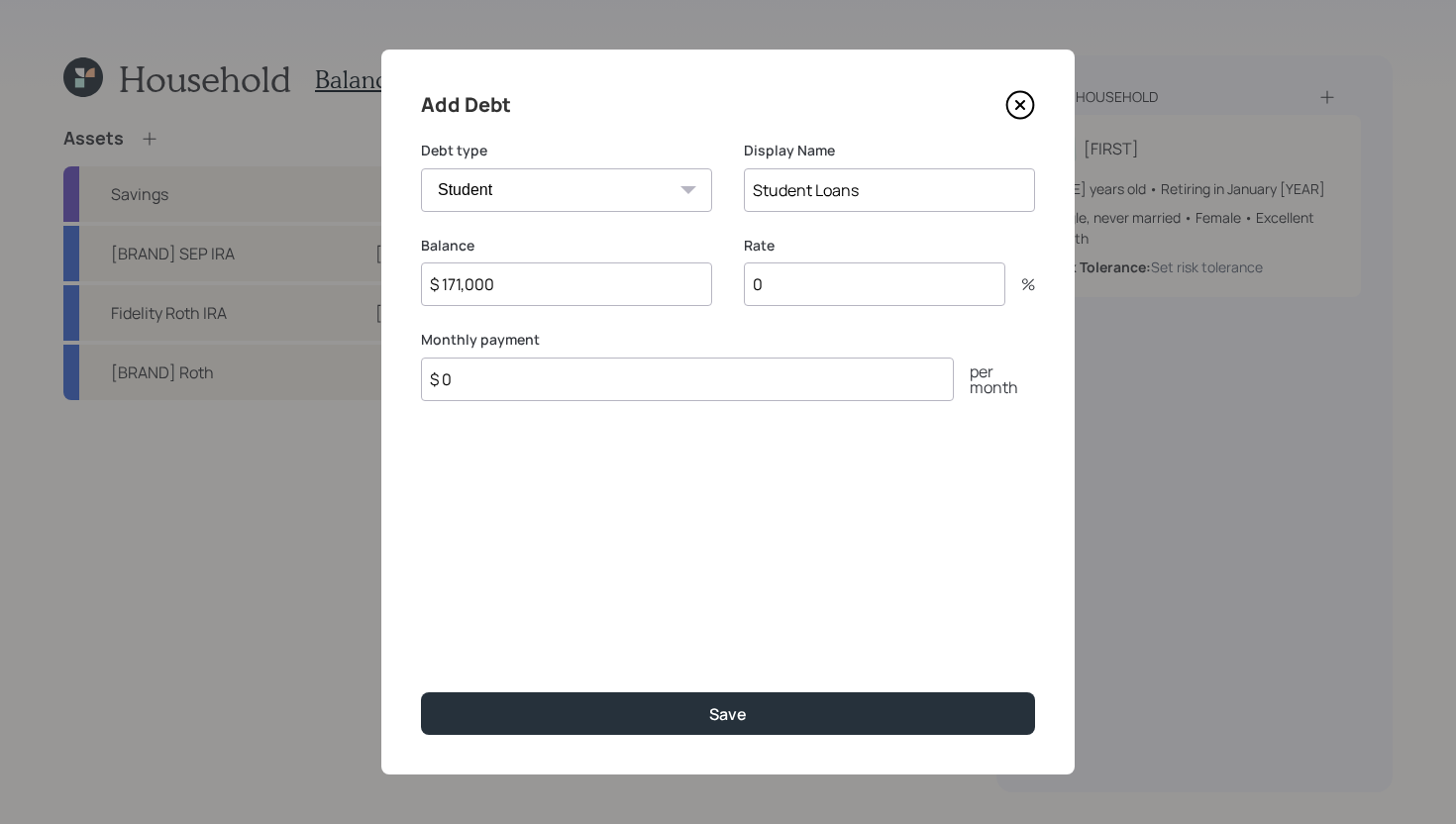 type on "$ 171,000" 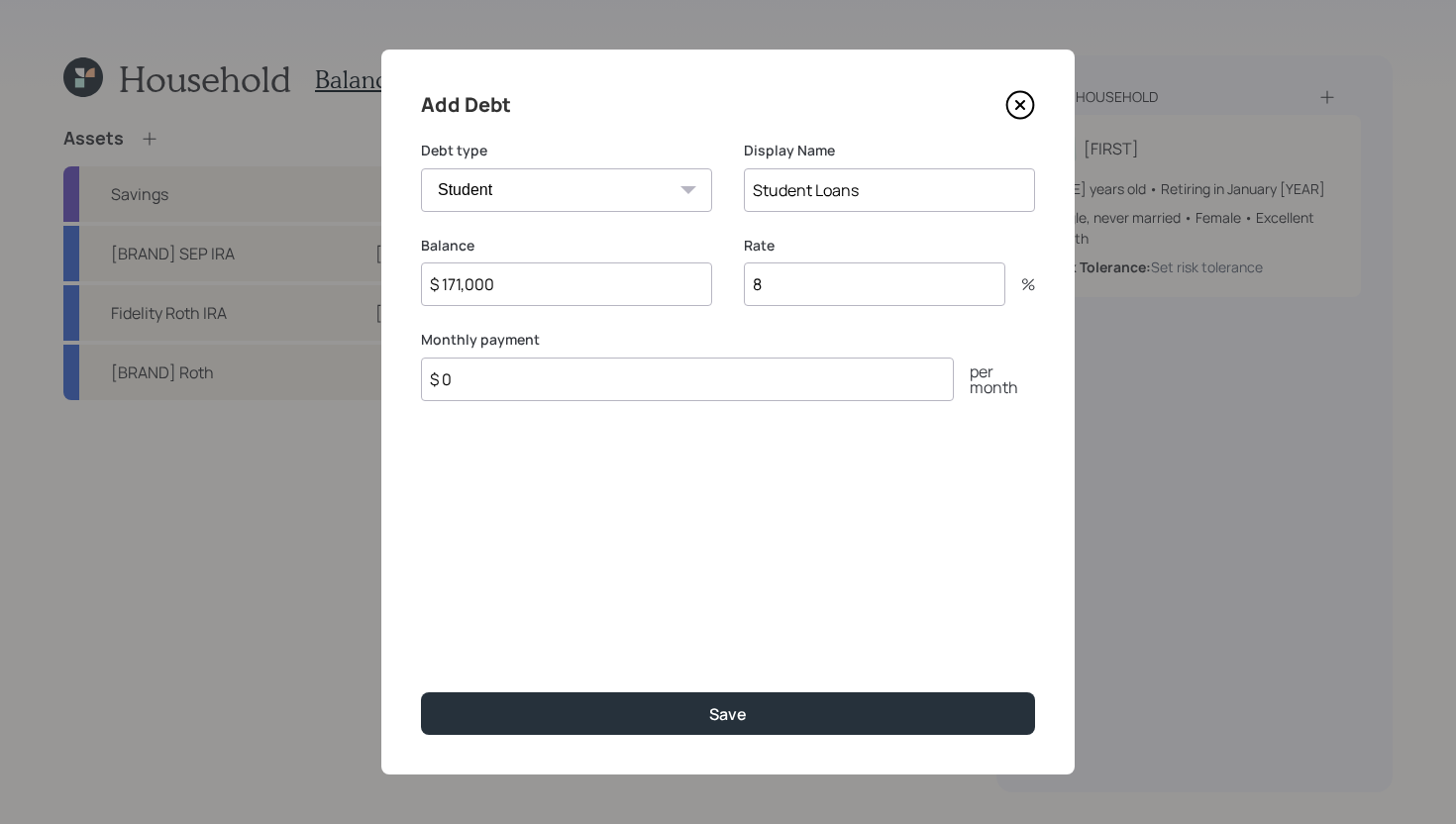type on "8" 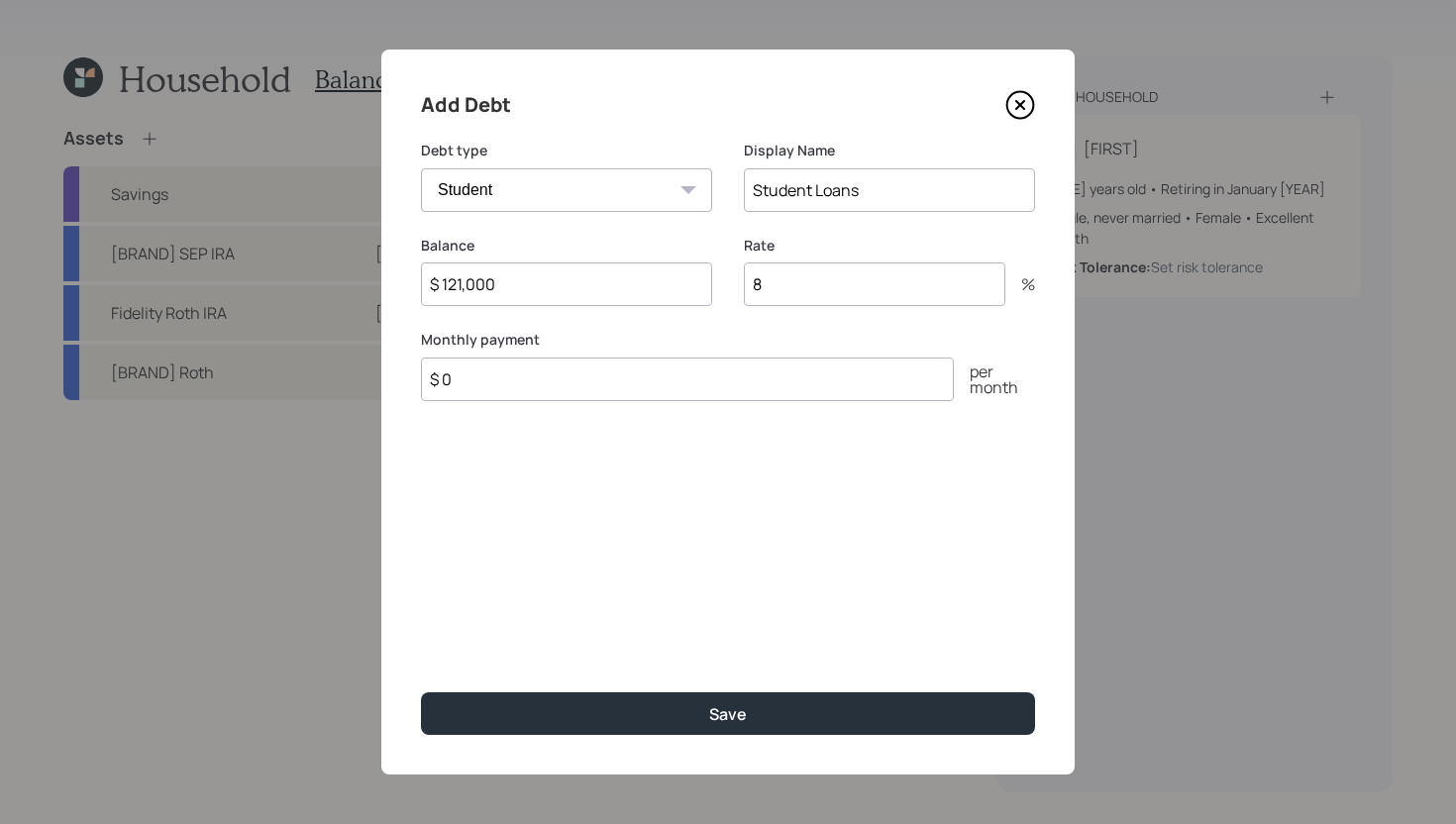 type on "$ 121,000" 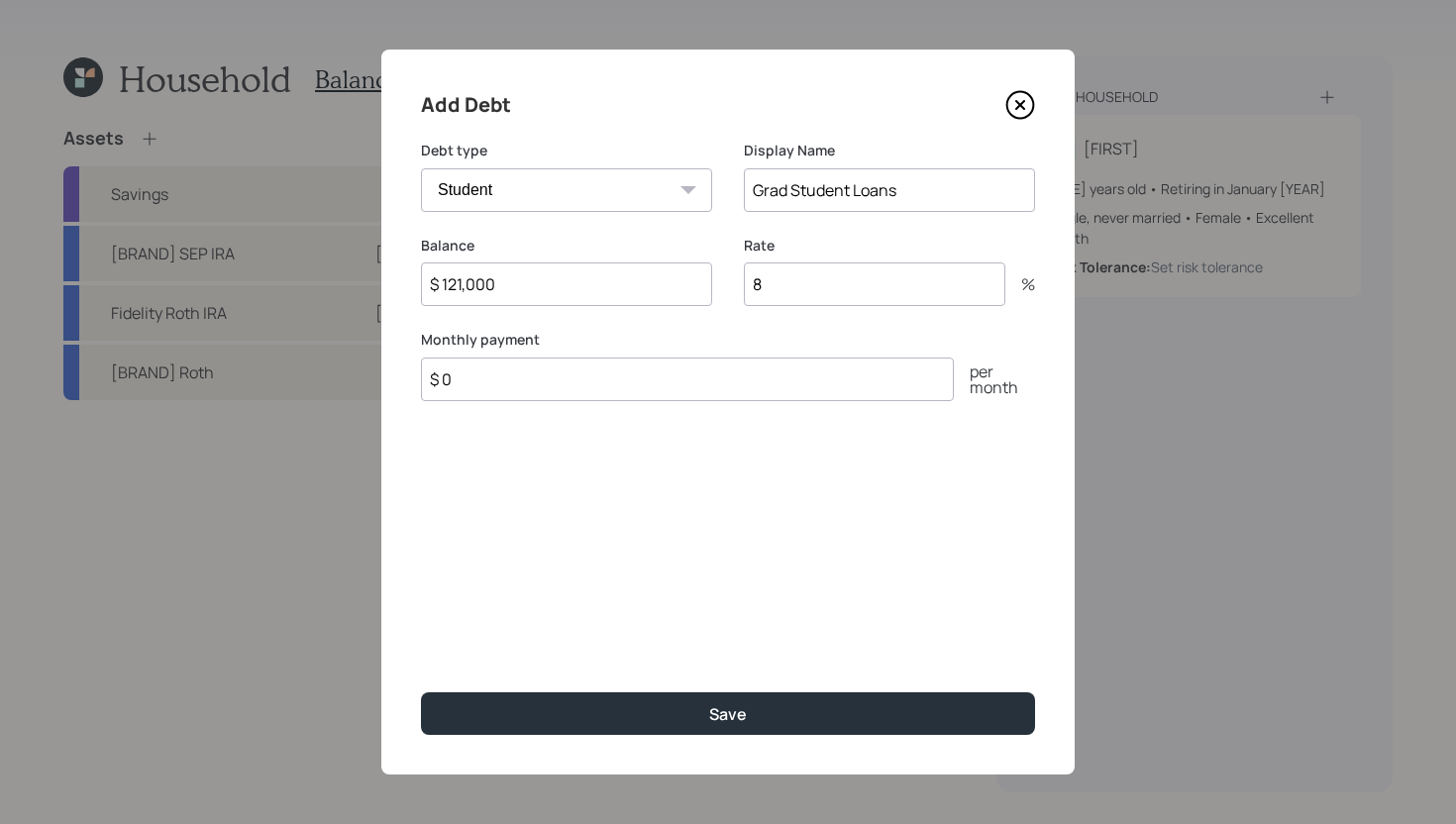 type on "Grad Student Loans" 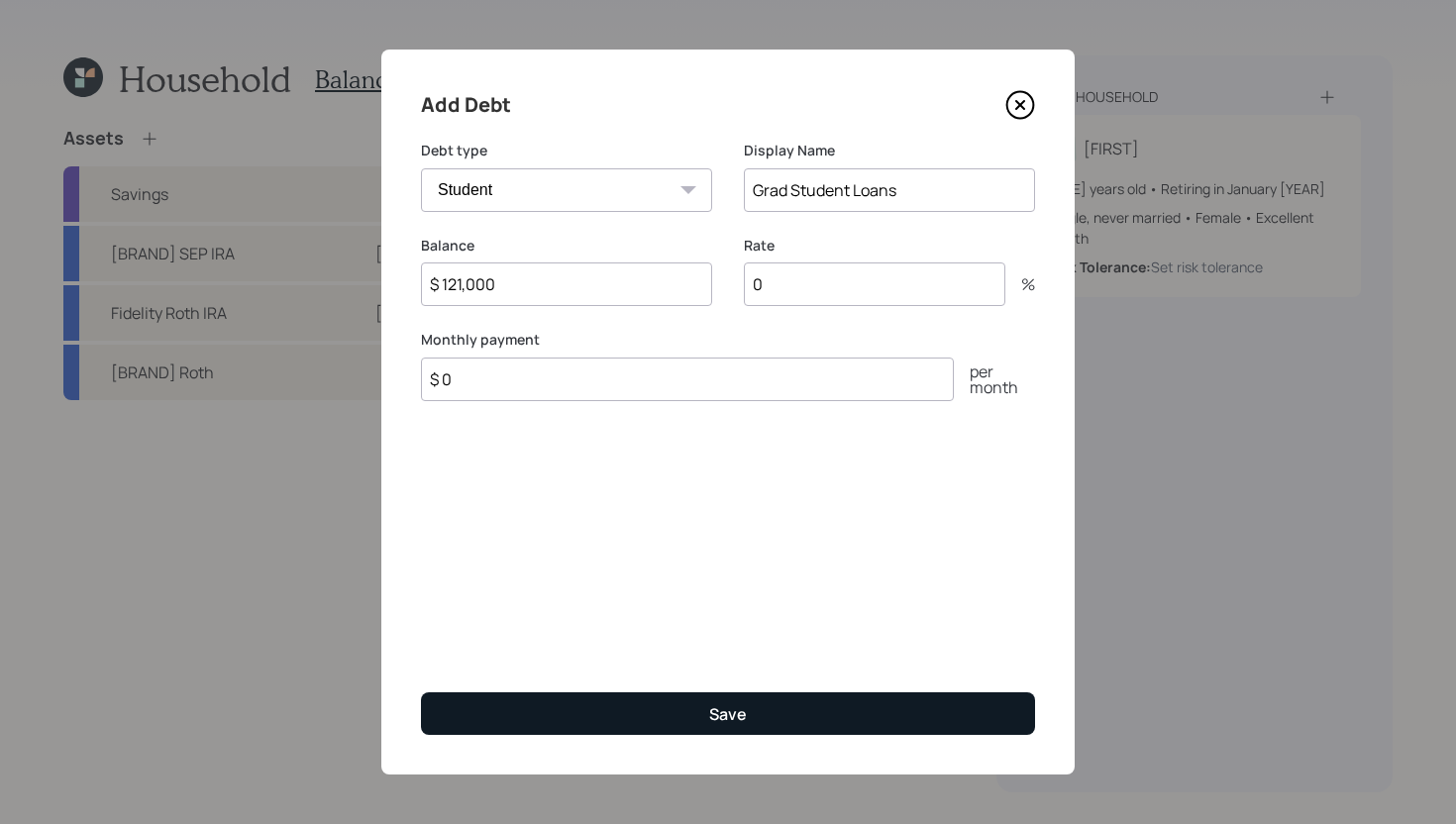 type on "0" 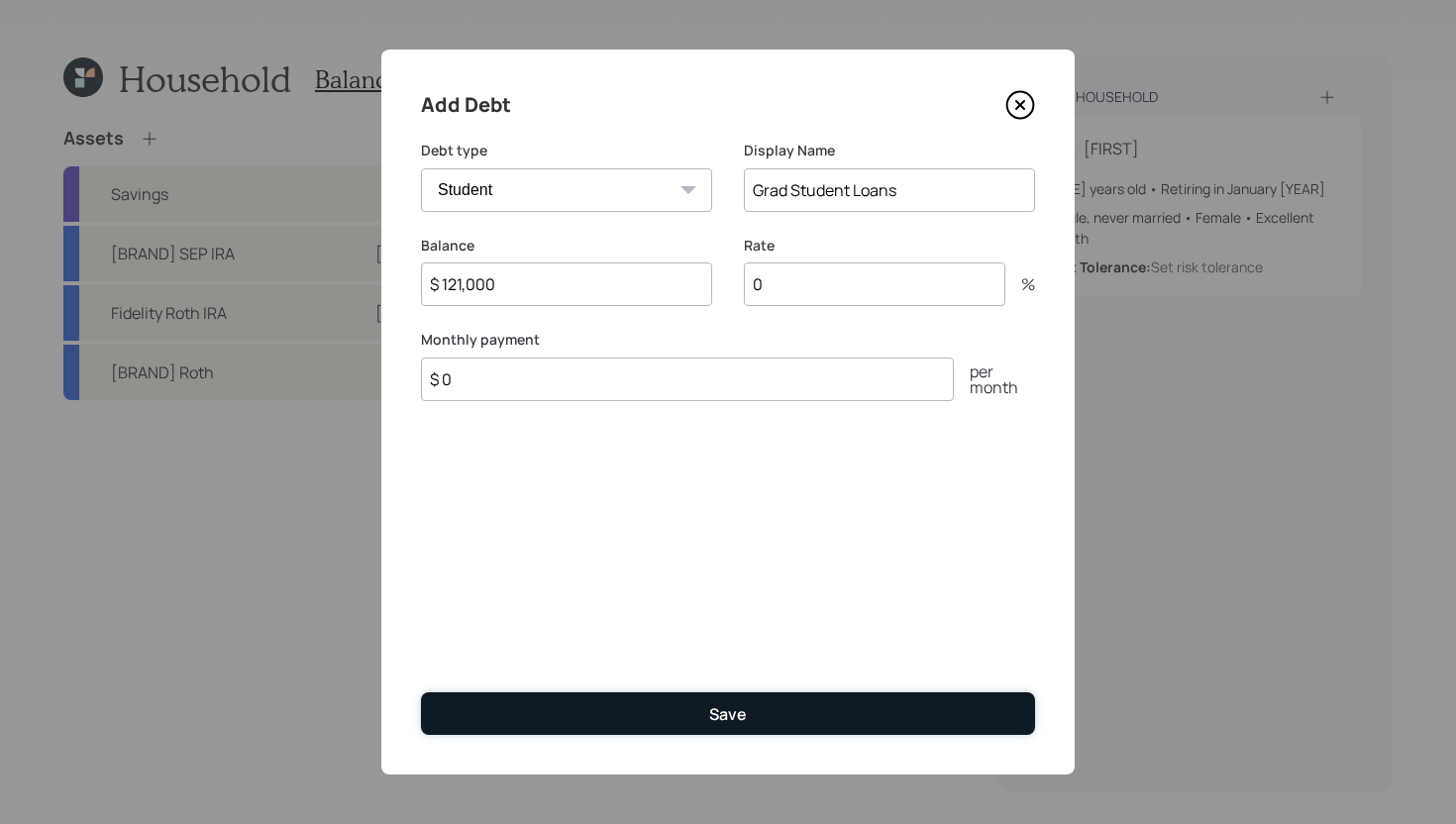 click on "Save" at bounding box center [728, 713] 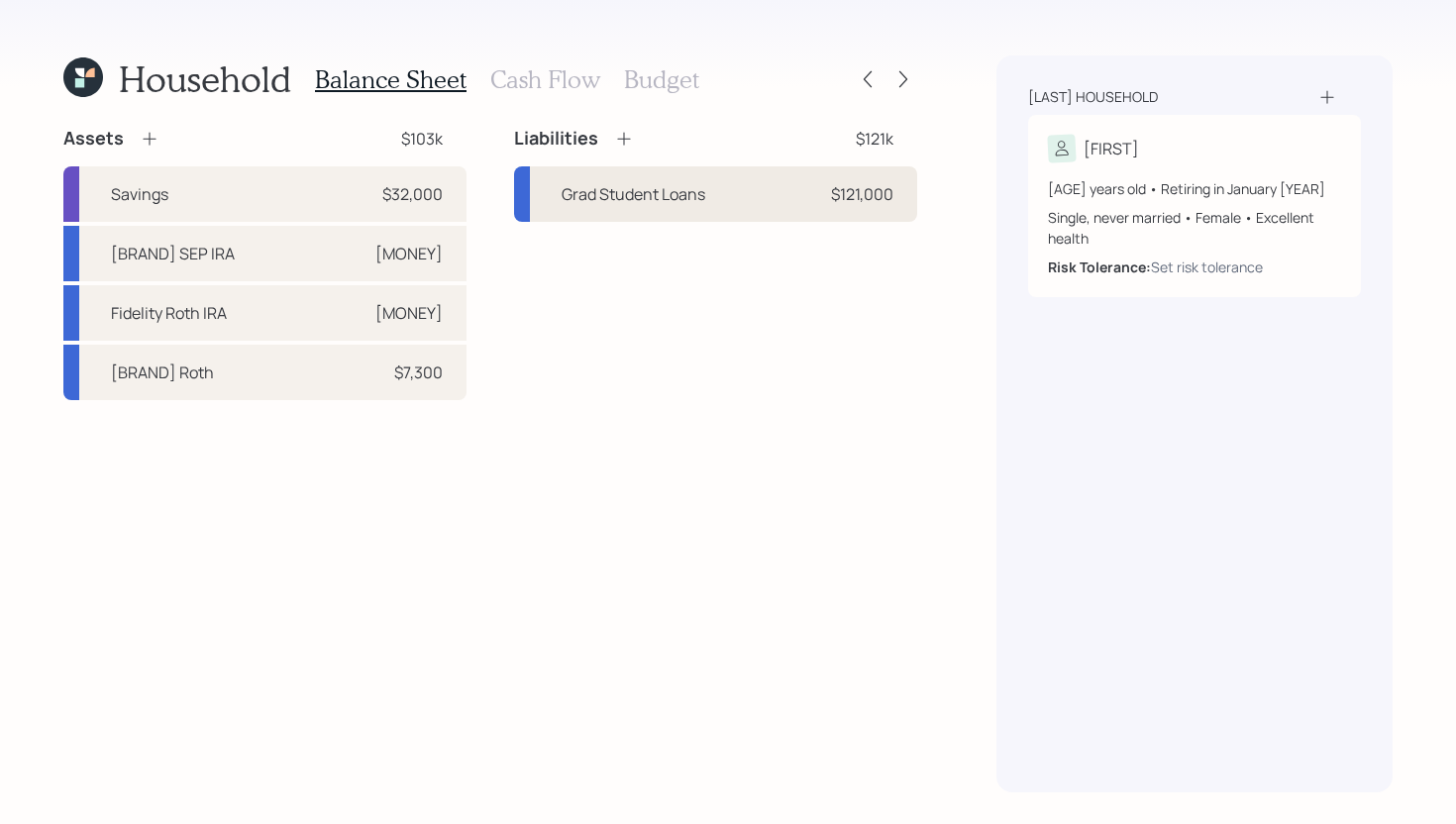 click on "Grad Student Loans $121,000" at bounding box center (715, 194) 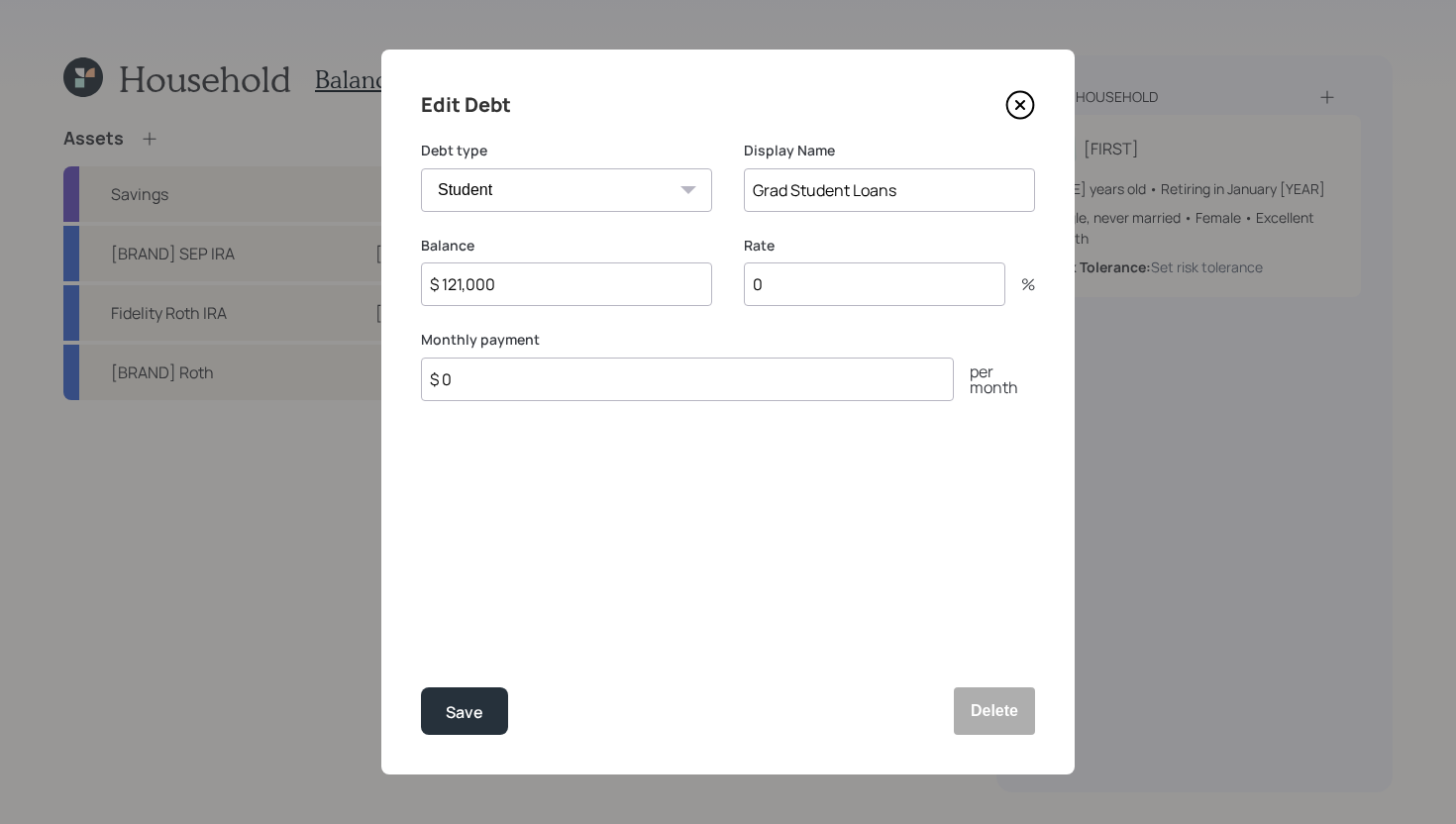 click on "Grad Student Loans" at bounding box center [889, 190] 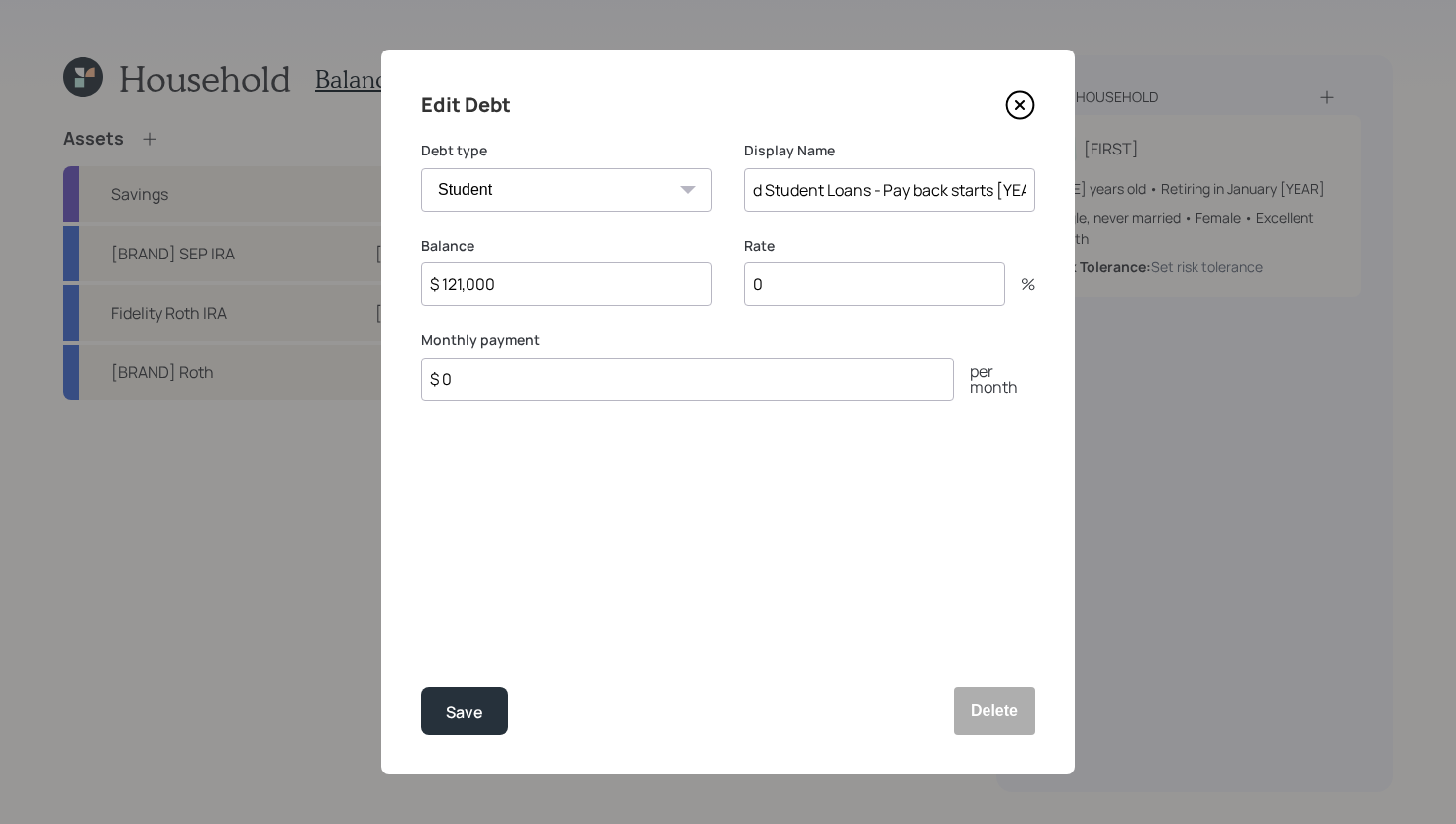 scroll, scrollTop: 0, scrollLeft: 36, axis: horizontal 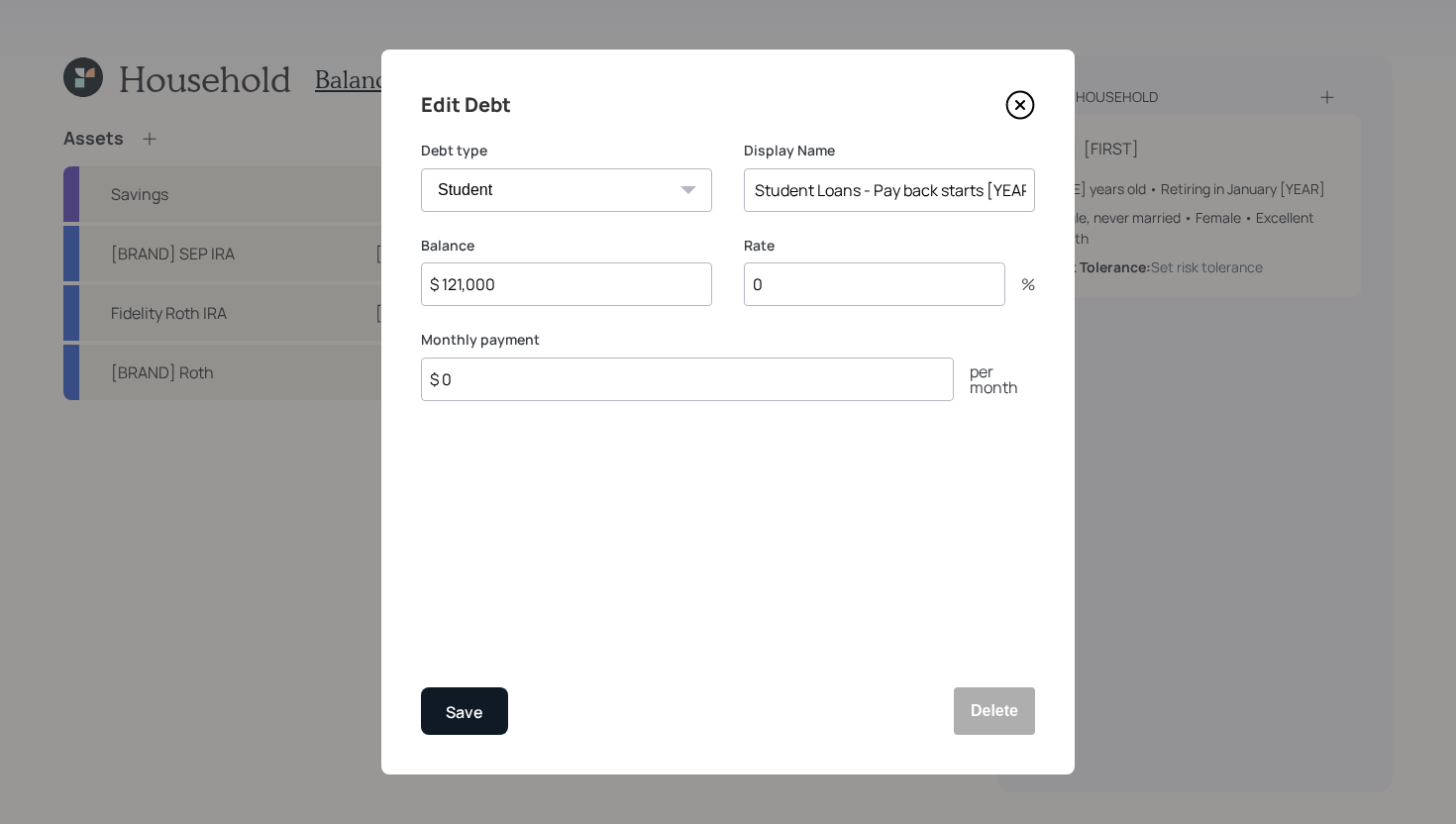 type on "Grad Student Loans - Pay back starts [YEAR]" 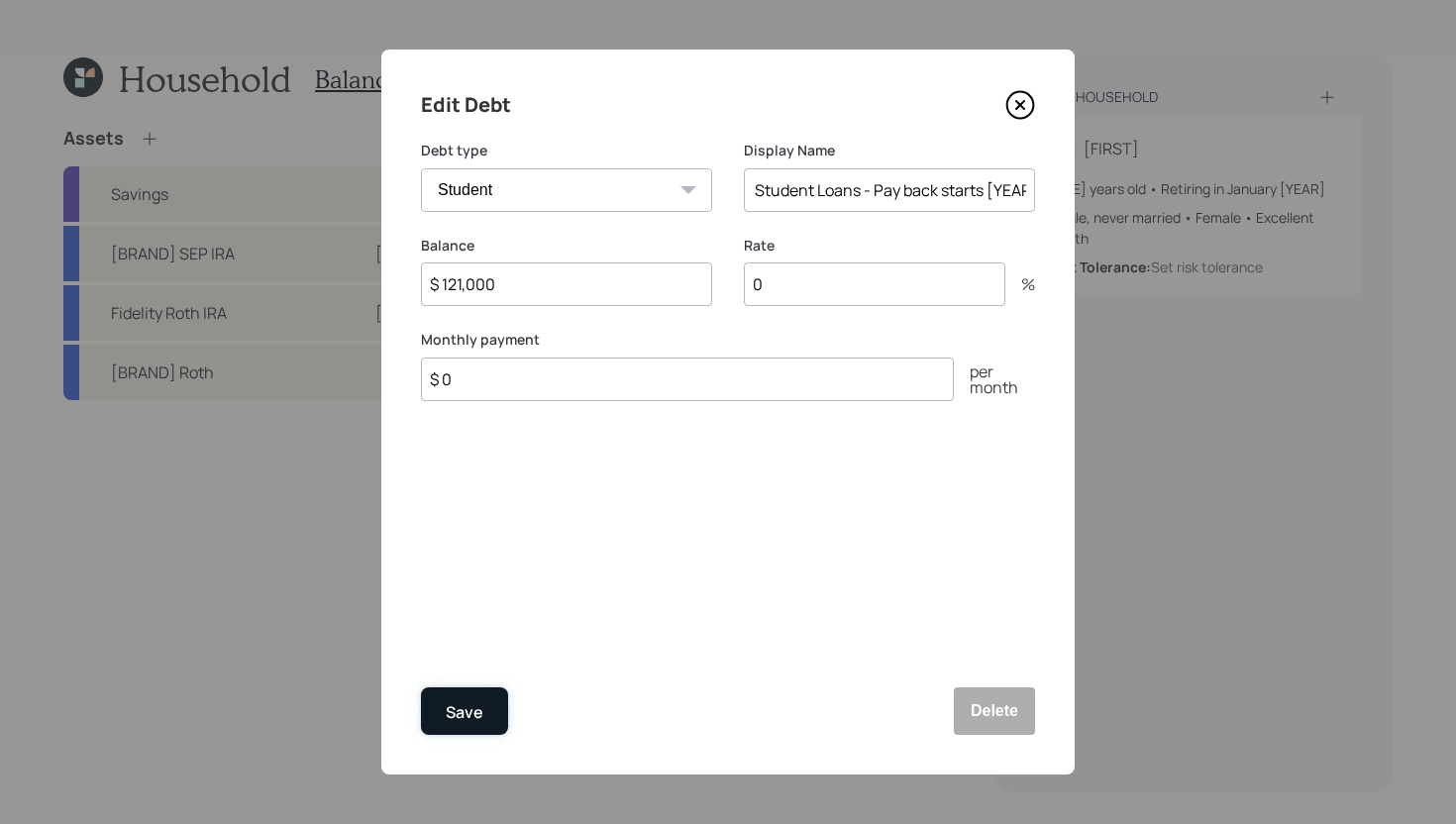 scroll, scrollTop: 0, scrollLeft: 0, axis: both 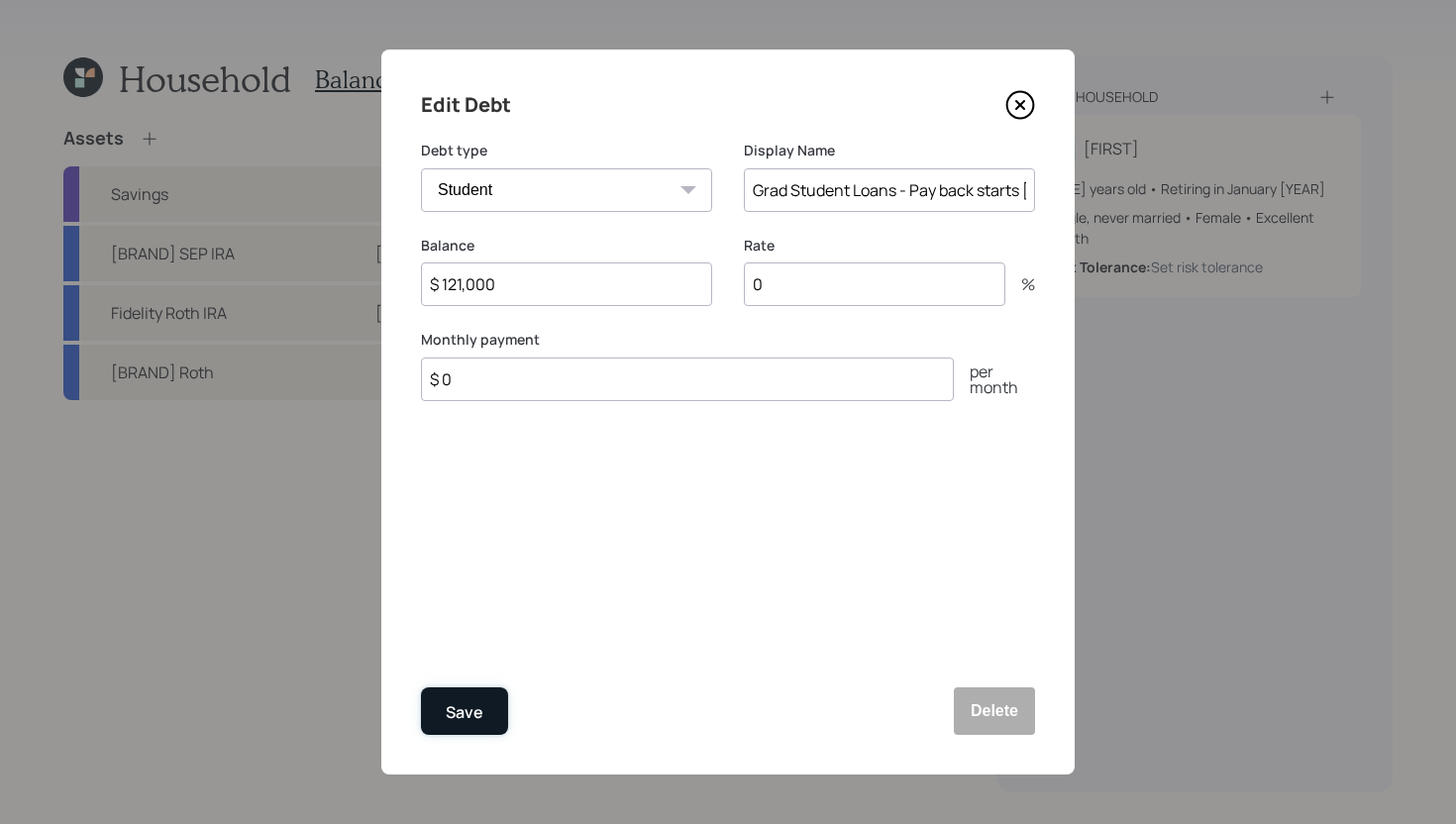 click on "Save" at bounding box center (465, 711) 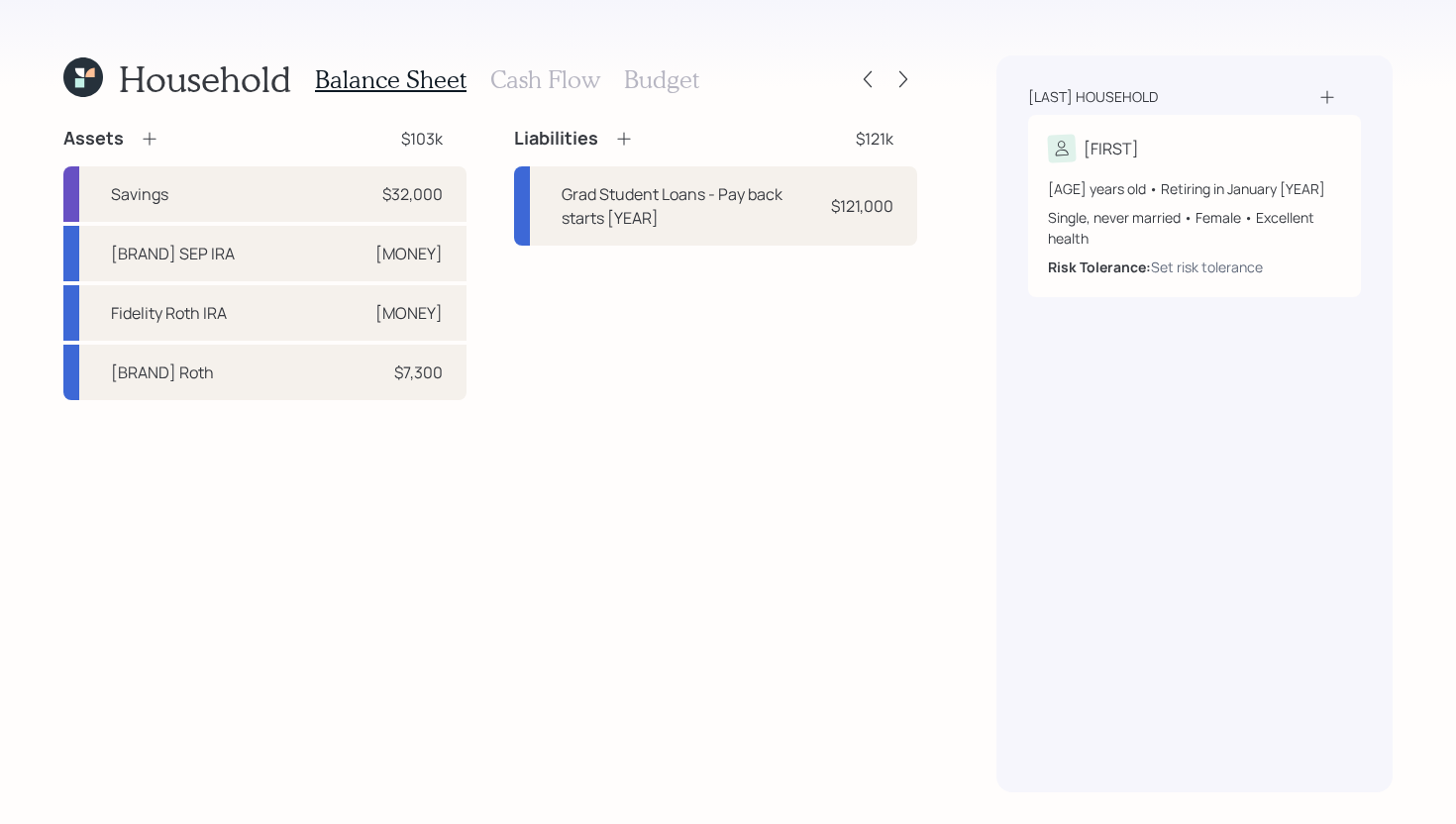 click 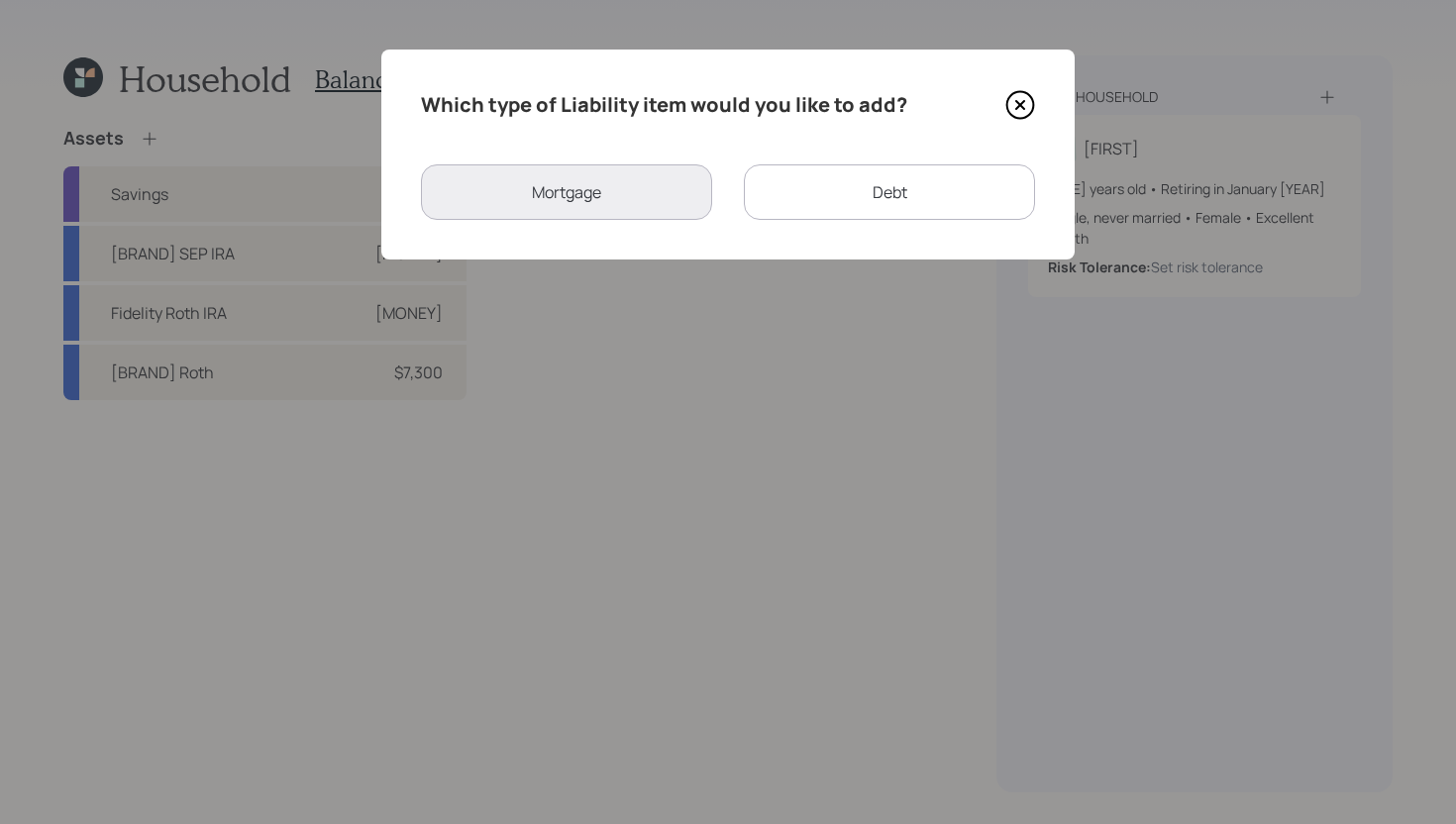 click on "Debt" at bounding box center (889, 192) 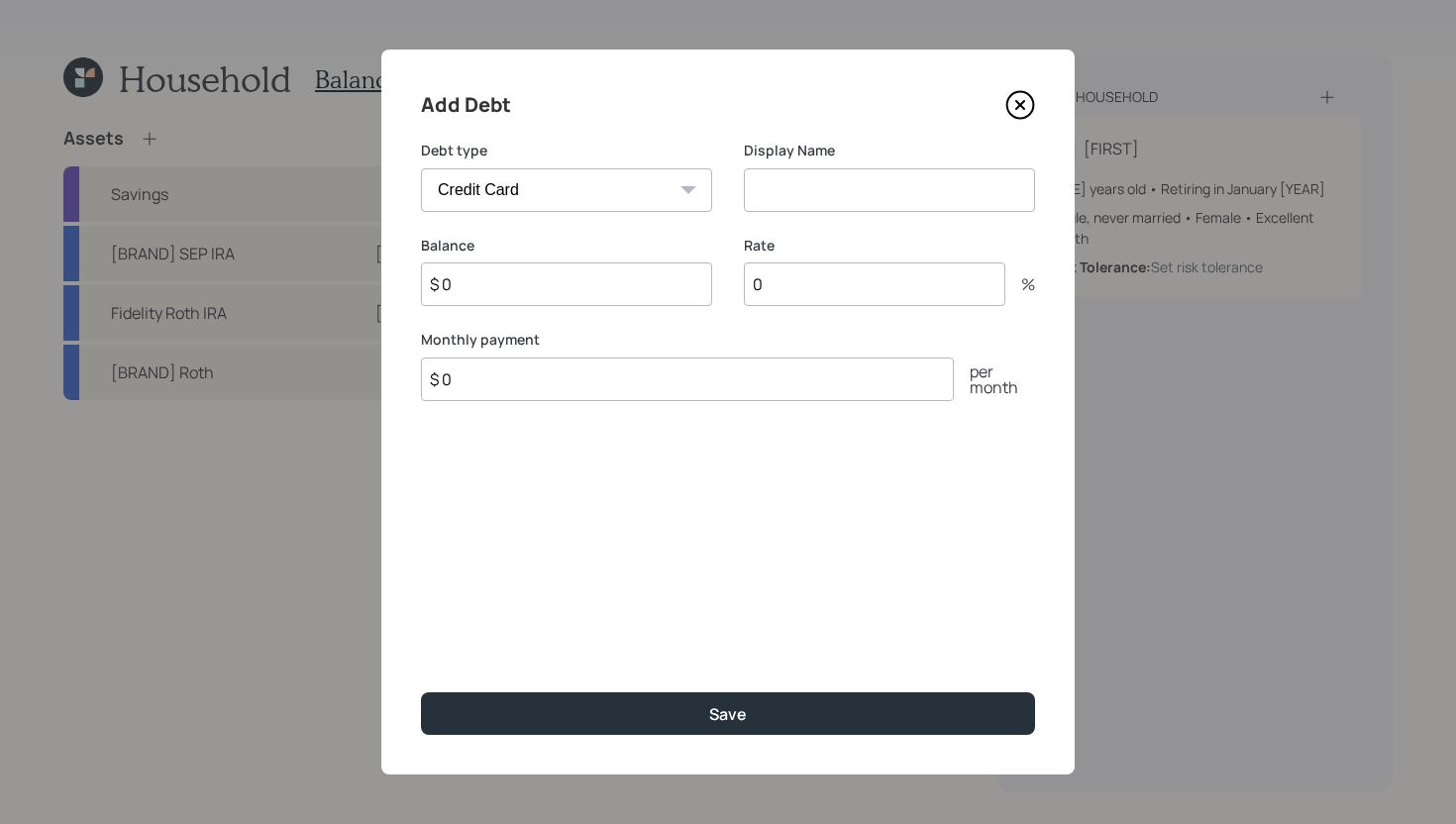 click on "Car Credit Card Medical Student Other" at bounding box center [567, 190] 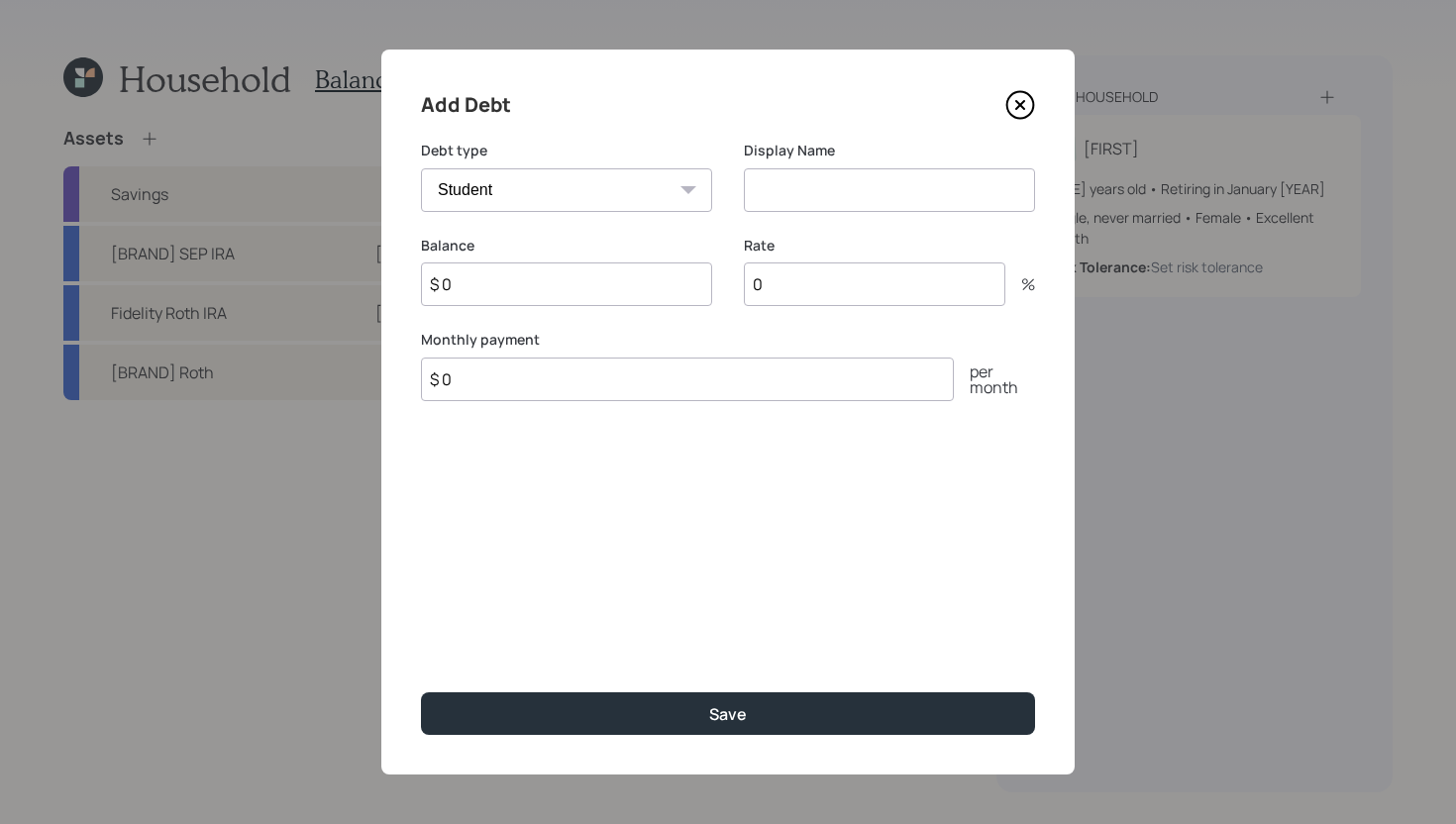 click at bounding box center [889, 190] 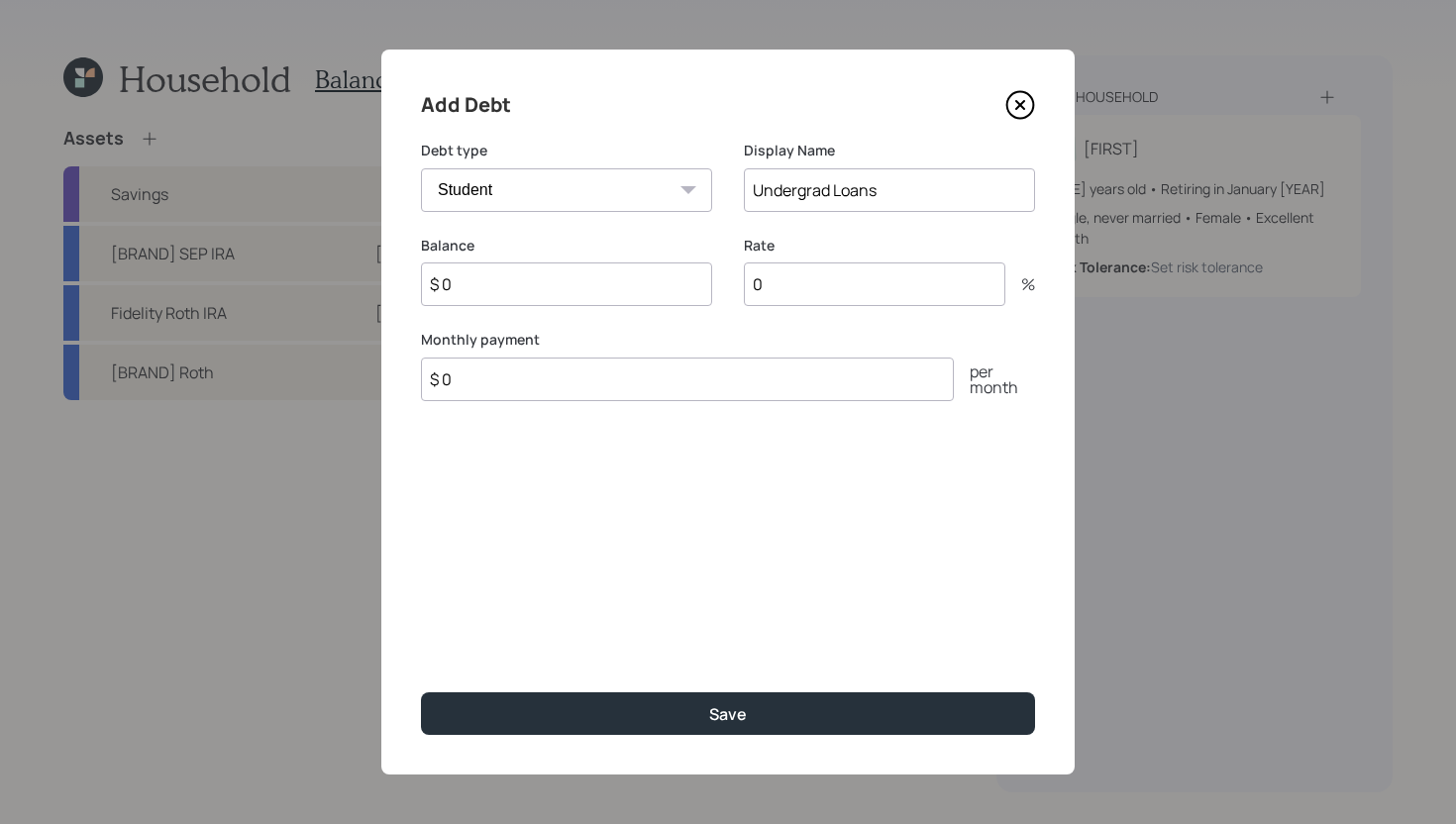 type on "Undergrad Loans" 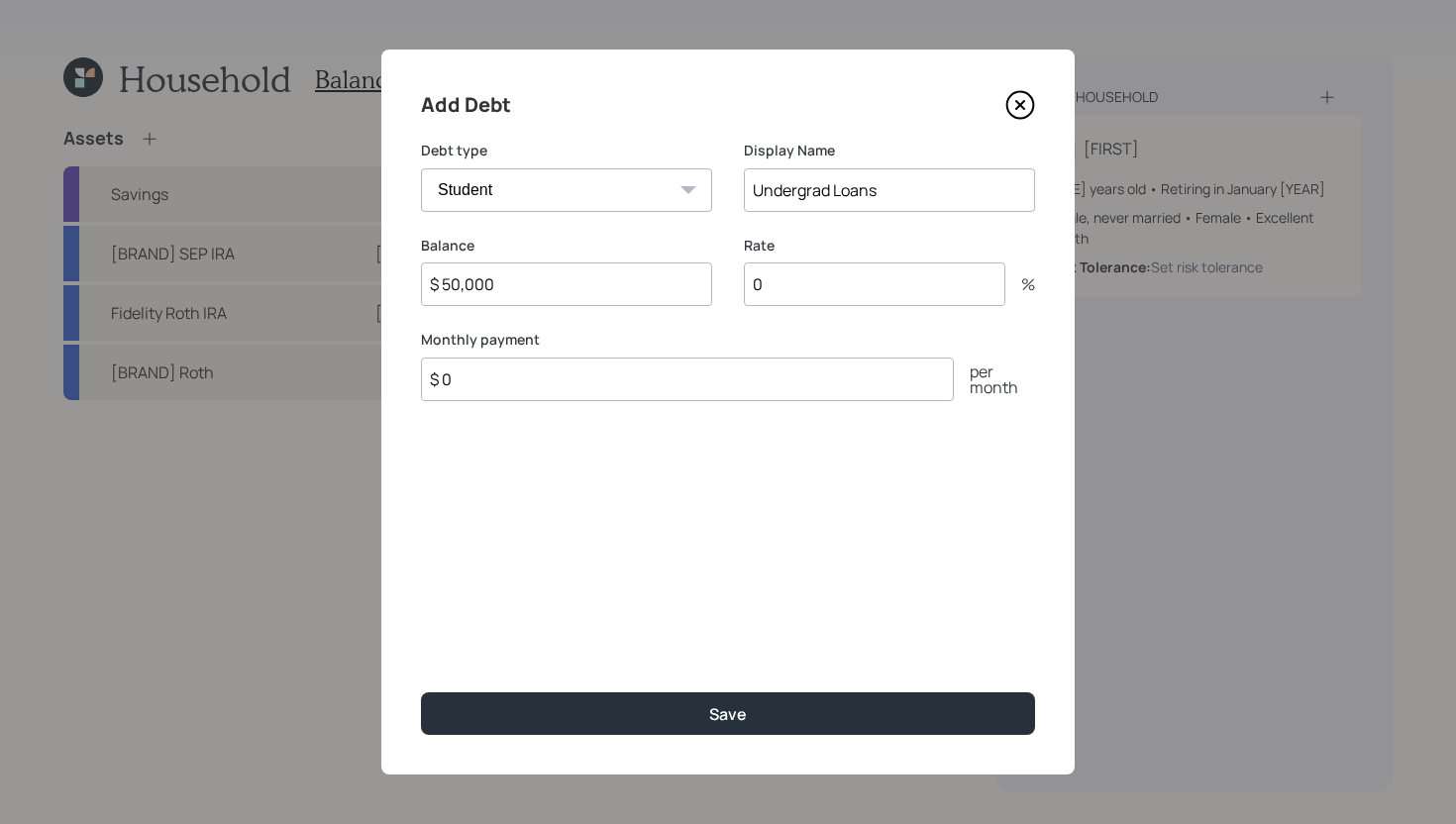 type on "$ 50,000" 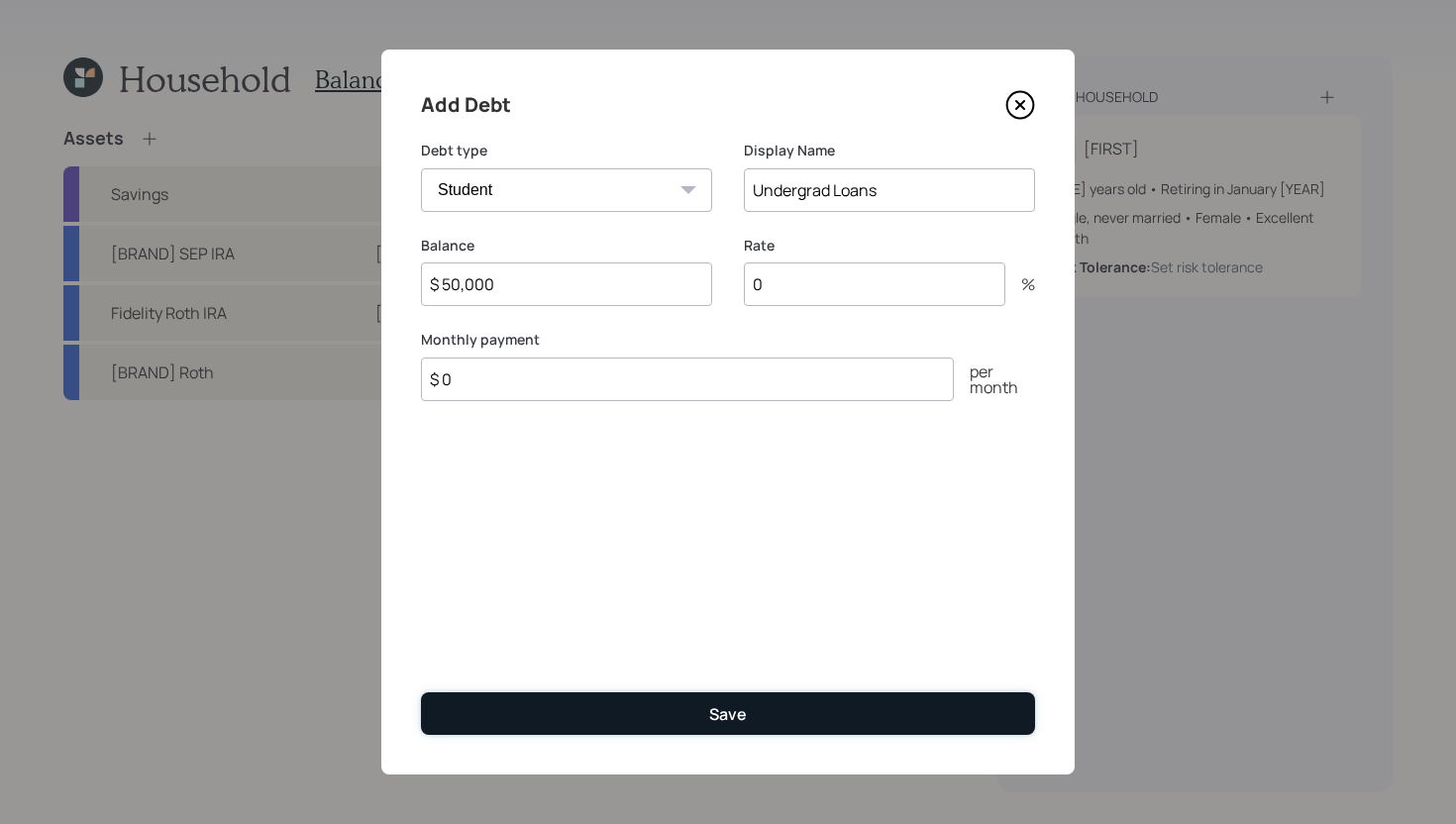 click on "Save" at bounding box center (728, 713) 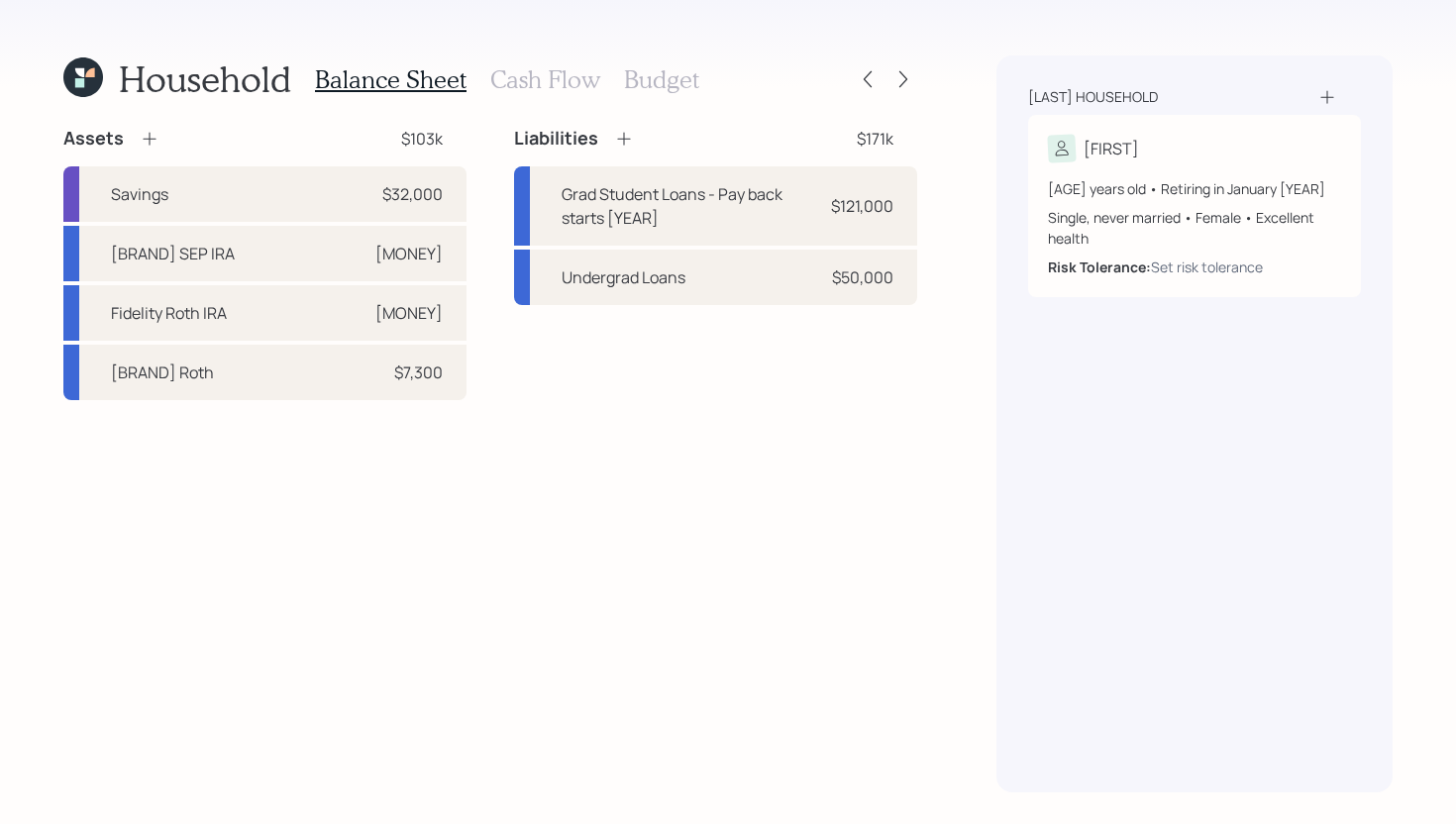 click 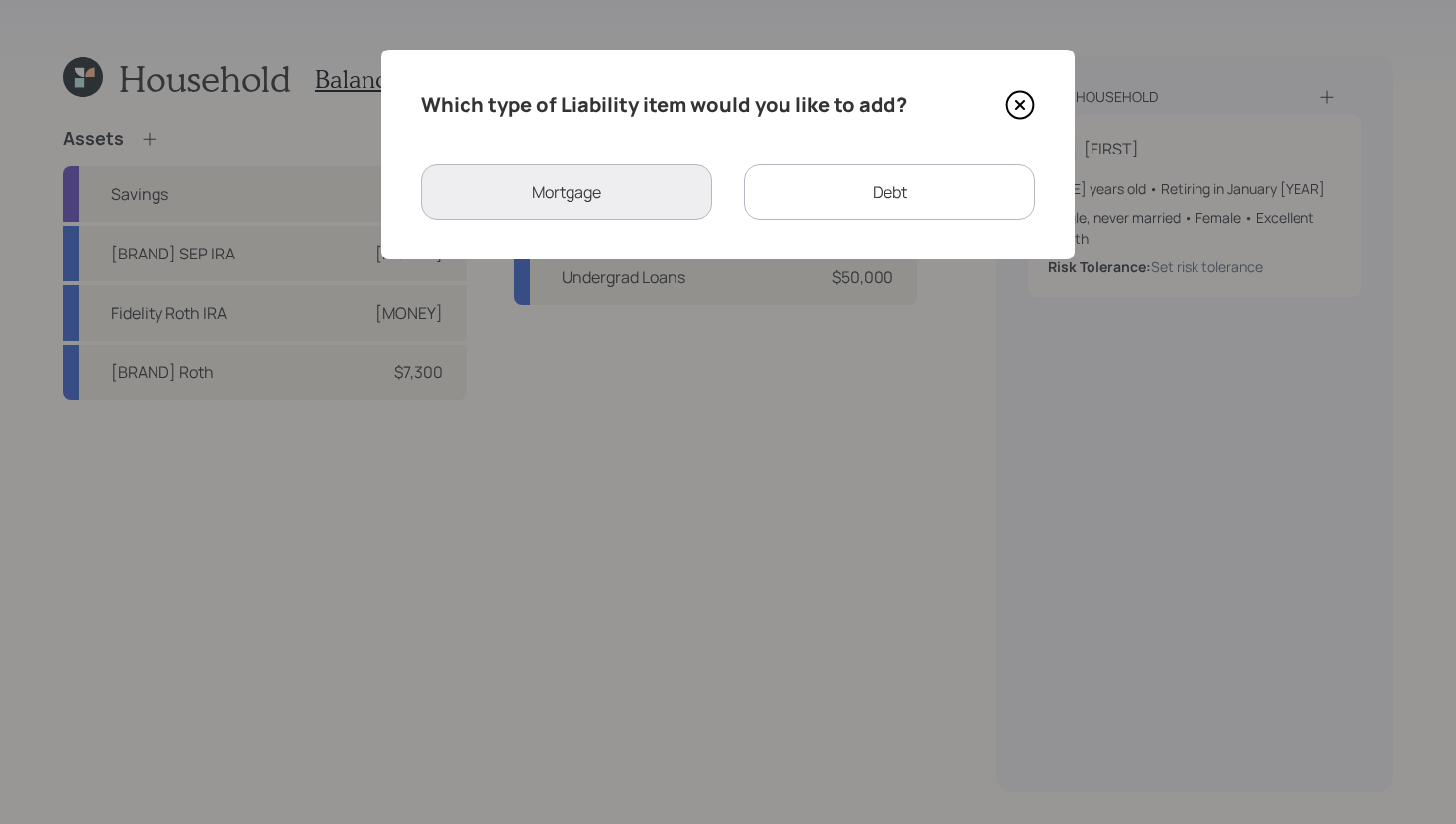 click on "Debt" at bounding box center (889, 192) 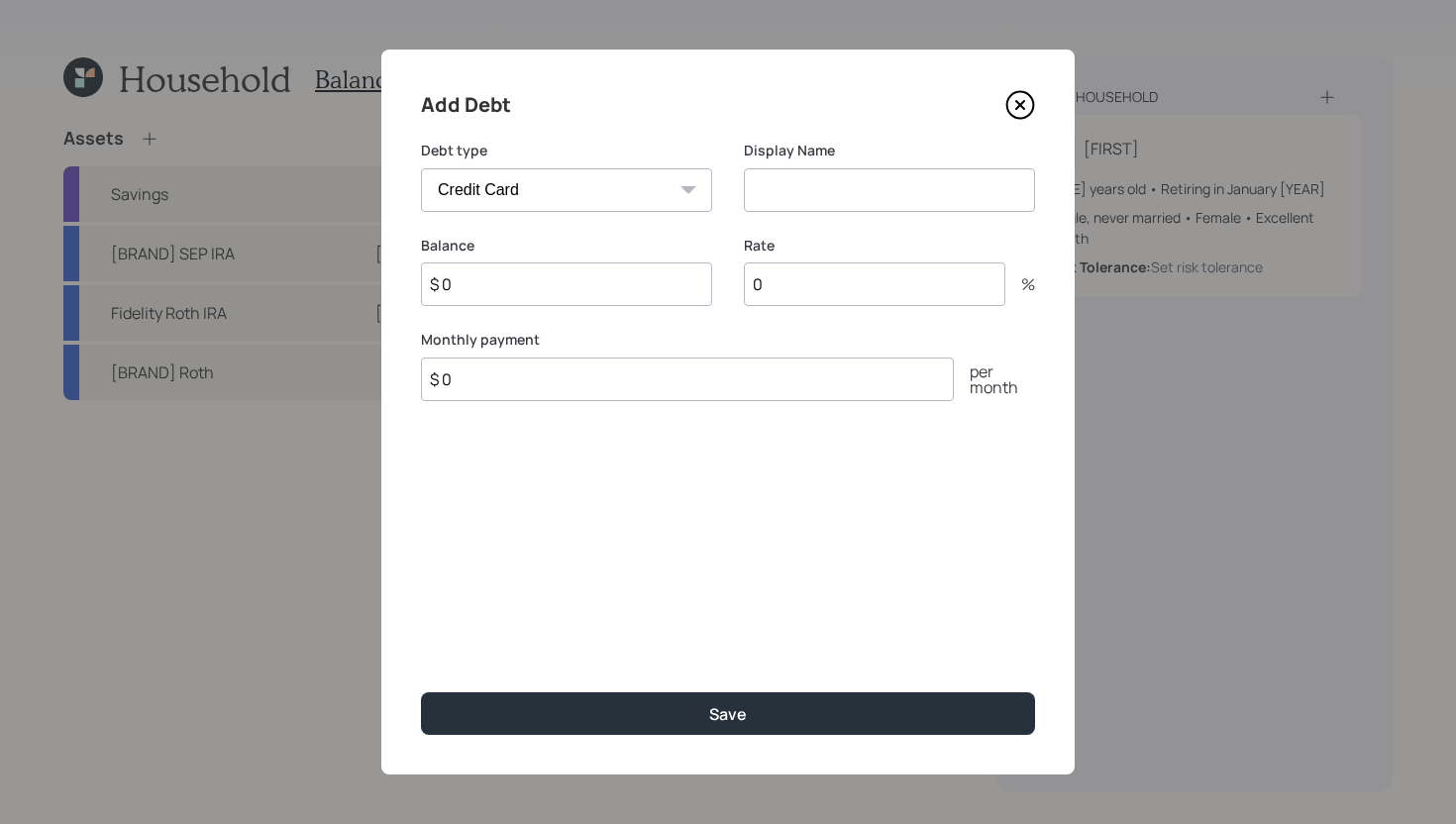 click at bounding box center (889, 190) 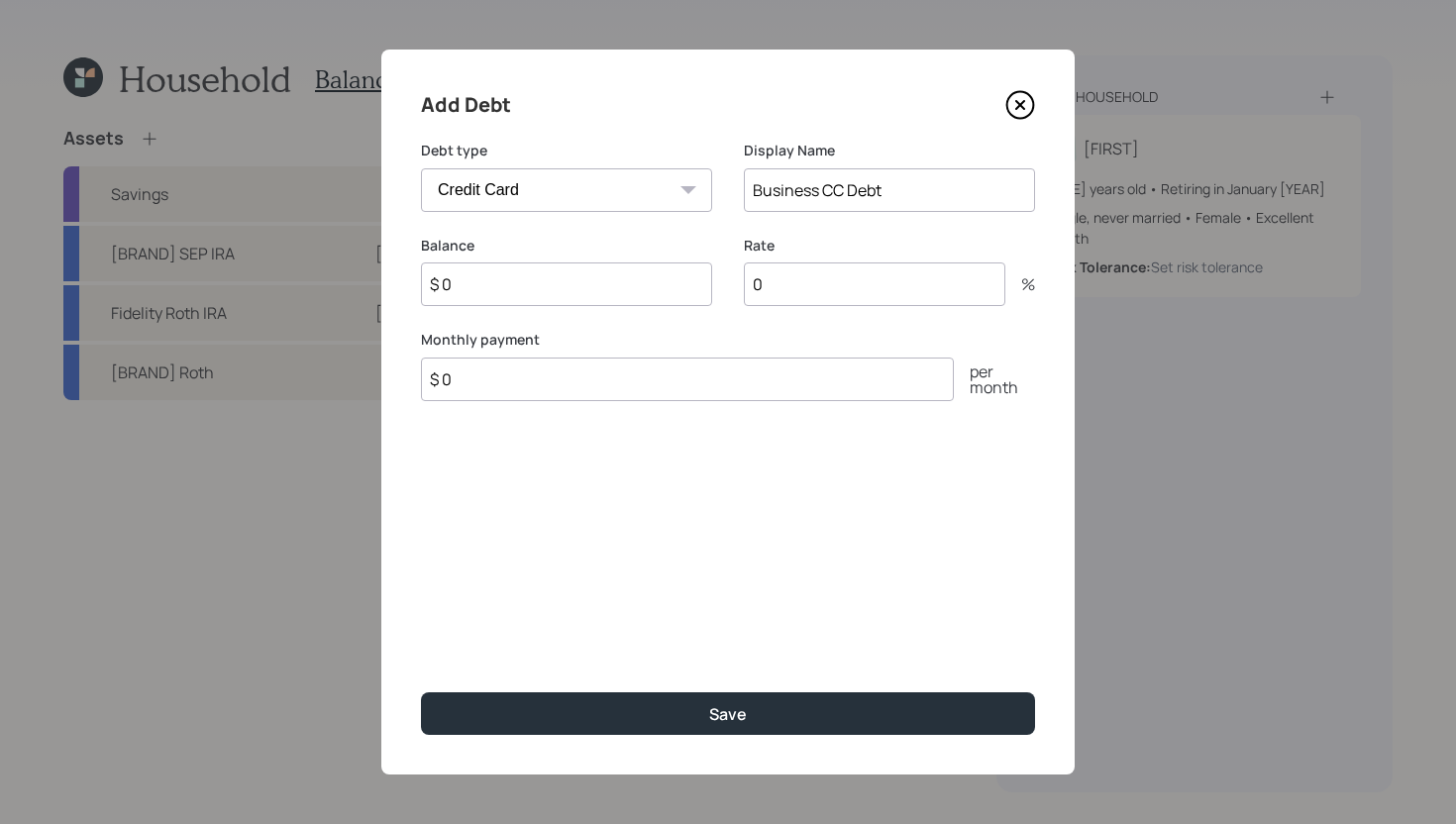 type on "Business CC Debt" 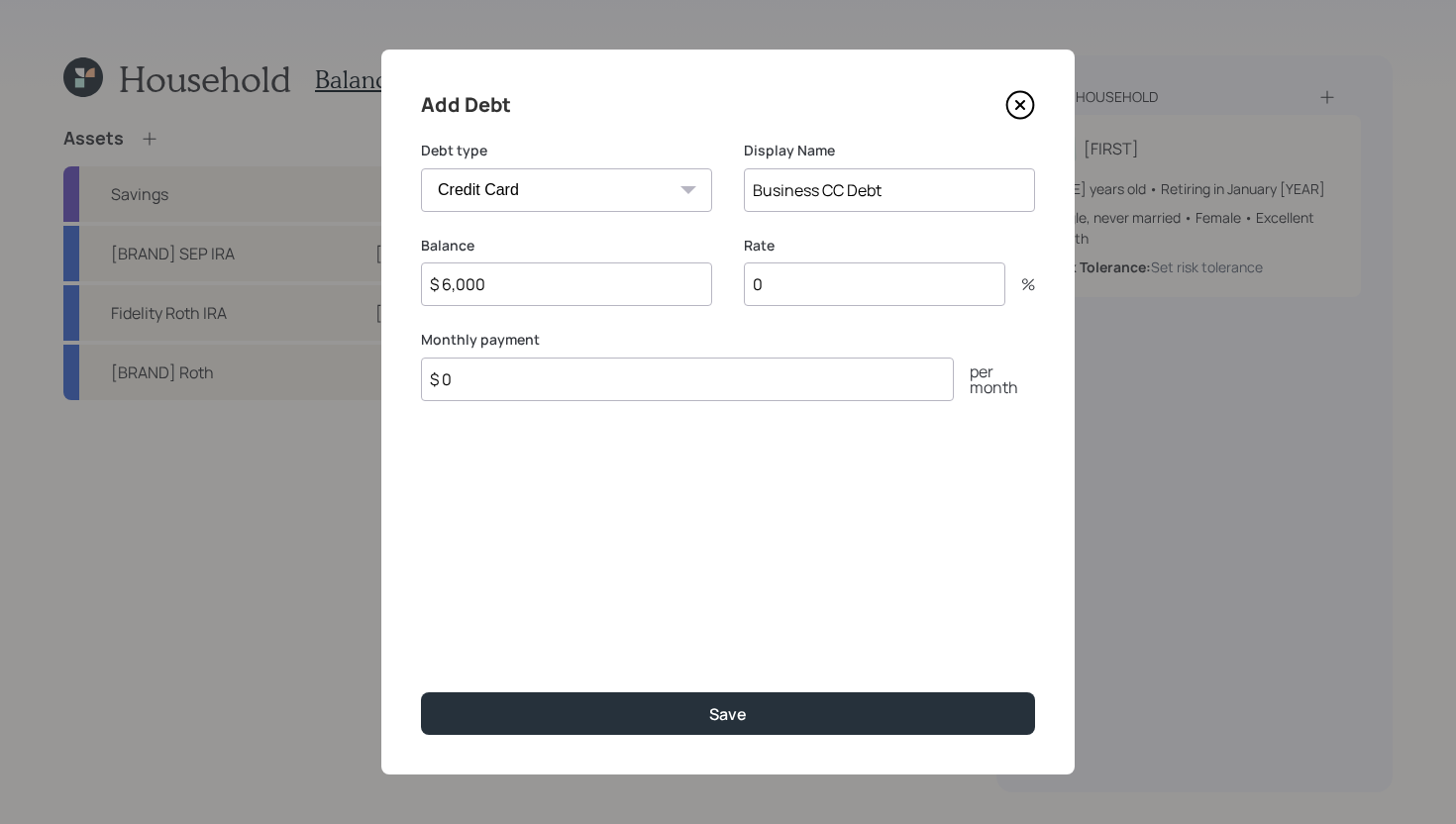 type on "$ 6,000" 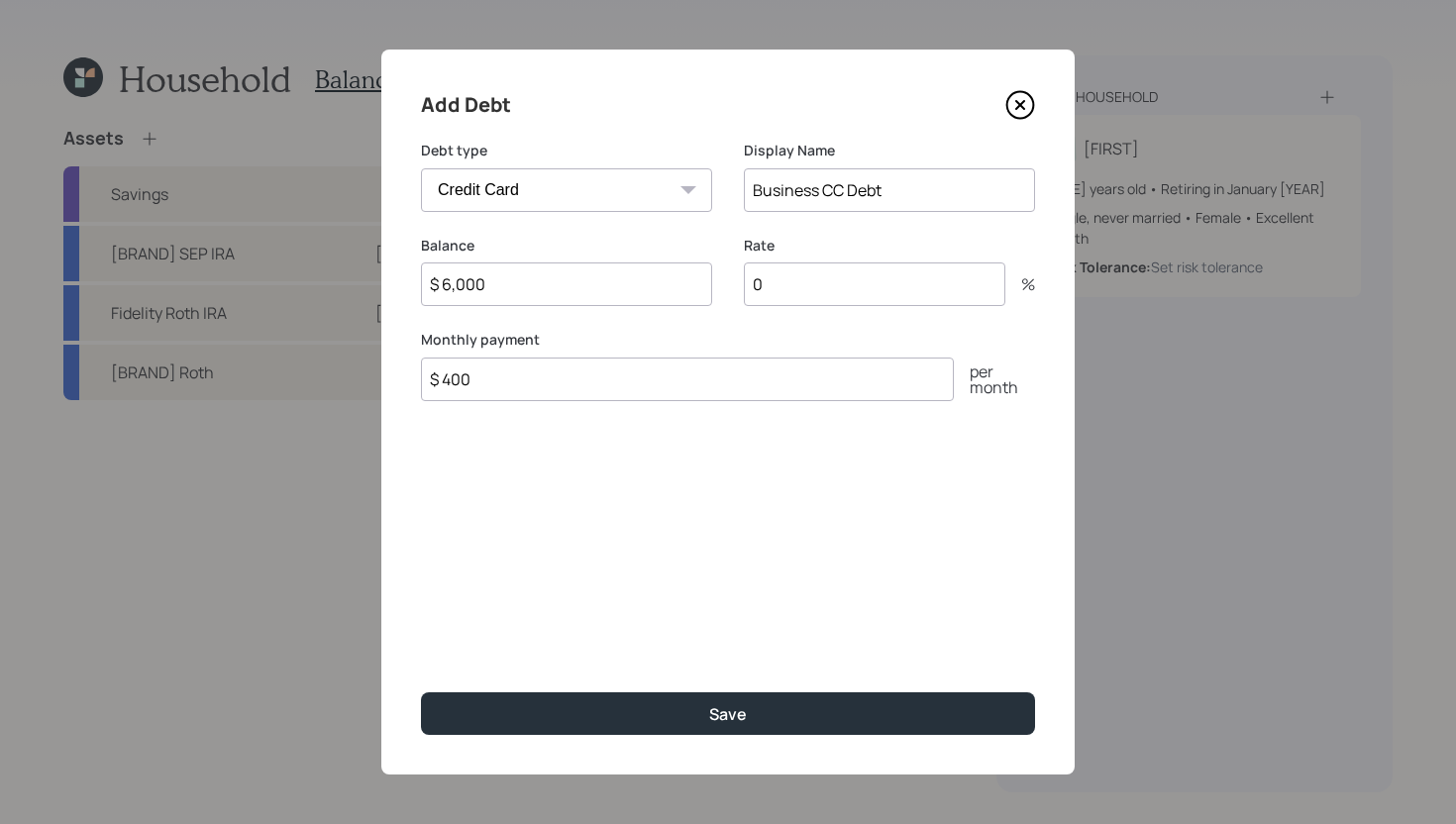type on "$ 400" 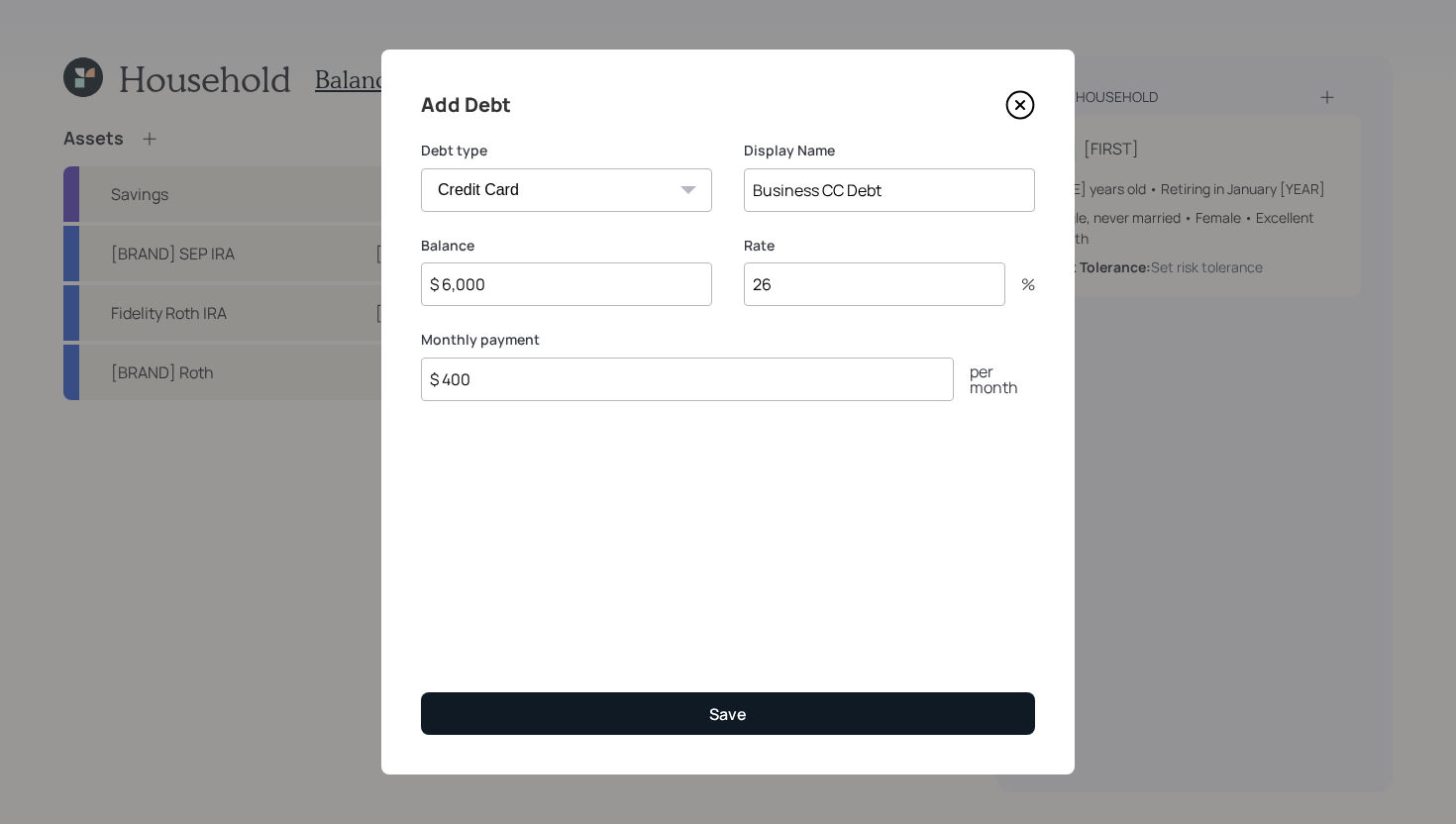 type on "26" 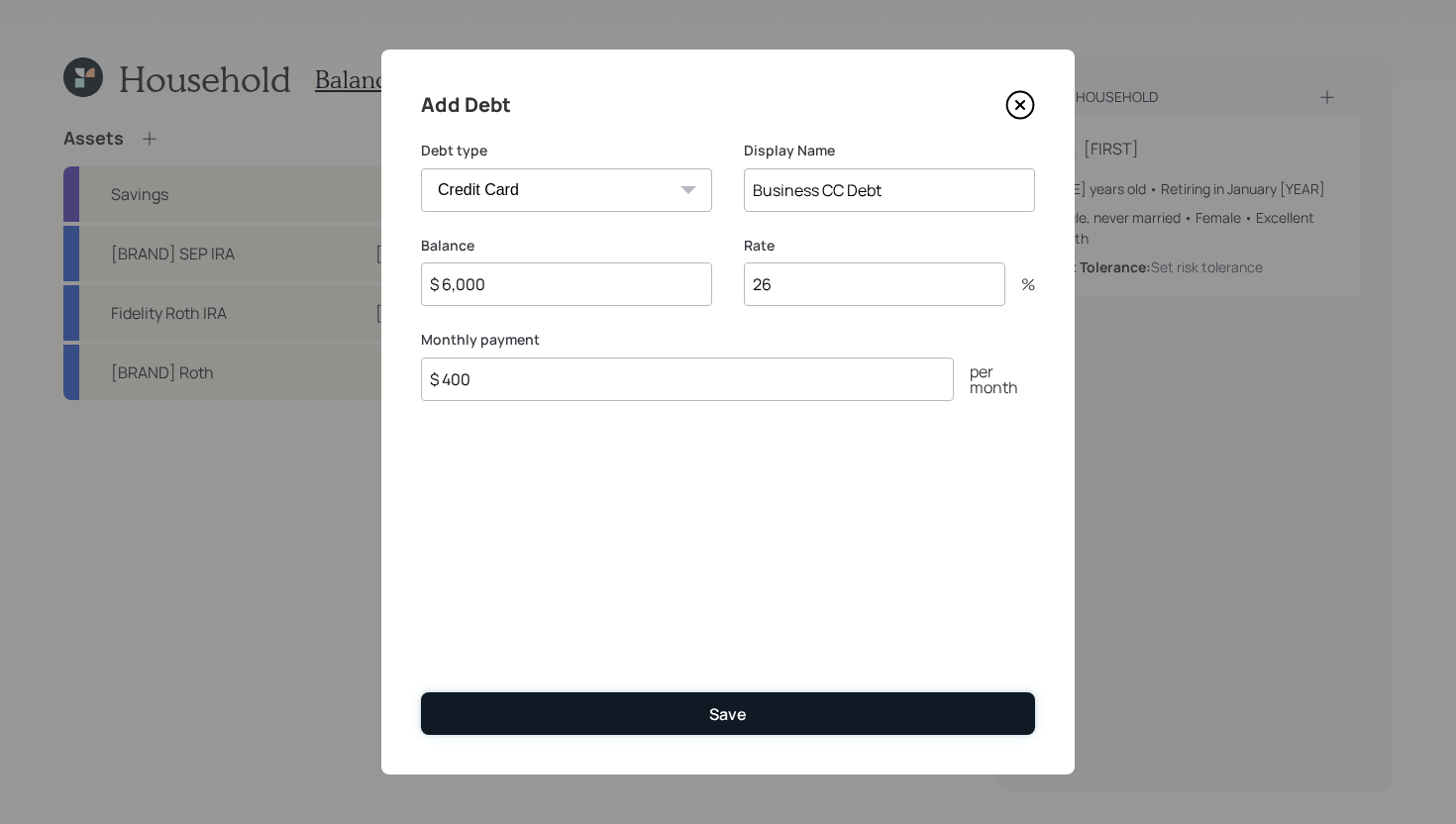 click on "Save" at bounding box center (728, 713) 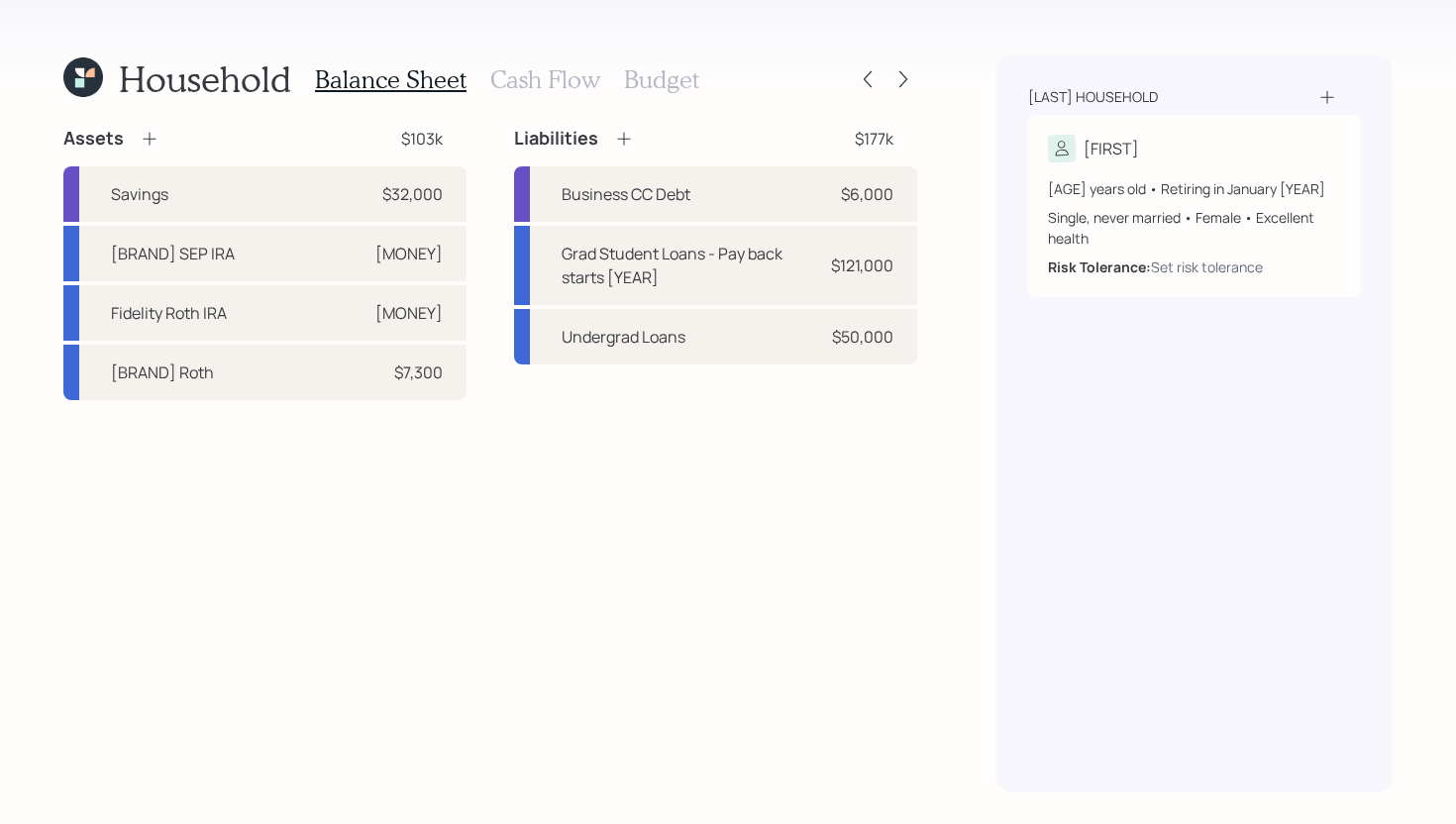 click on "Cash Flow" at bounding box center [545, 79] 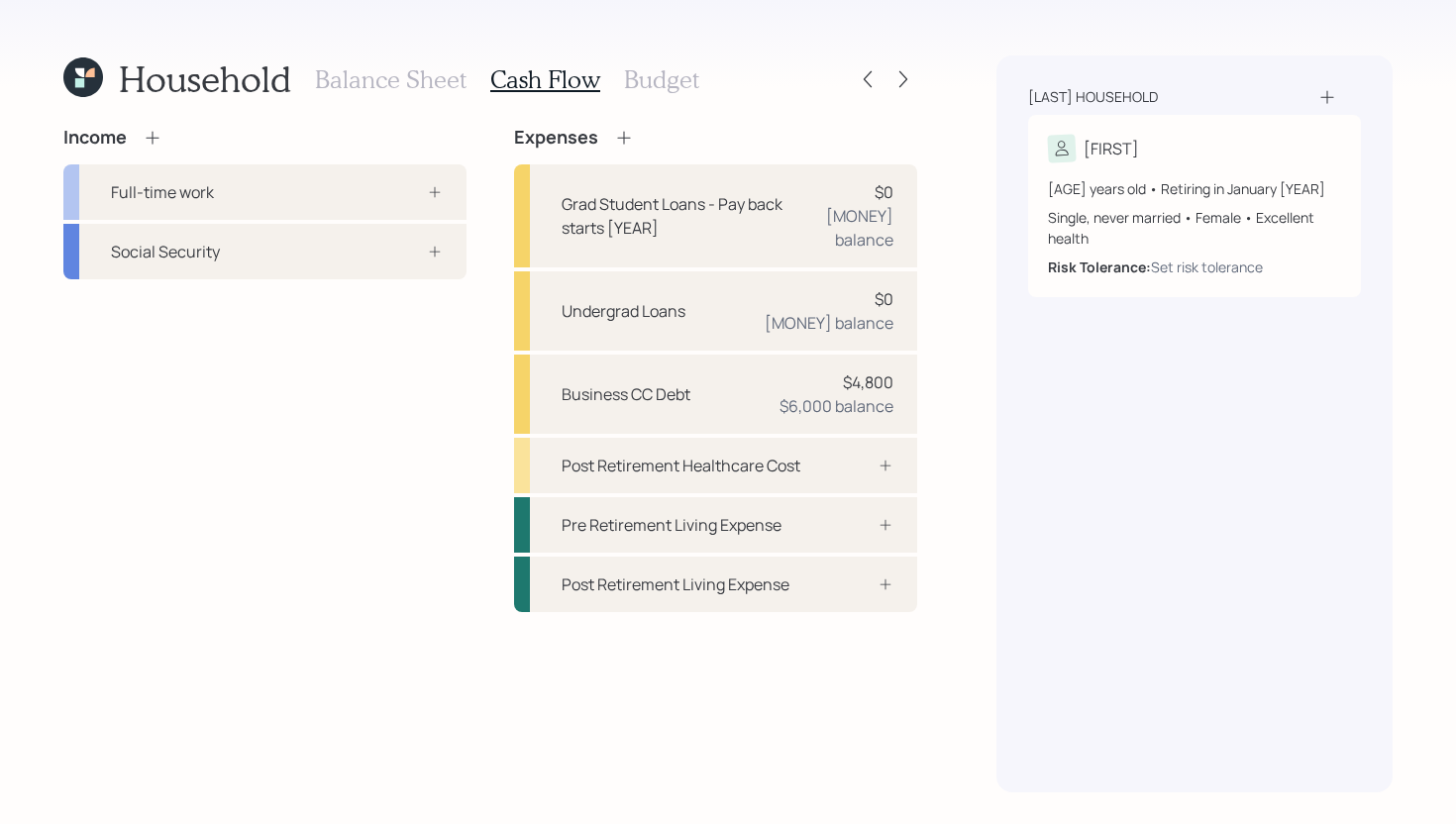 click 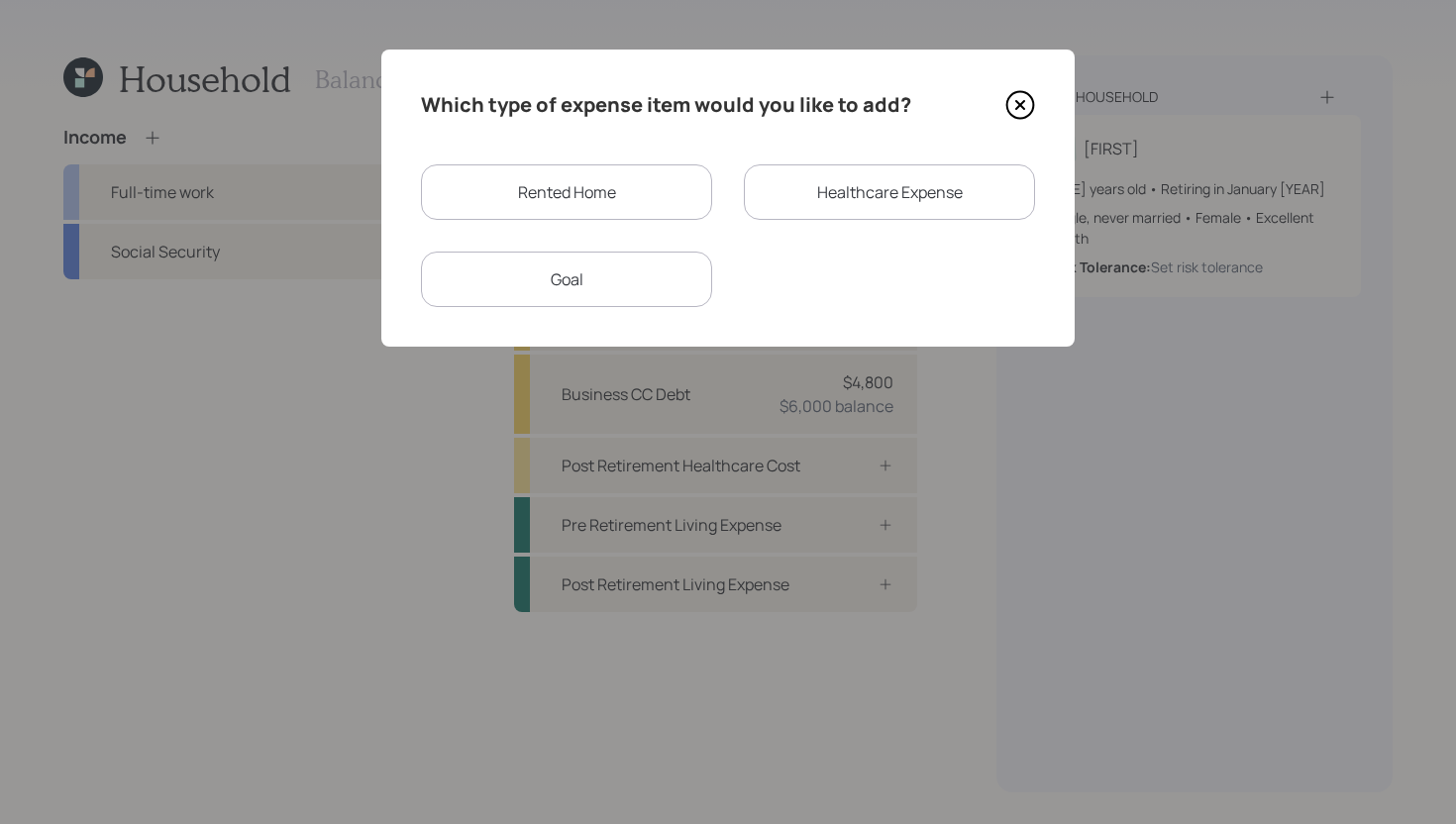 click on "Rented Home" at bounding box center [567, 192] 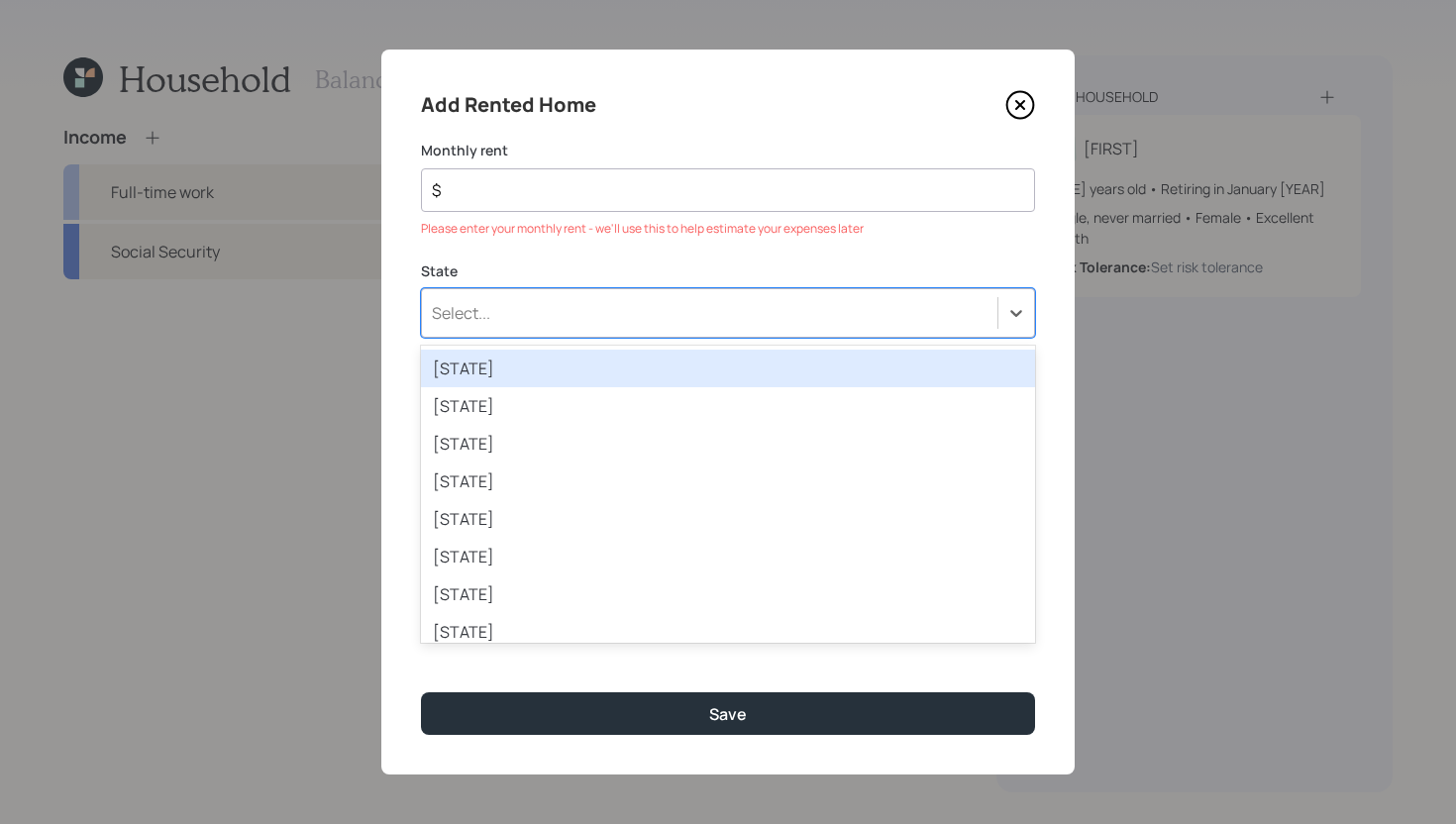 click on "Select..." at bounding box center [709, 313] 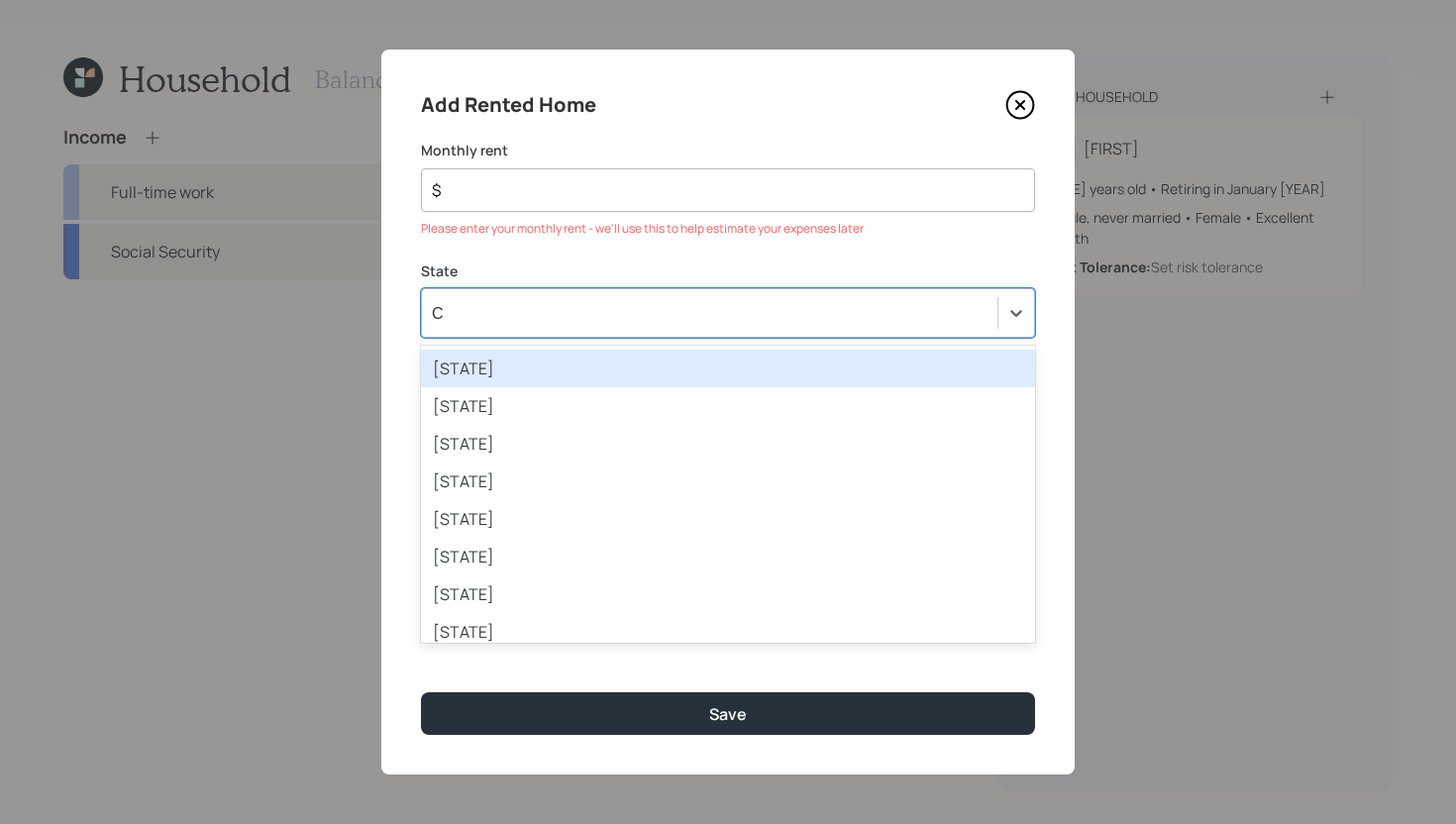 type on "Ca" 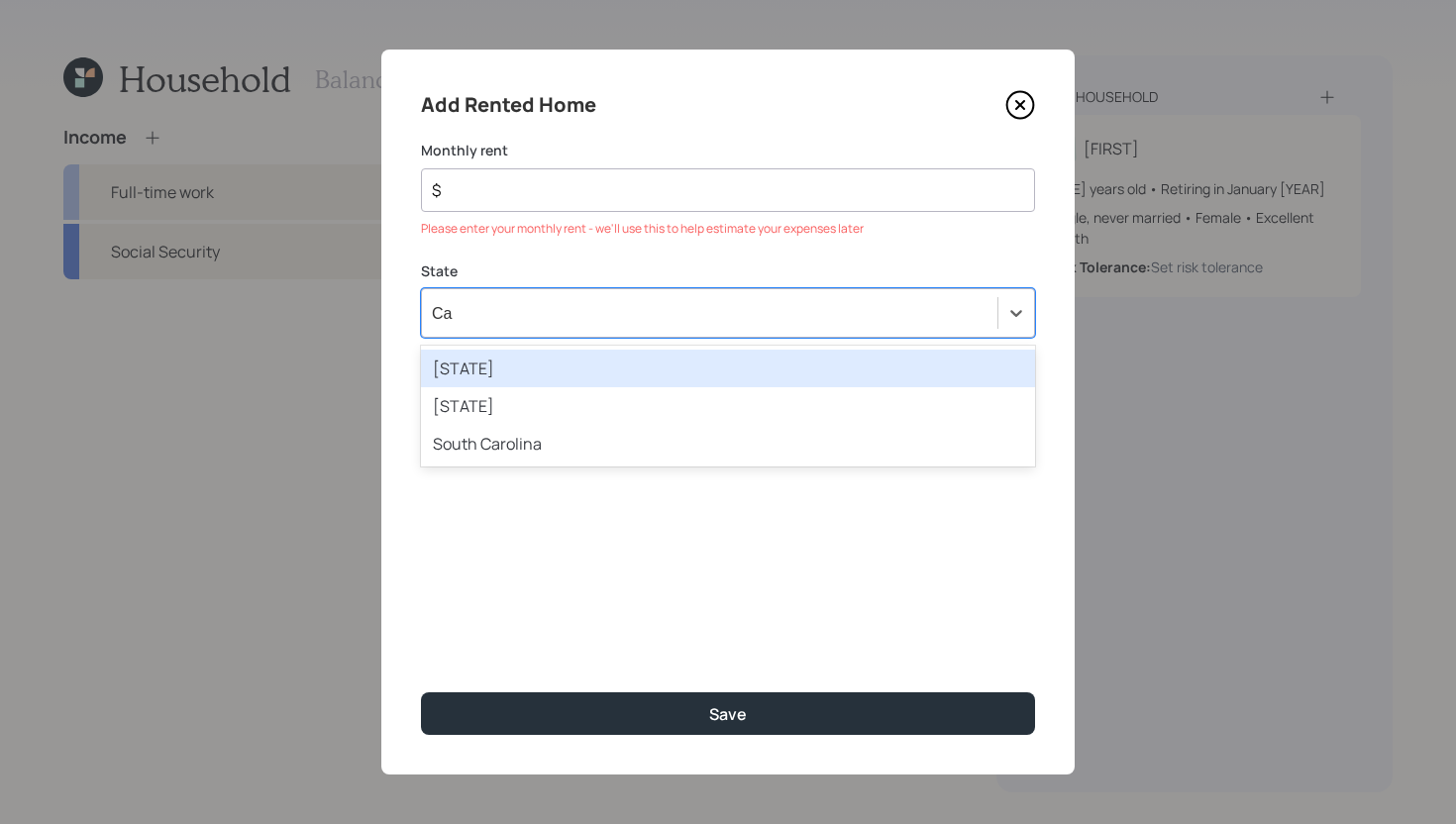 click on "California" at bounding box center [728, 368] 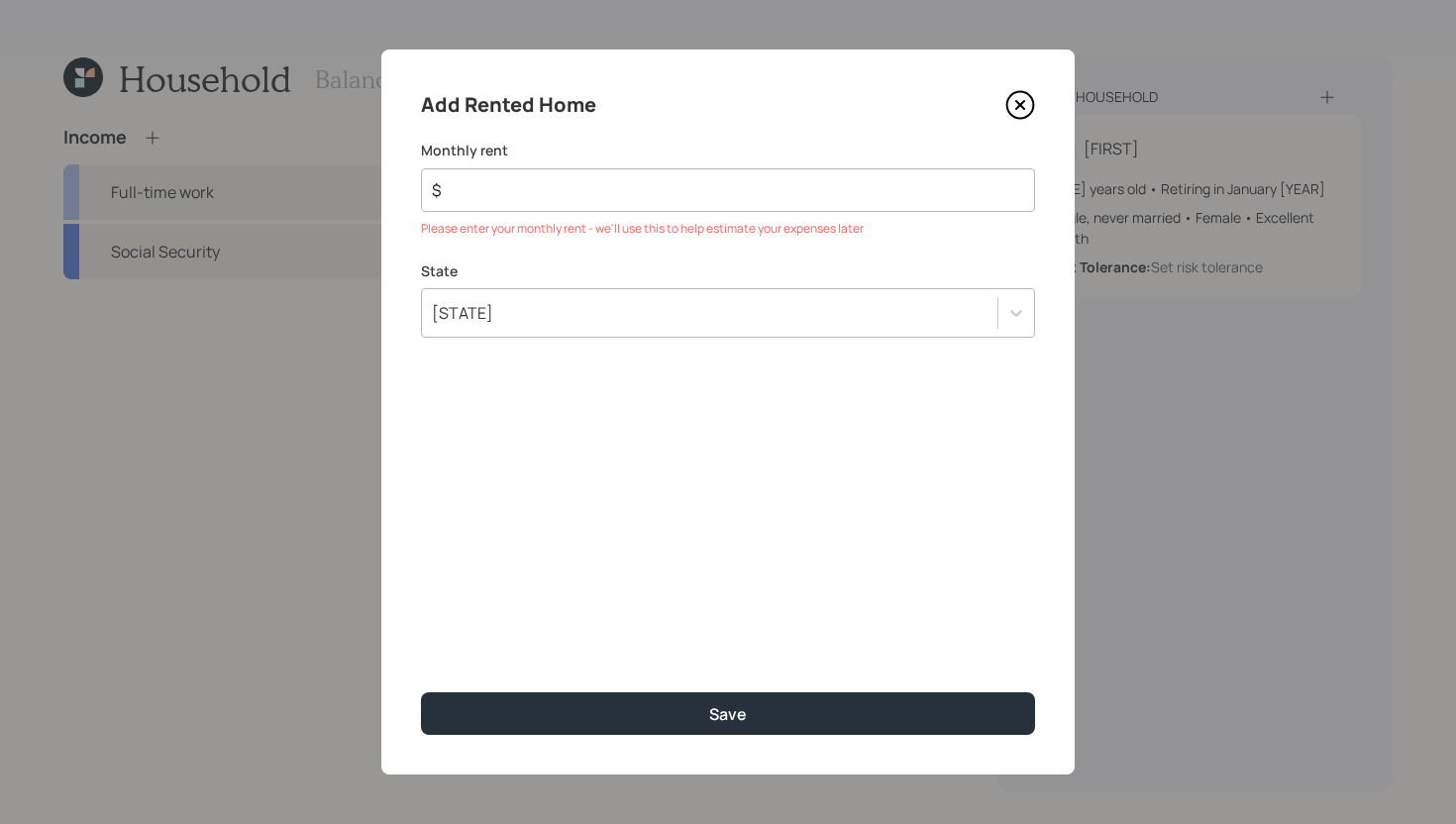click on "$" at bounding box center [720, 190] 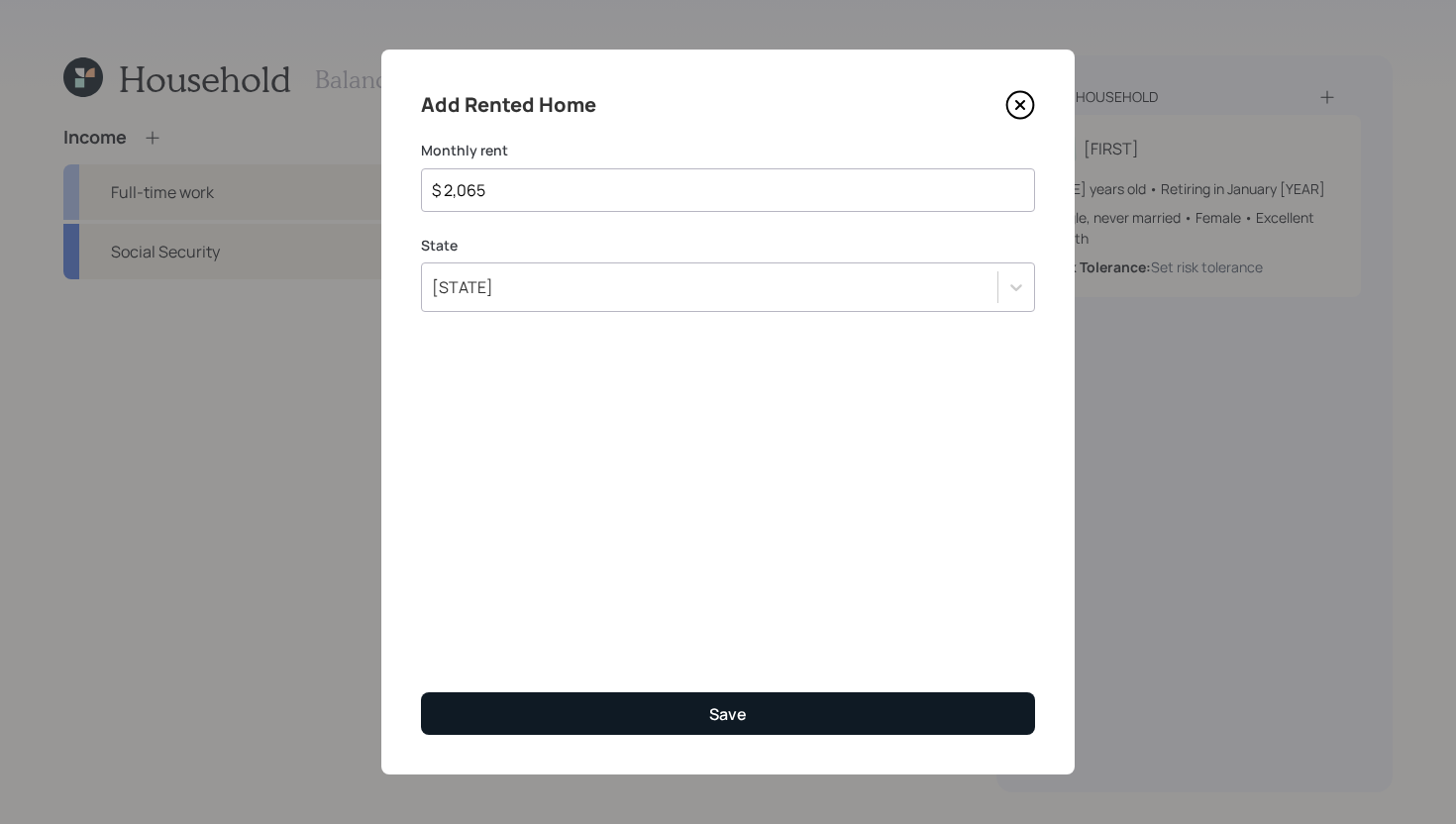 type on "$ 2,065" 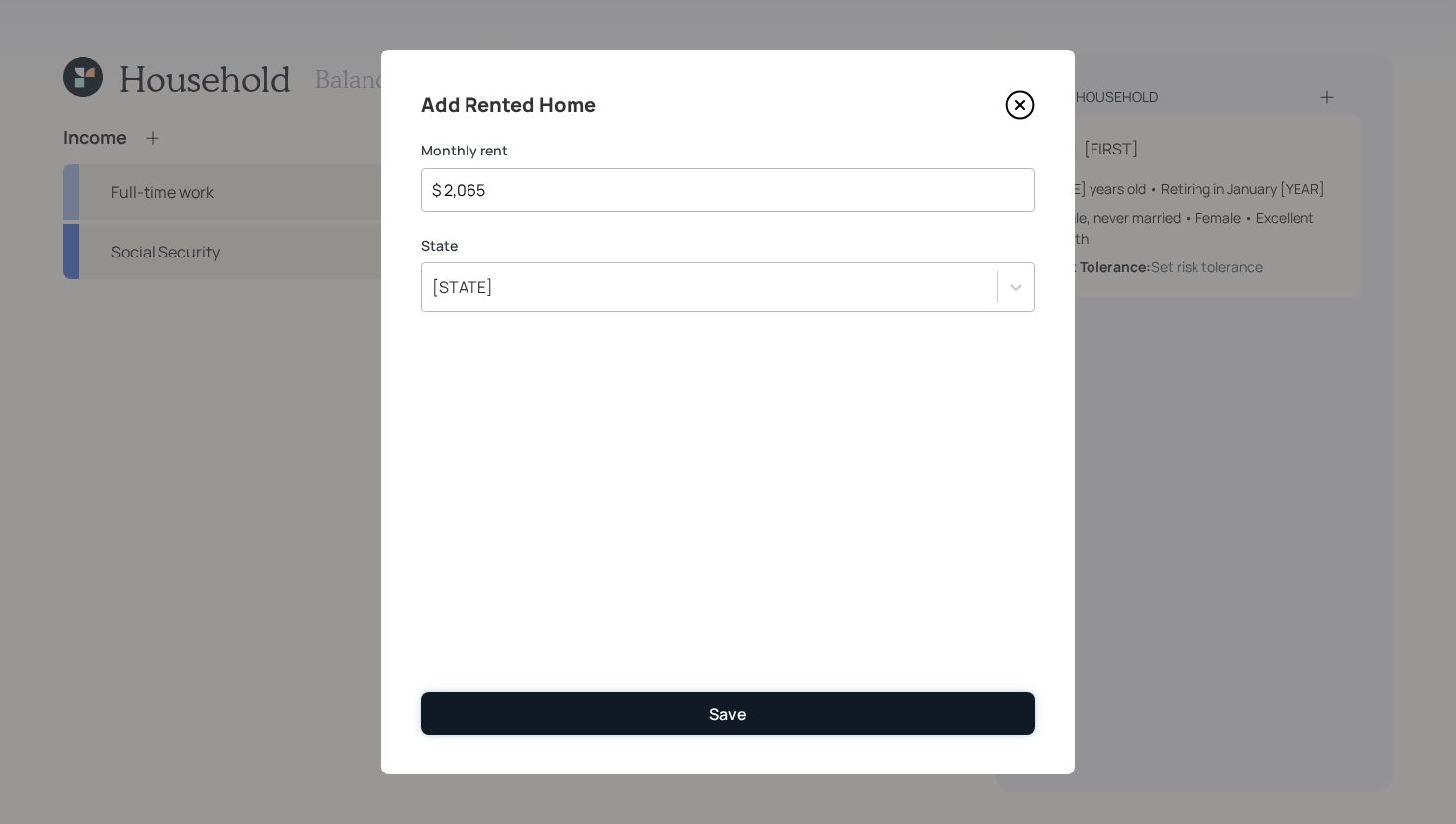 click on "Save" at bounding box center (728, 713) 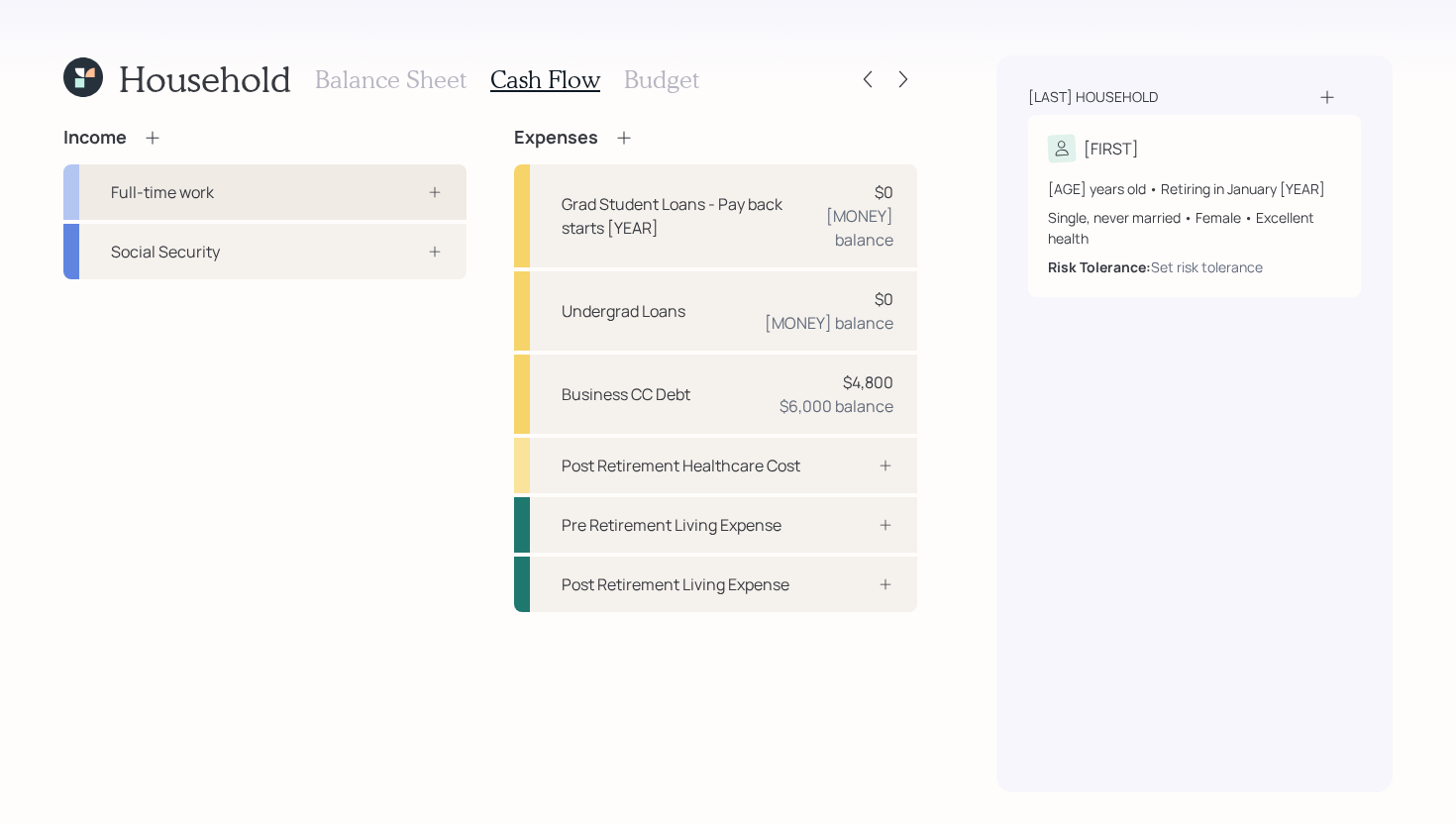 click on "Full-time work" at bounding box center [264, 192] 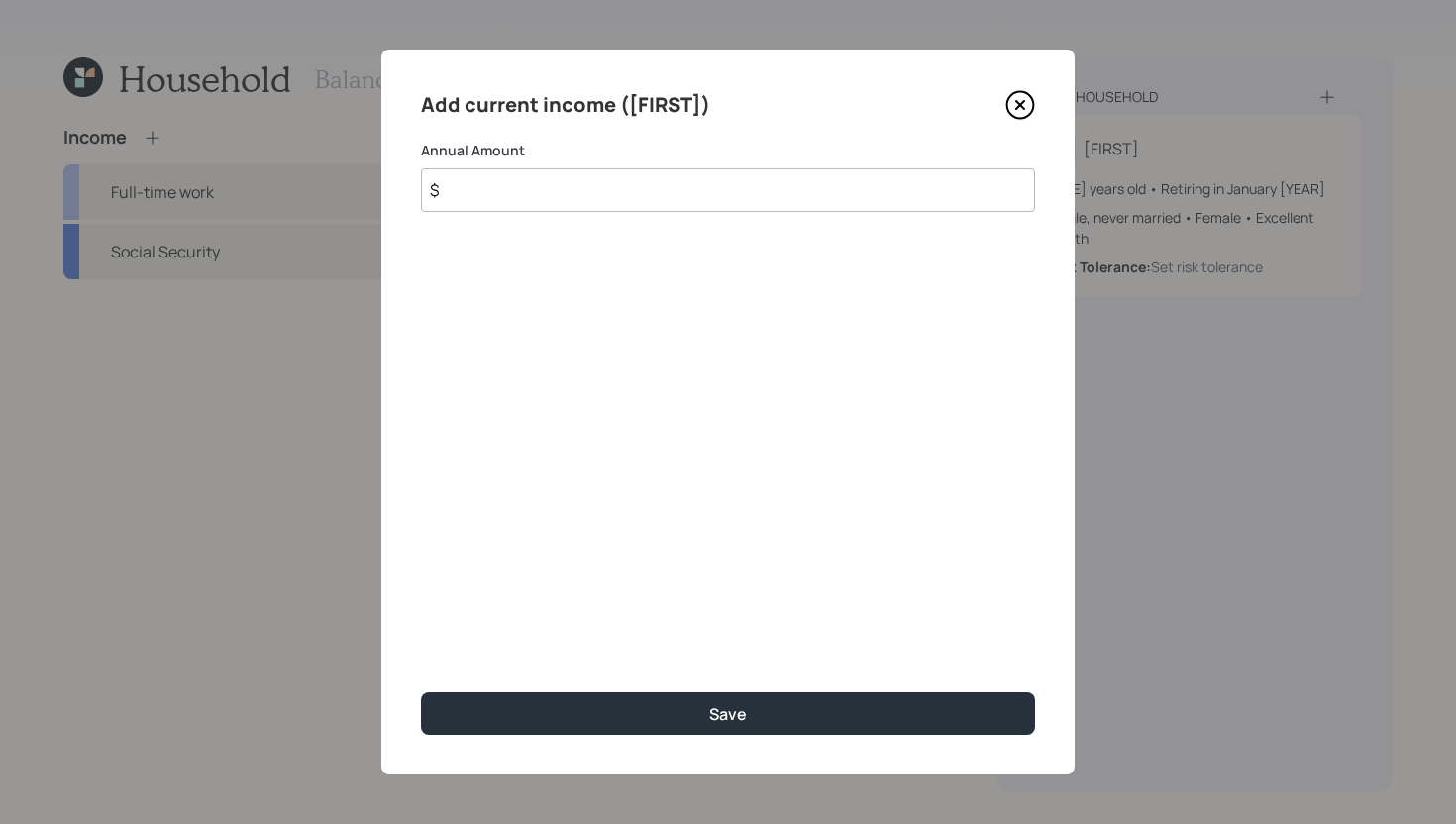 click on "$" at bounding box center [728, 190] 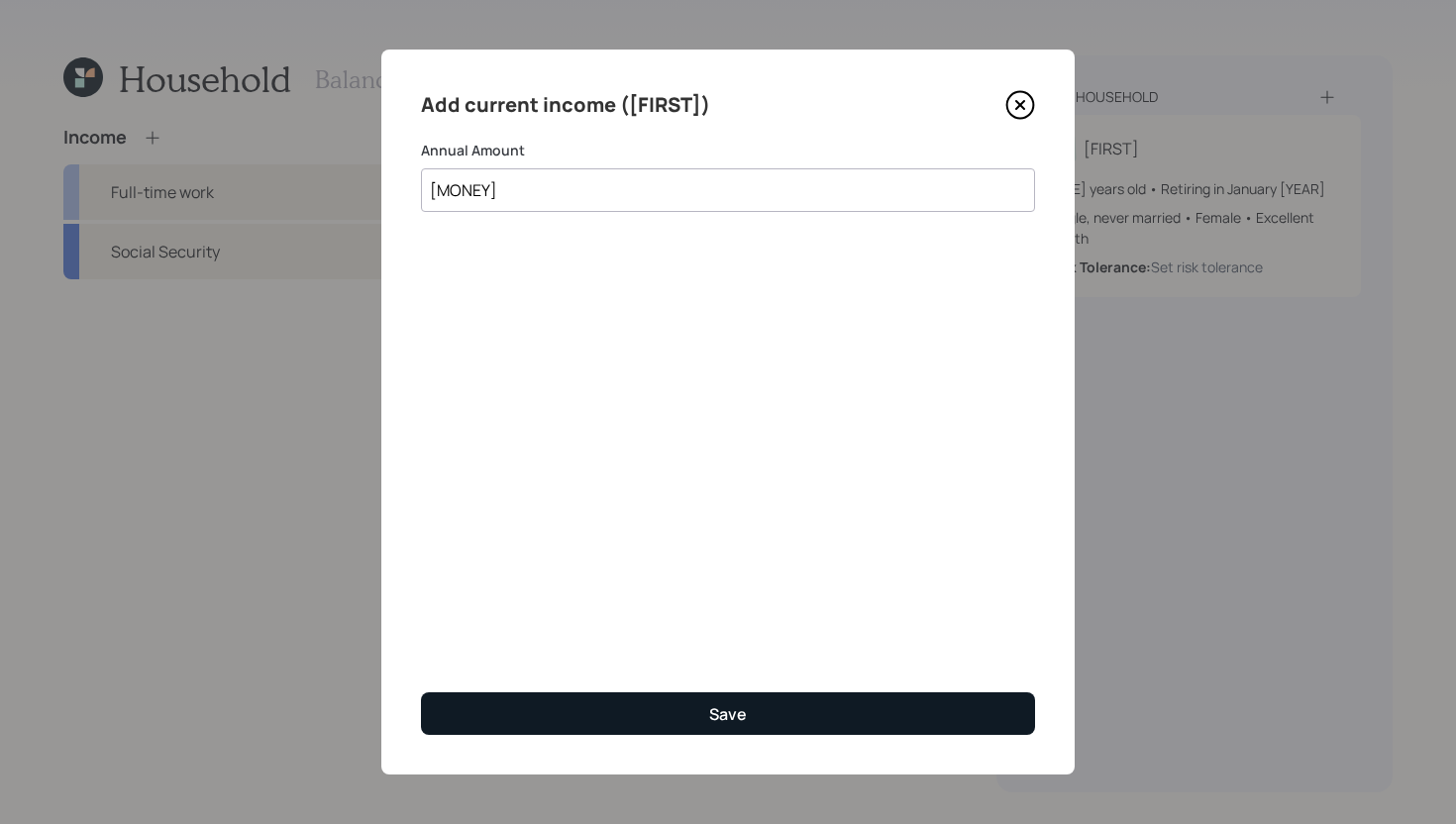 type on "$ 43,000" 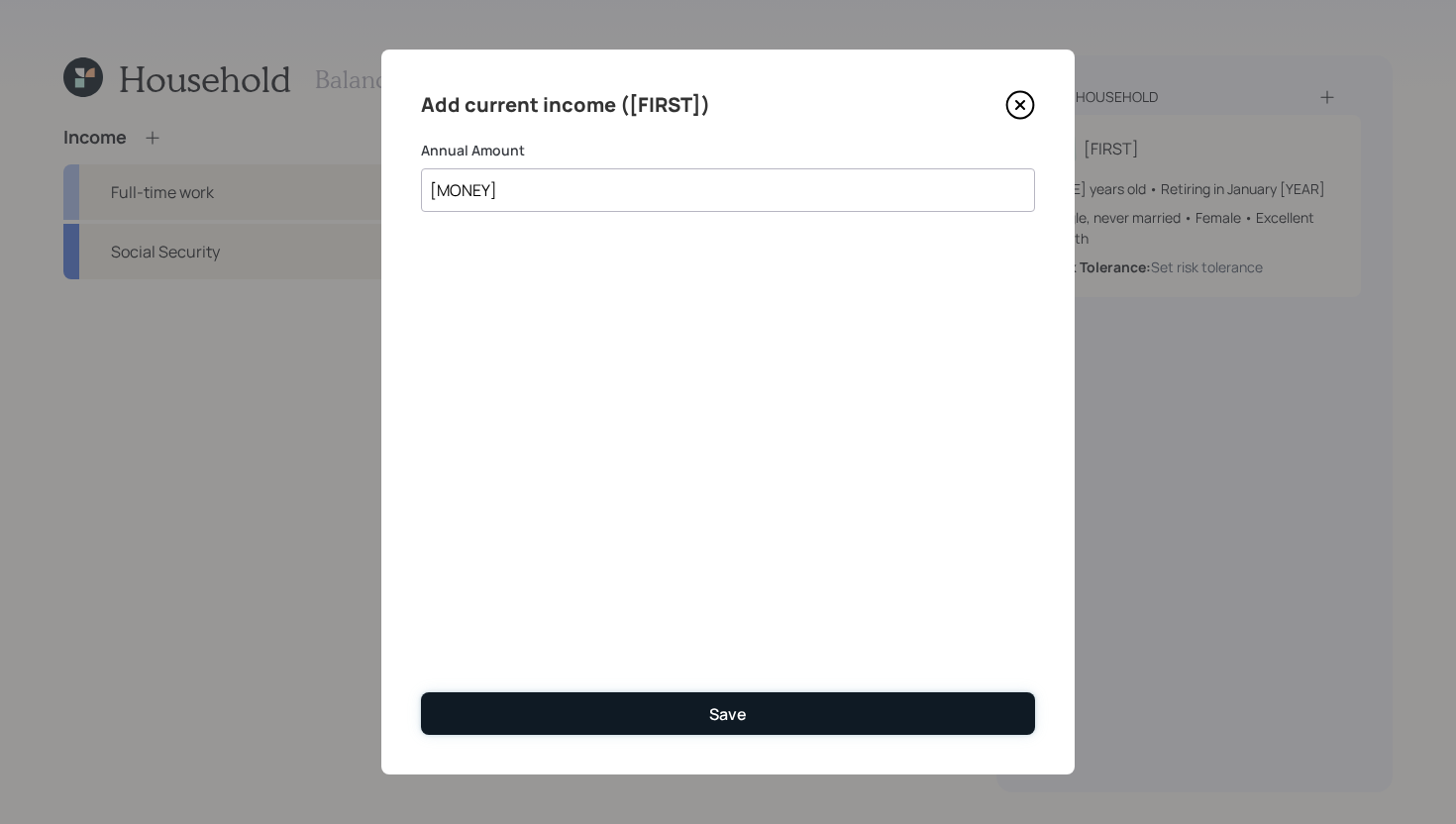 click on "Save" at bounding box center [728, 713] 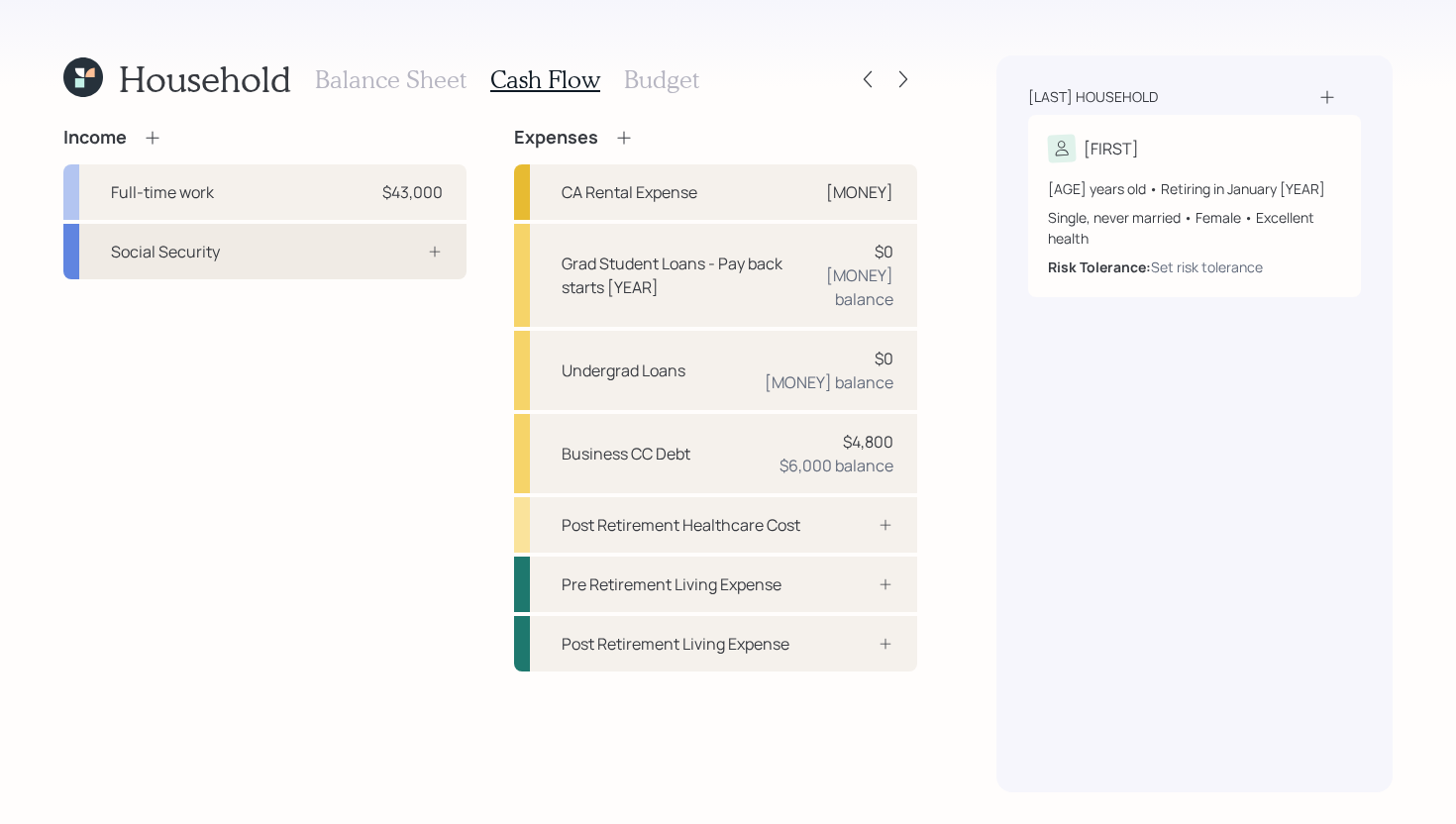click on "Social Security" at bounding box center [264, 252] 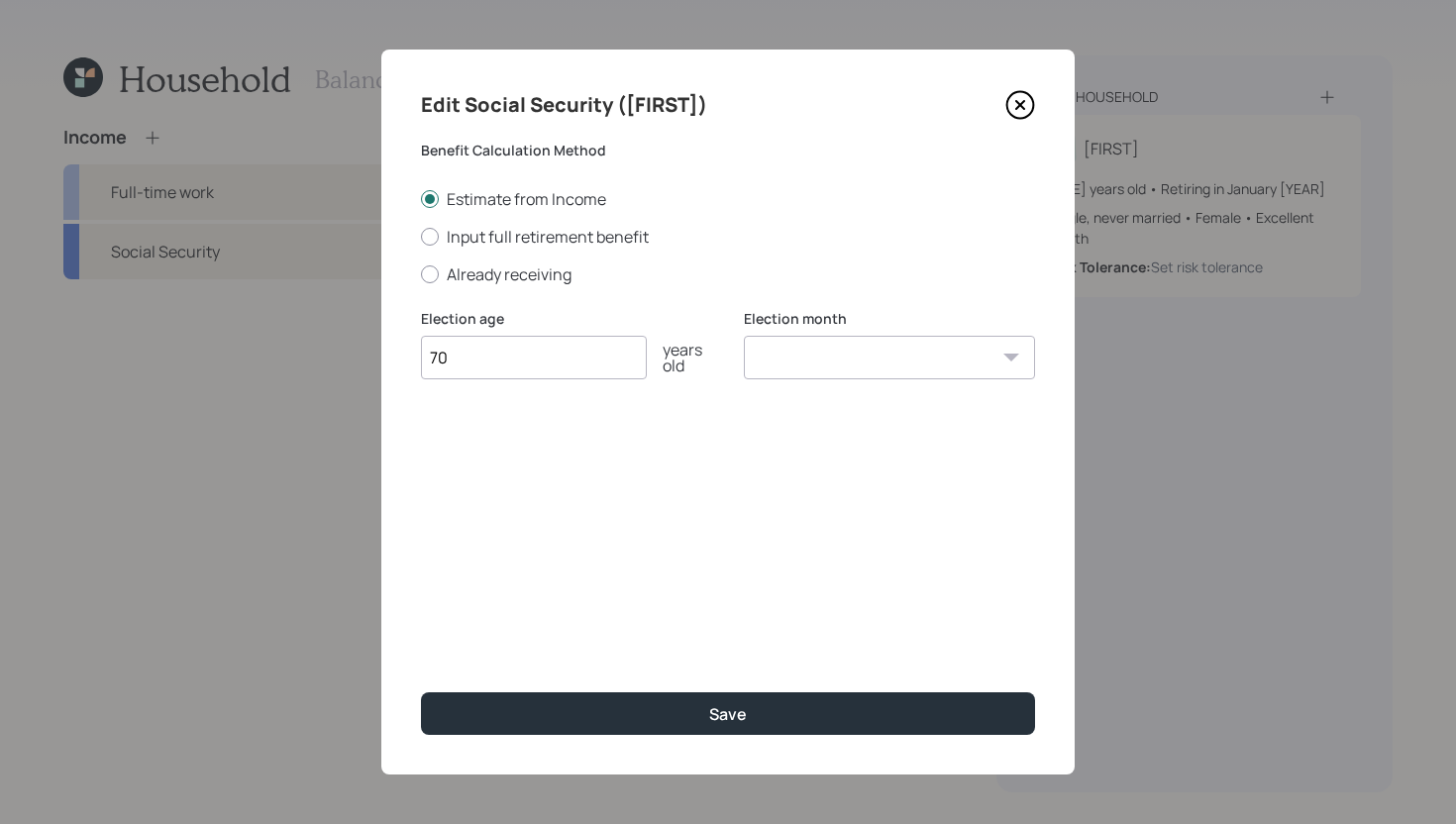type on "70" 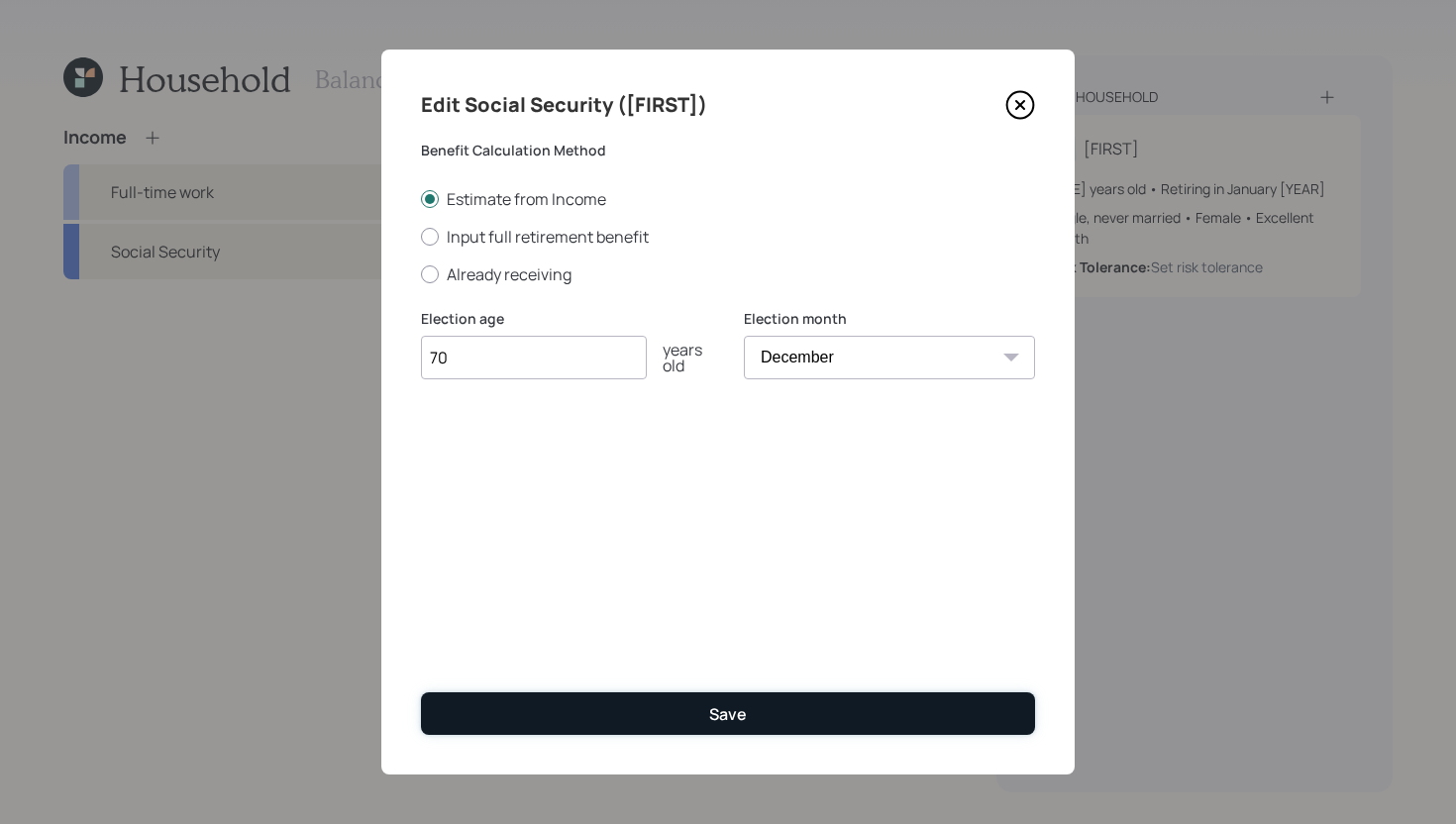 click on "Save" at bounding box center [728, 713] 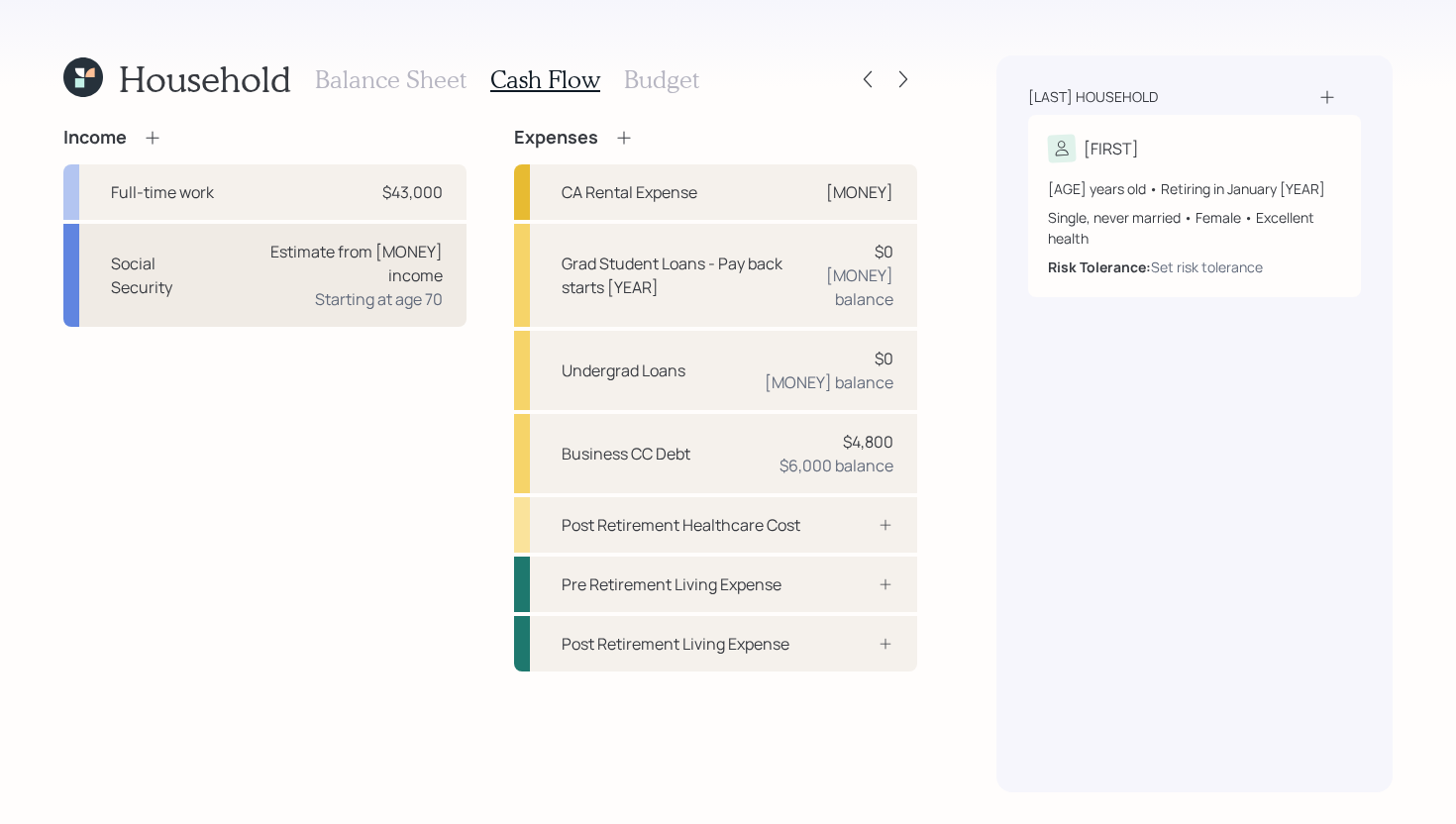 click on "Estimate from $43,000 income" at bounding box center [336, 263] 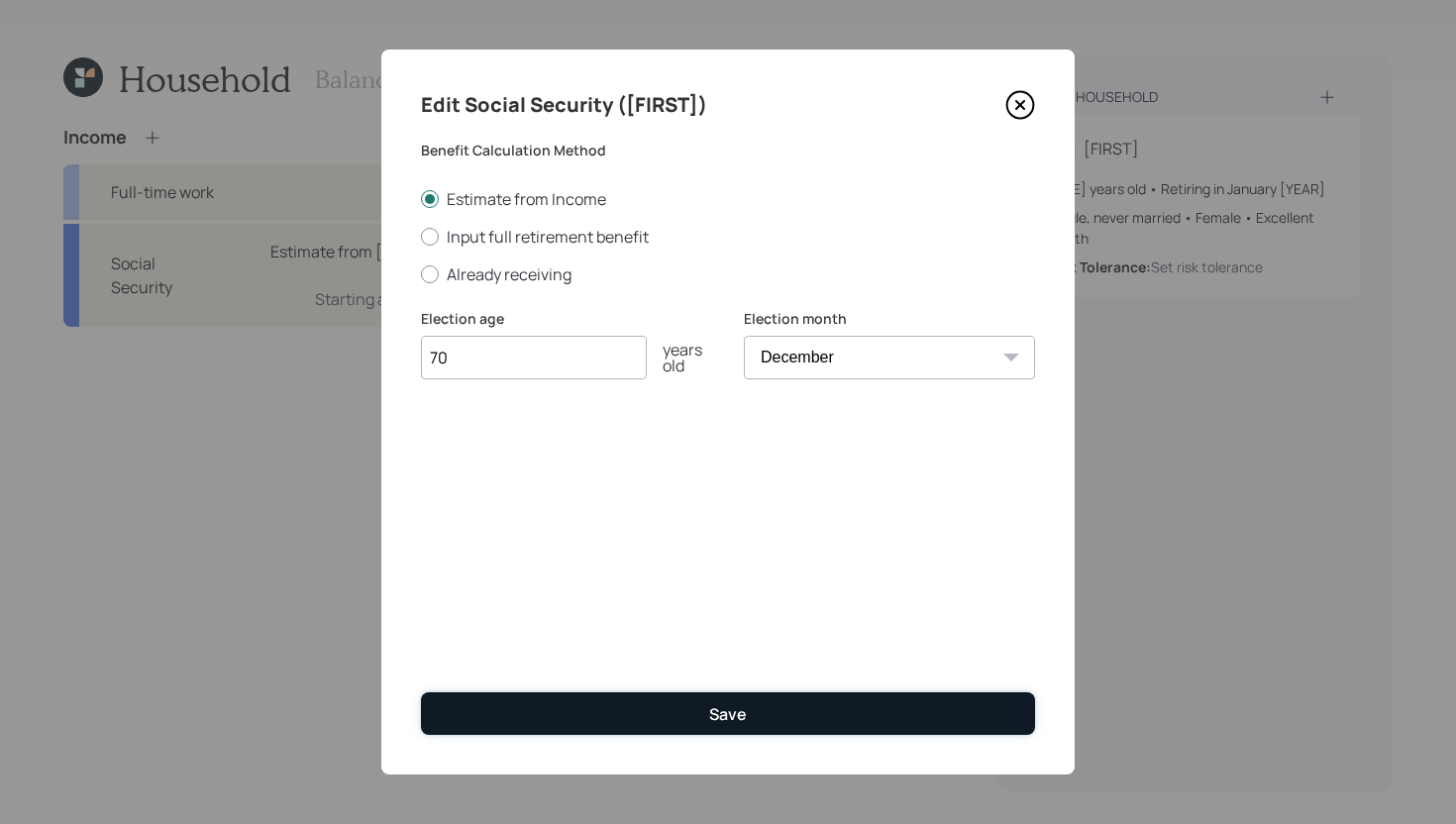 click on "Save" at bounding box center [728, 713] 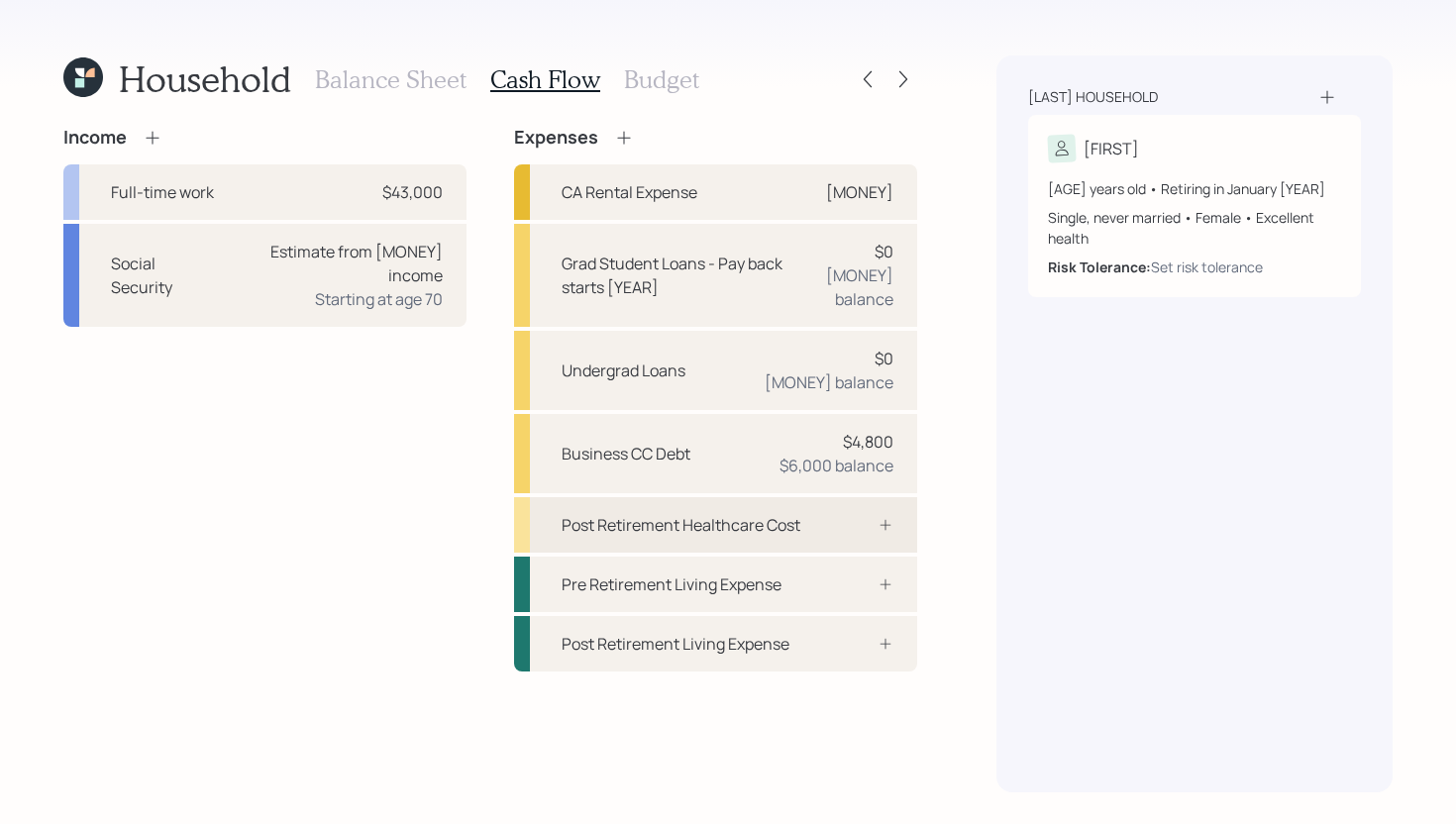 click on "Post Retirement Healthcare Cost" at bounding box center [715, 525] 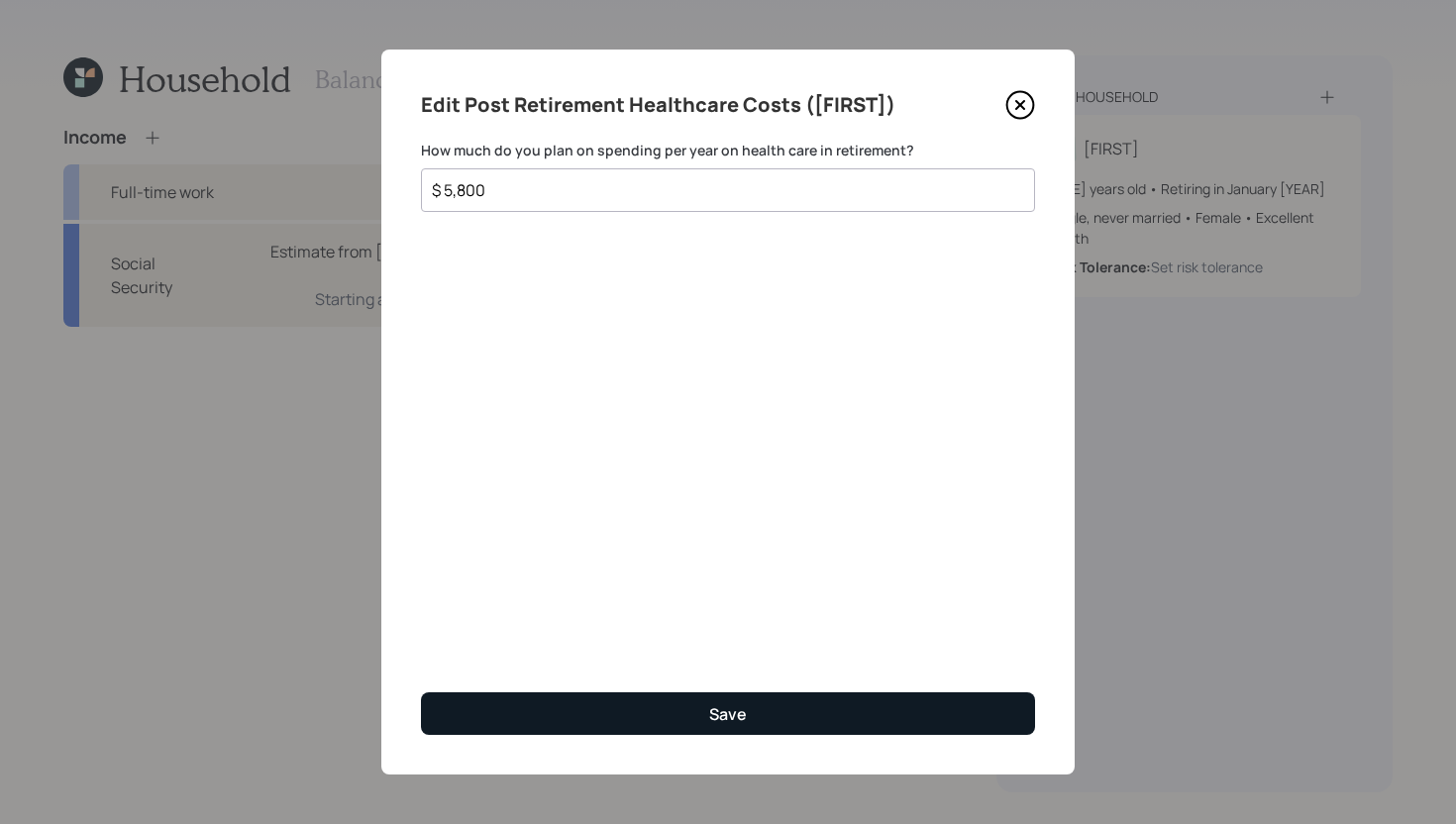 type on "$ 5,800" 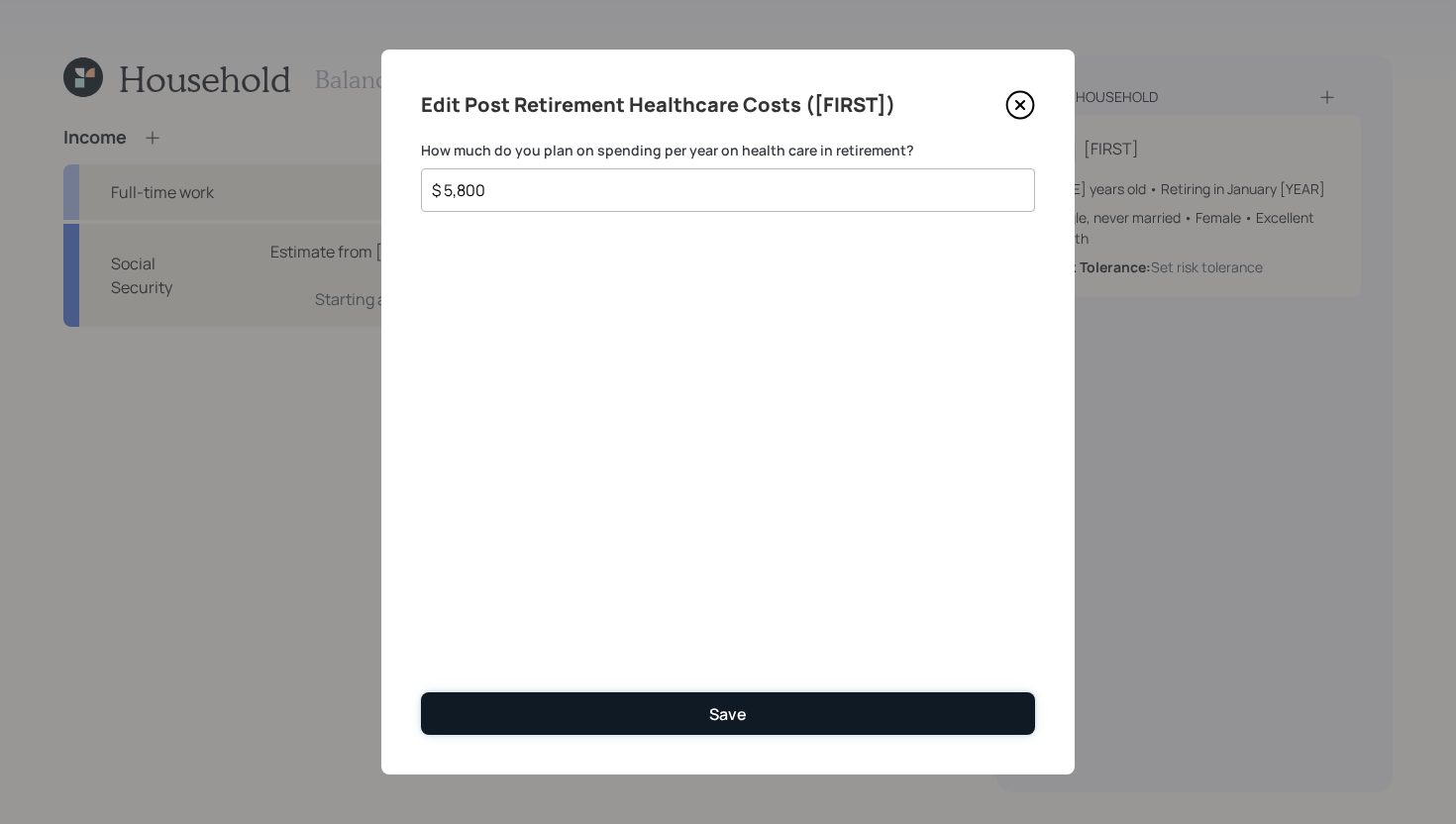 click on "Save" at bounding box center [728, 713] 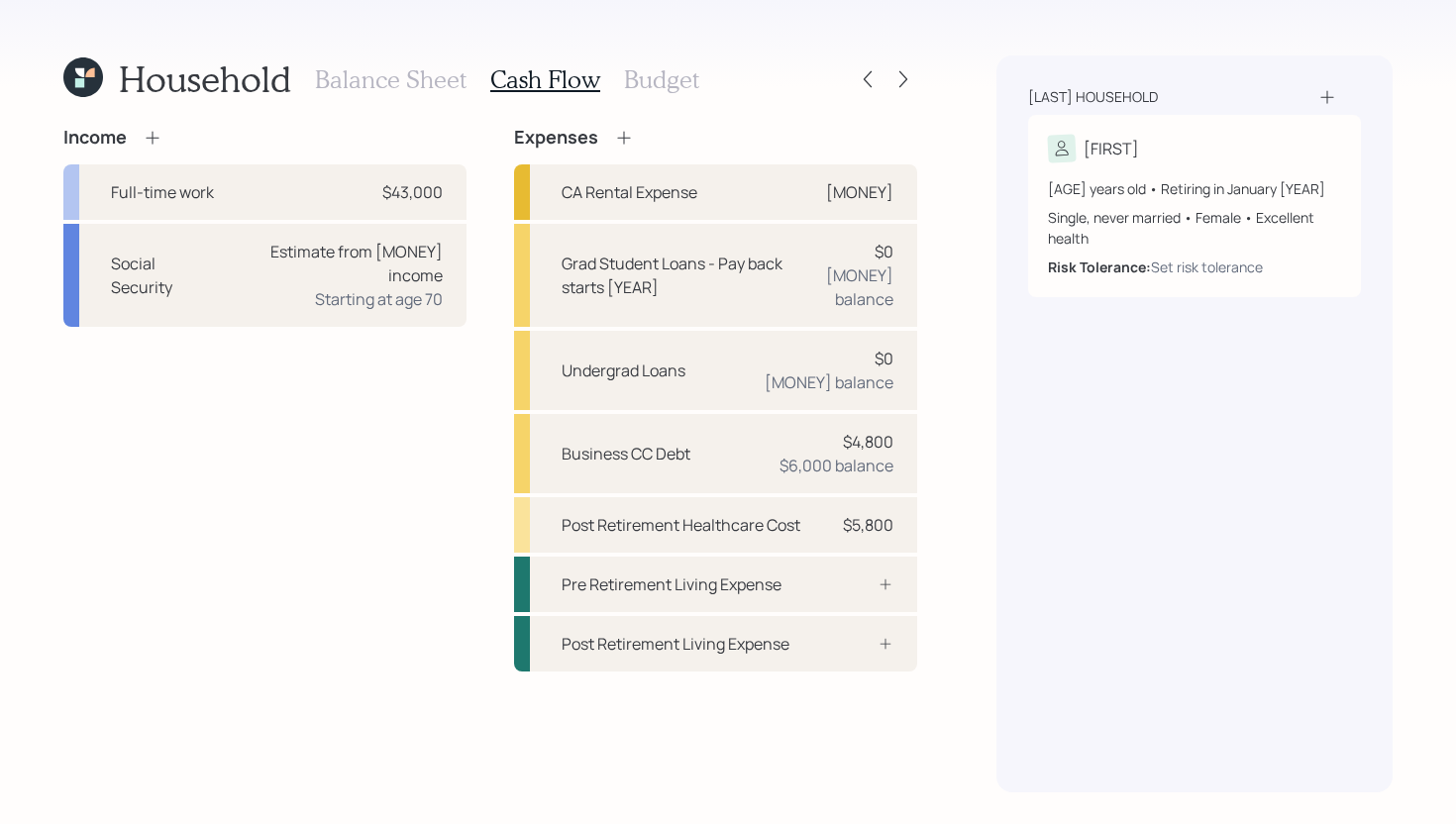 click on "Budget" at bounding box center (662, 79) 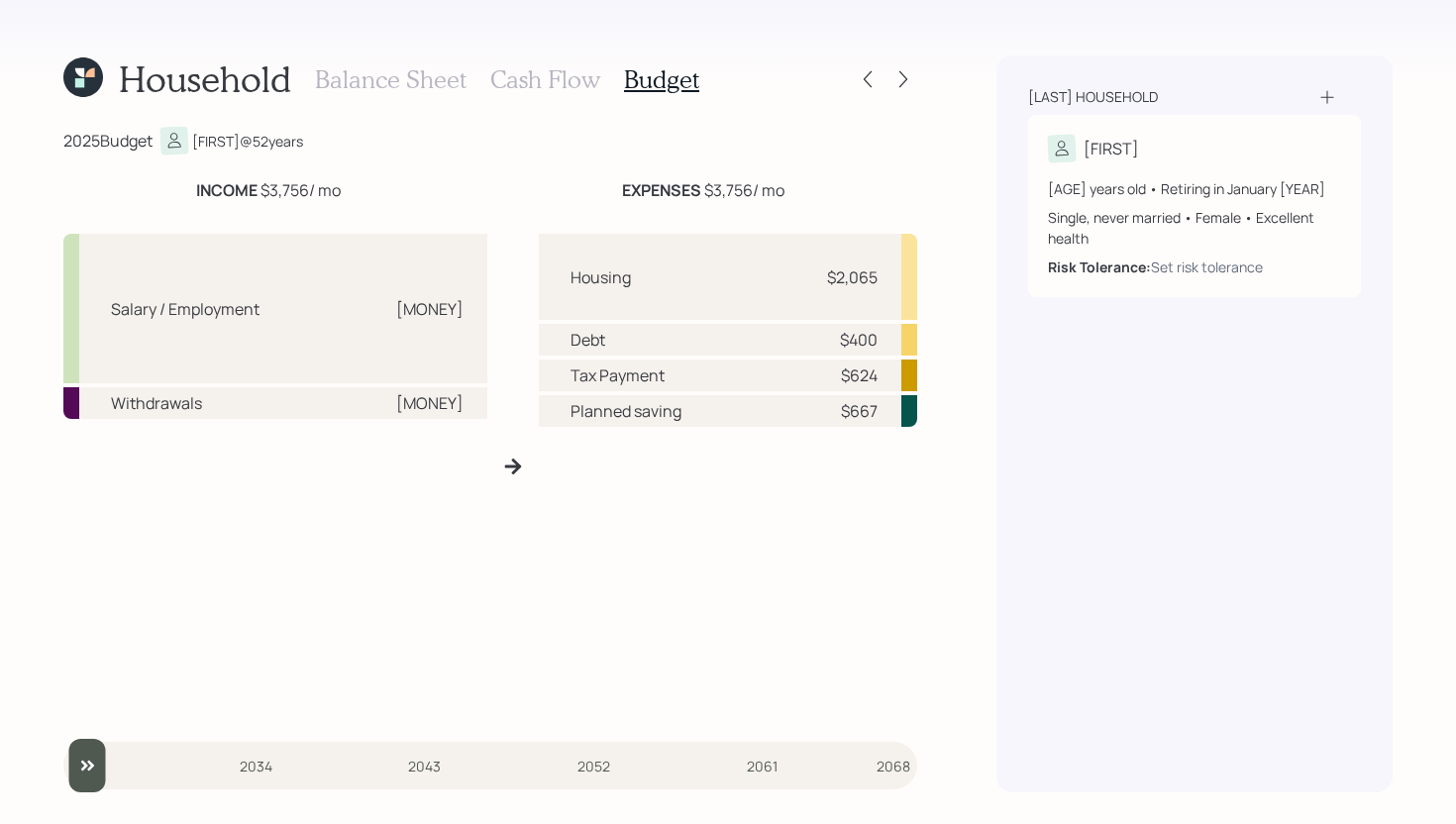 click on "Cash Flow" at bounding box center [545, 79] 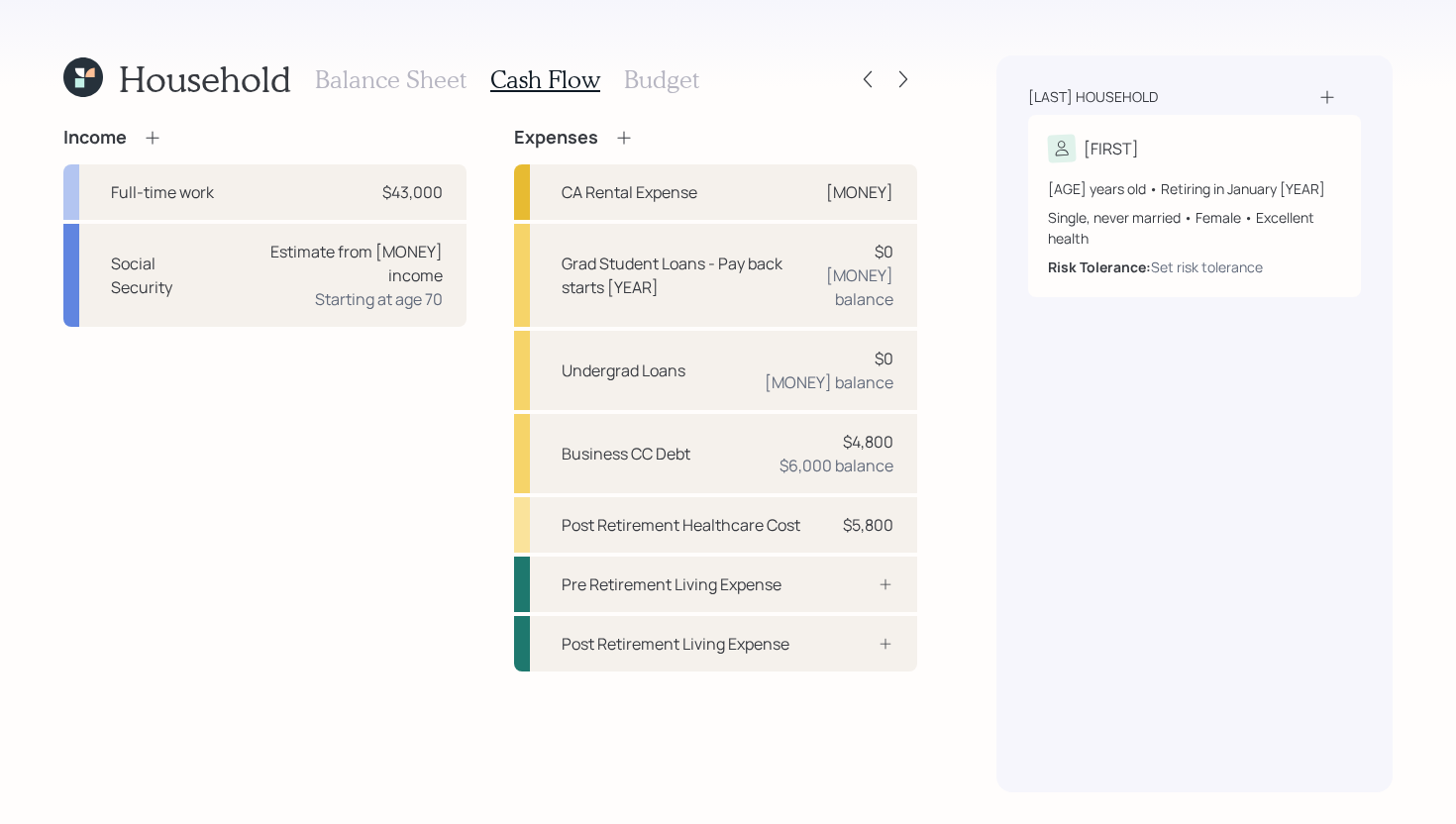 click on "Budget" at bounding box center (662, 79) 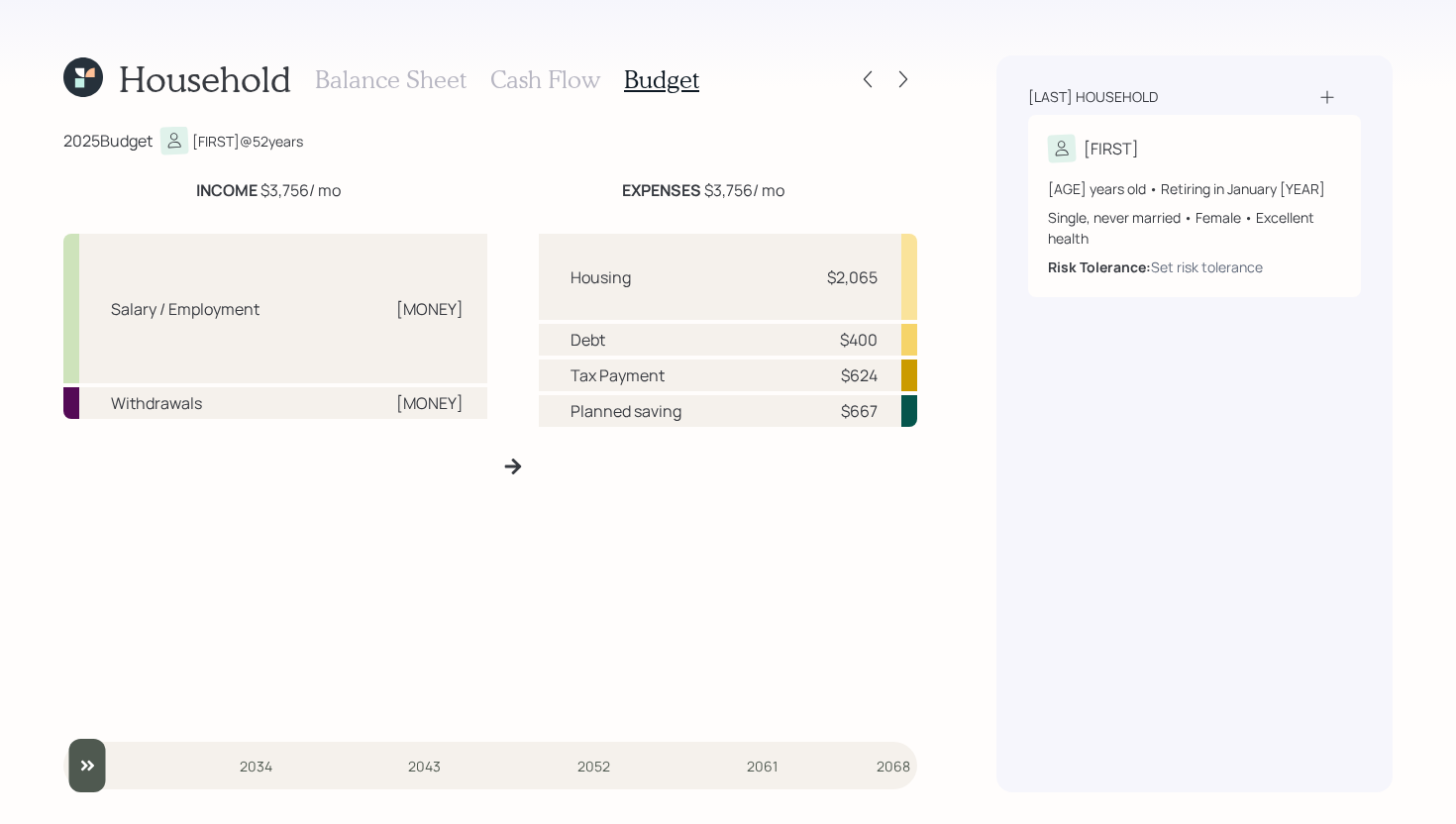 click on "Cash Flow" at bounding box center (545, 79) 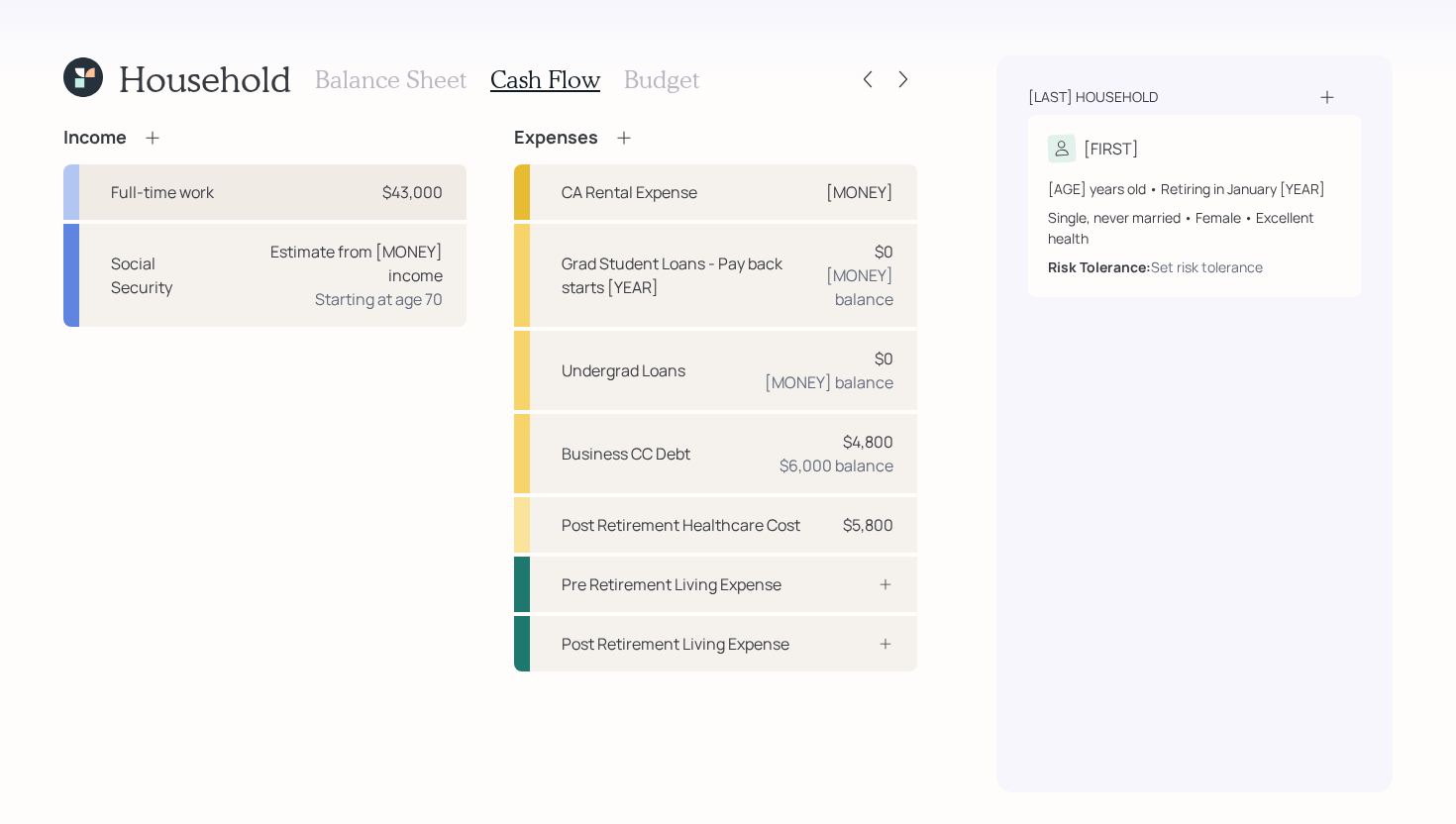 click on "Full-time work $43,000" at bounding box center [264, 192] 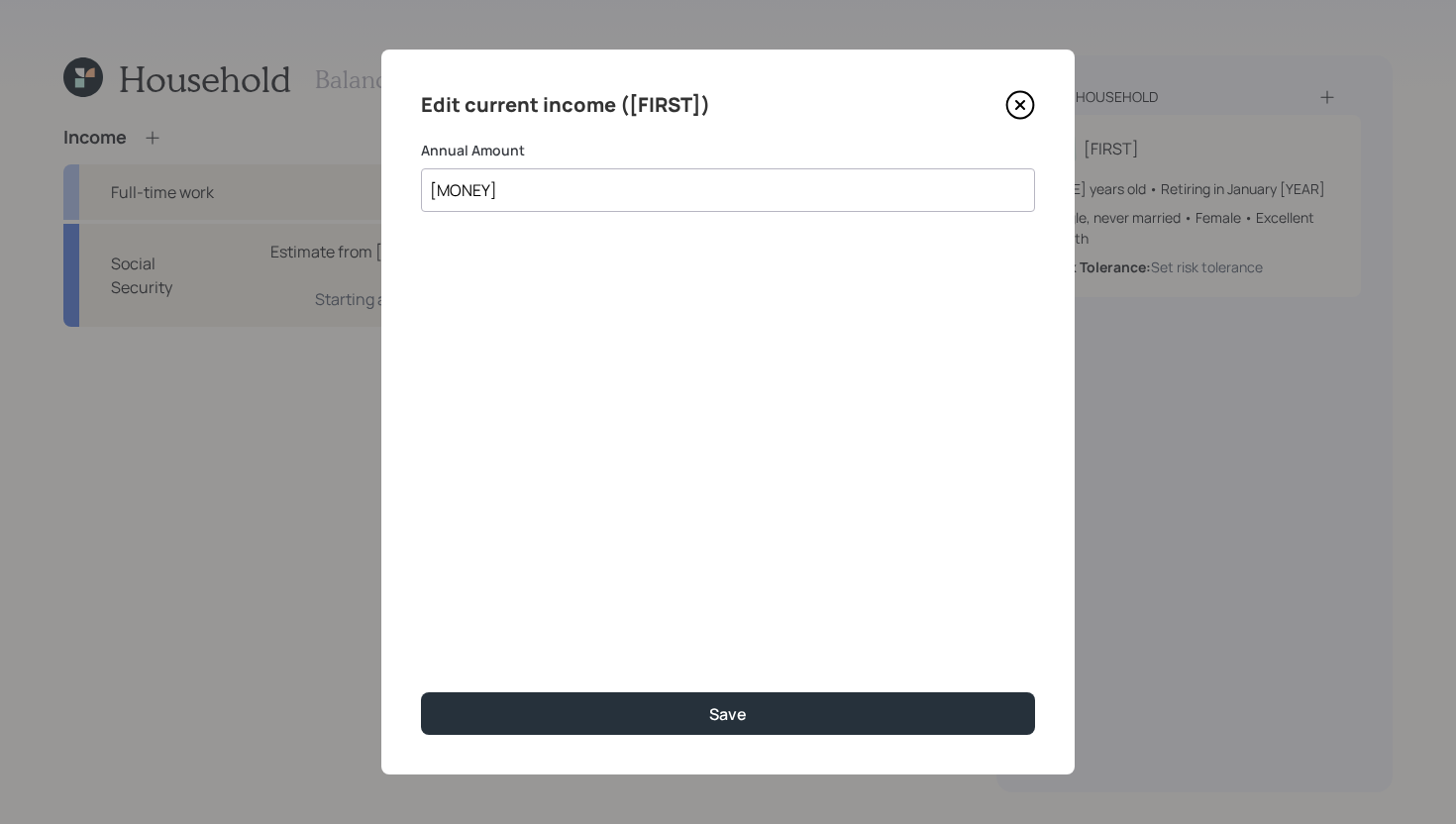 drag, startPoint x: 532, startPoint y: 188, endPoint x: 432, endPoint y: 188, distance: 100 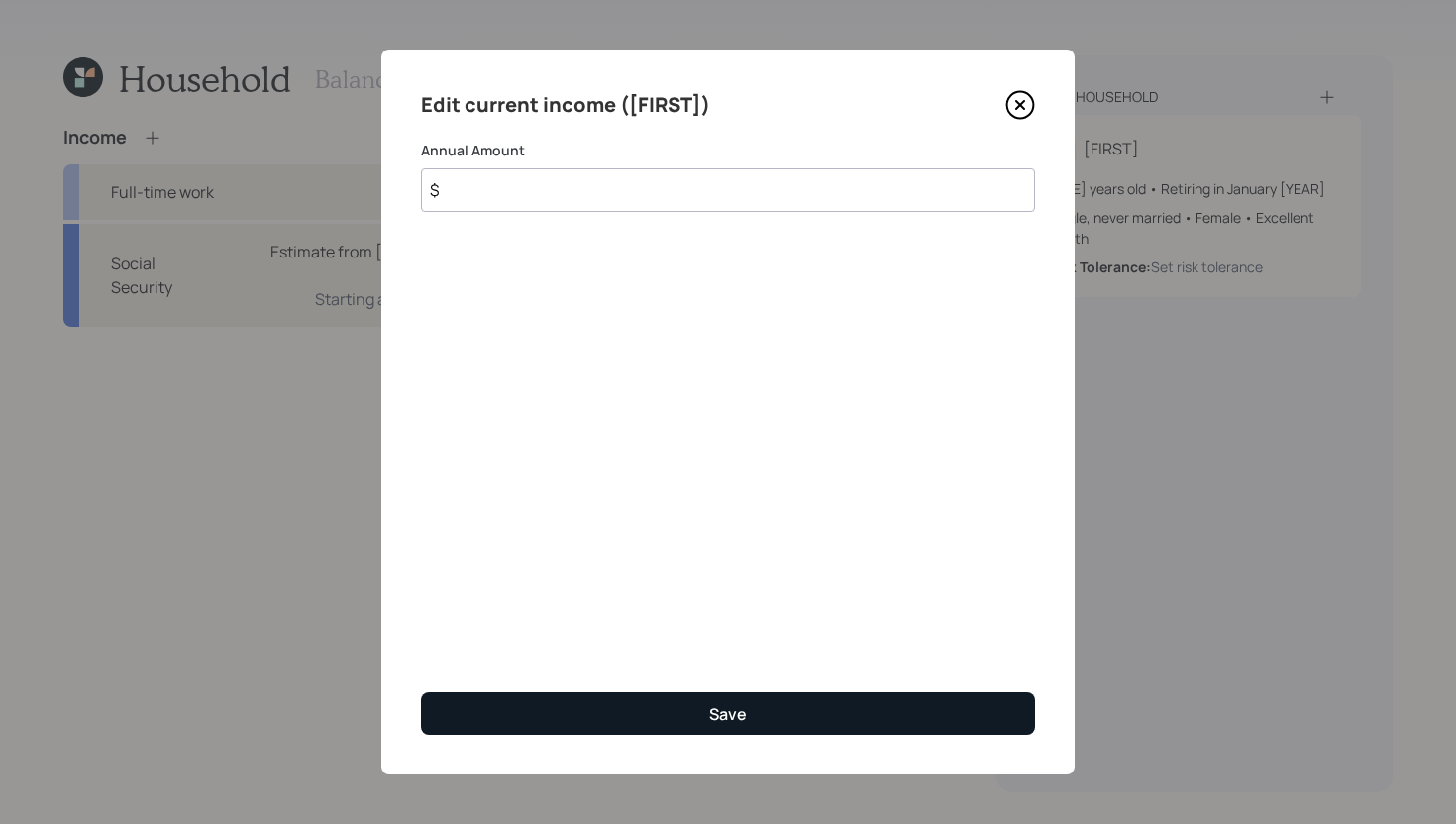 type on "$" 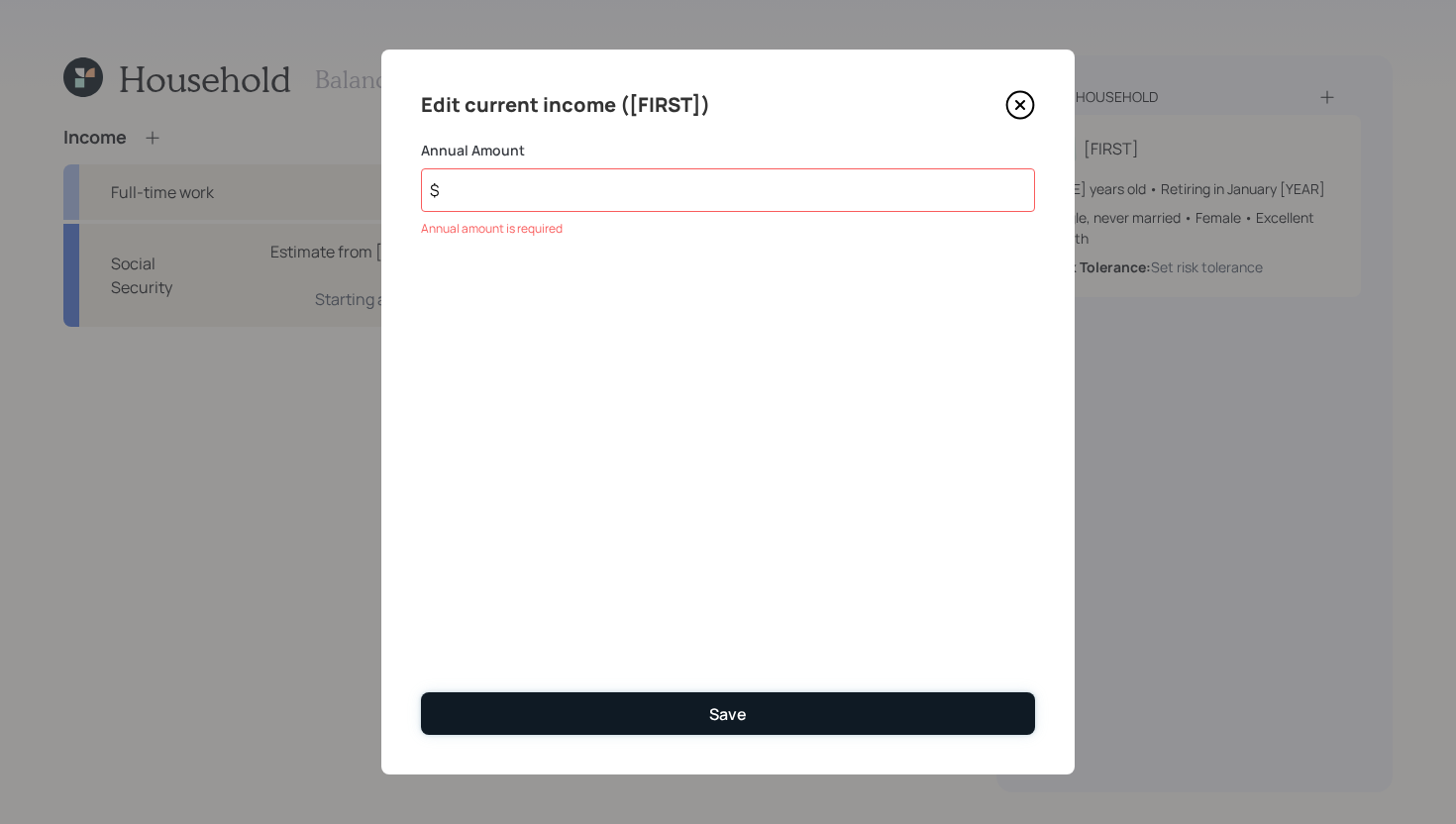 click on "Save" at bounding box center [728, 713] 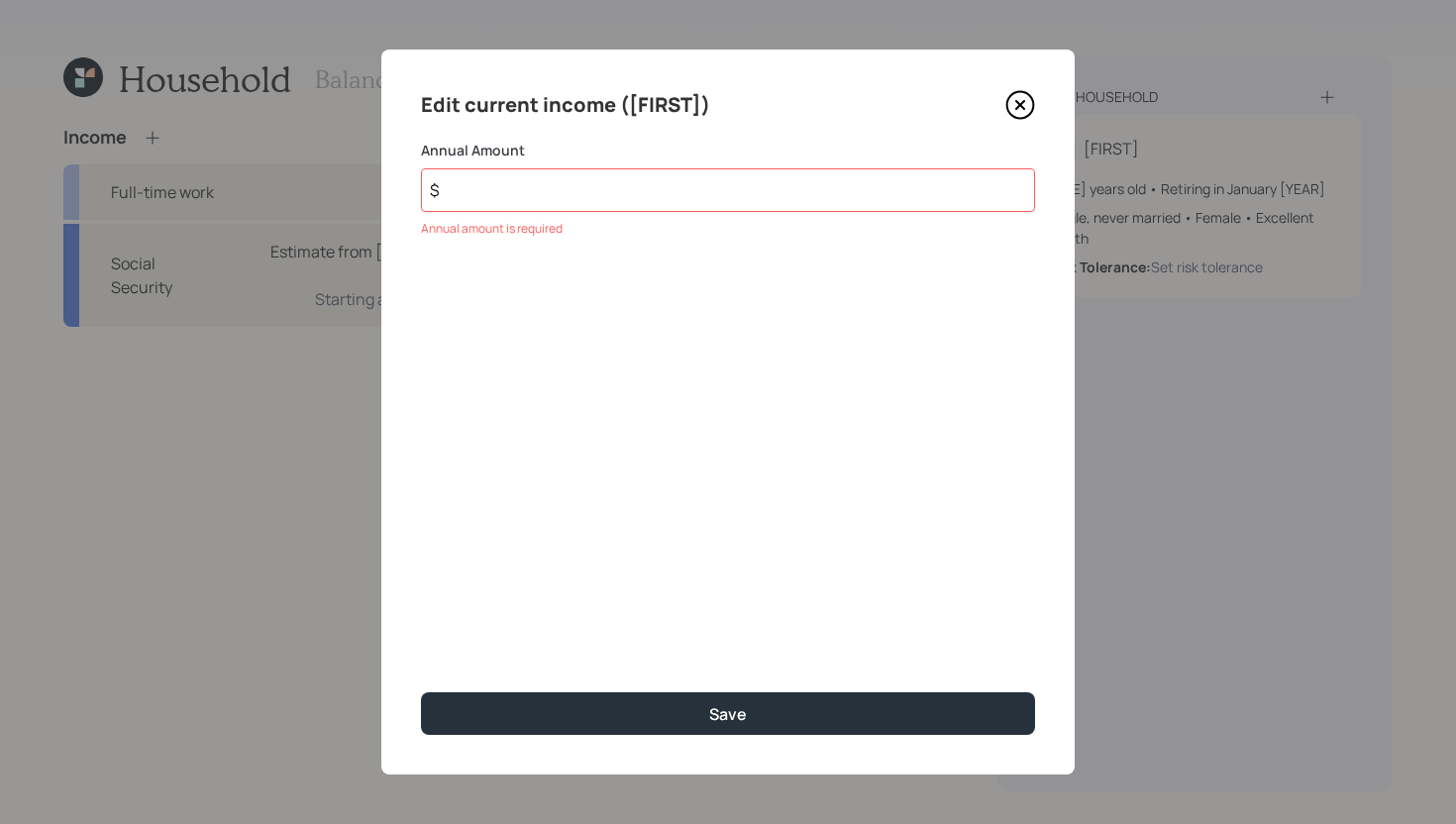 click 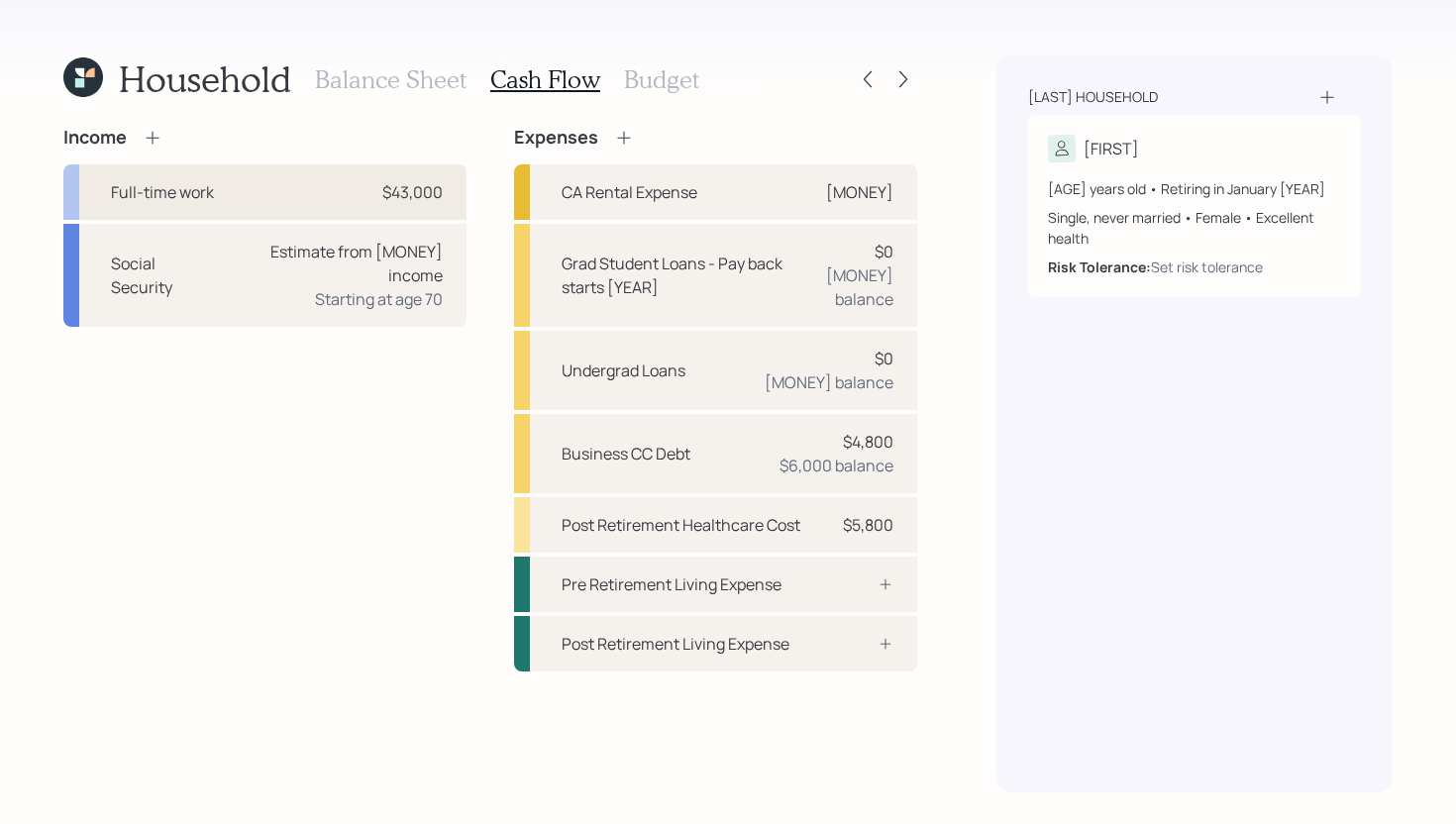 click on "Full-time work $43,000" at bounding box center (264, 192) 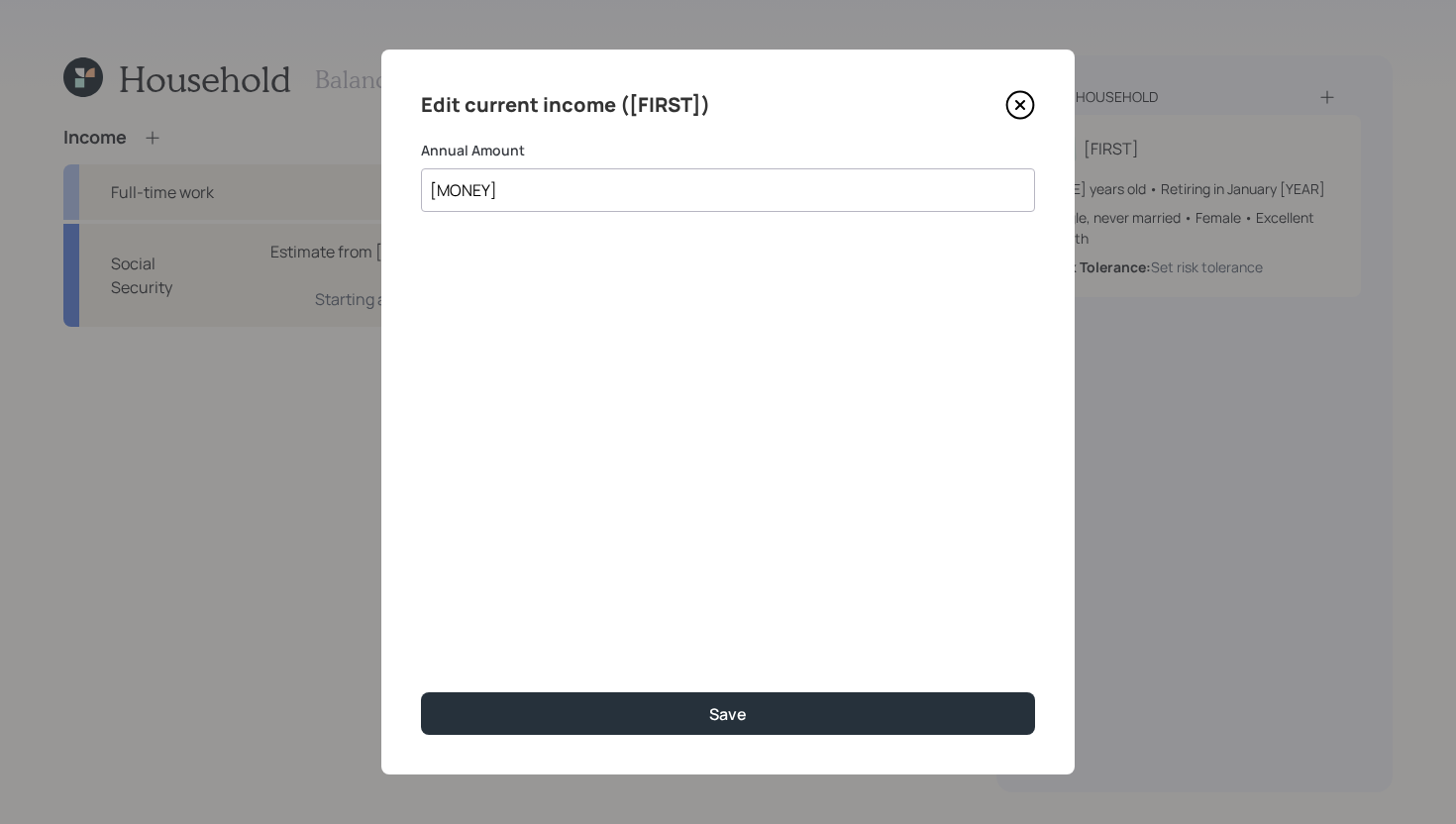 click 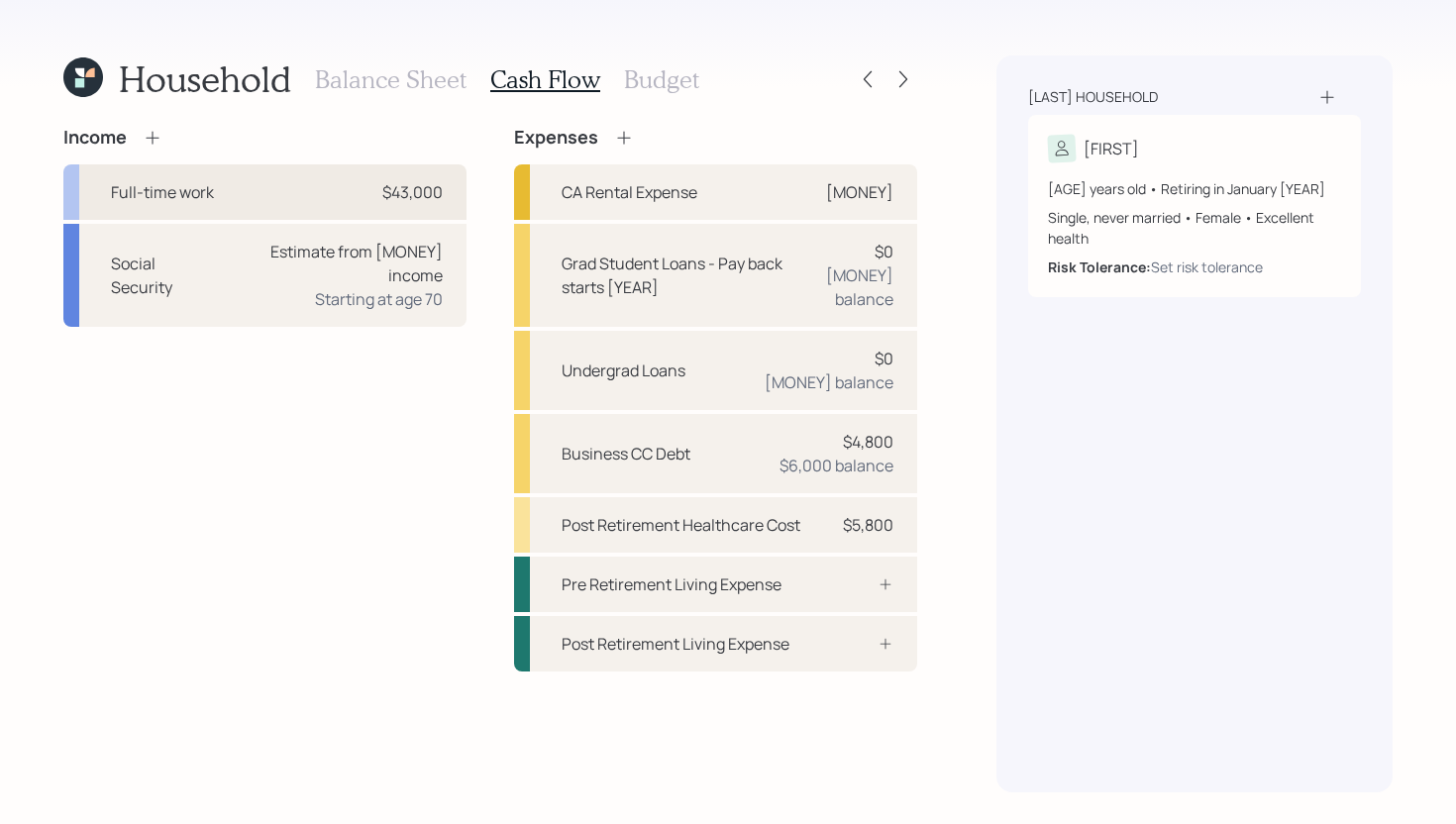 click on "Full-time work $43,000" at bounding box center [264, 192] 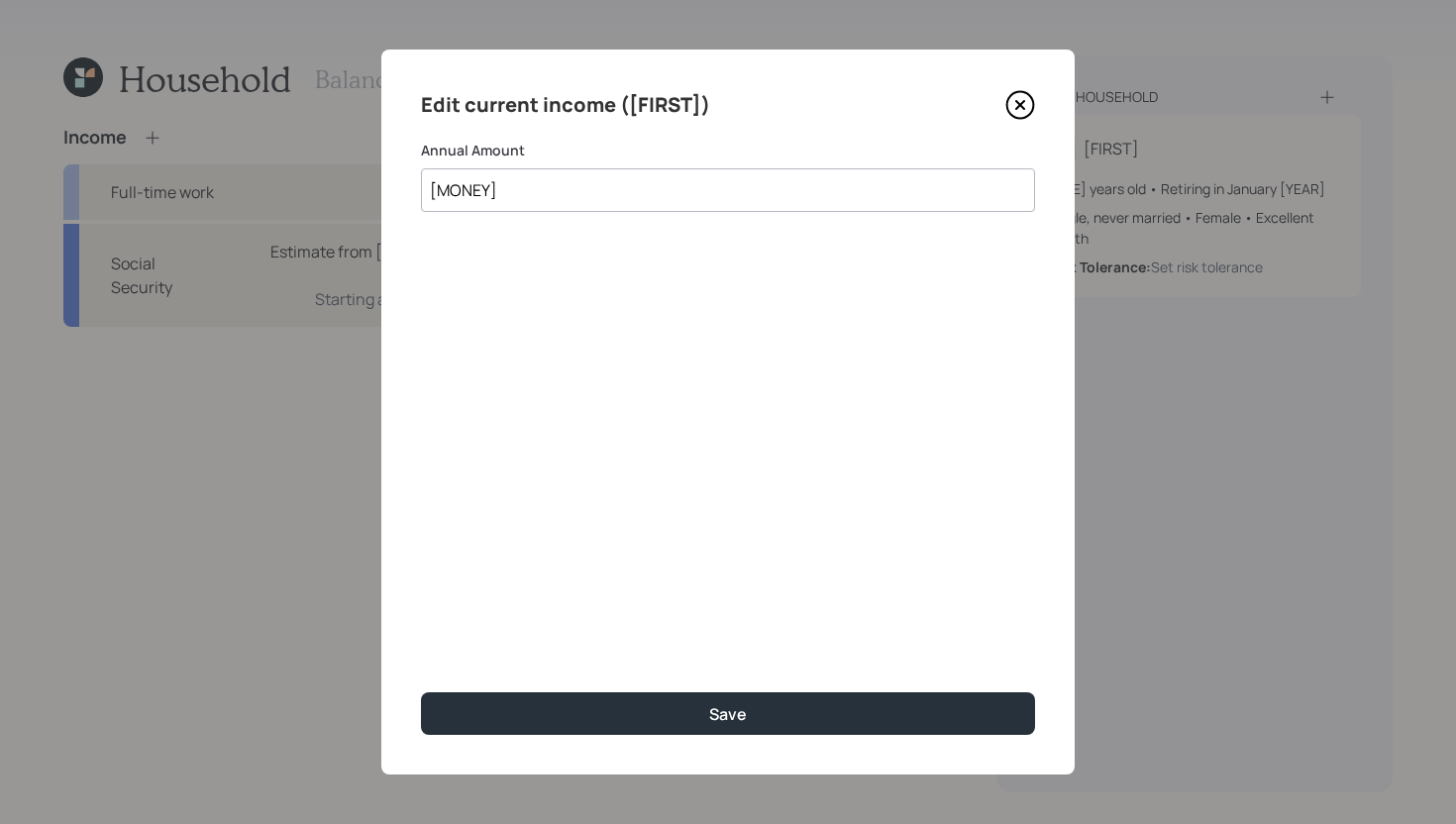 click on "$ 43,000" at bounding box center [728, 190] 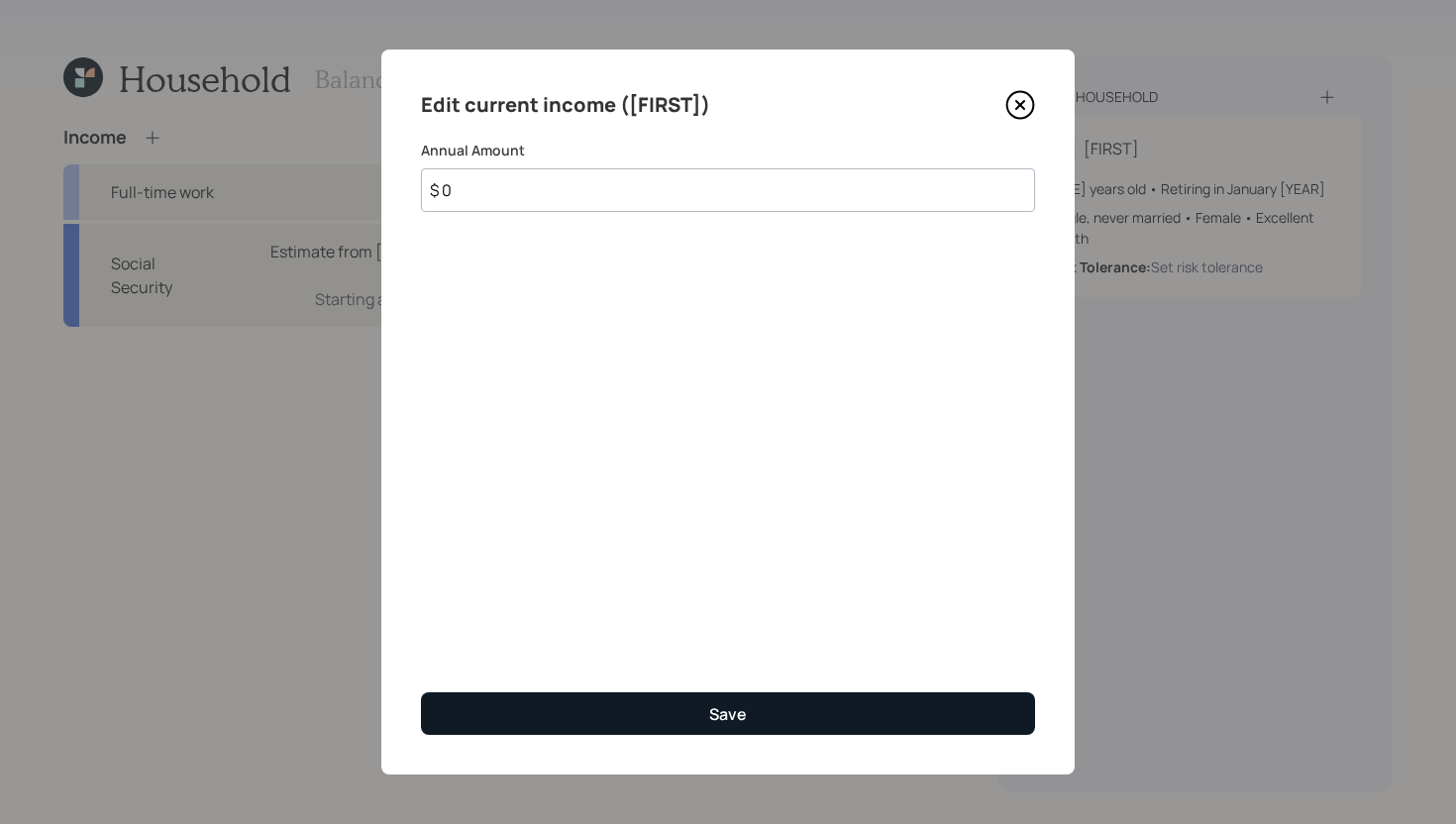 type on "$ 0" 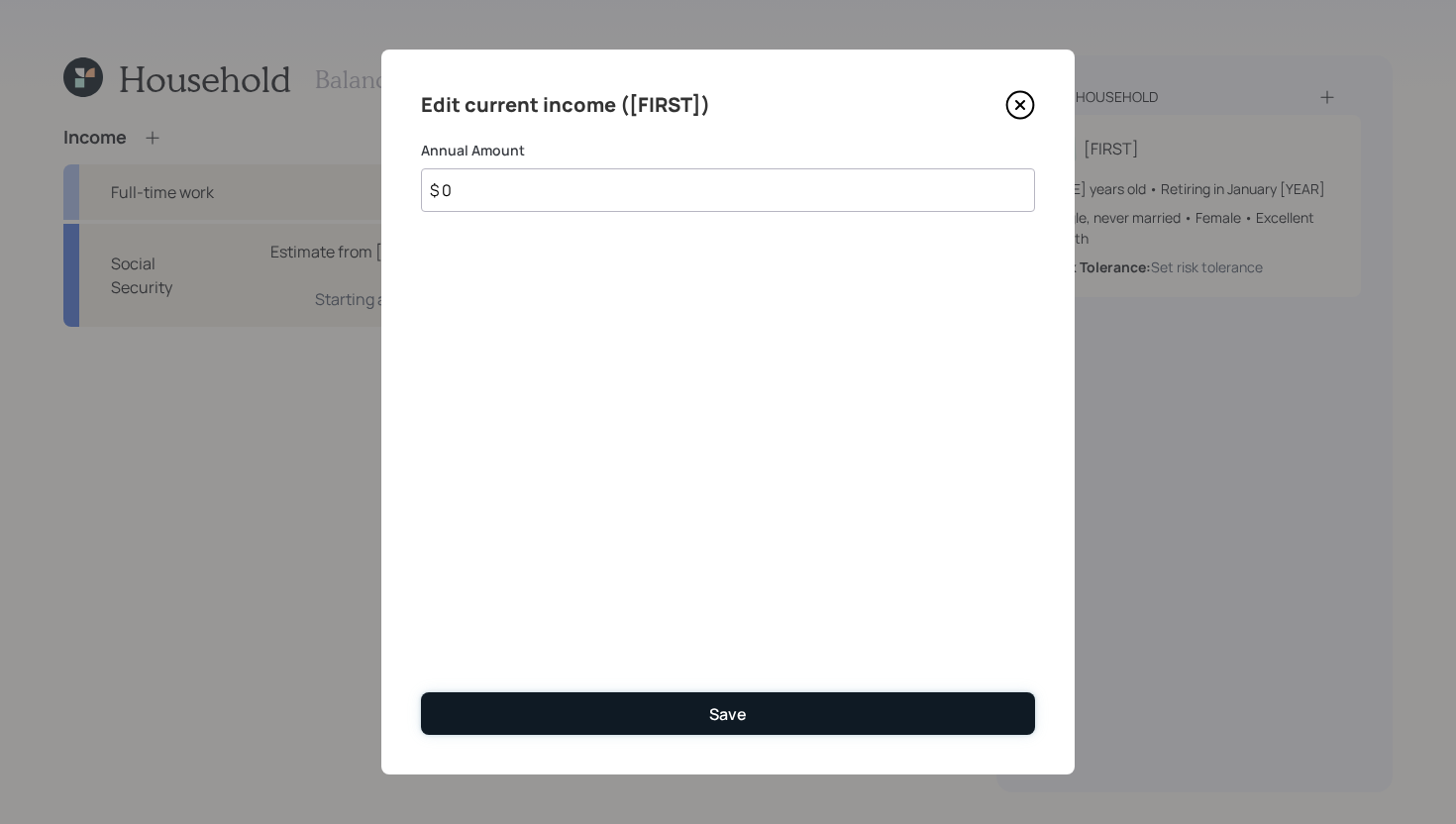 click on "Save" at bounding box center (728, 713) 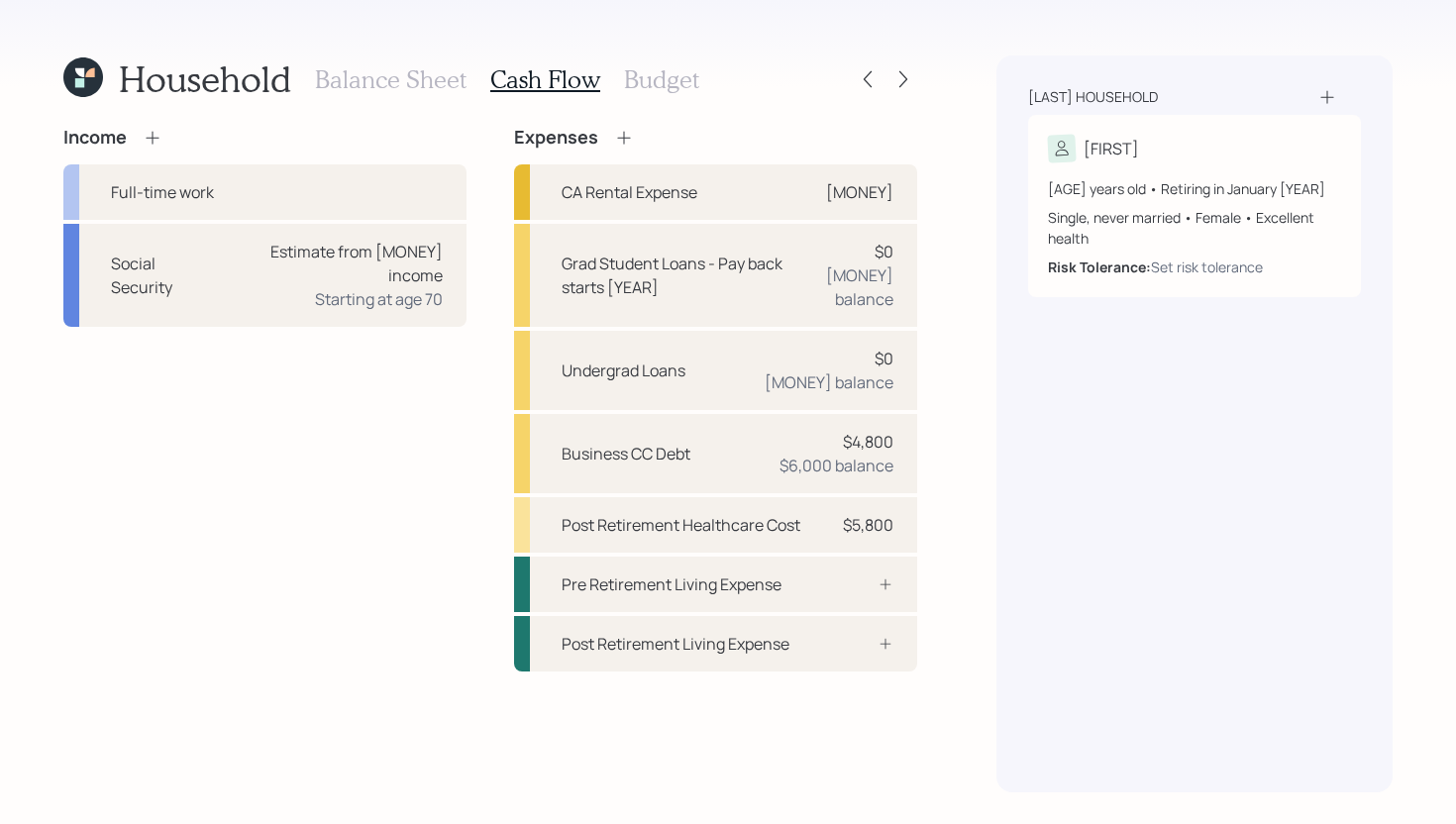 click 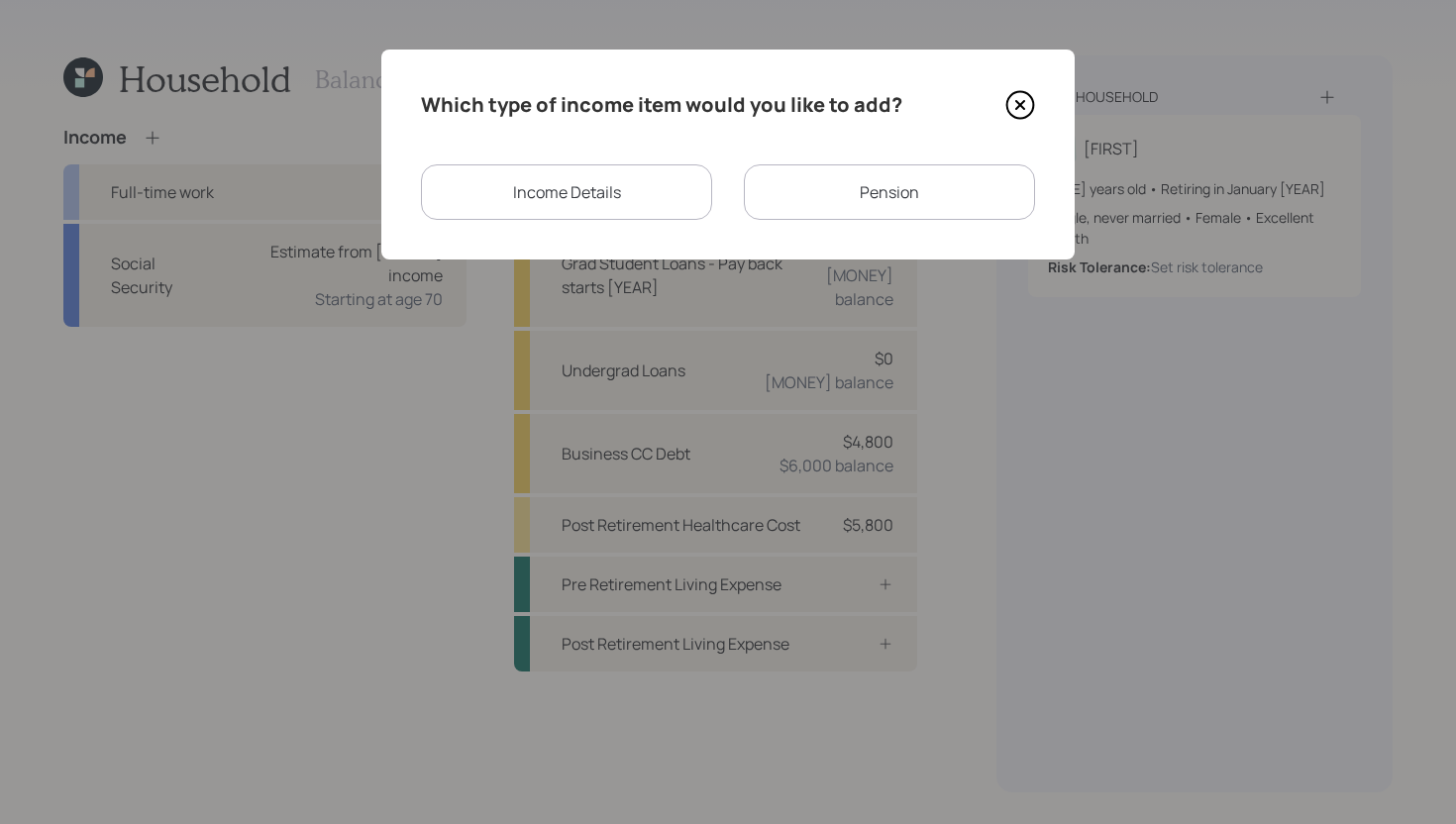 click on "Income Details" at bounding box center [567, 192] 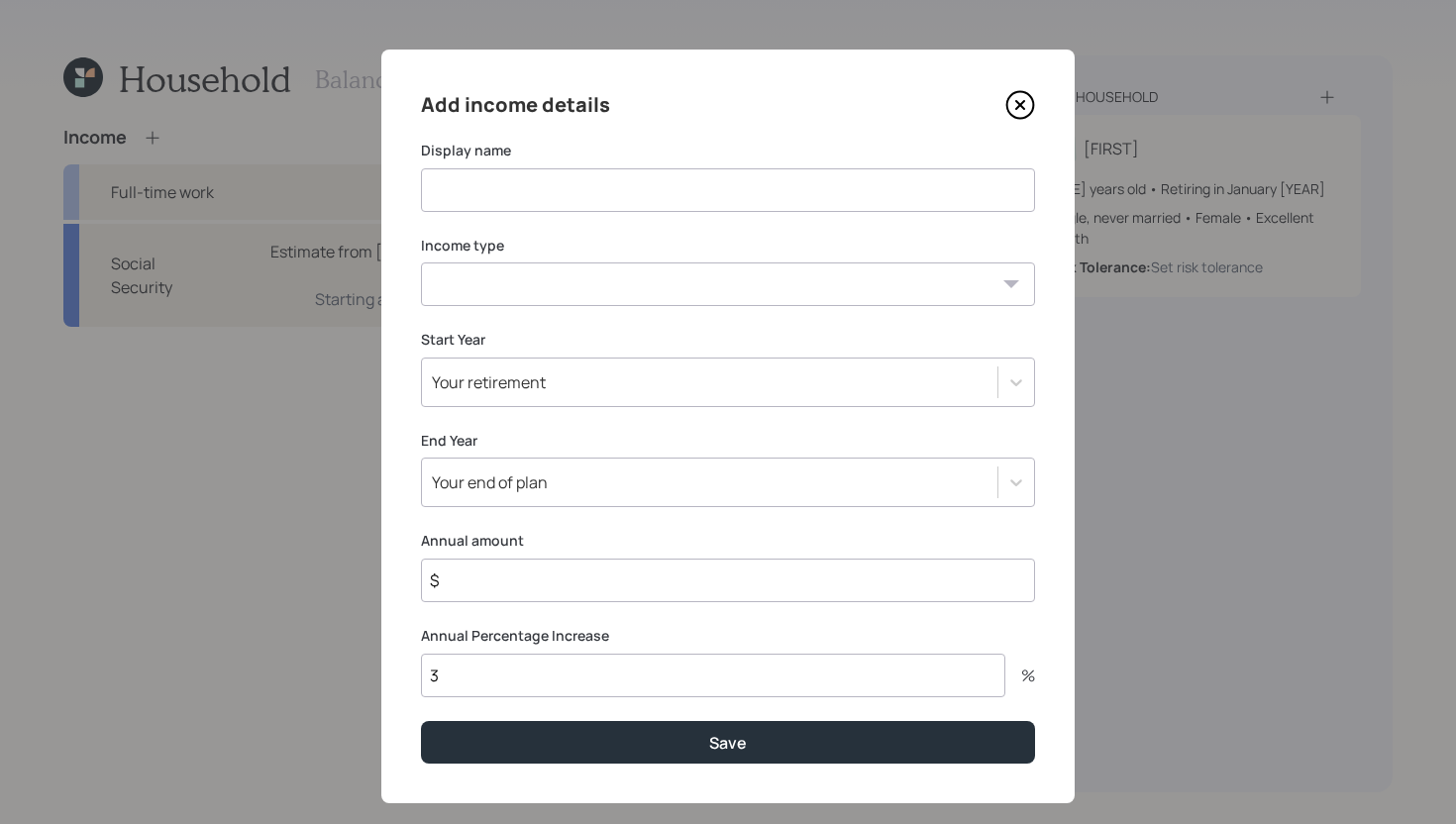 click at bounding box center (728, 190) 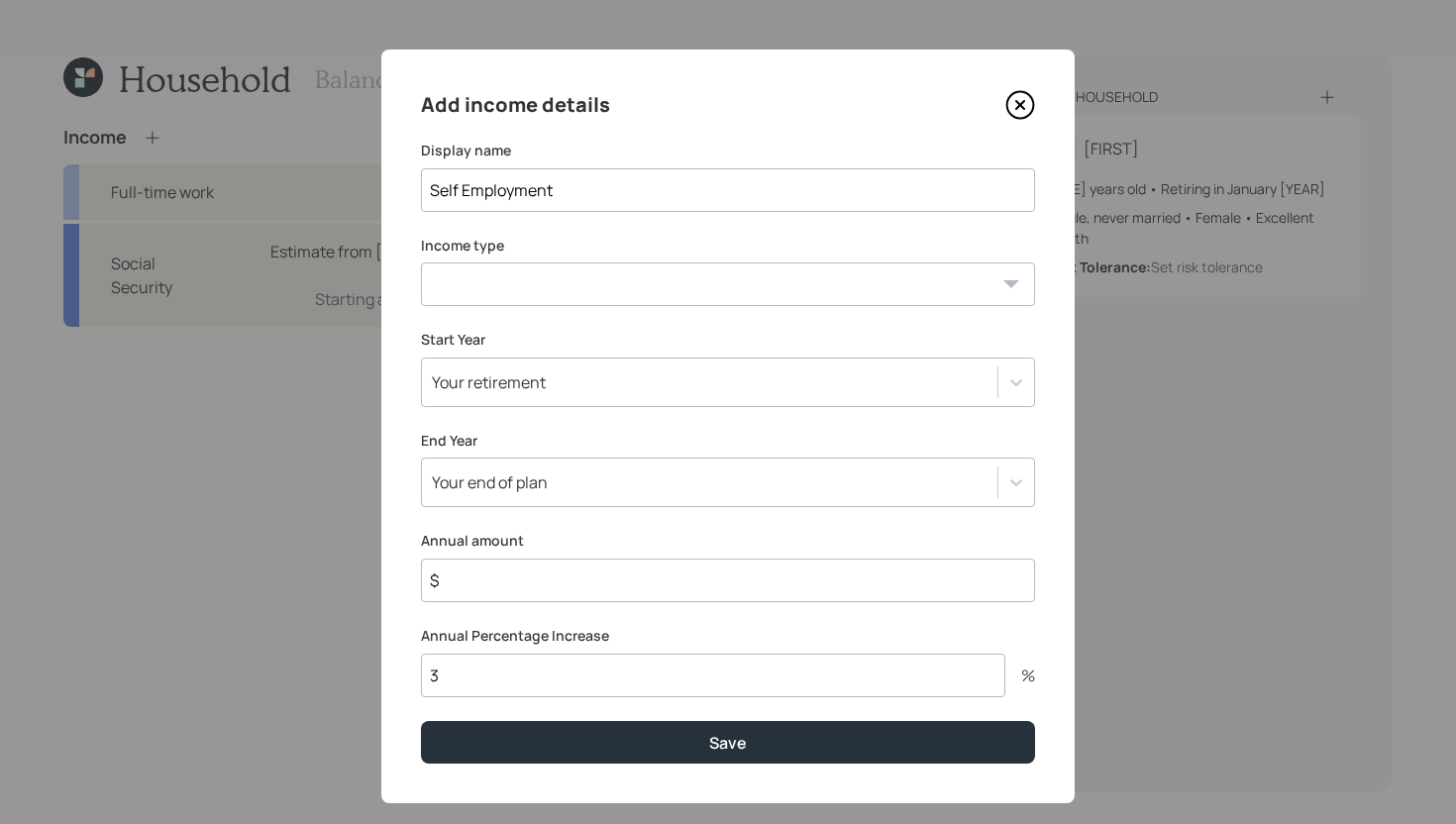 type on "Self Employment" 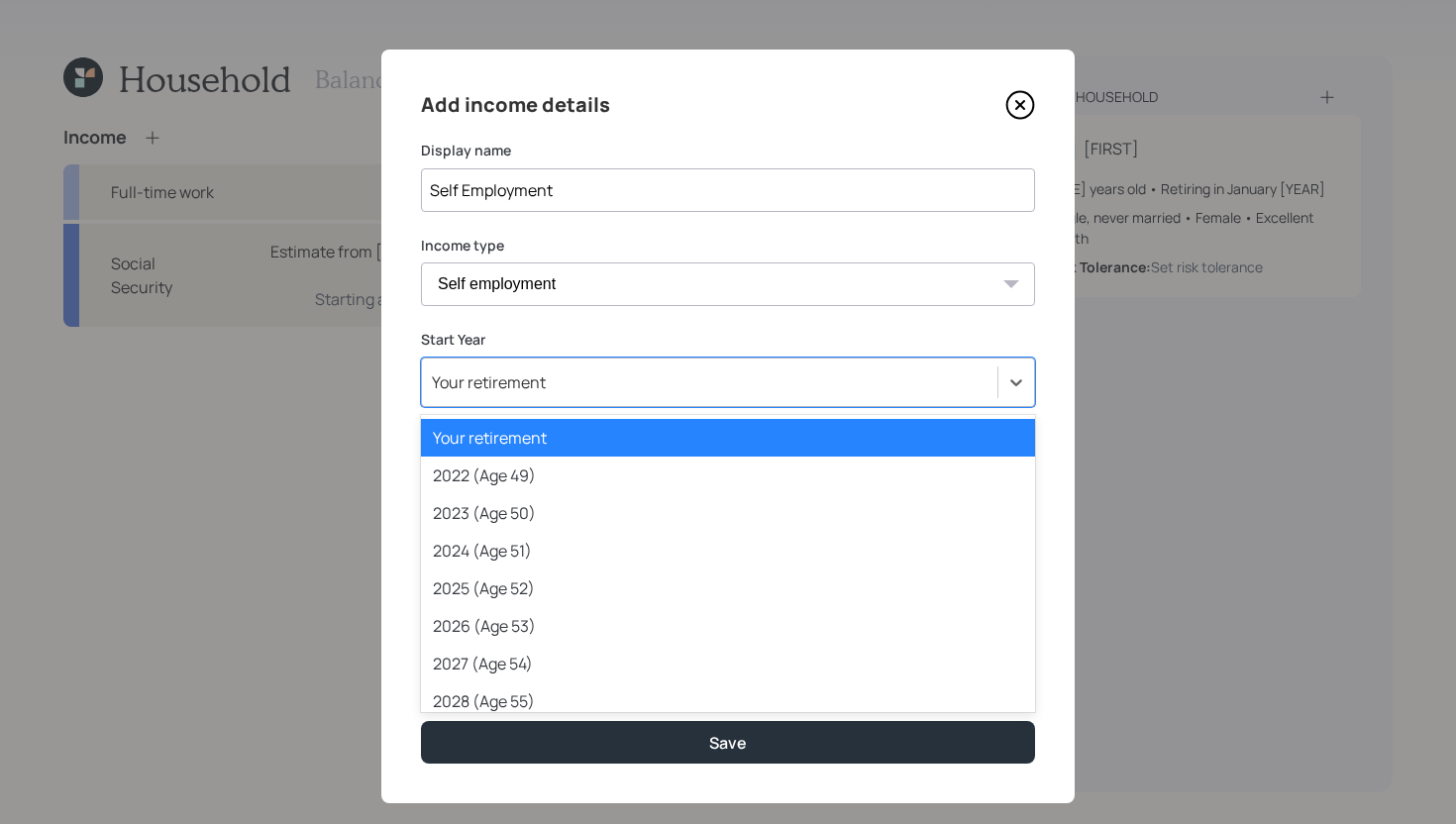 click on "Your retirement" at bounding box center (709, 382) 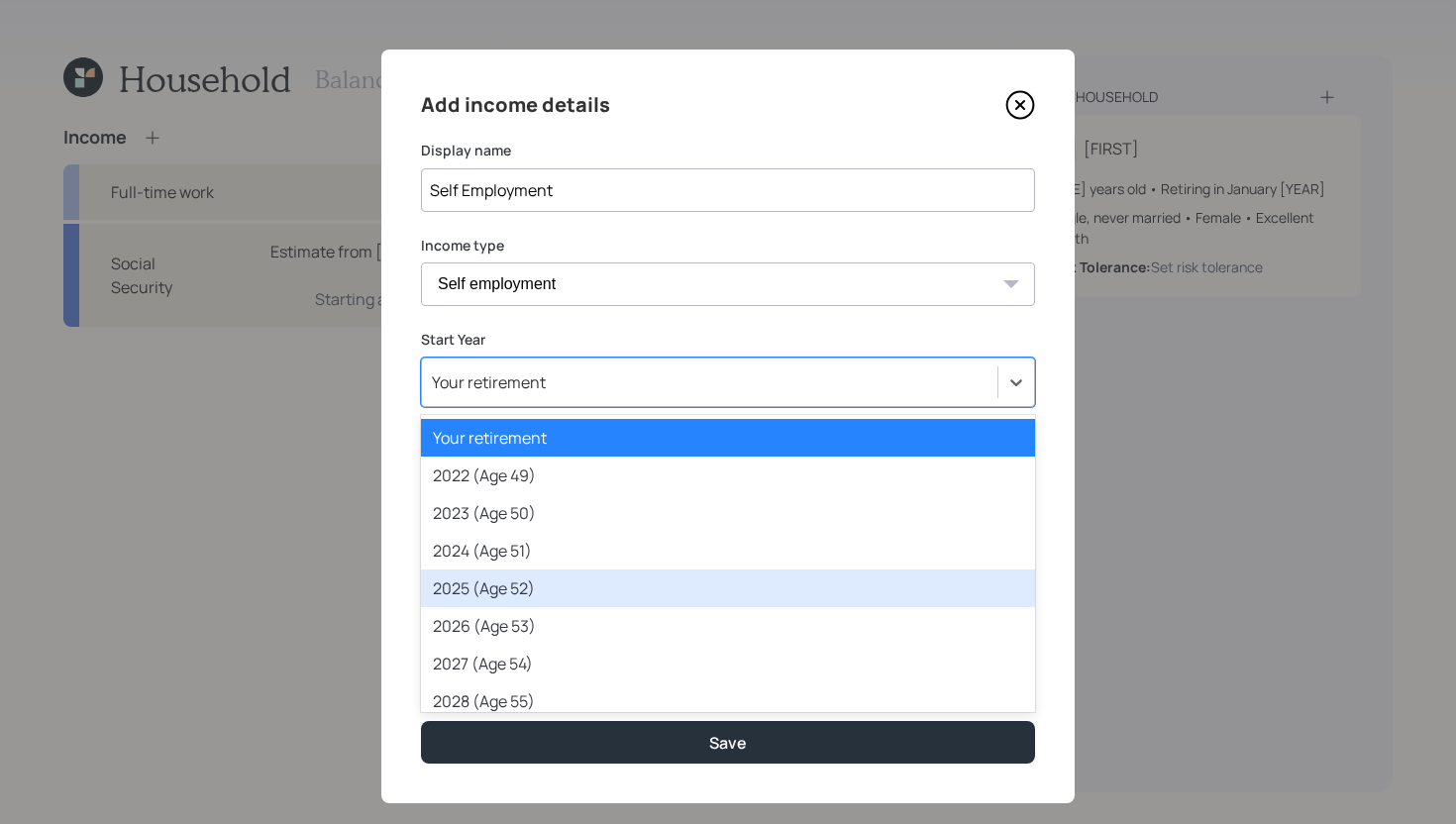 click on "2025 (Age 52)" at bounding box center [728, 588] 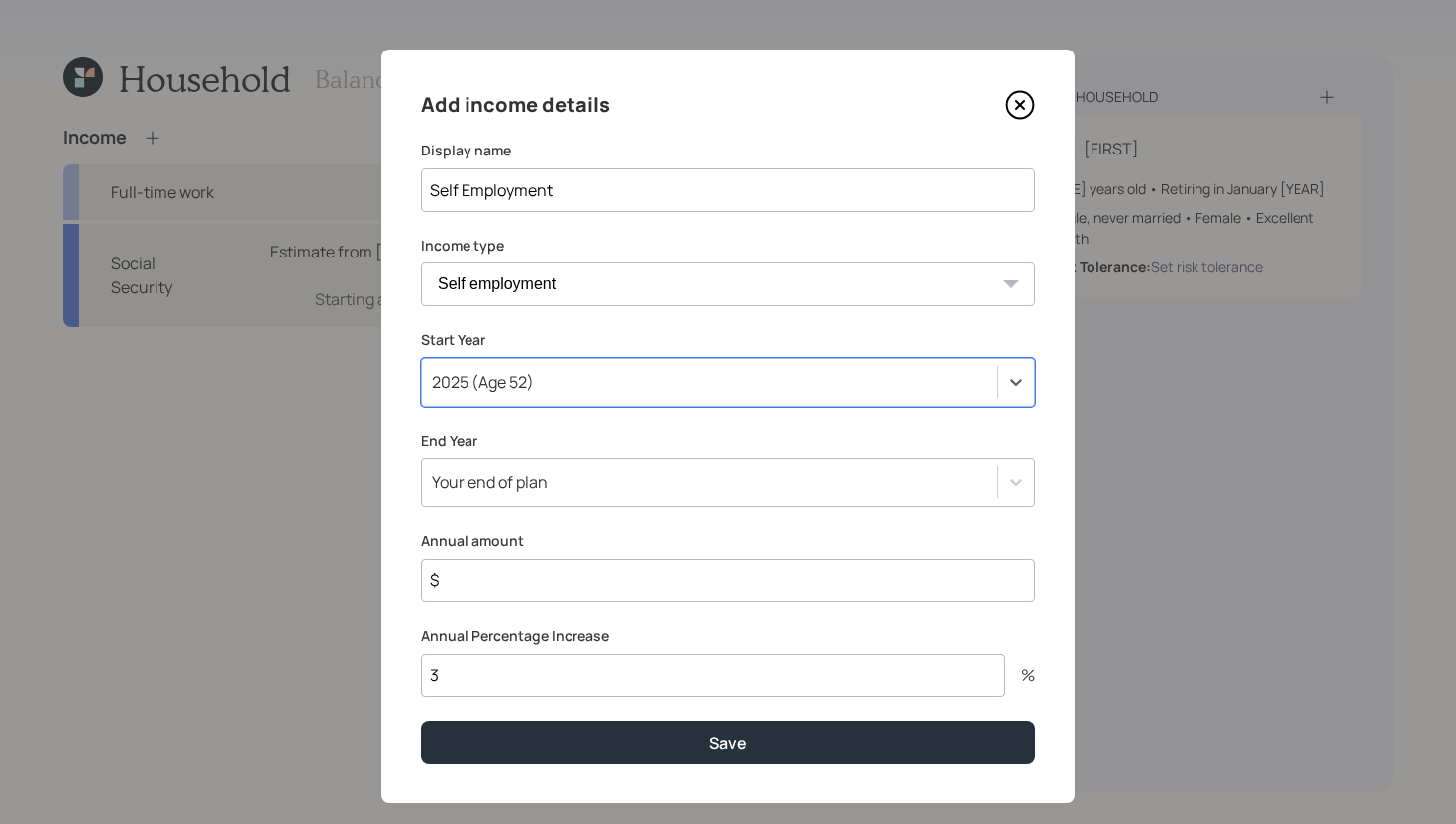 click on "Your end of plan" at bounding box center [709, 482] 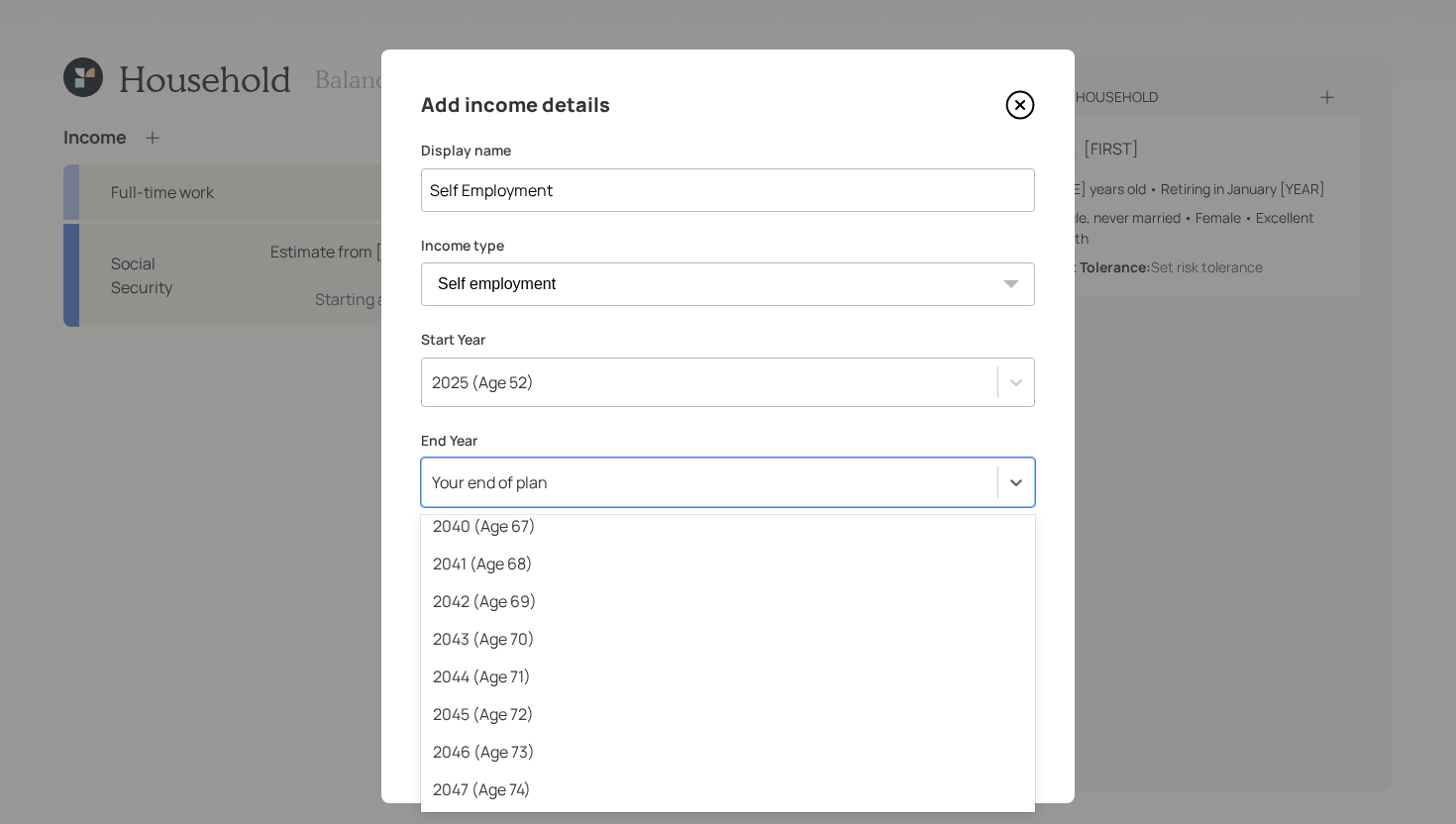 scroll, scrollTop: 776, scrollLeft: 0, axis: vertical 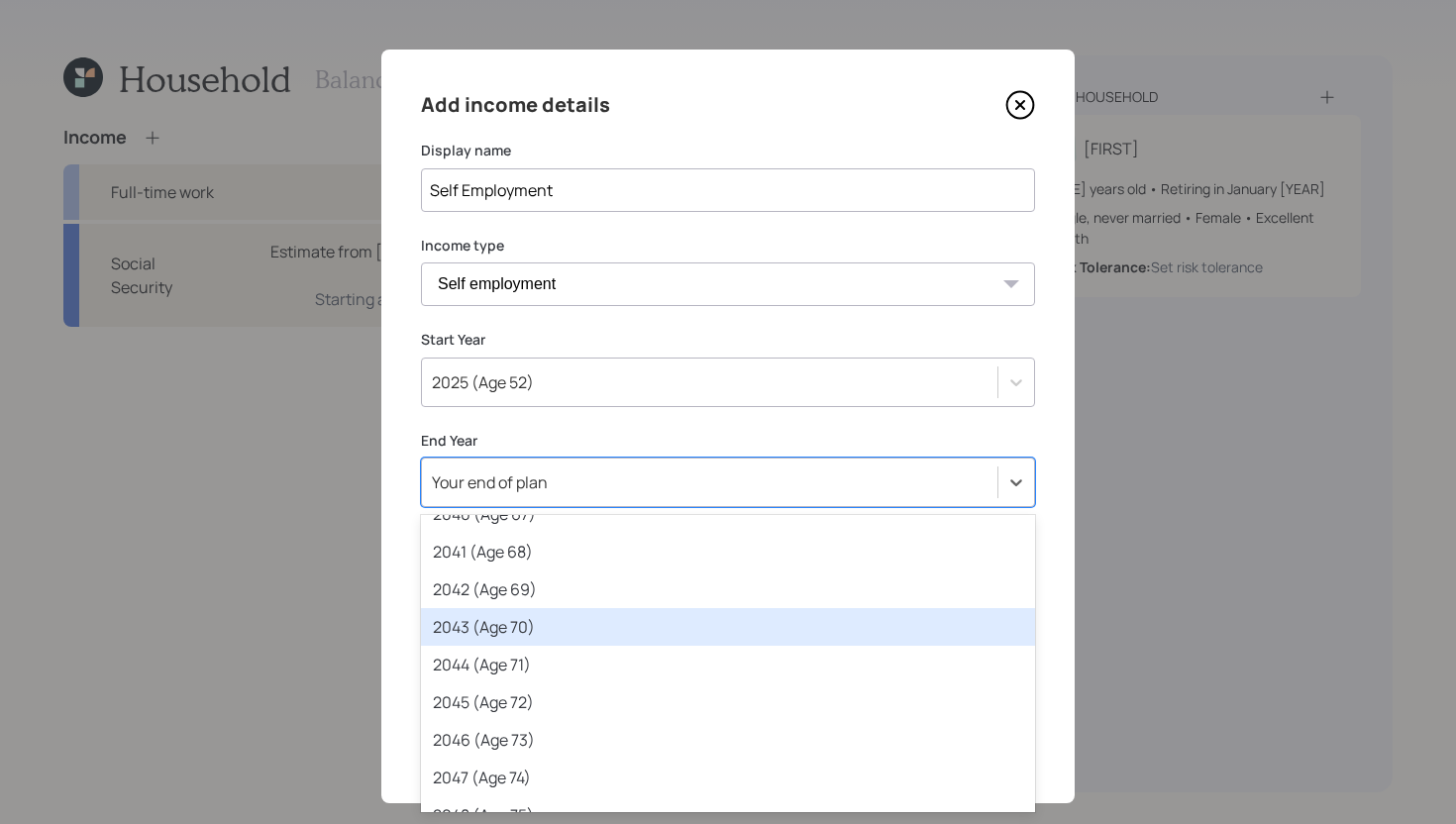 click on "2043 (Age 70)" at bounding box center (728, 627) 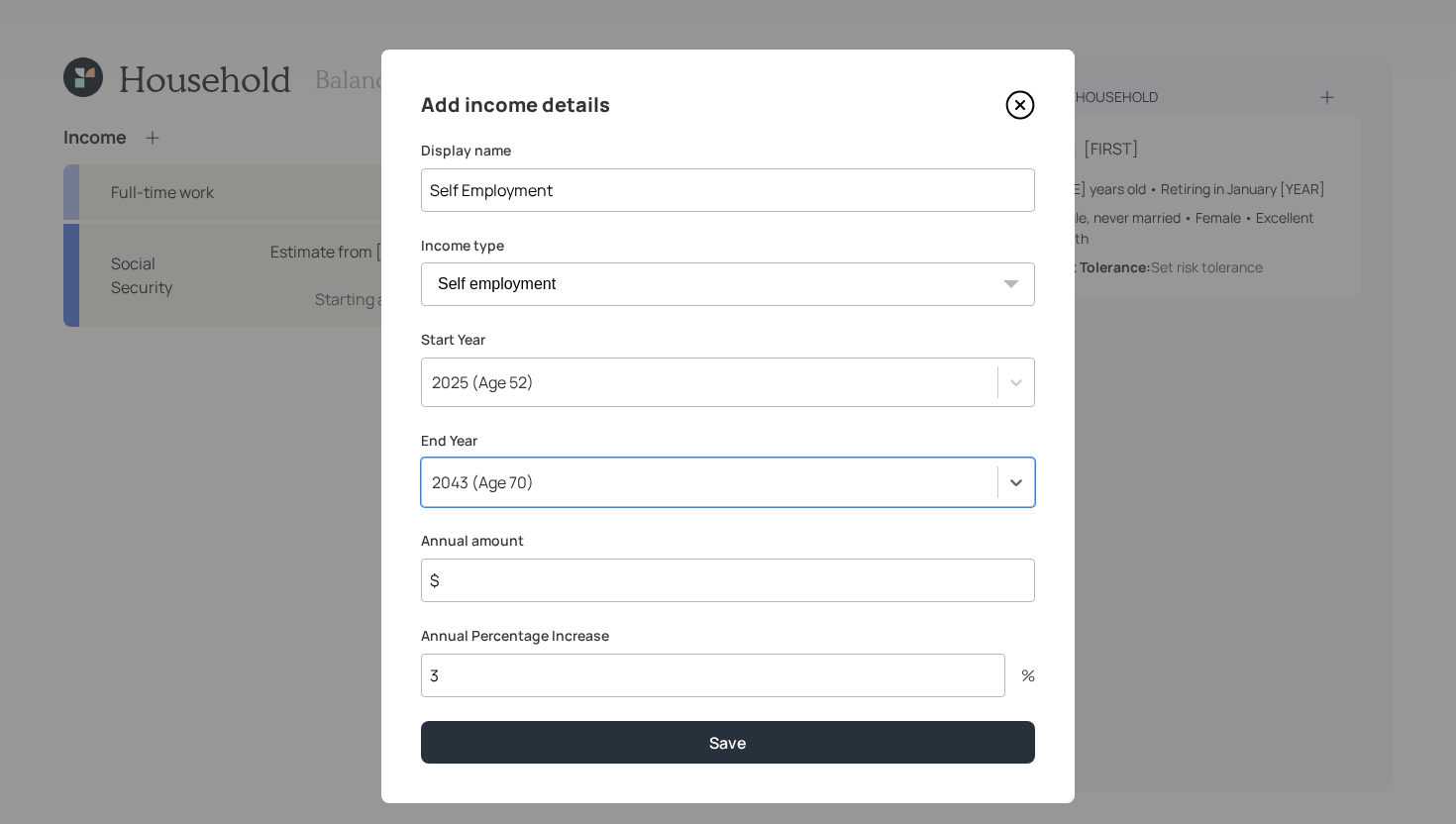 click on "$" at bounding box center (728, 580) 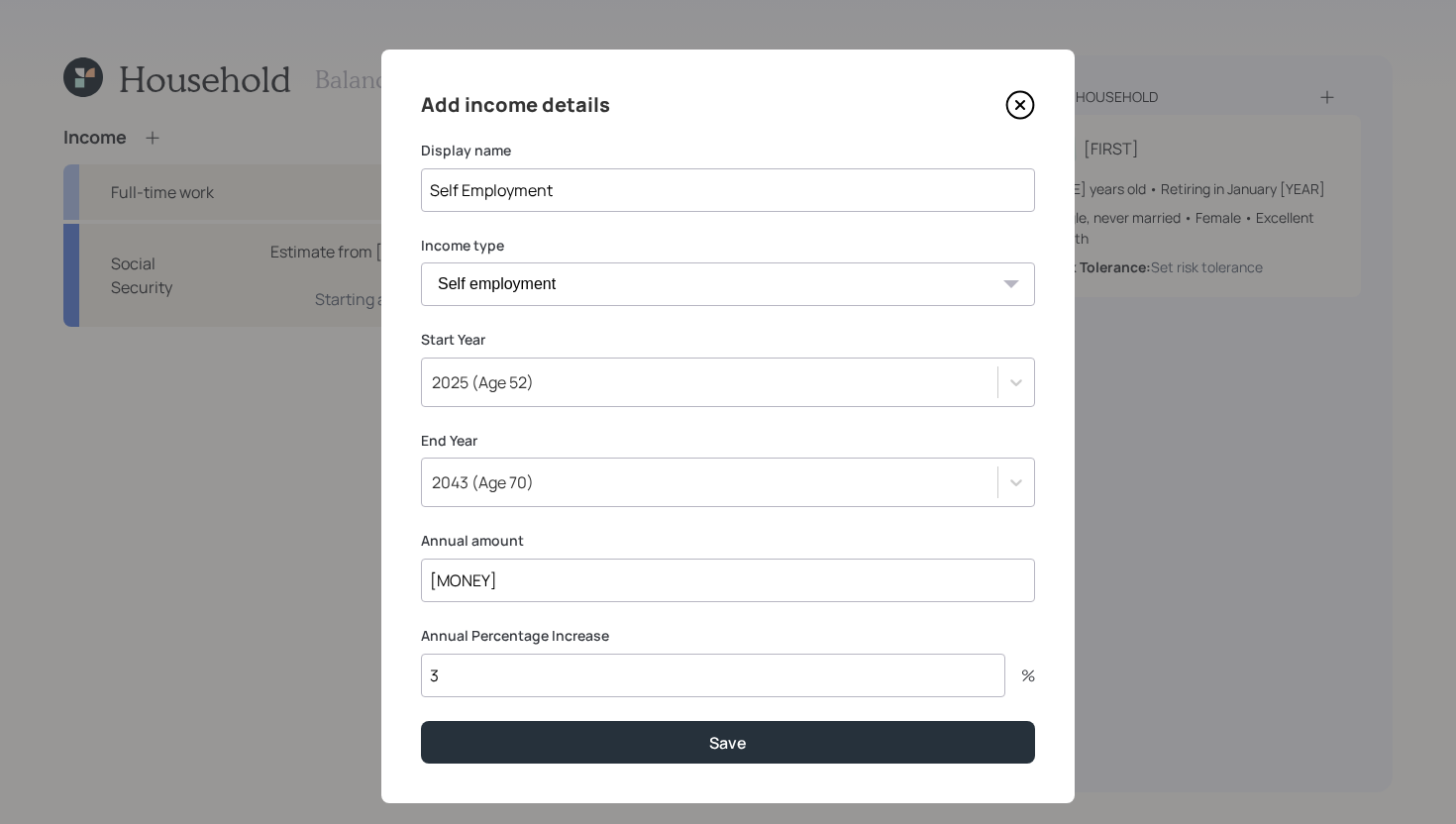 type on "$ 43,000" 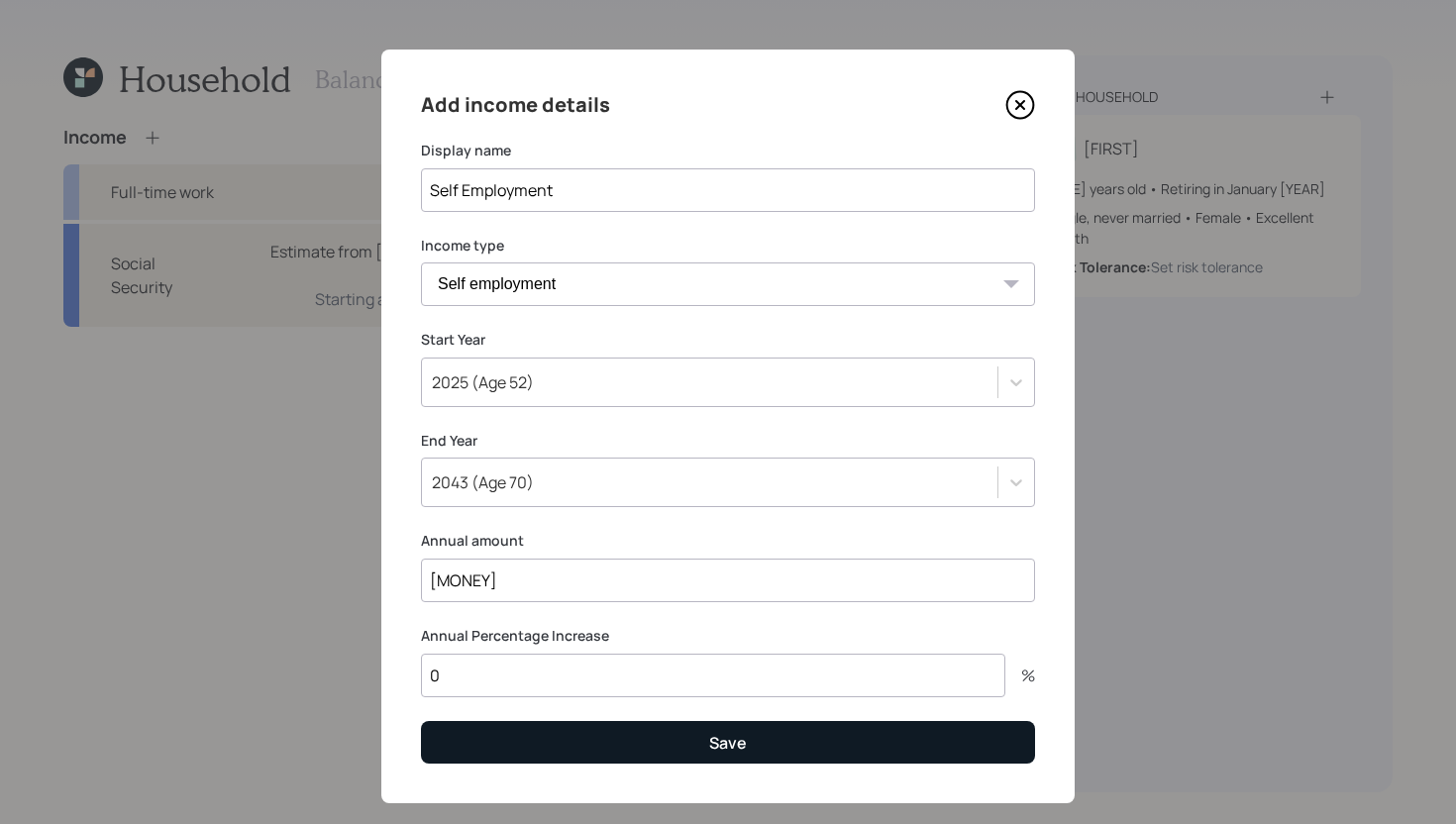 type on "0" 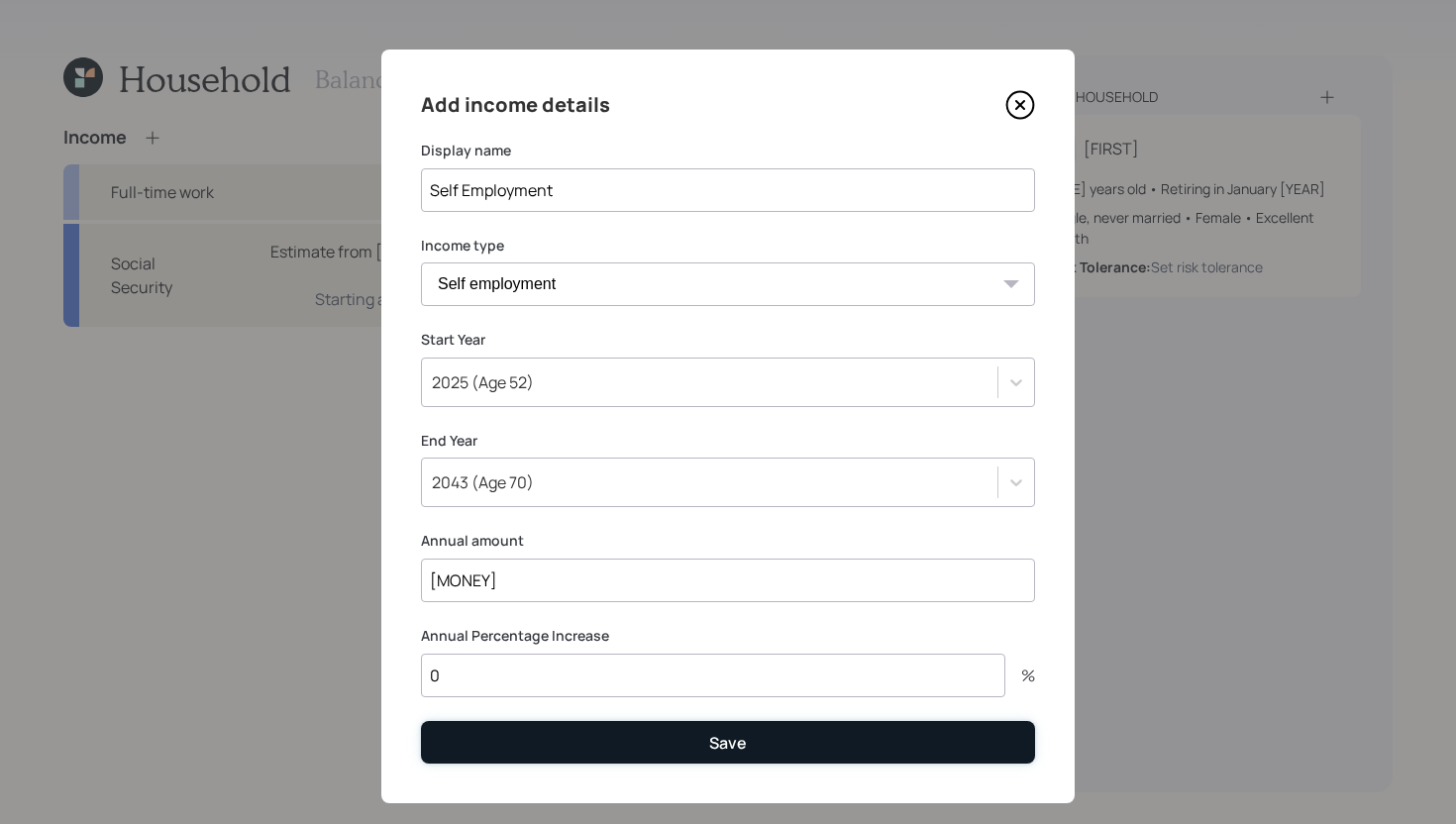 click on "Save" at bounding box center (728, 742) 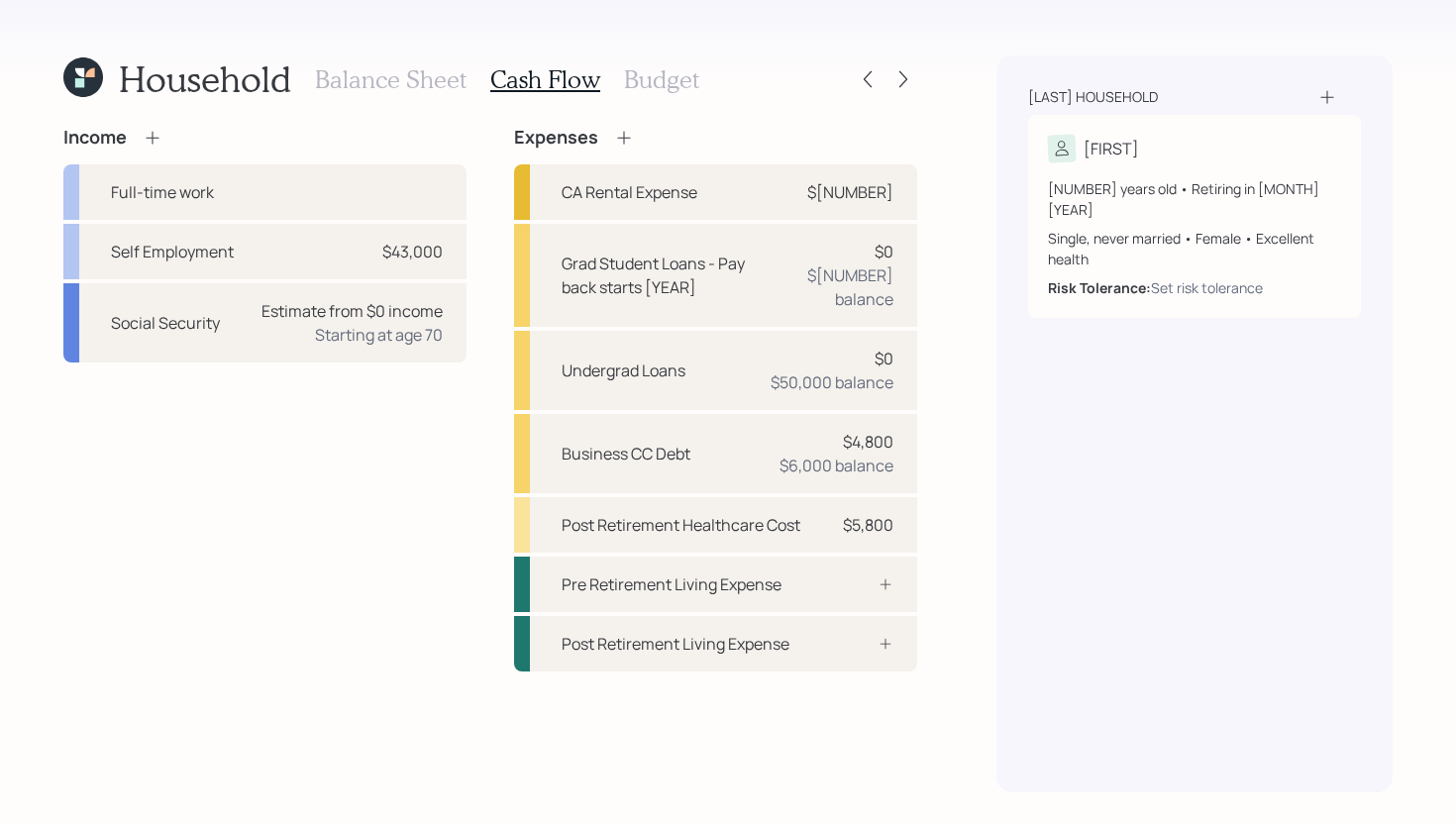 scroll, scrollTop: 0, scrollLeft: 0, axis: both 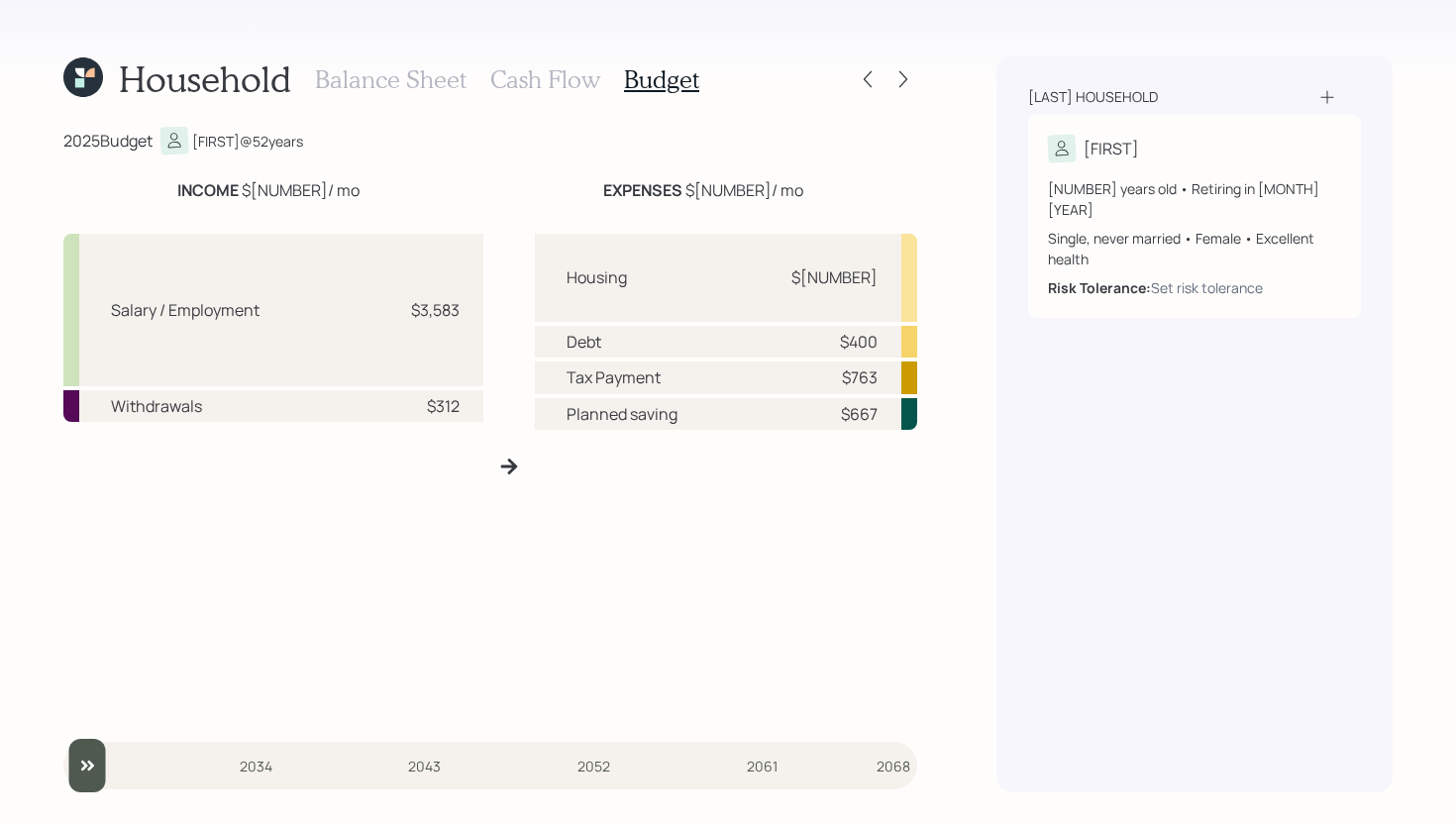 click on "Balance Sheet" at bounding box center (390, 79) 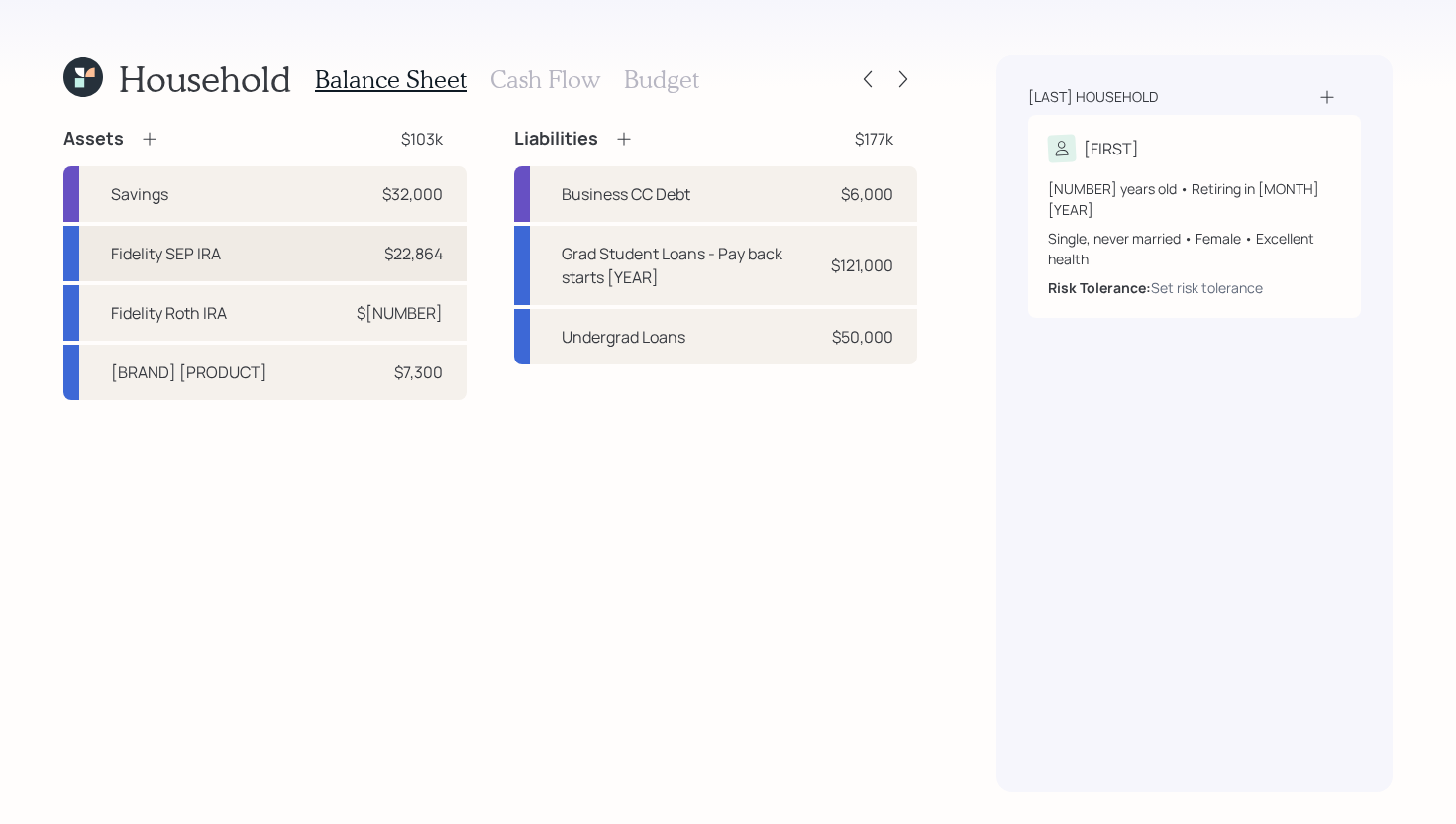 click on "Fidelity SEP IRA $22,864" at bounding box center (264, 254) 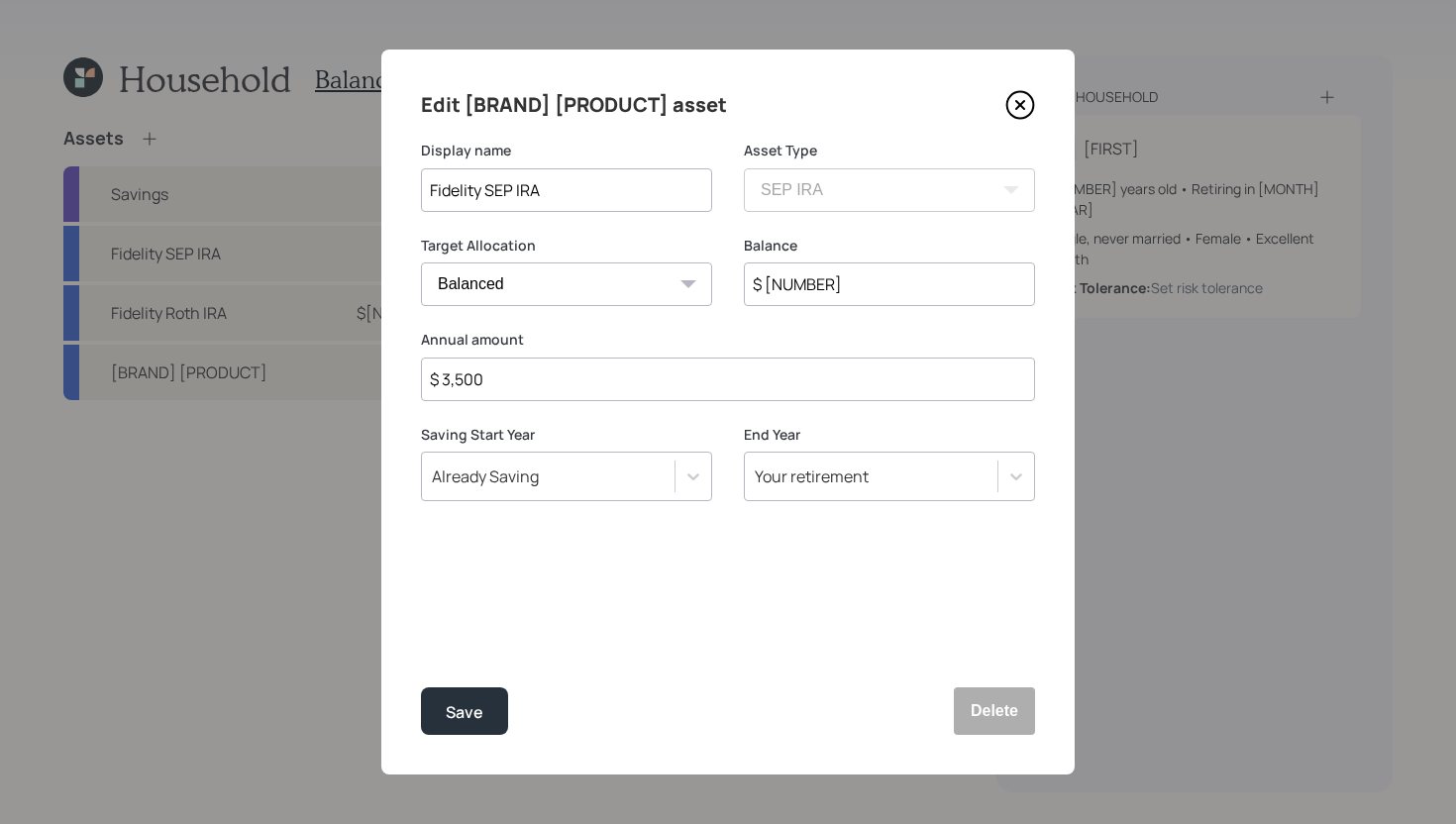 click 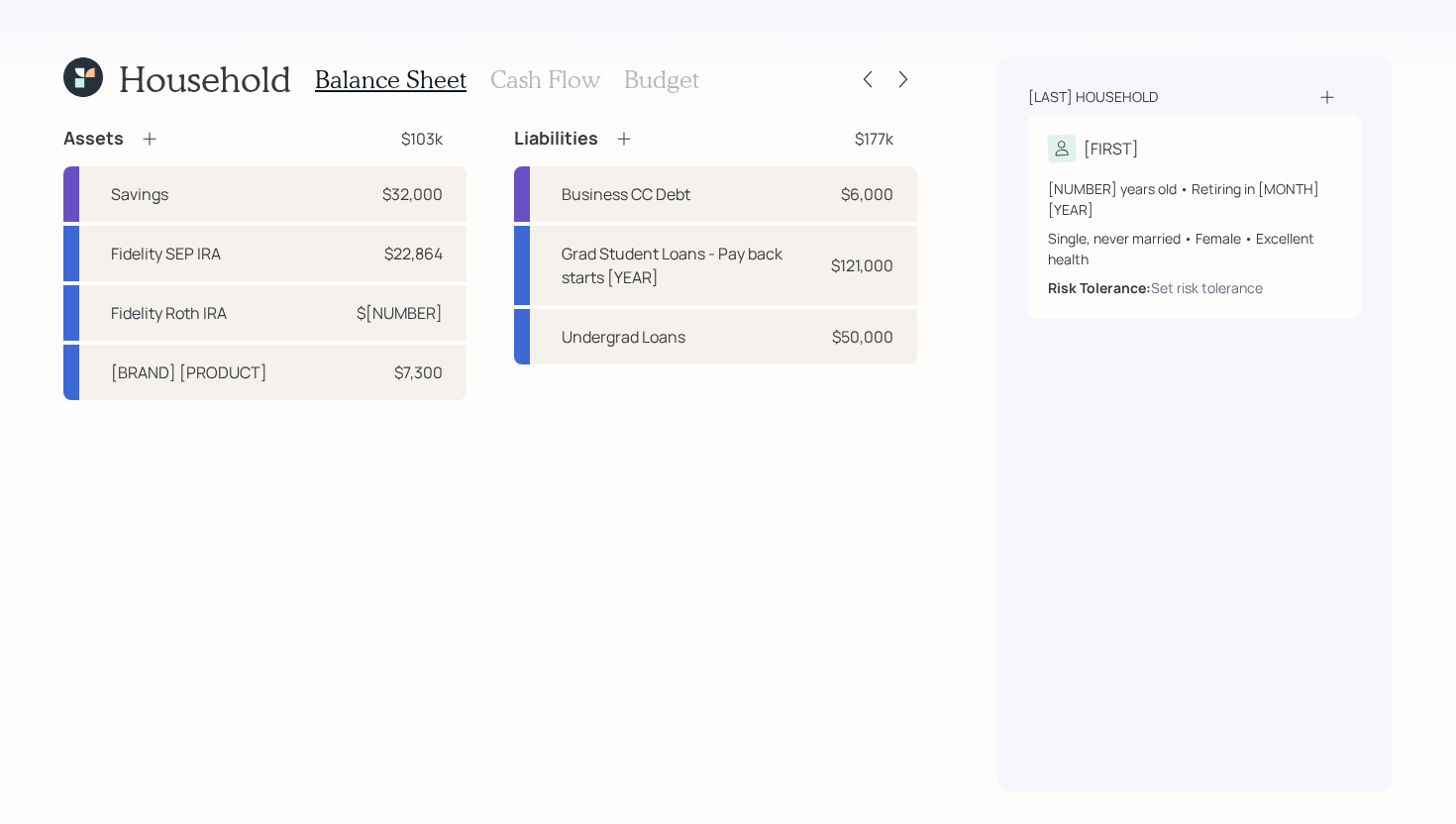 click on "Cash Flow" at bounding box center [545, 79] 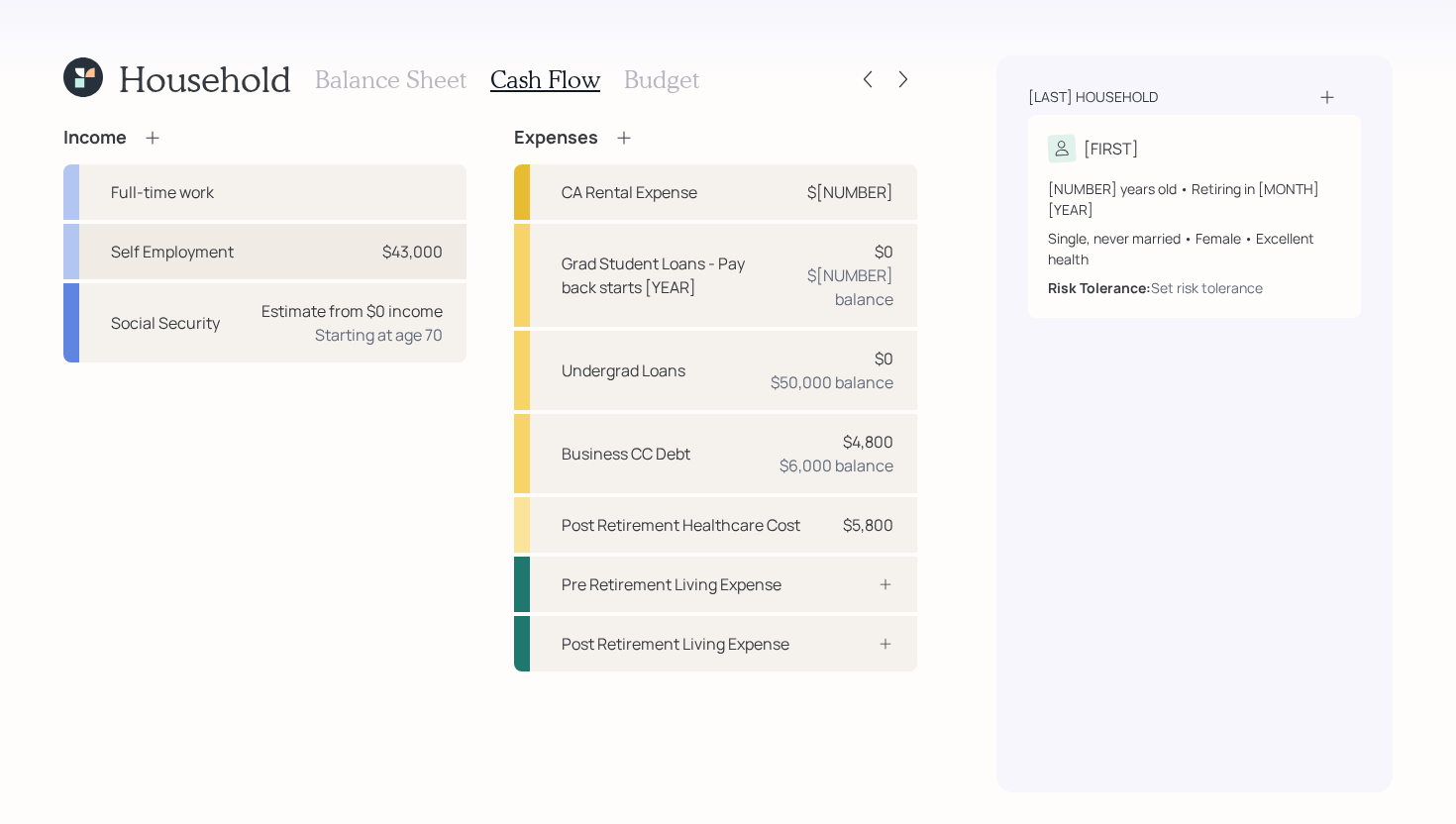 click on "Self Employment $43,000" at bounding box center (264, 252) 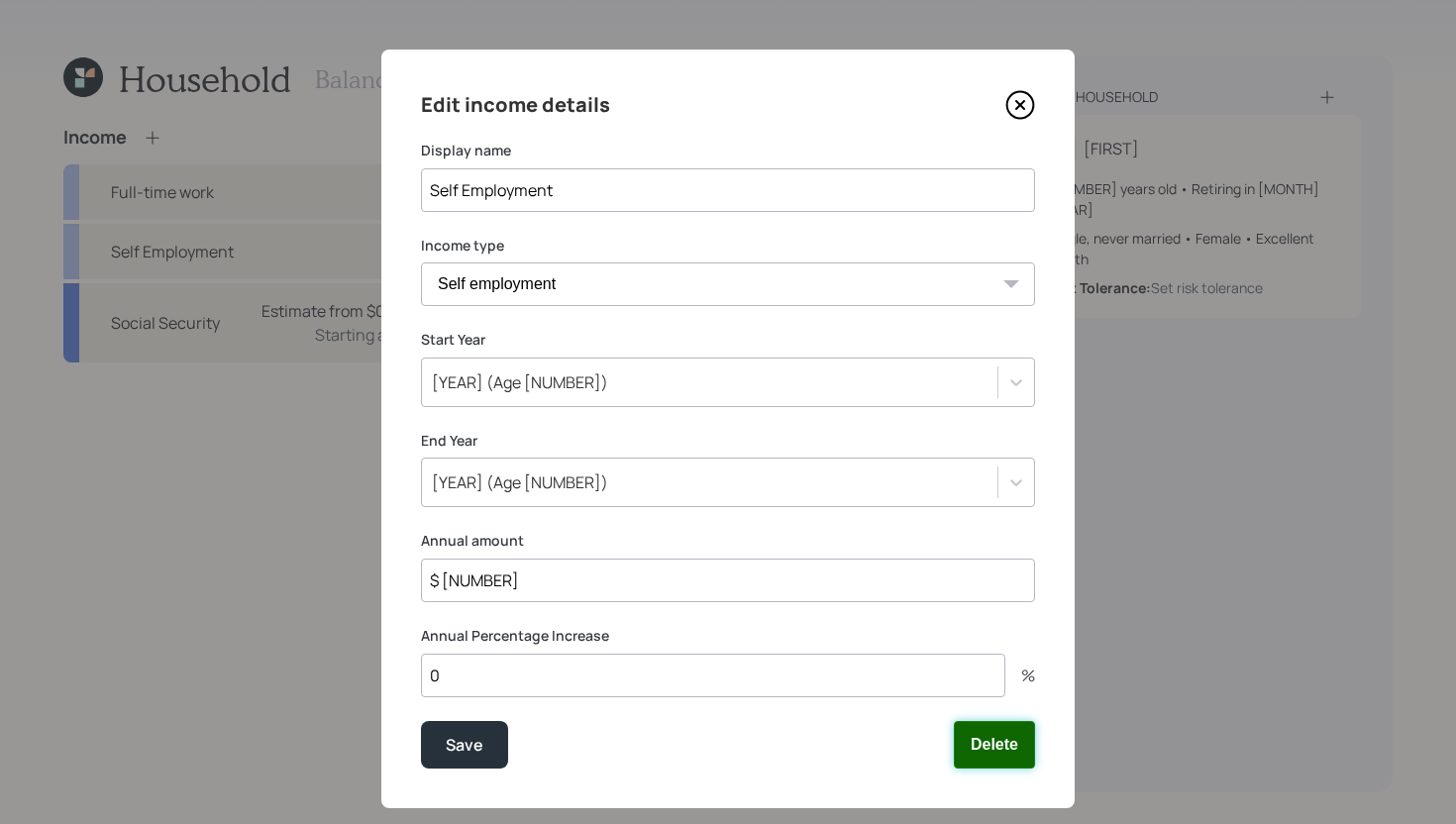 click on "Delete" at bounding box center (994, 745) 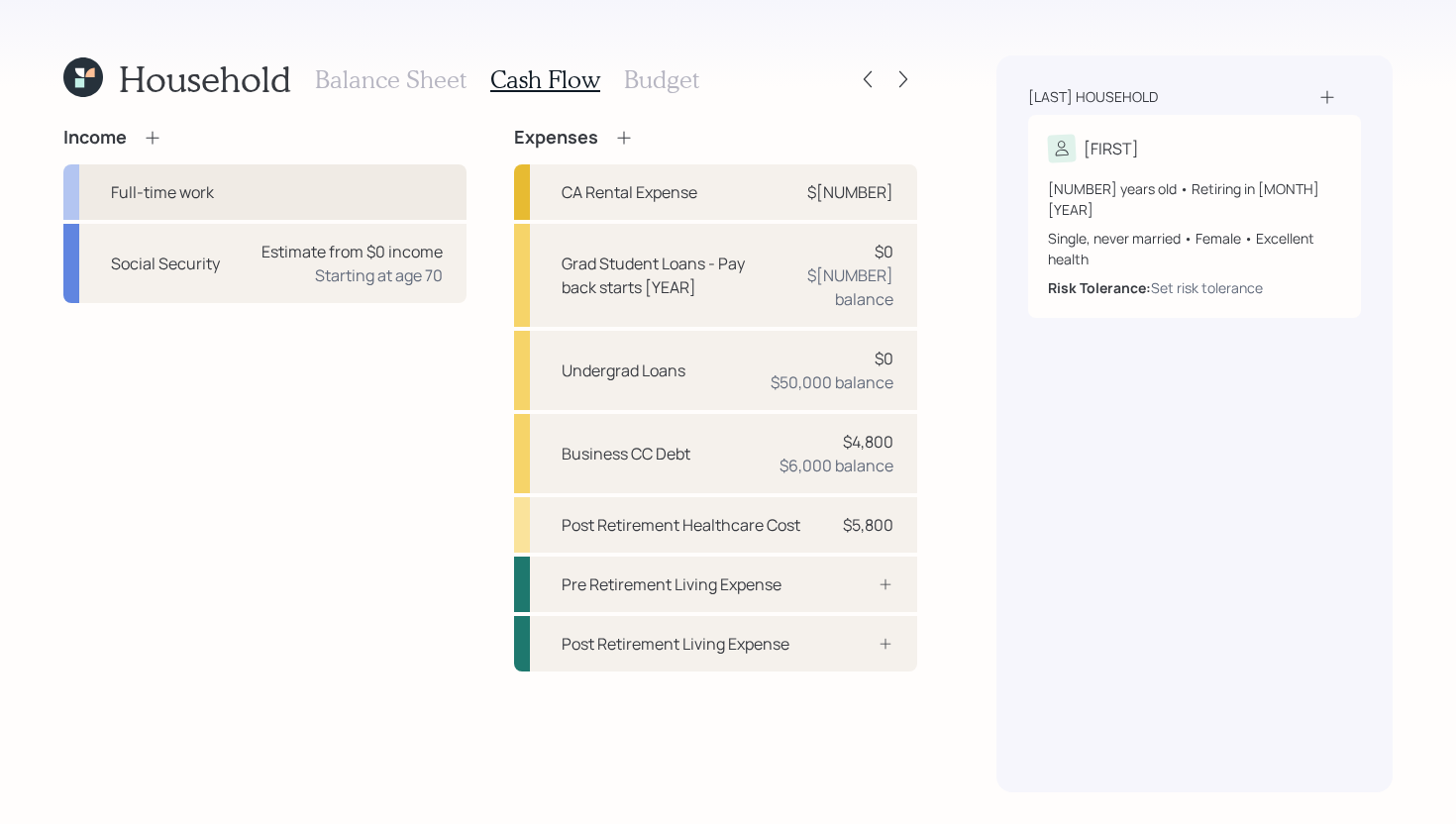 click on "Full-time work" at bounding box center (264, 192) 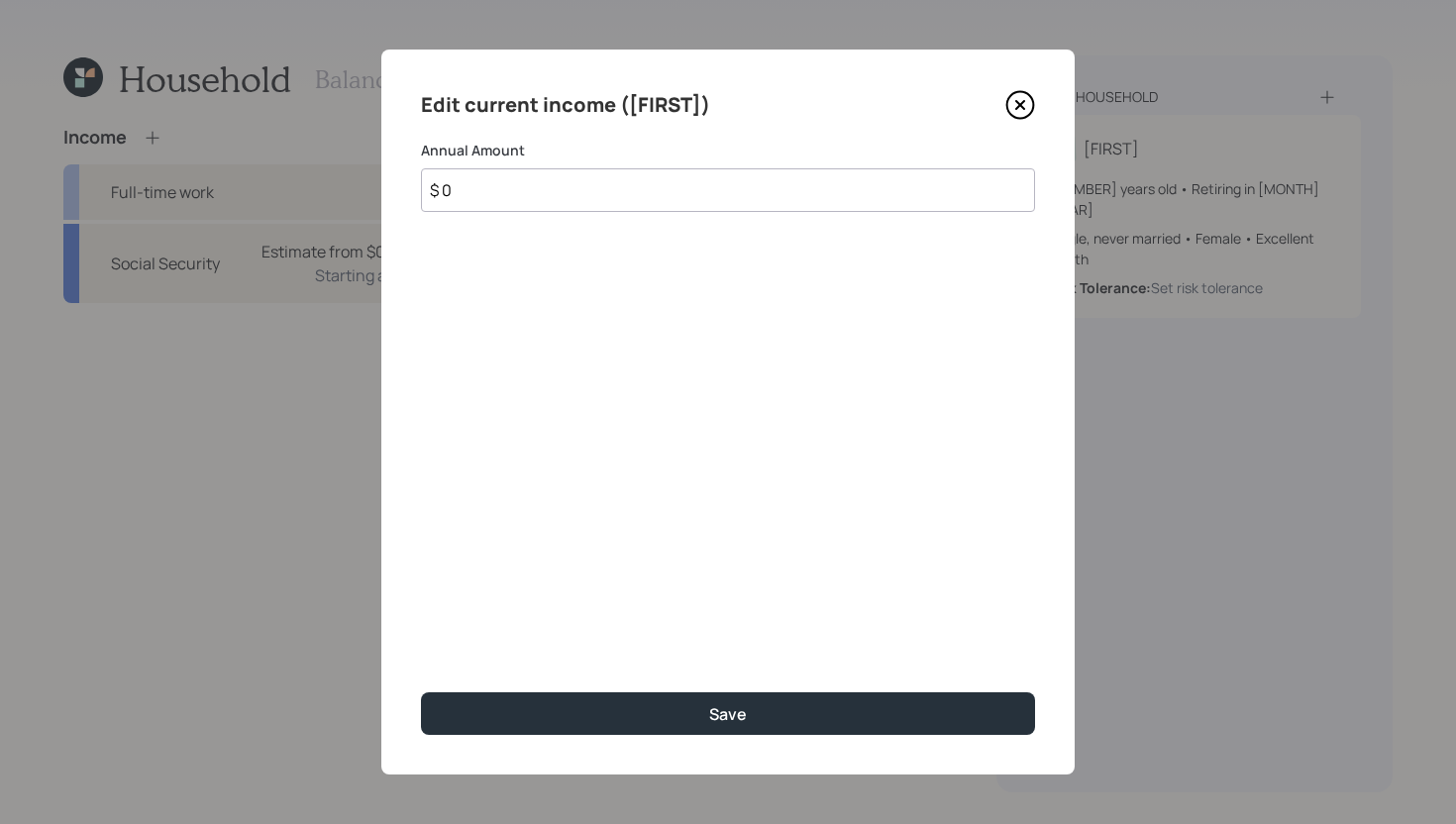 click on "$ 0" at bounding box center [728, 190] 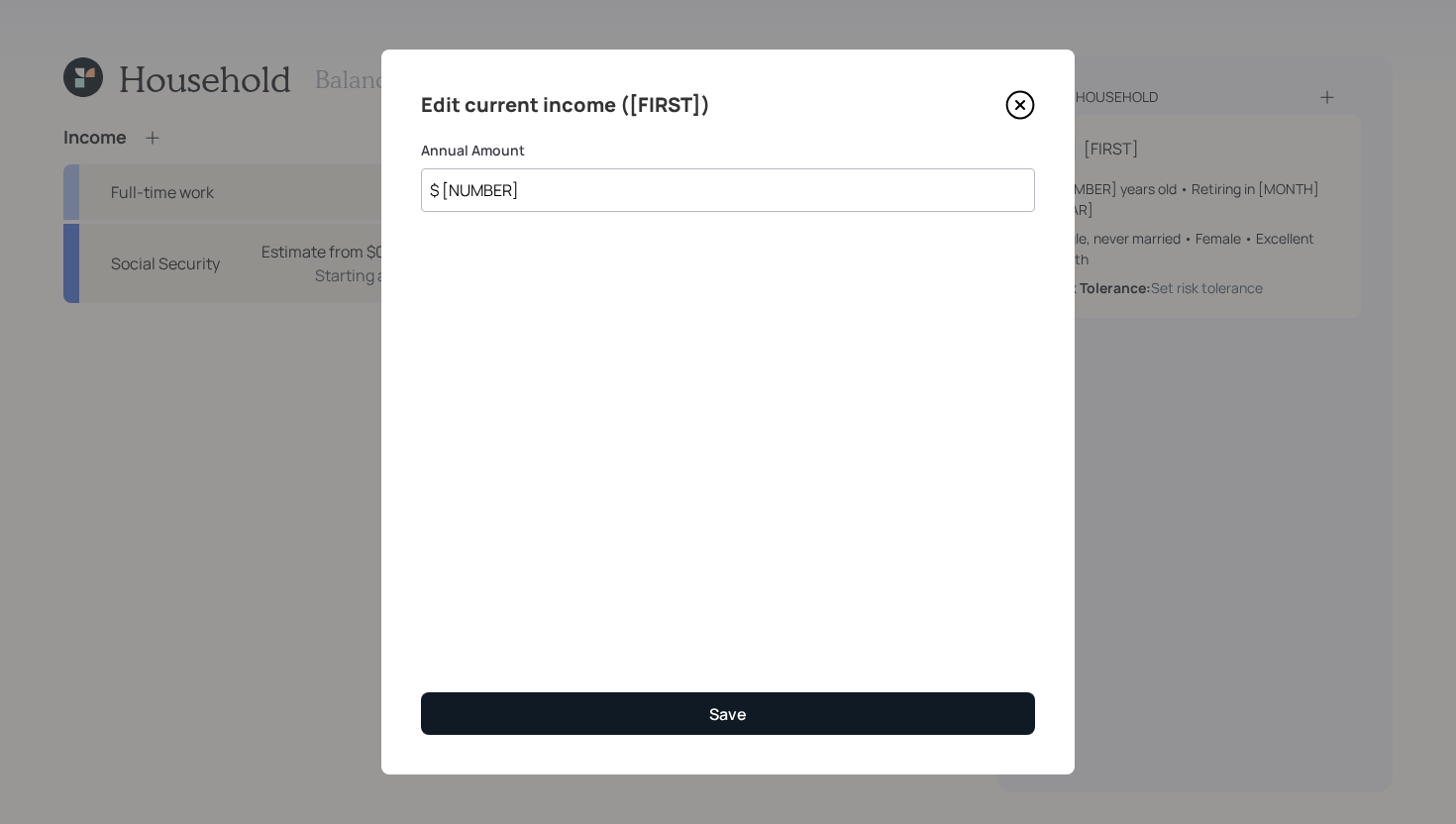 type on "[MONEY]" 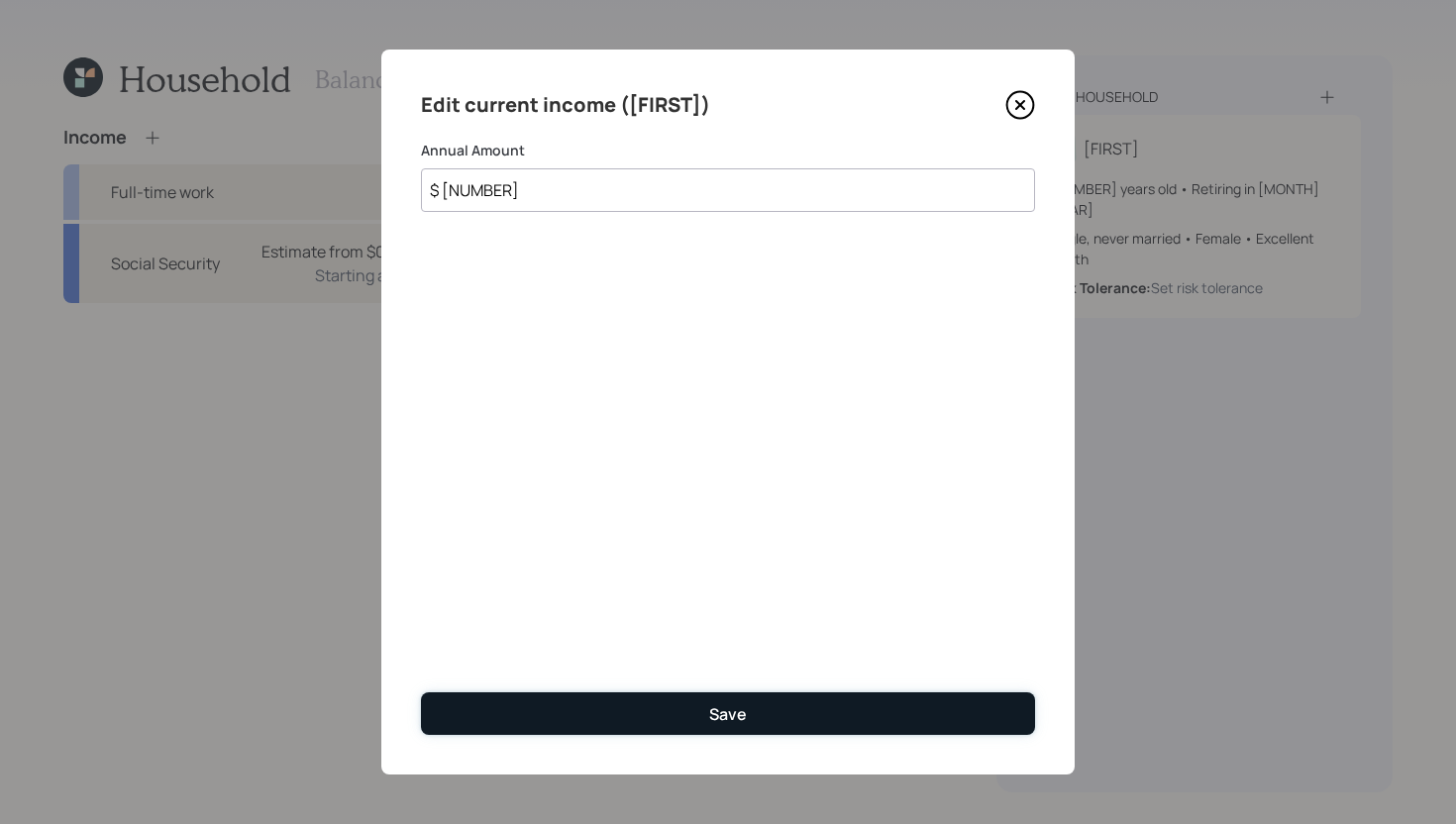 click on "Save" at bounding box center [728, 713] 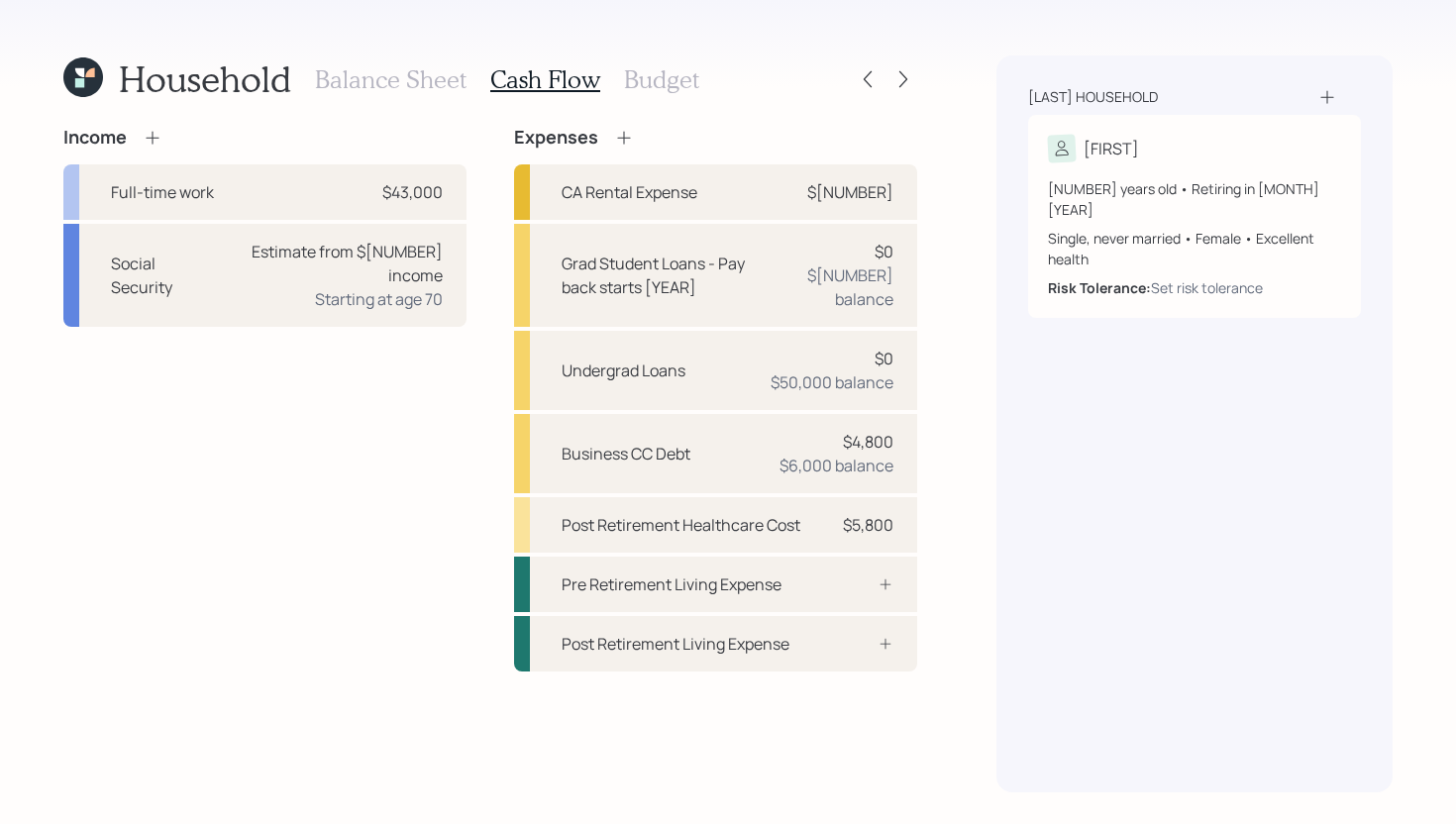 click on "Budget" at bounding box center (662, 79) 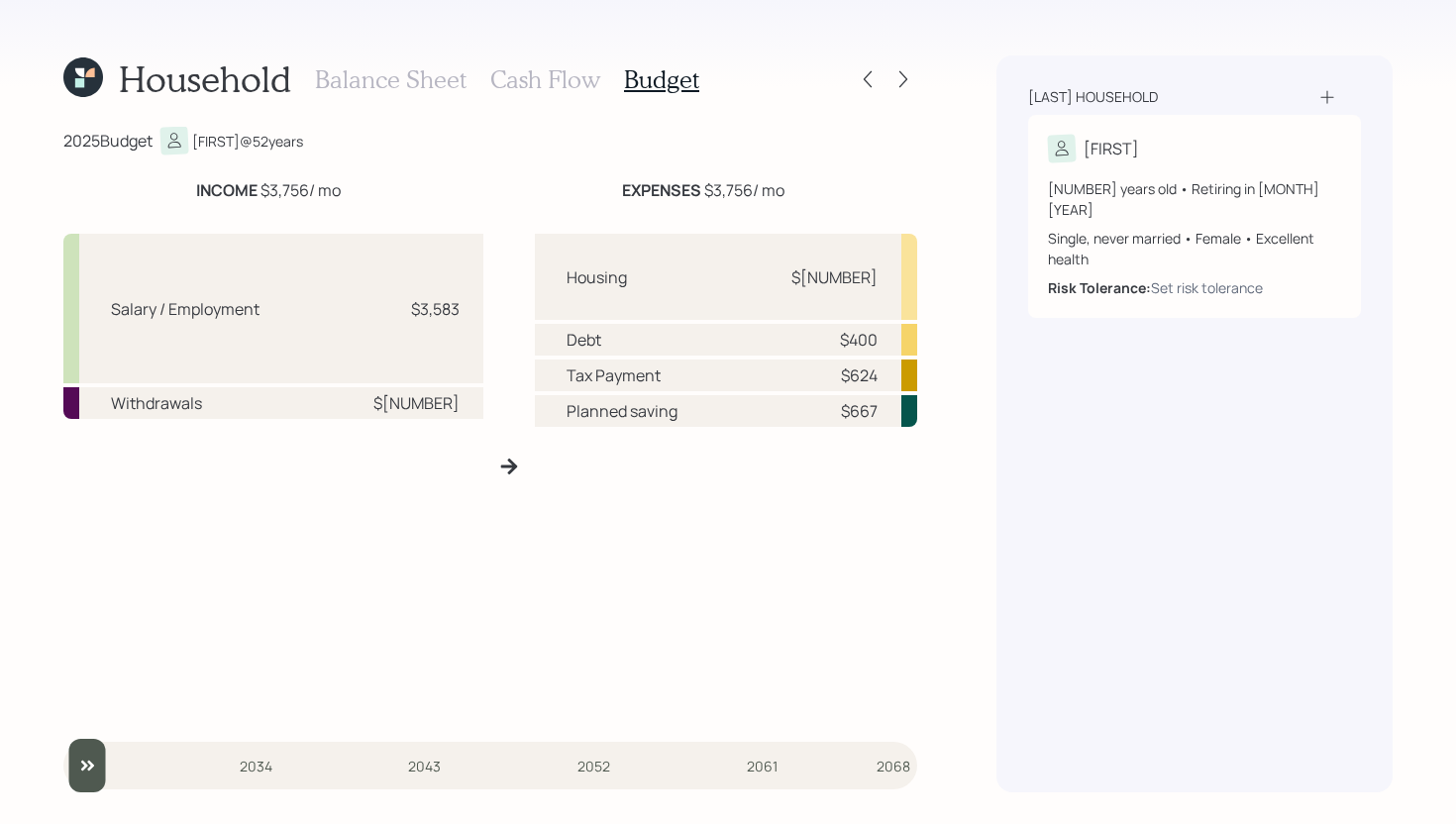 click on "Balance Sheet" at bounding box center (390, 79) 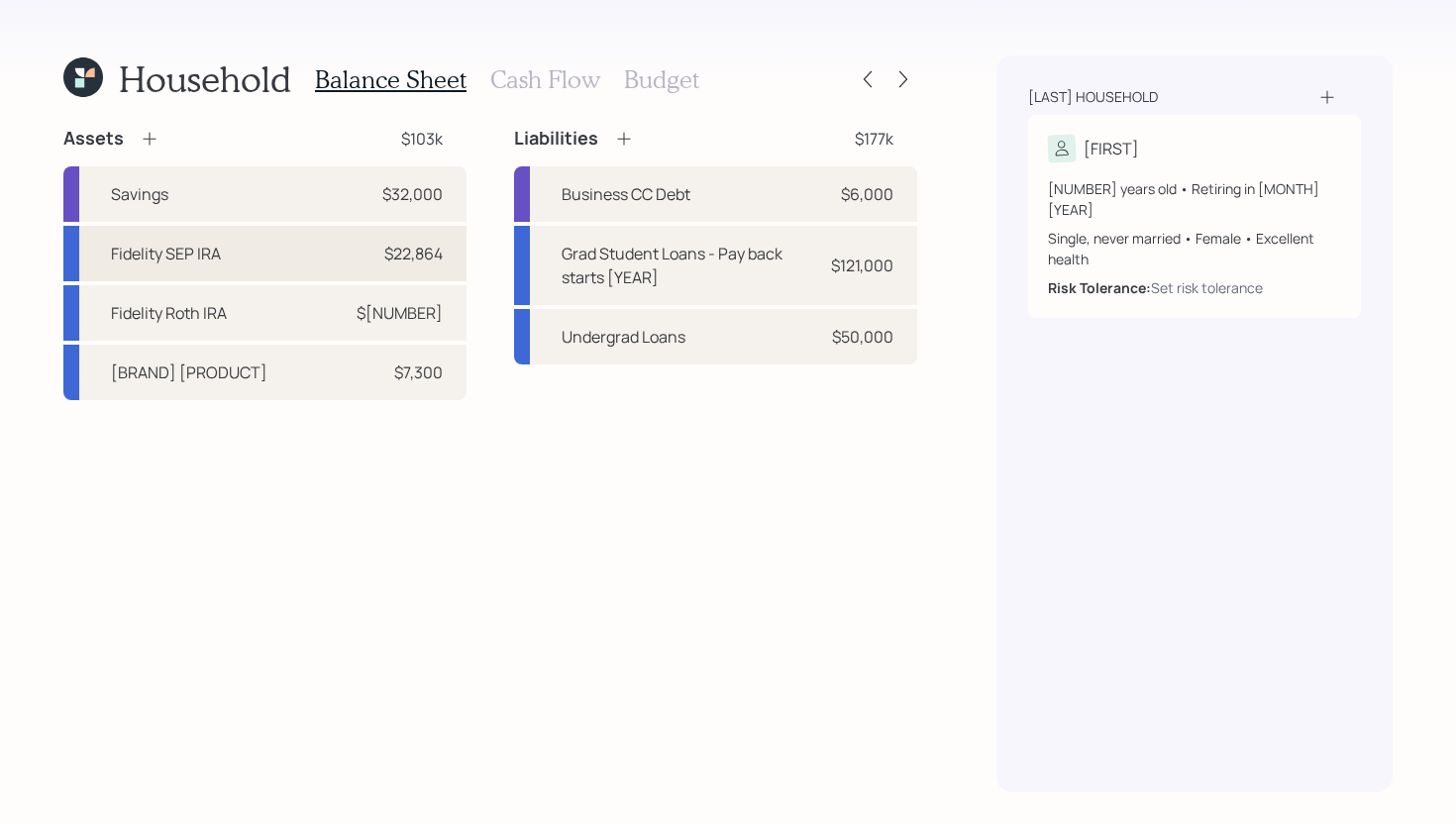 click on "Fidelity SEP IRA $22,864" at bounding box center (264, 254) 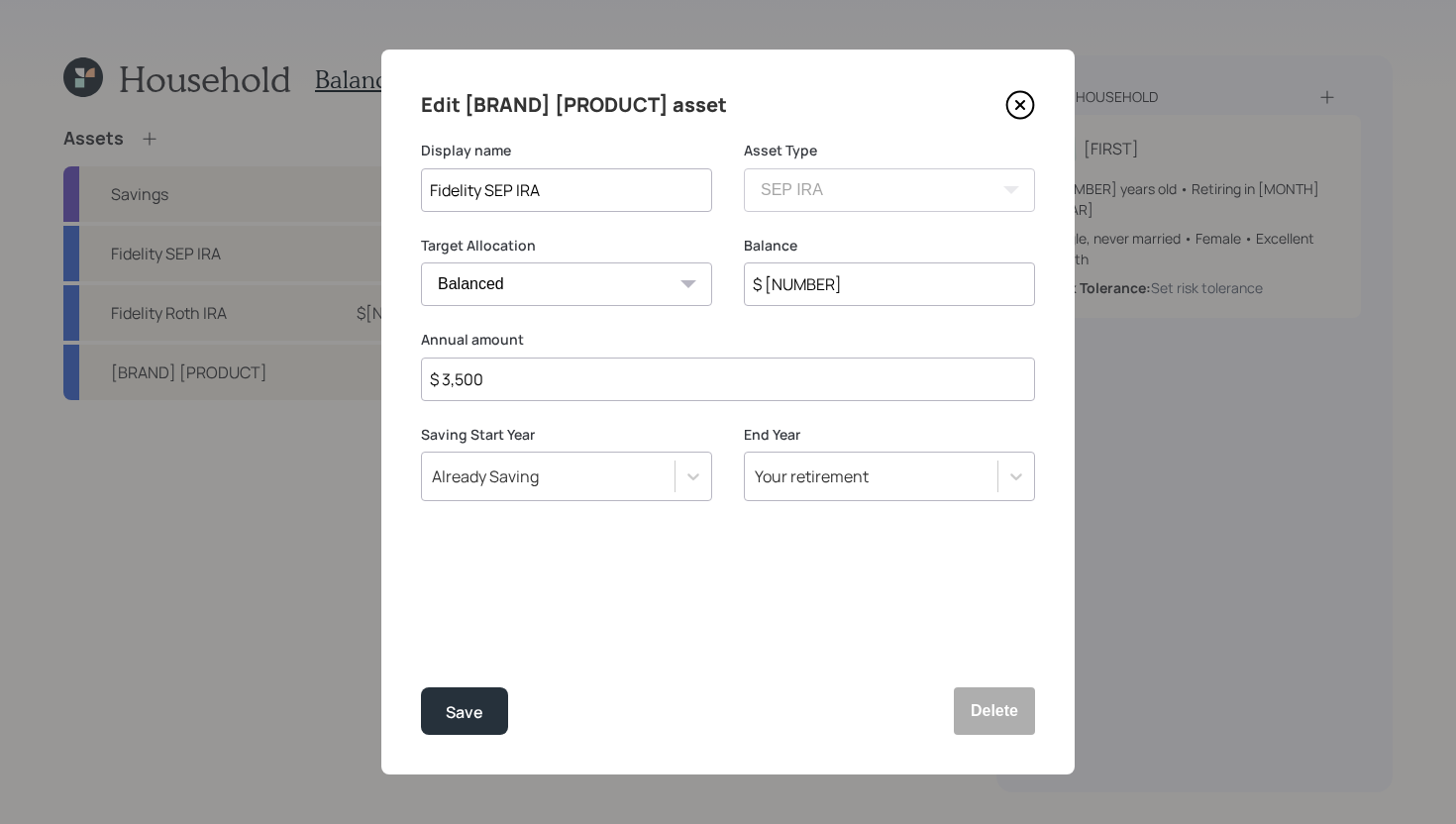 click on "$ 3,500" at bounding box center [728, 379] 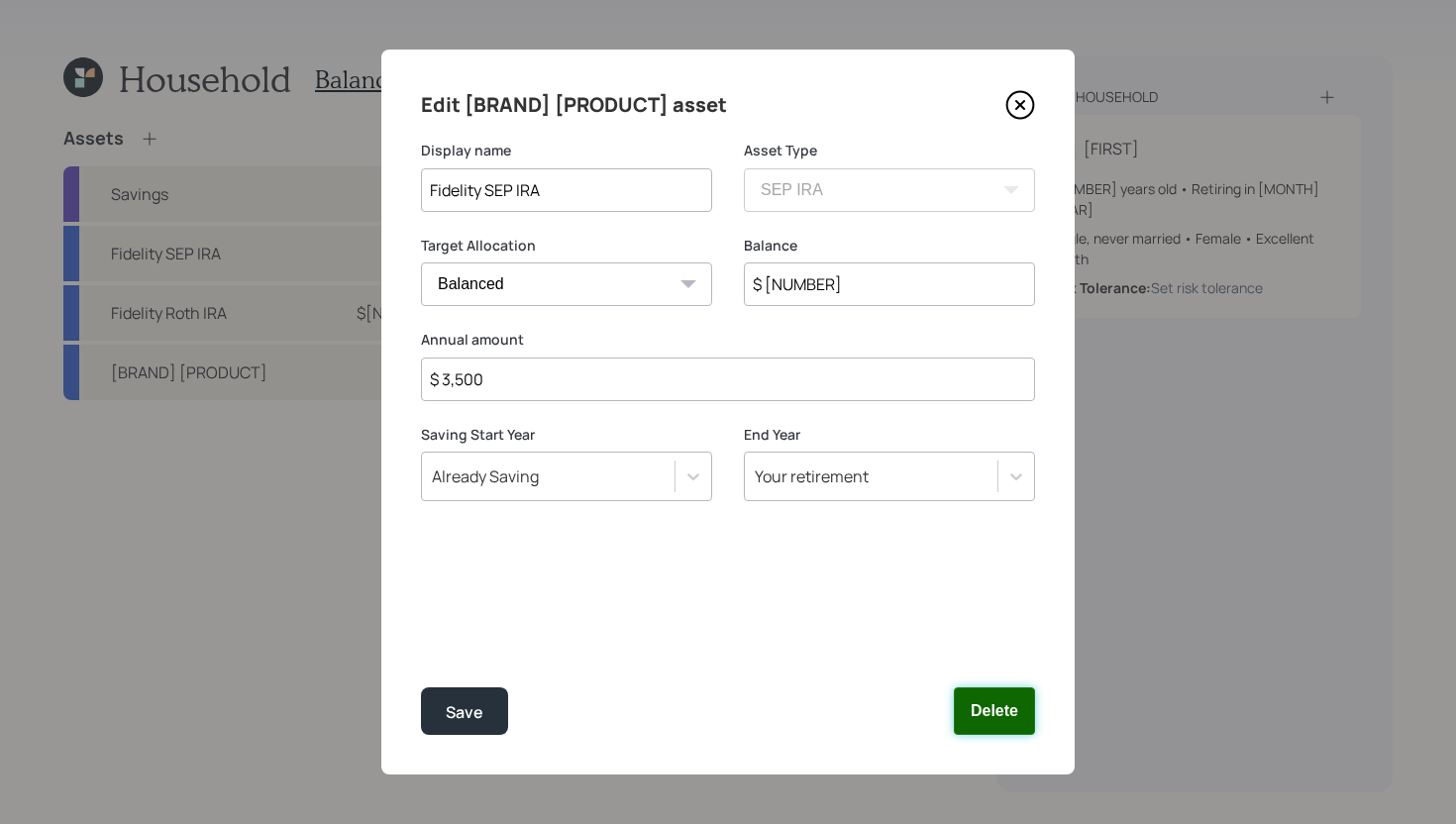 click on "Delete" at bounding box center [994, 711] 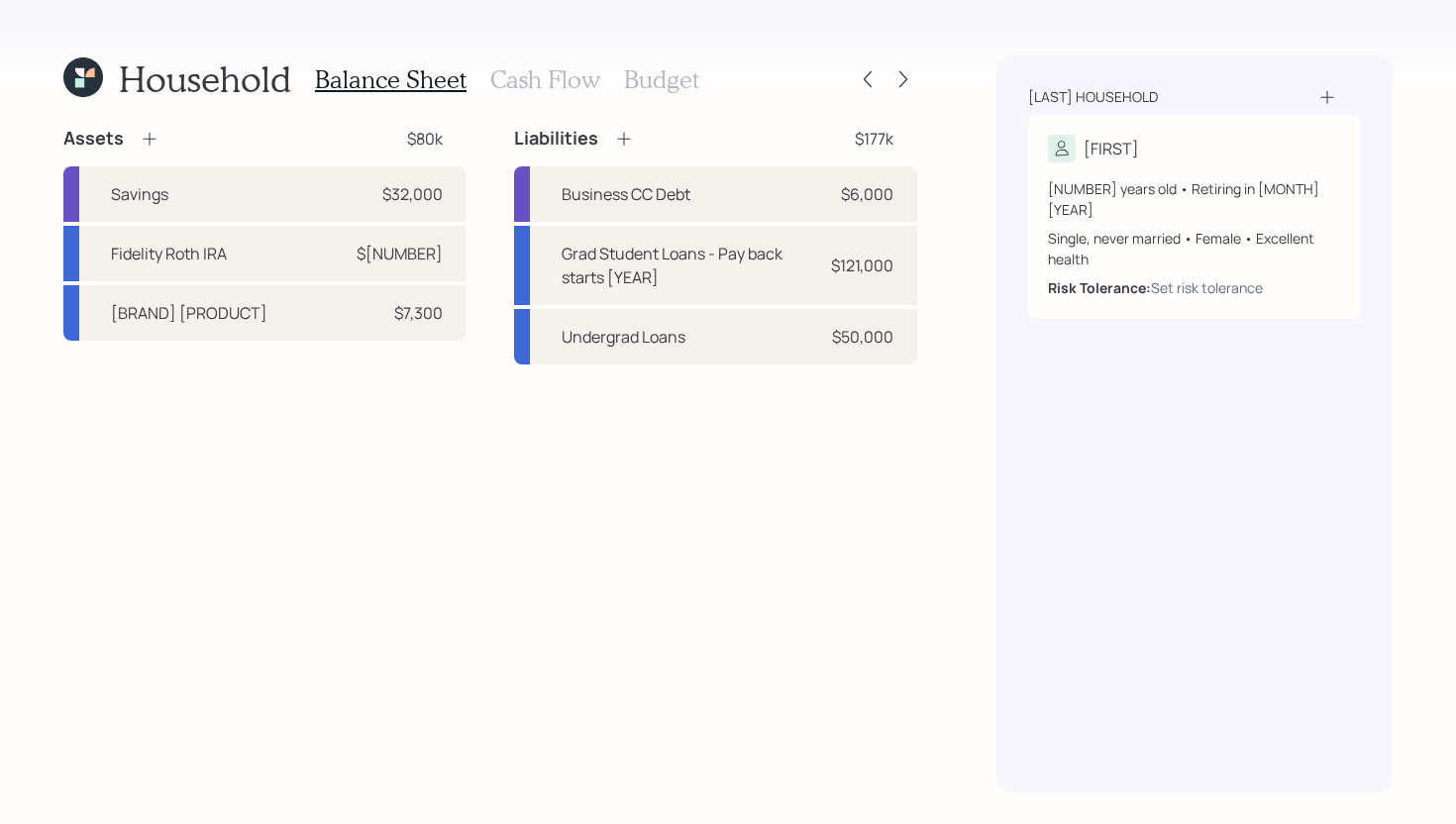 click 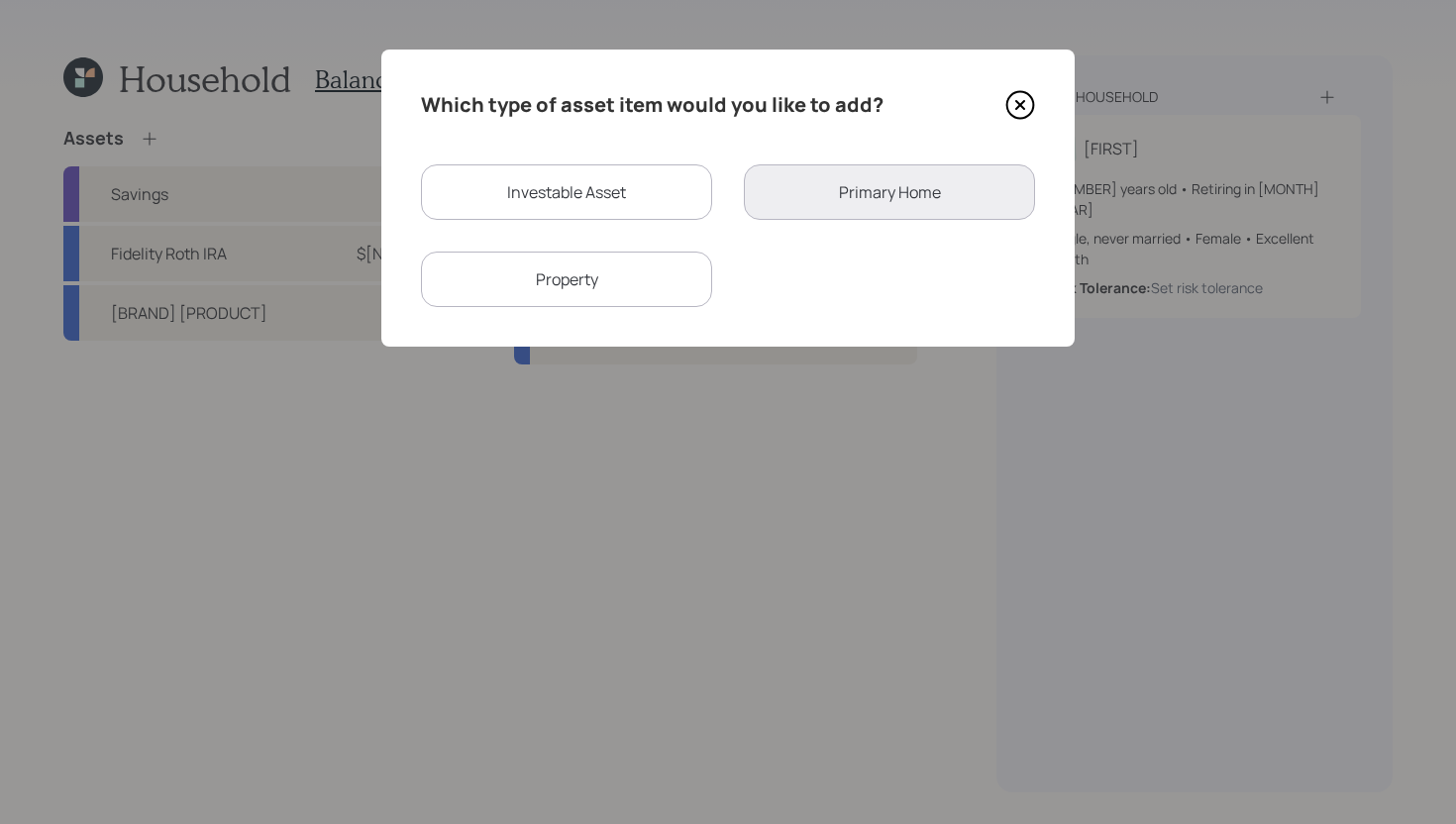 click on "Investable Asset" at bounding box center (567, 192) 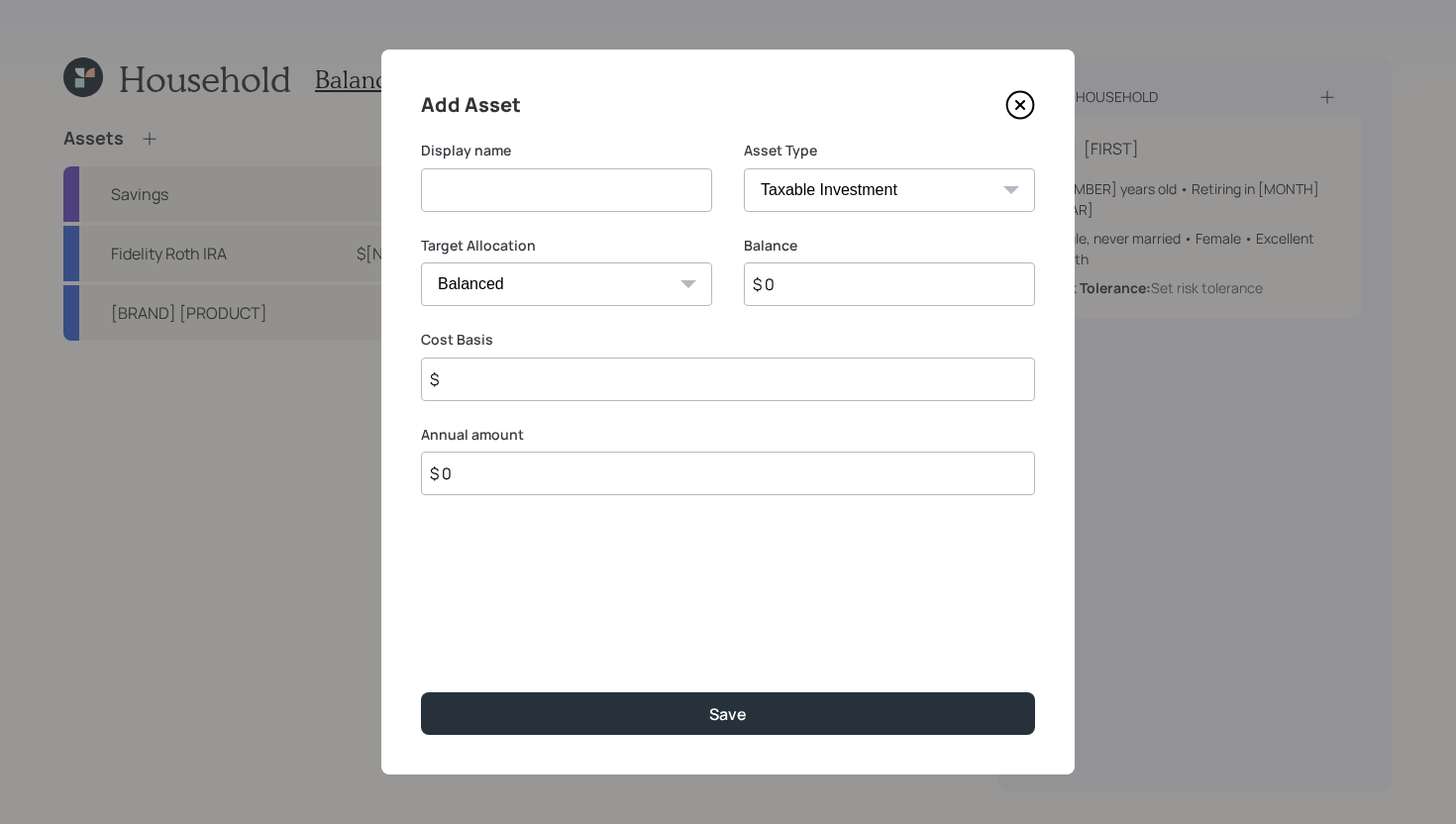 click on "SEP IRA IRA Roth IRA 401(k) Roth 401(k) 403(b) Roth 403(b) 457(b) Roth 457(b) Health Savings Account 529 Taxable Investment Checking / Savings Emergency Fund" at bounding box center (889, 190) 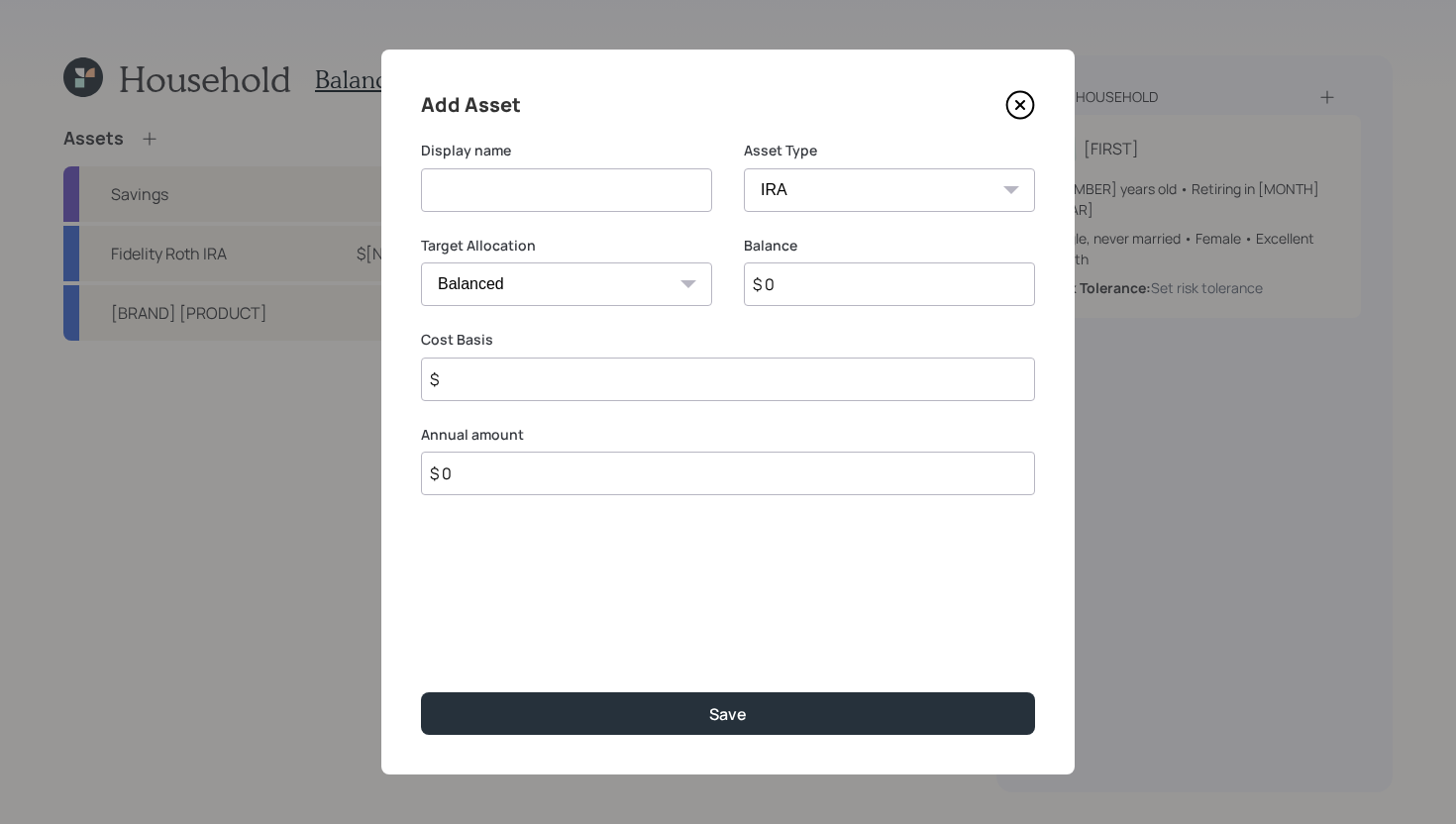 type on "$" 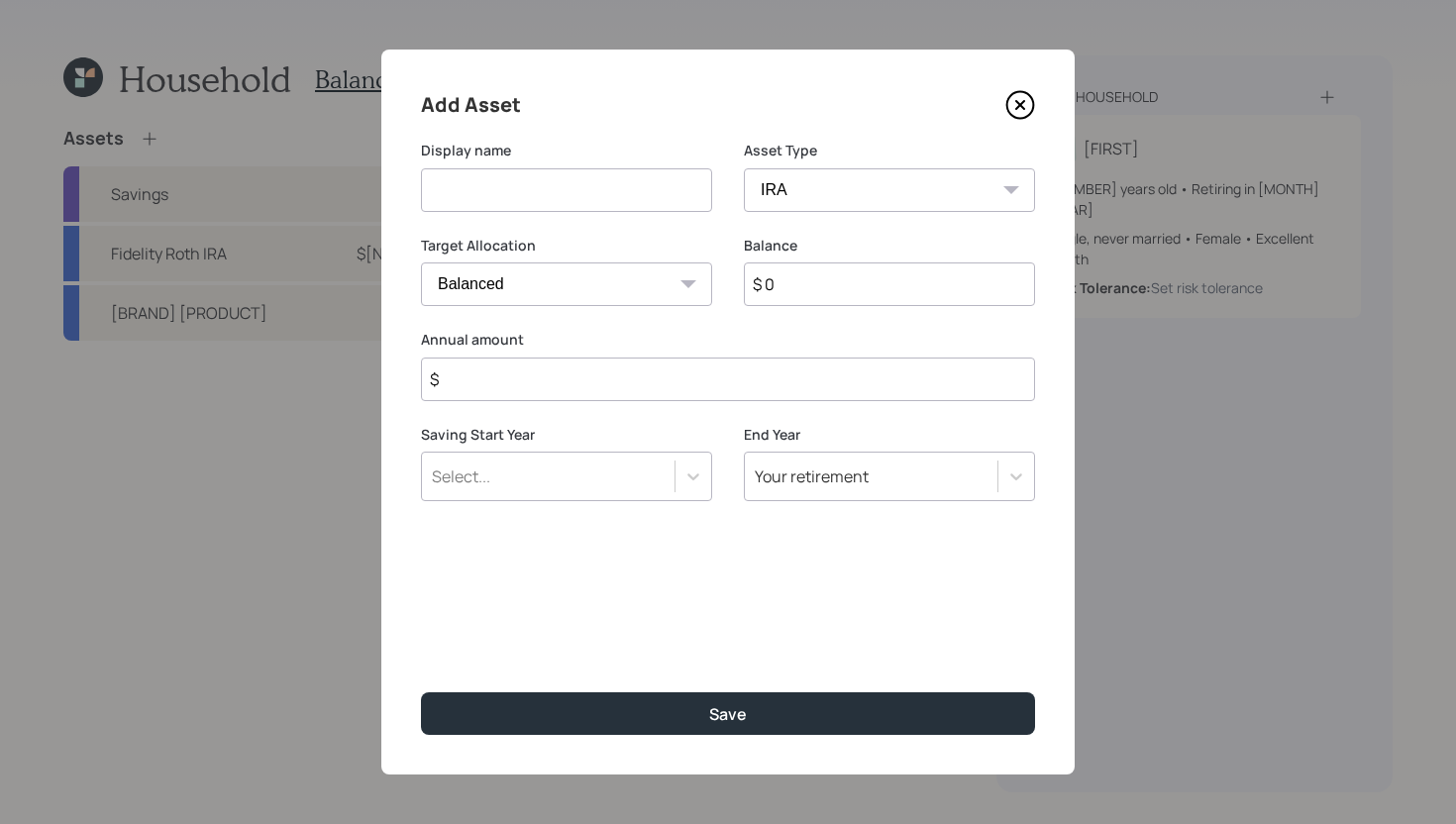 click at bounding box center (567, 190) 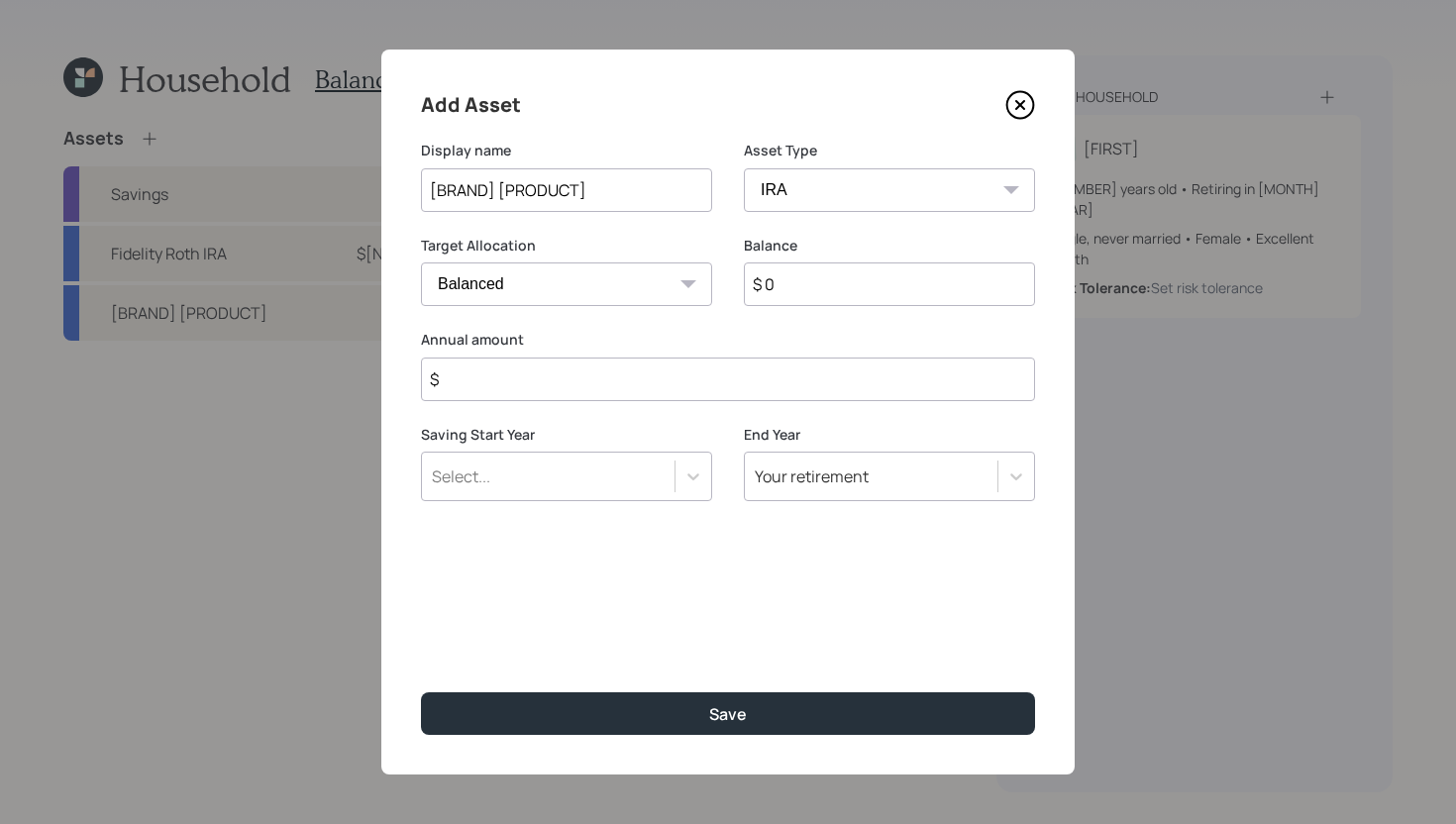 type on "Fidelity SEP" 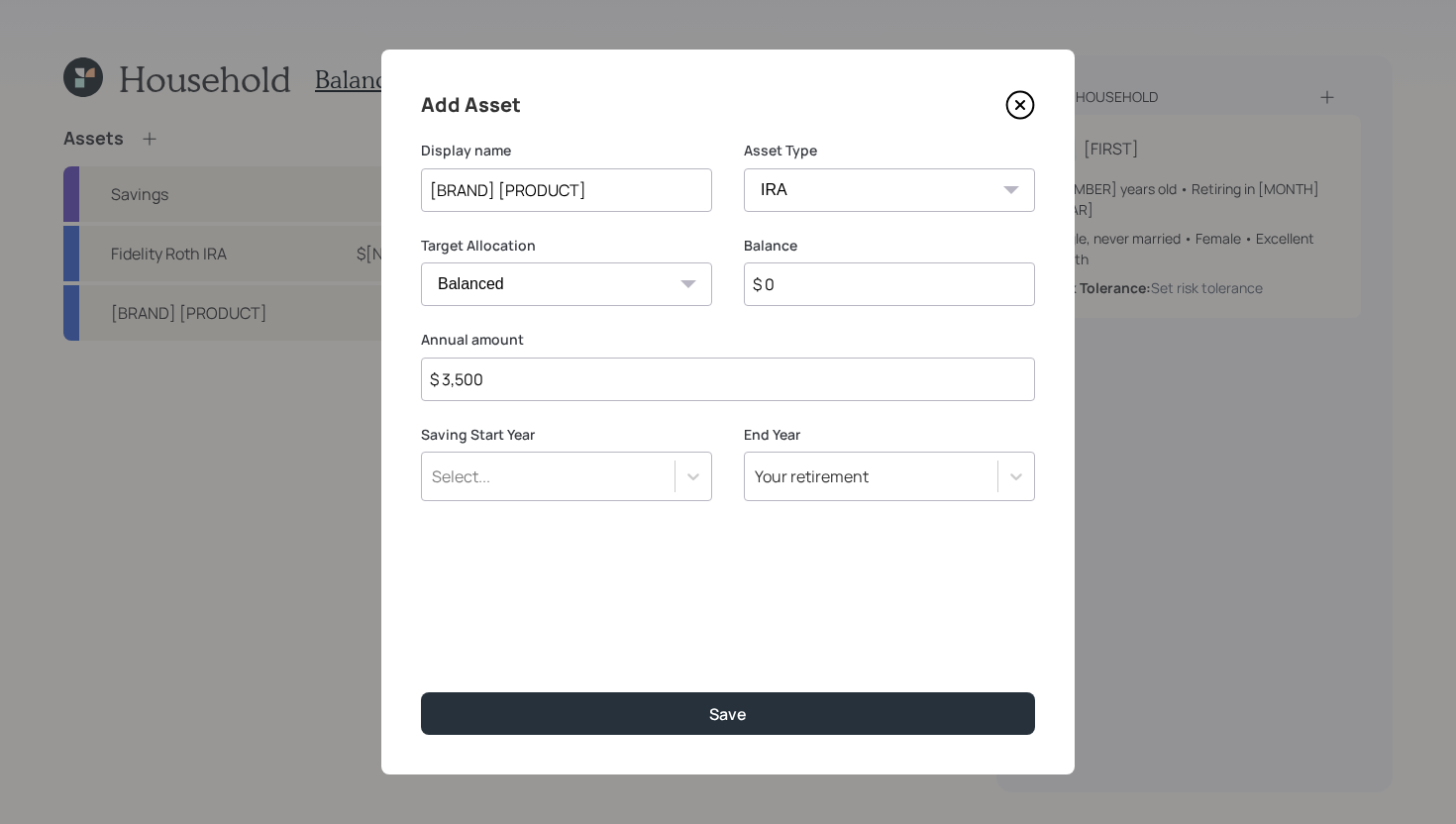 type on "$ 3,500" 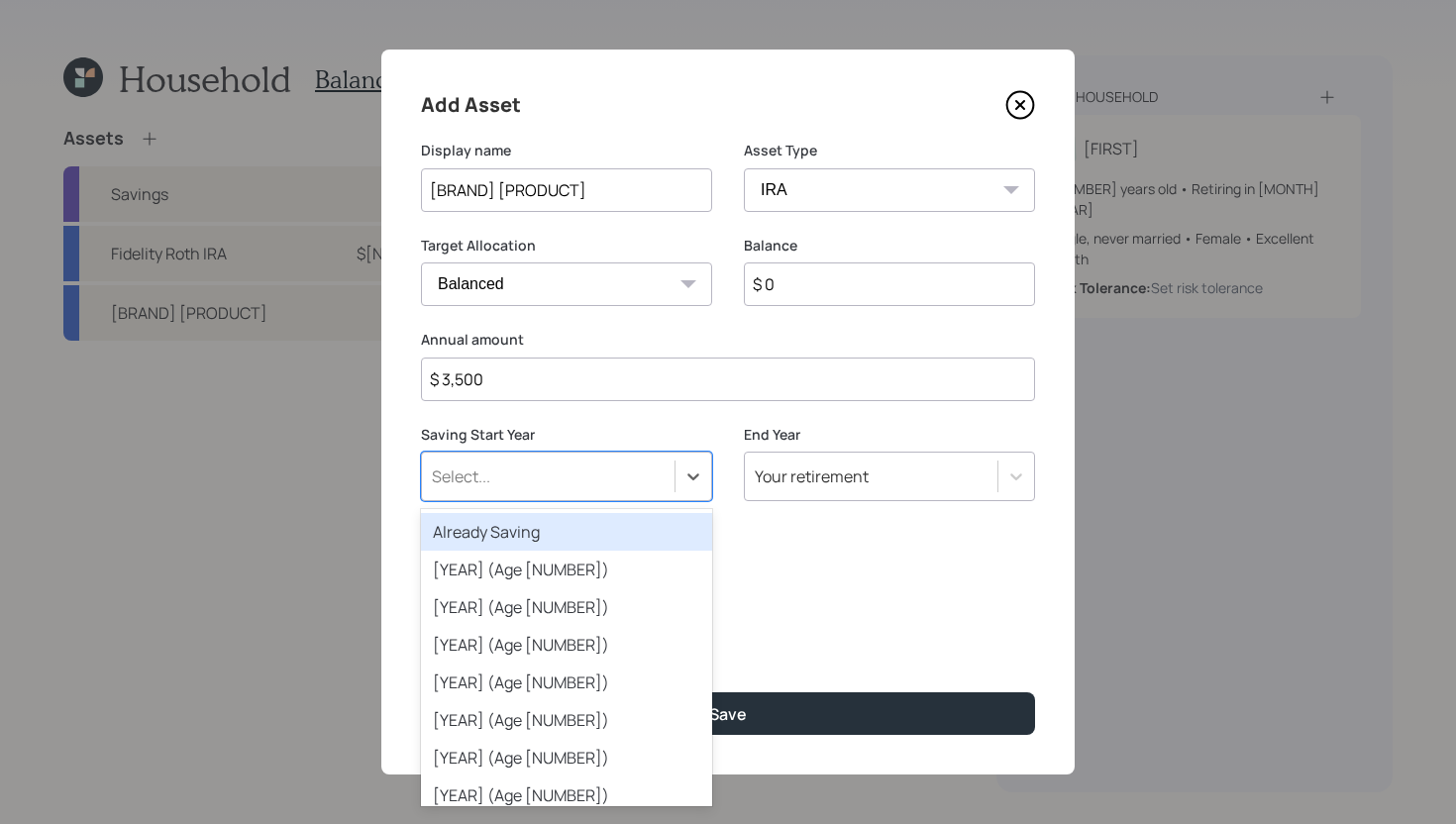 click on "Select..." at bounding box center [548, 476] 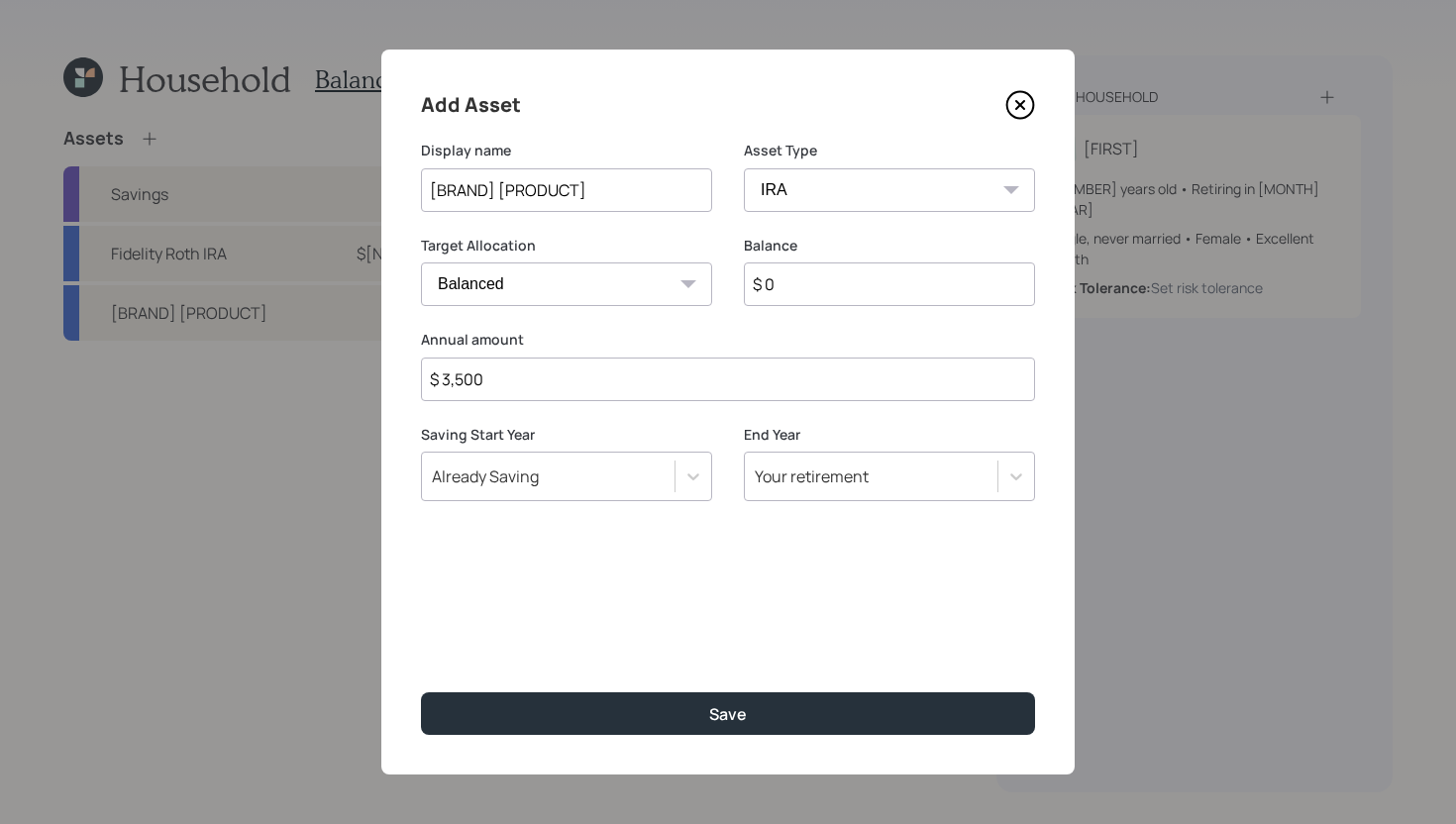 click on "$ 0" at bounding box center [889, 284] 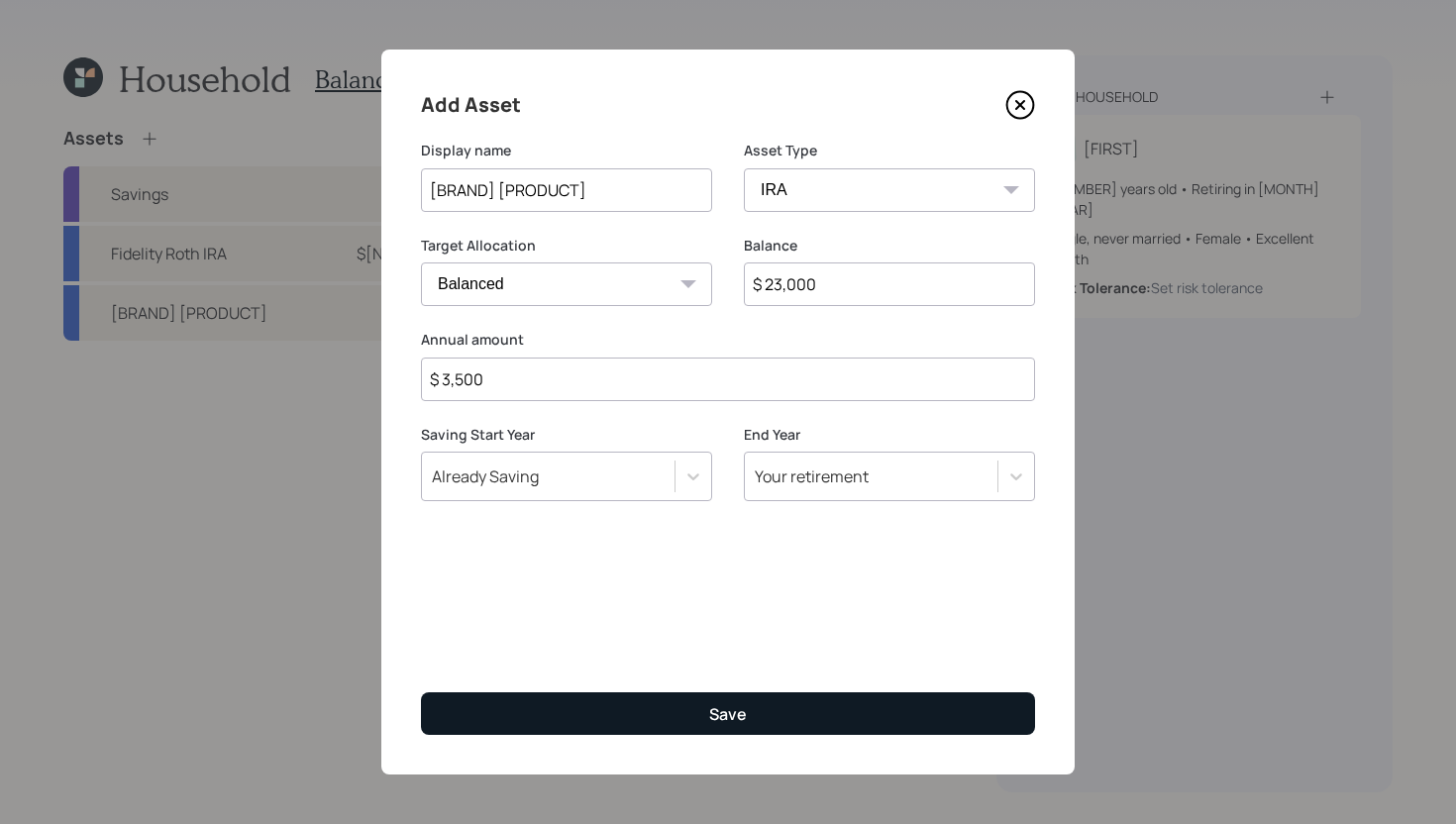 type on "$ 23,000" 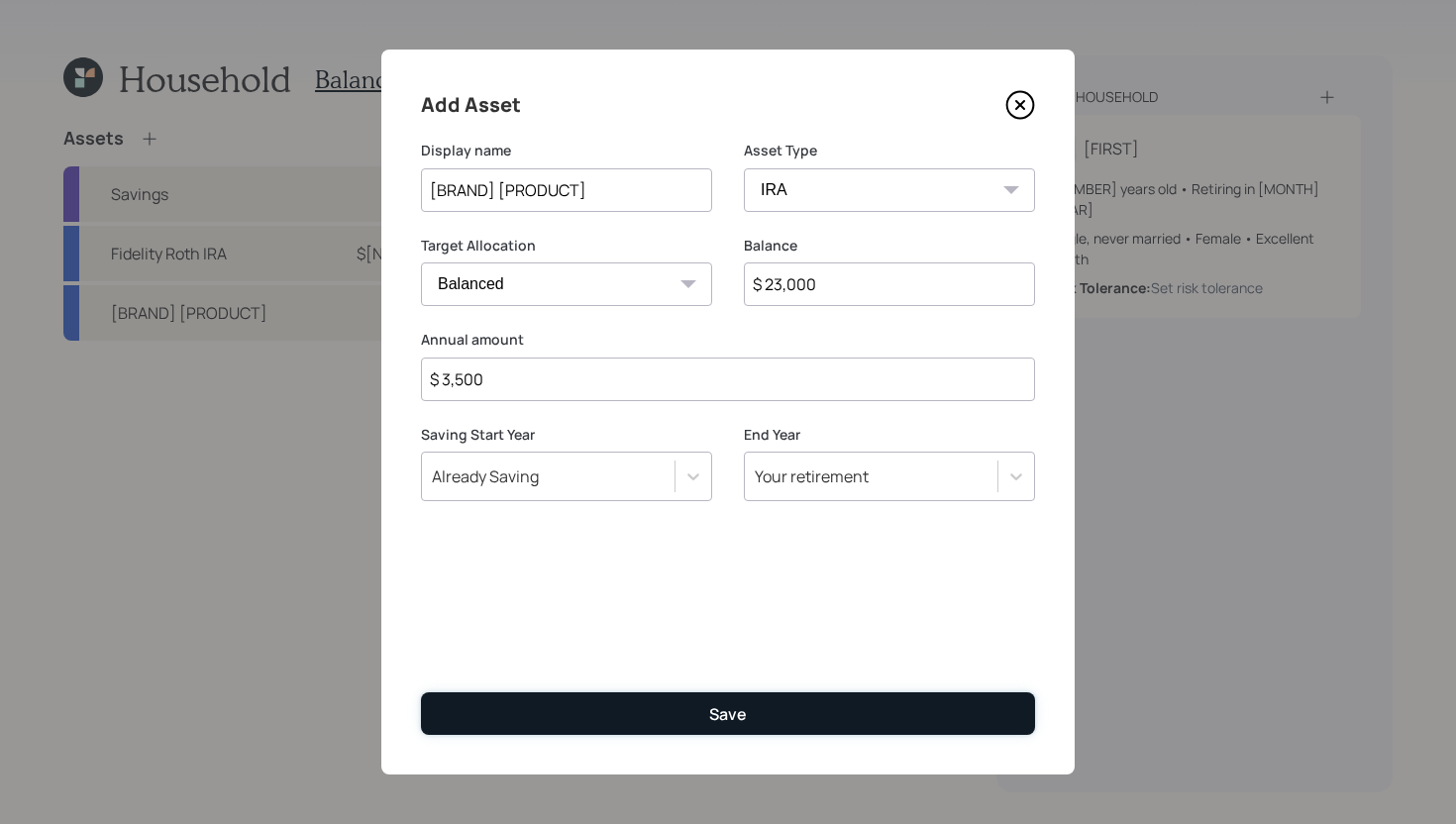 click on "Save" at bounding box center [728, 713] 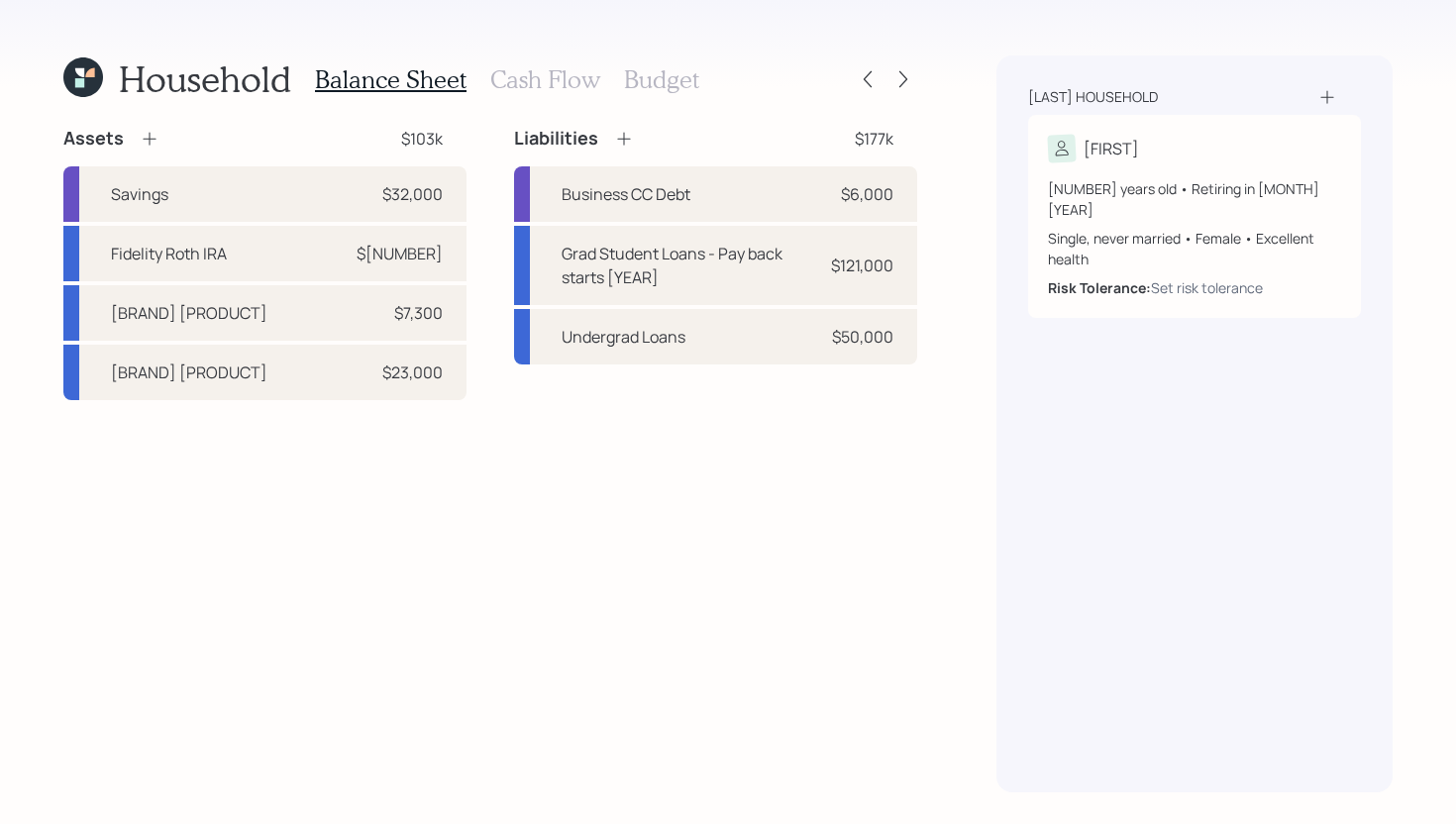 click on "Cash Flow" at bounding box center [545, 79] 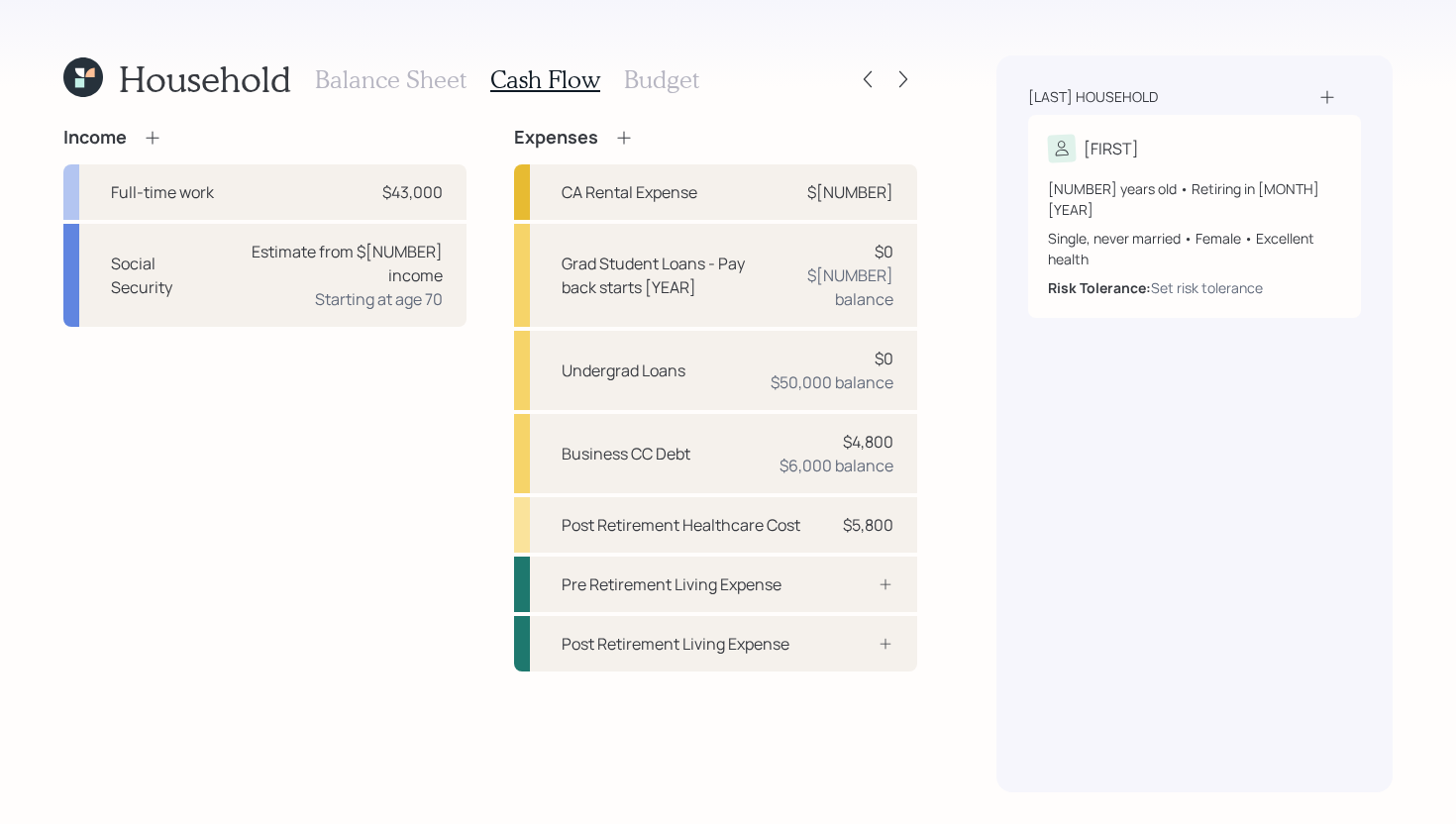 click on "Budget" at bounding box center (662, 79) 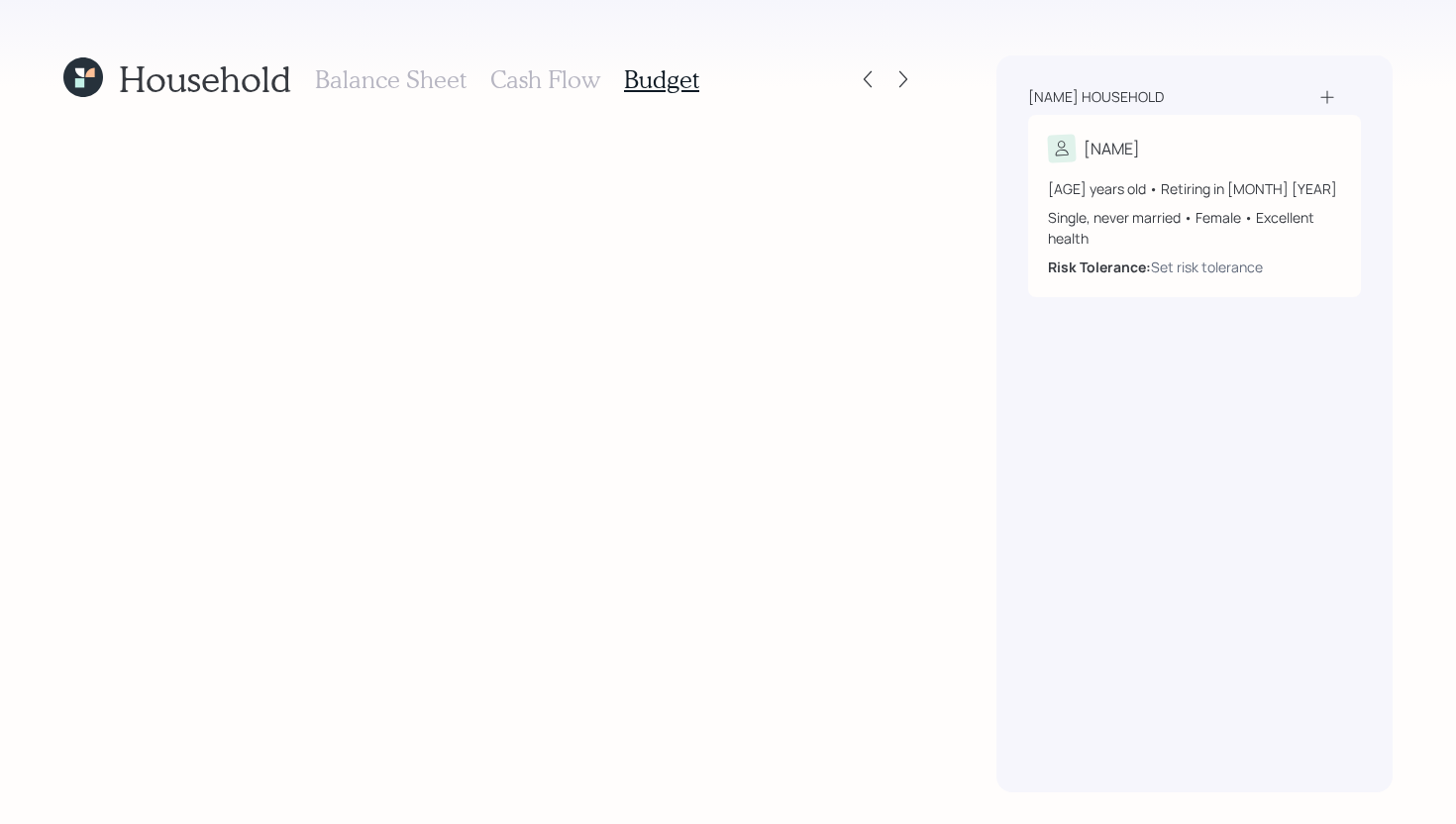 scroll, scrollTop: 0, scrollLeft: 0, axis: both 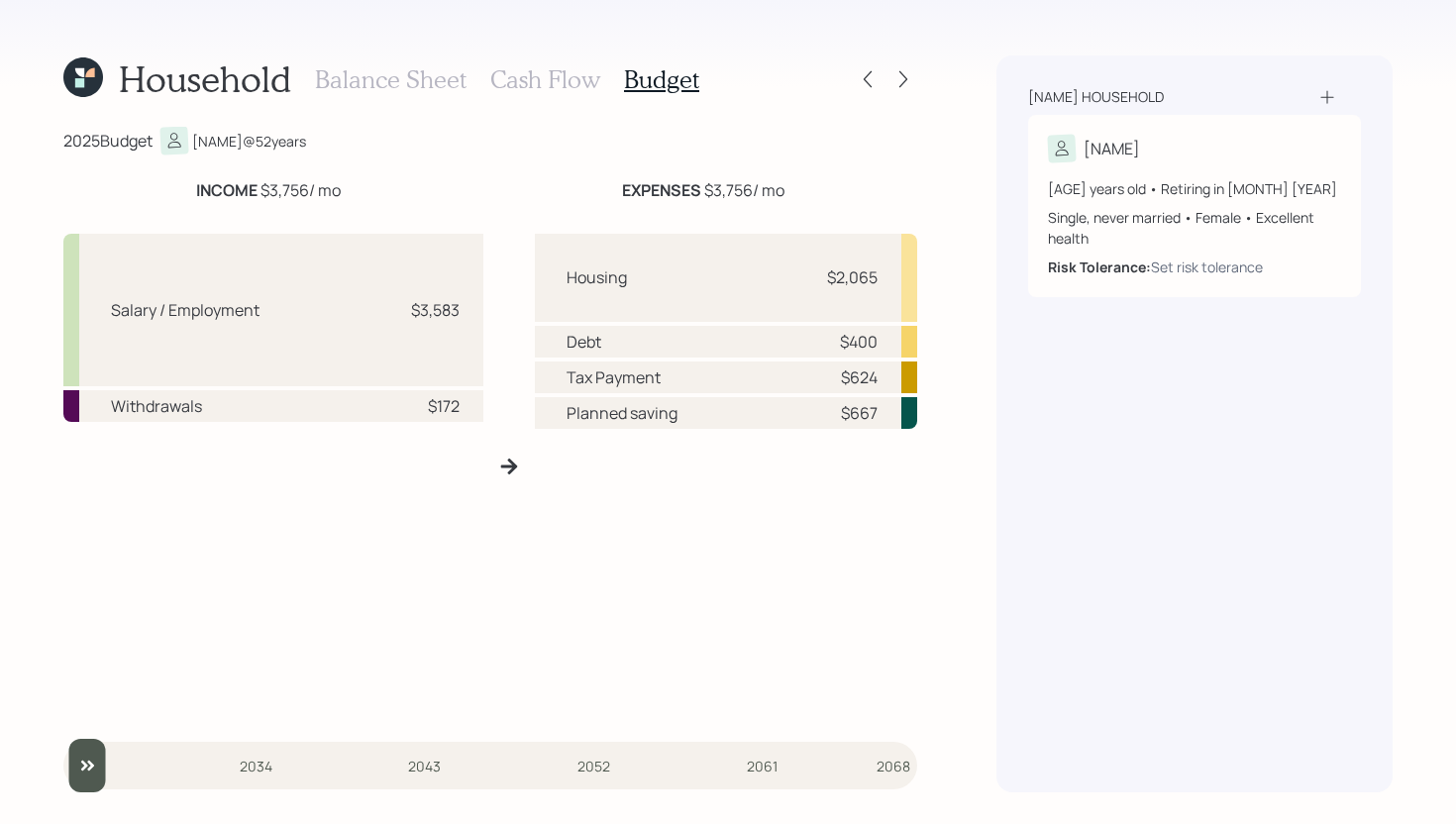 click on "Cash Flow" at bounding box center [545, 79] 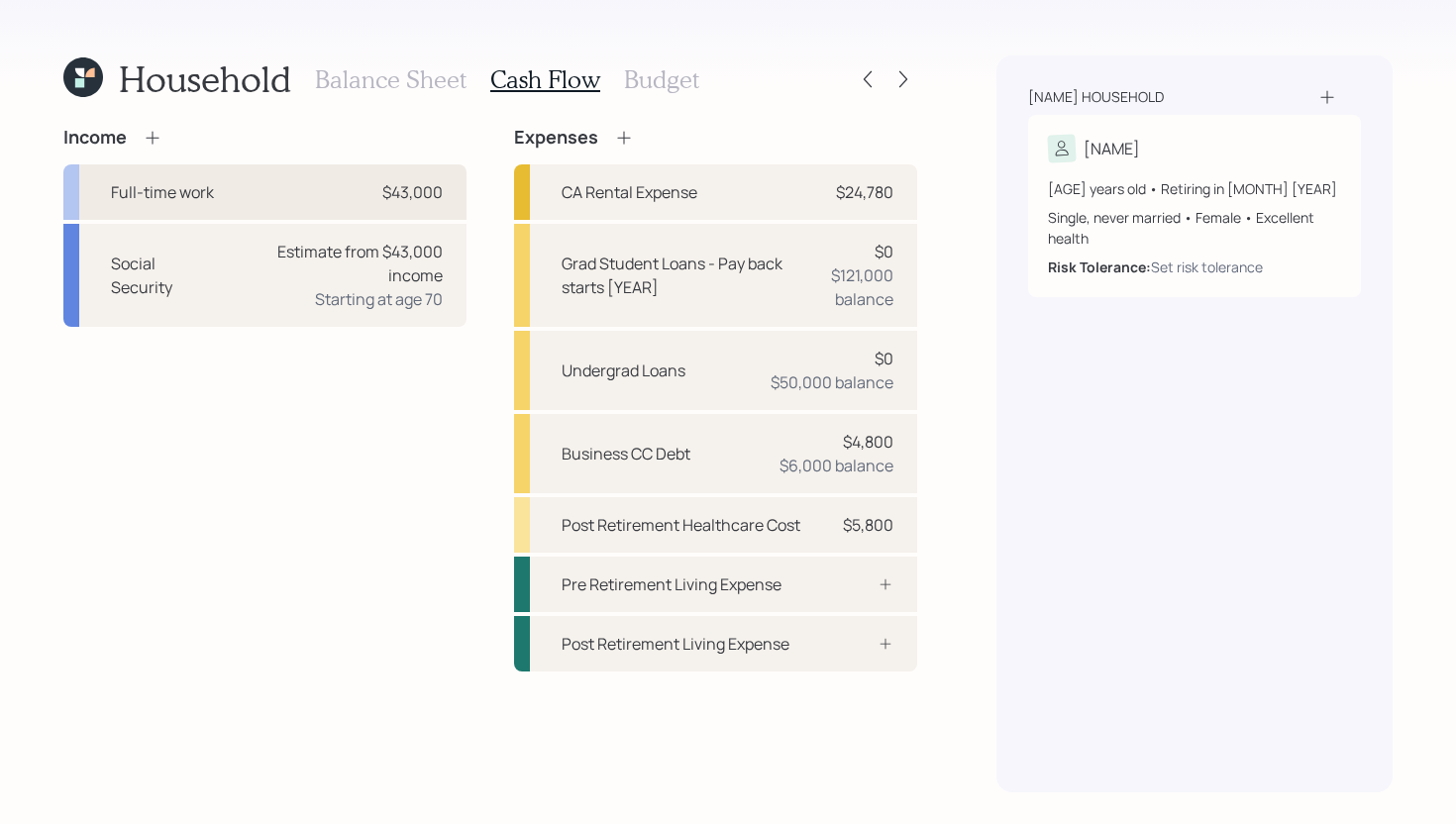 click on "Full-time work [MONEY]" at bounding box center [264, 192] 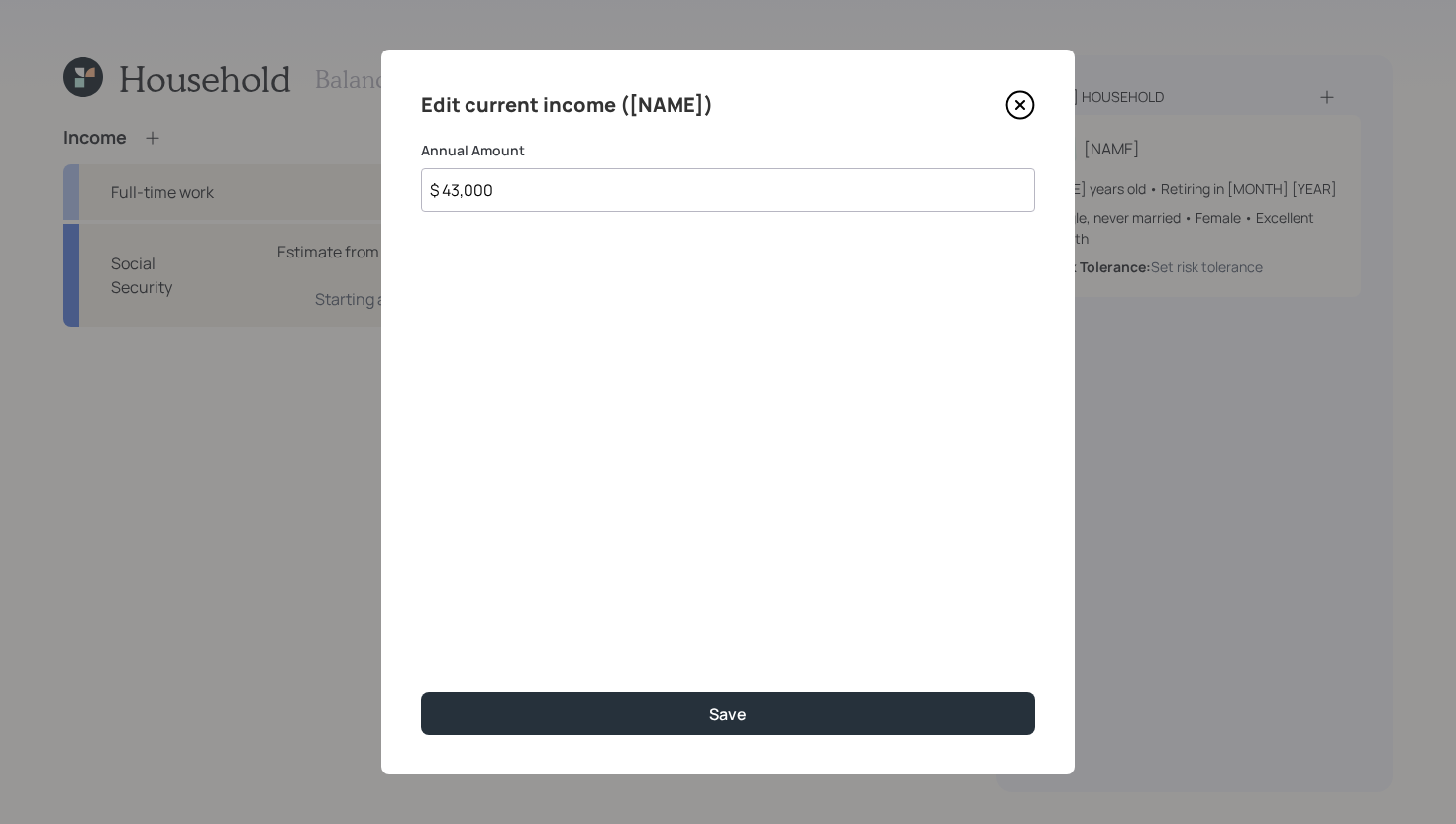 drag, startPoint x: 522, startPoint y: 188, endPoint x: 443, endPoint y: 186, distance: 79.025312 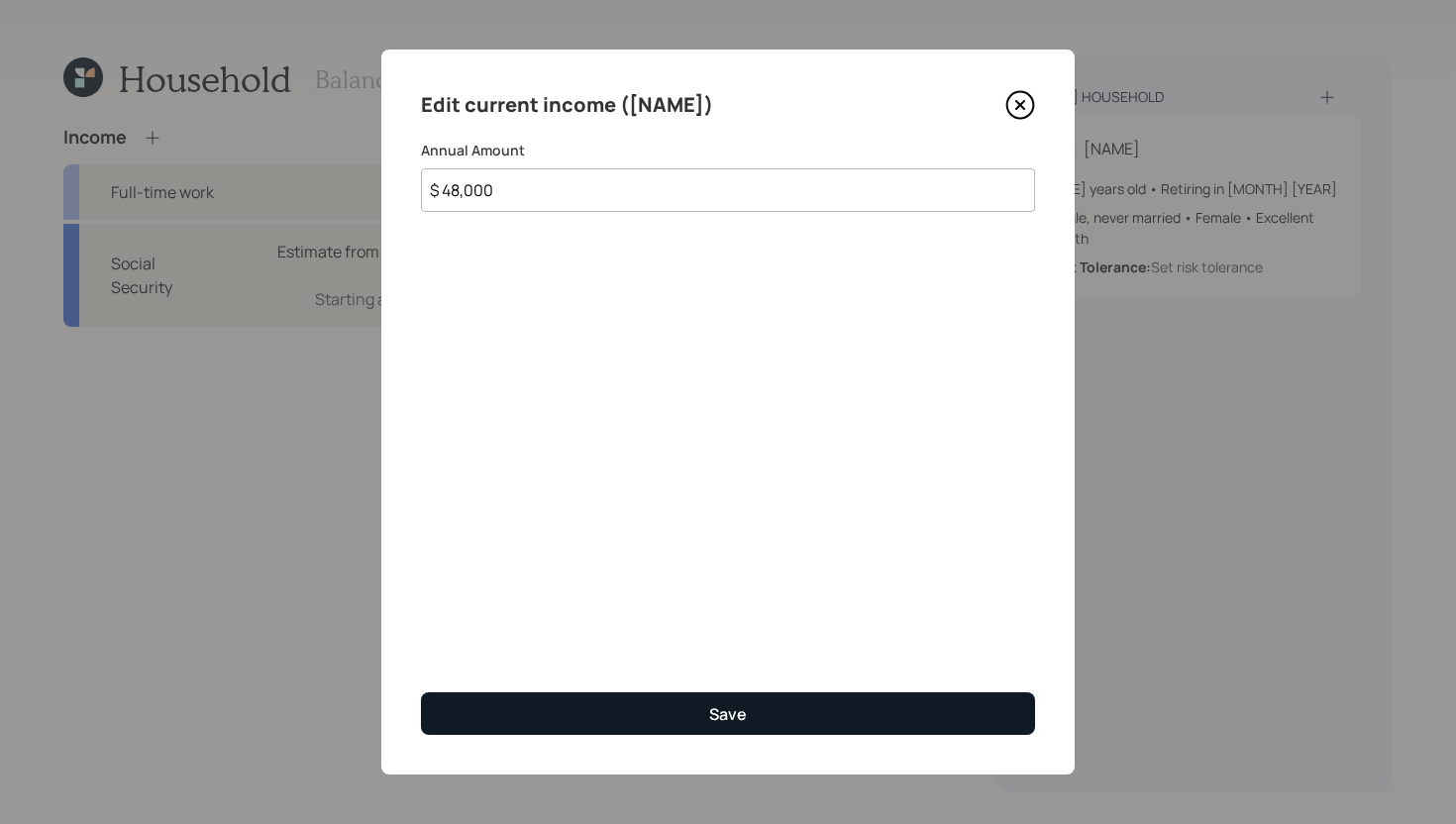 type on "$ 48,000" 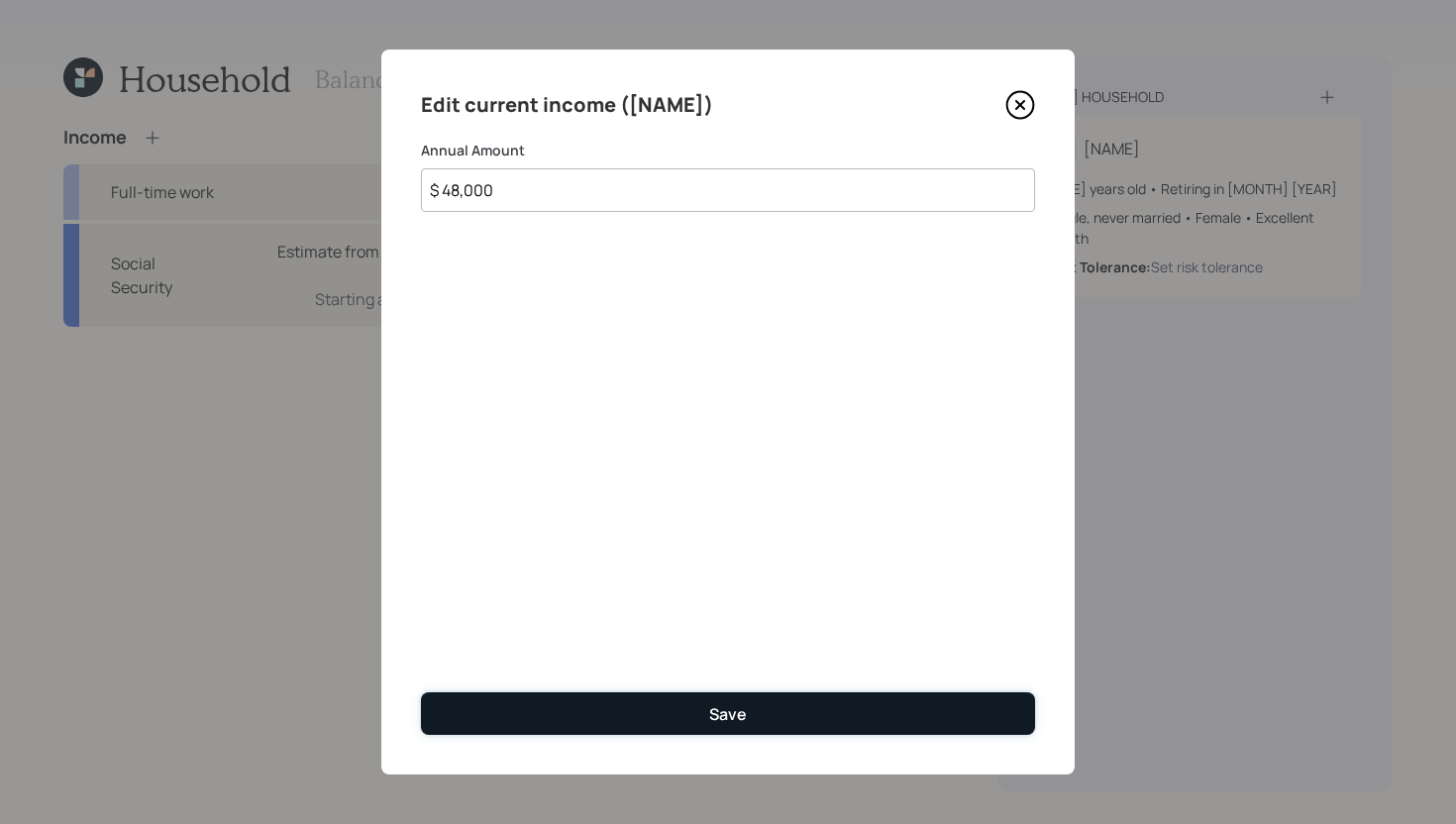 click on "Save" at bounding box center (728, 713) 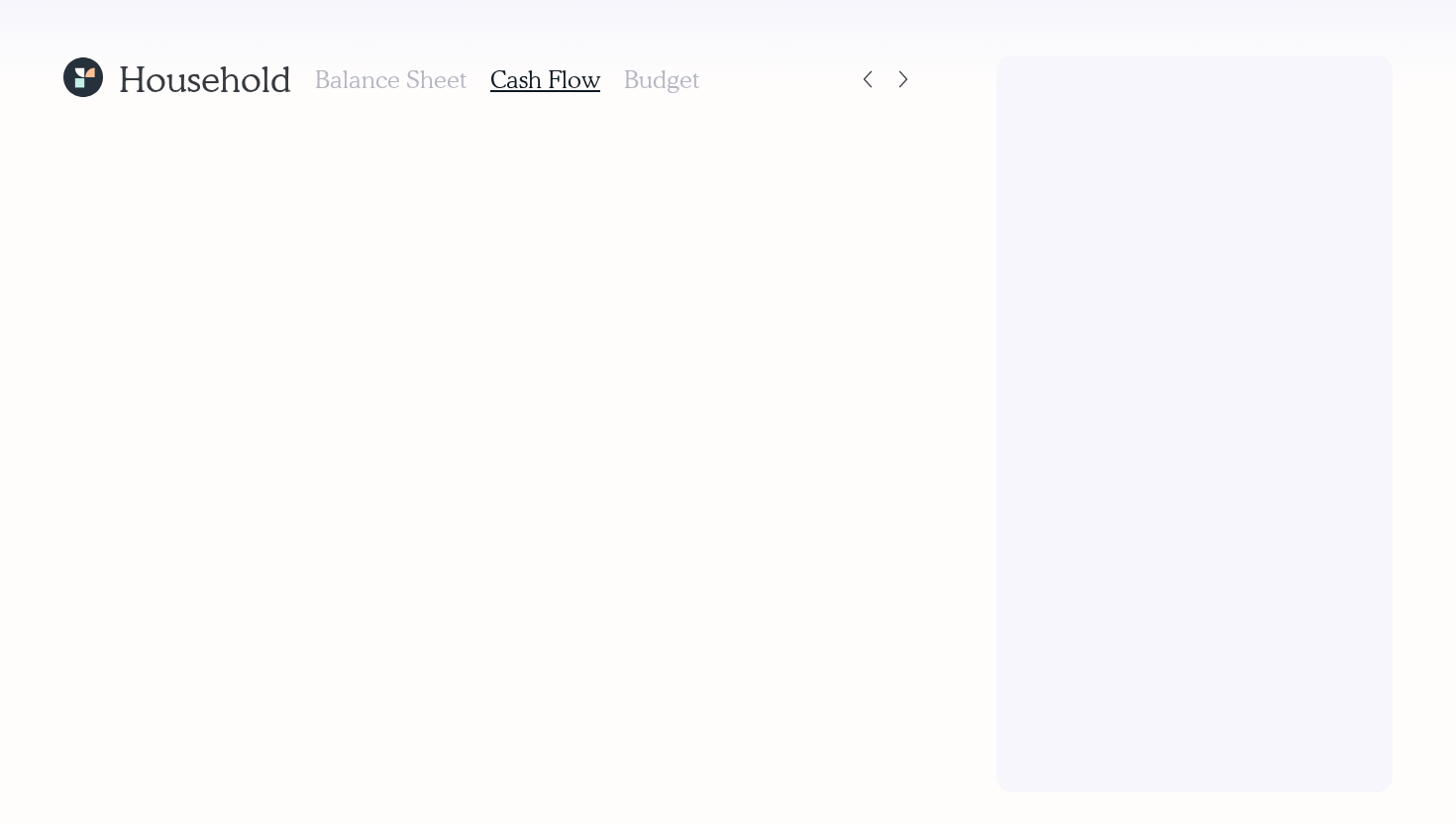 scroll, scrollTop: 0, scrollLeft: 0, axis: both 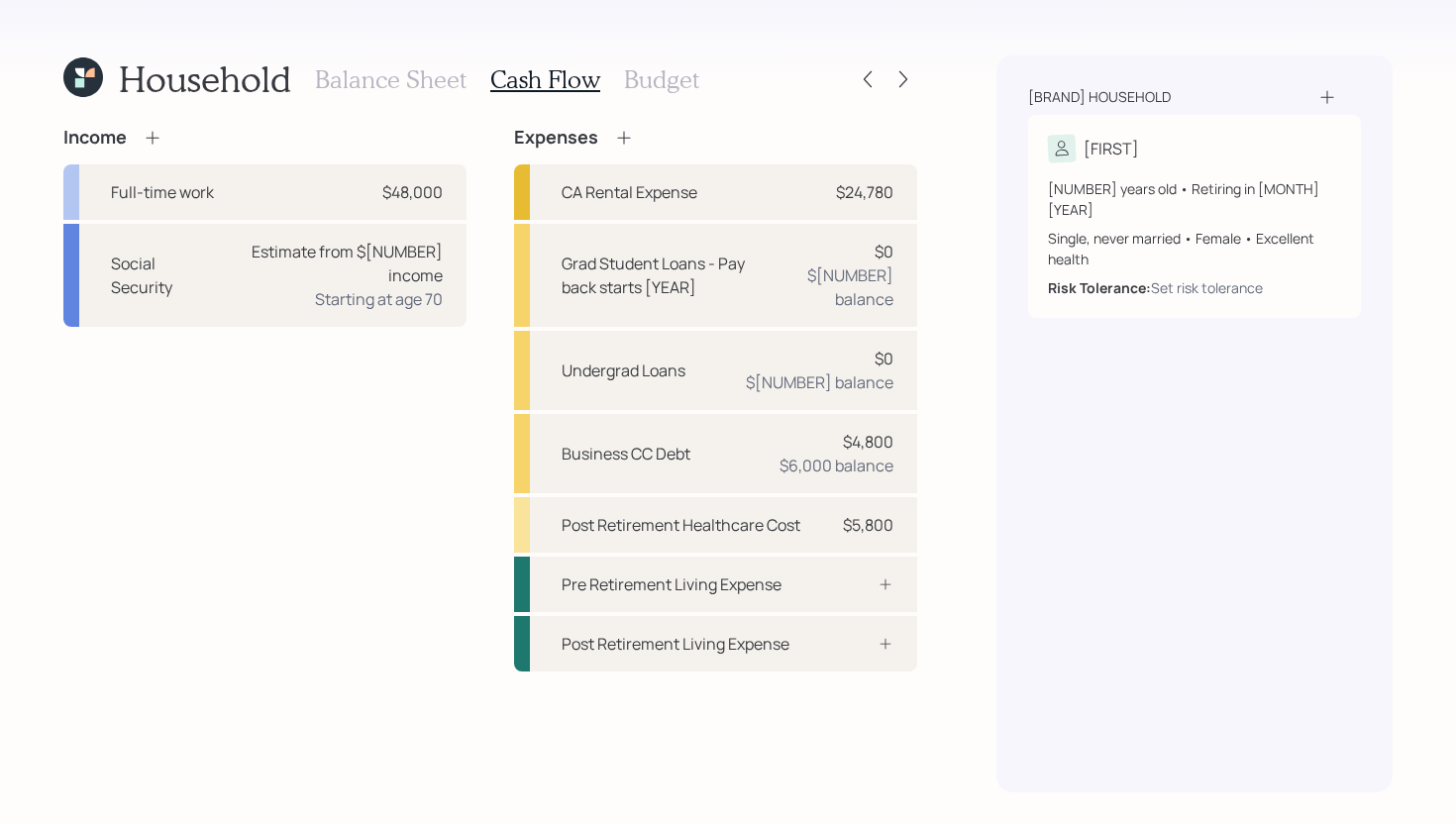 click on "Budget" at bounding box center [662, 79] 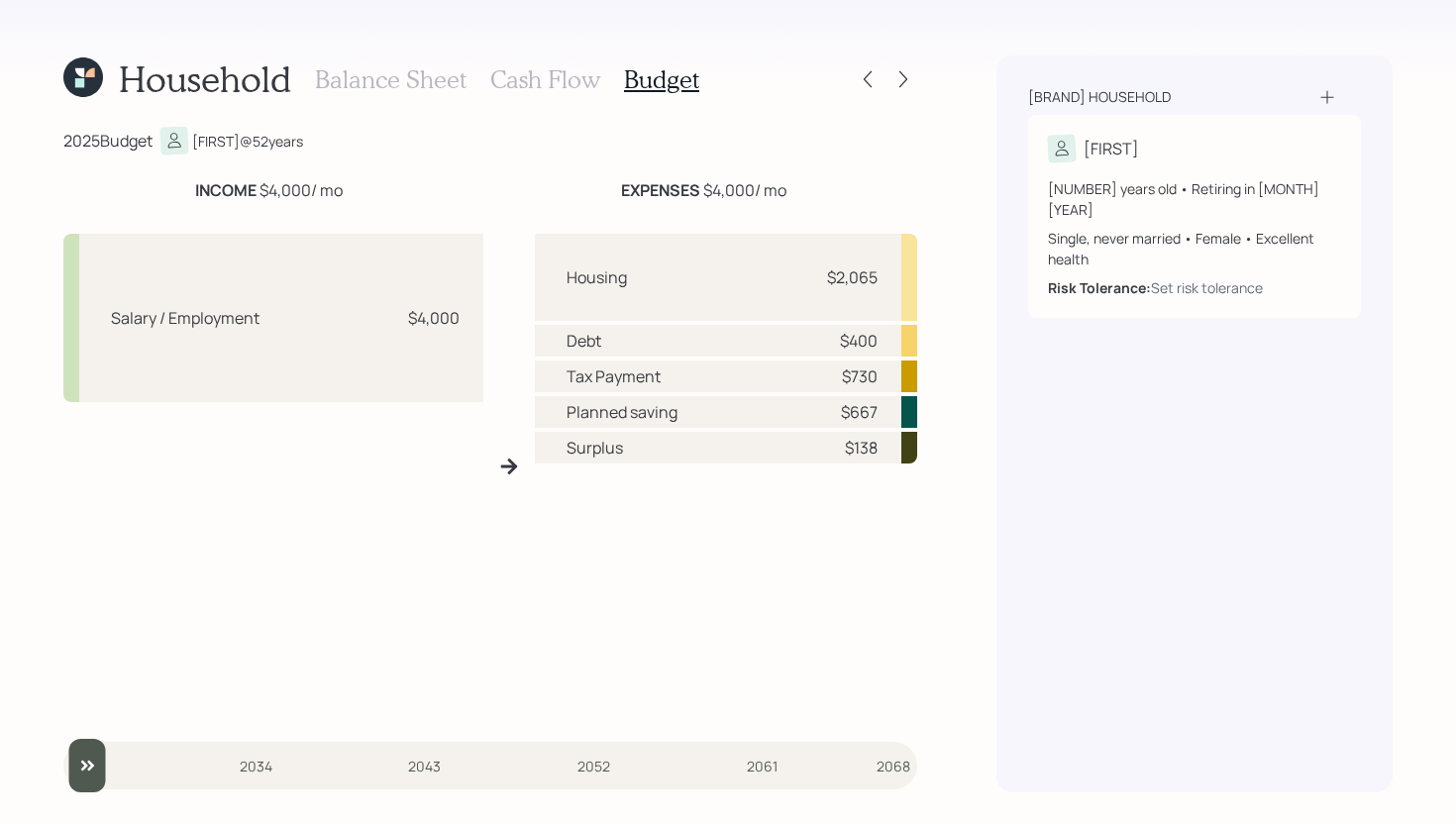 click on "Balance Sheet" at bounding box center [390, 79] 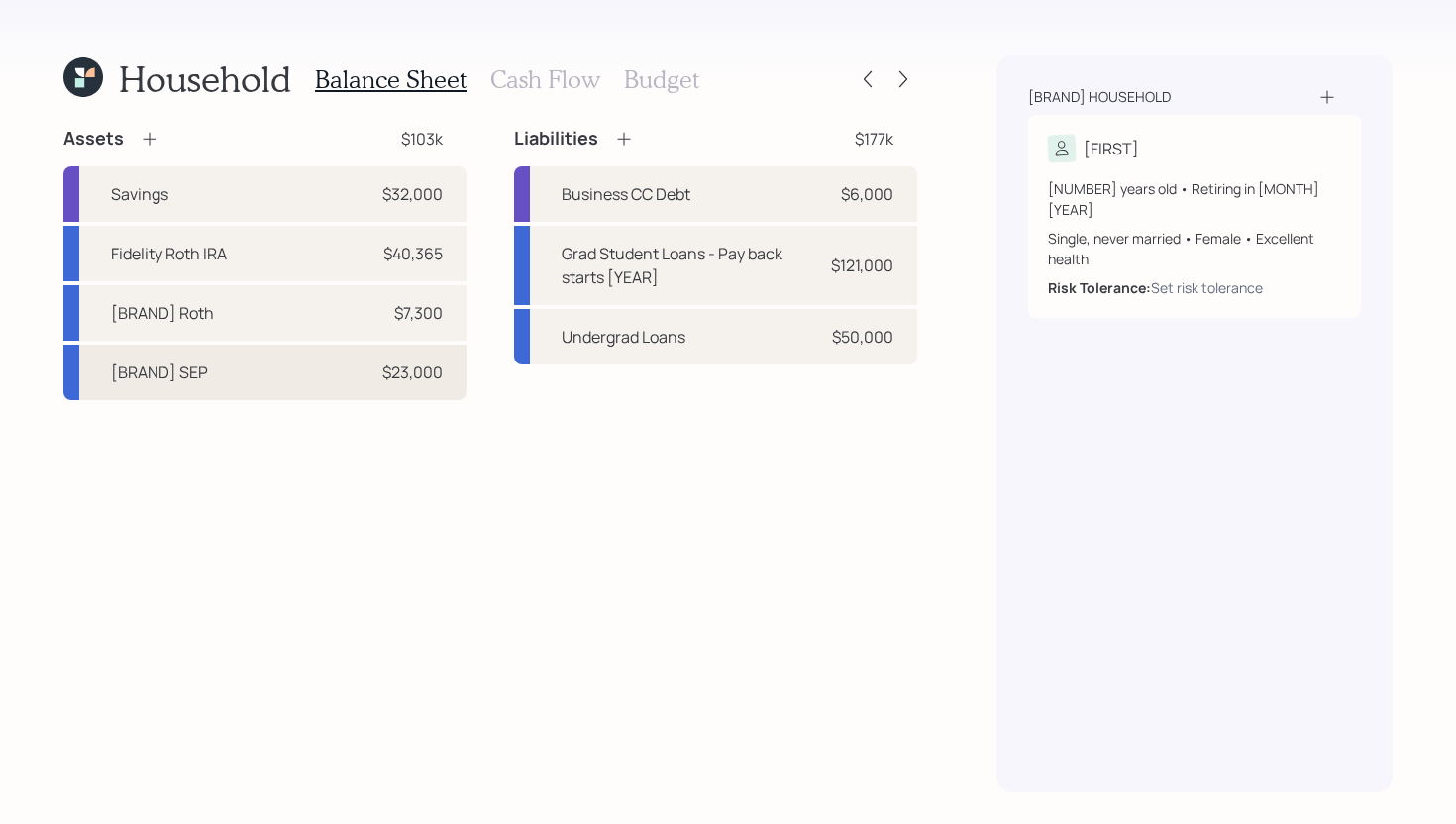 click on "Fidelity SEP $23,000" at bounding box center [264, 372] 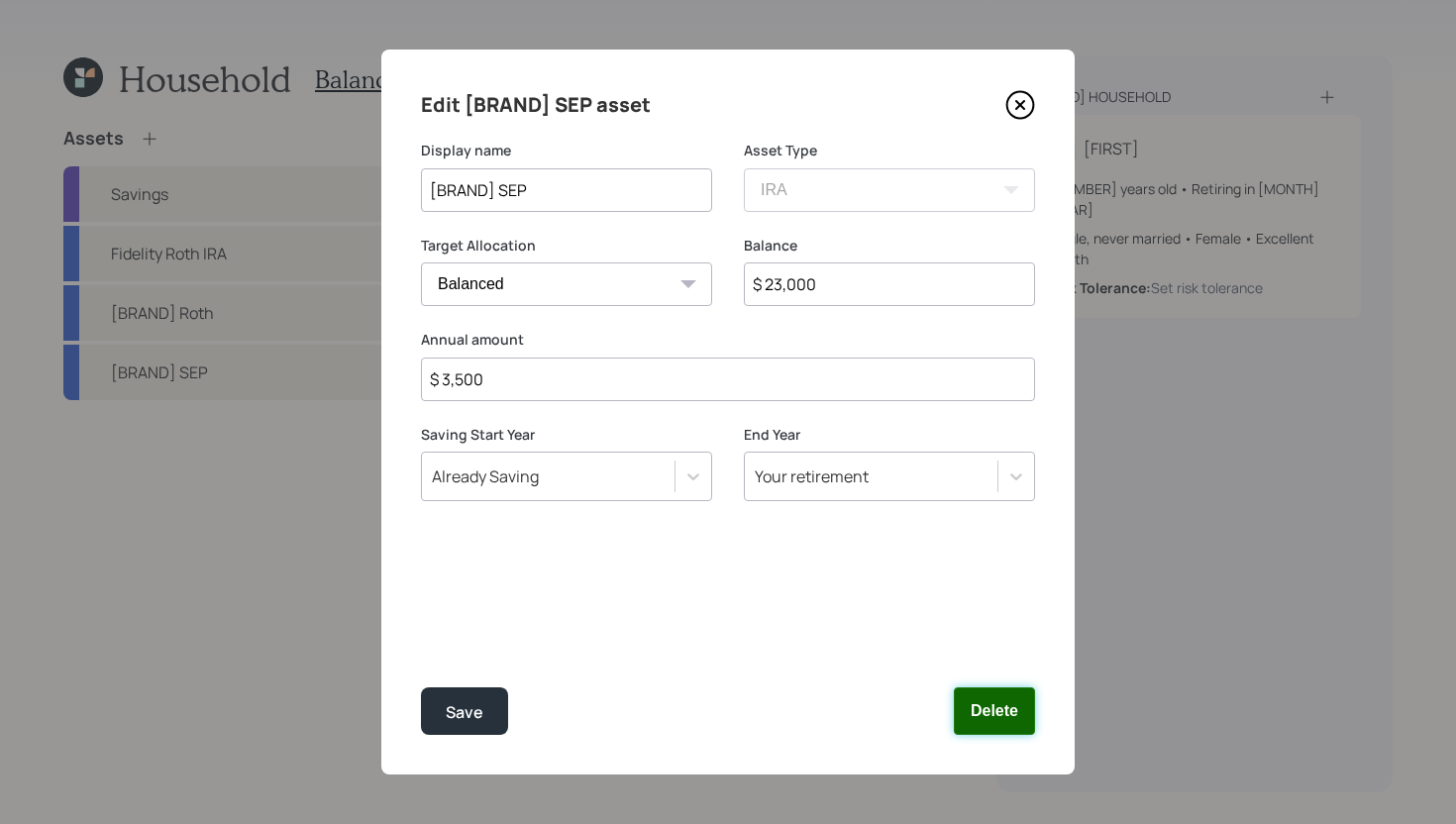 click on "Delete" at bounding box center [994, 711] 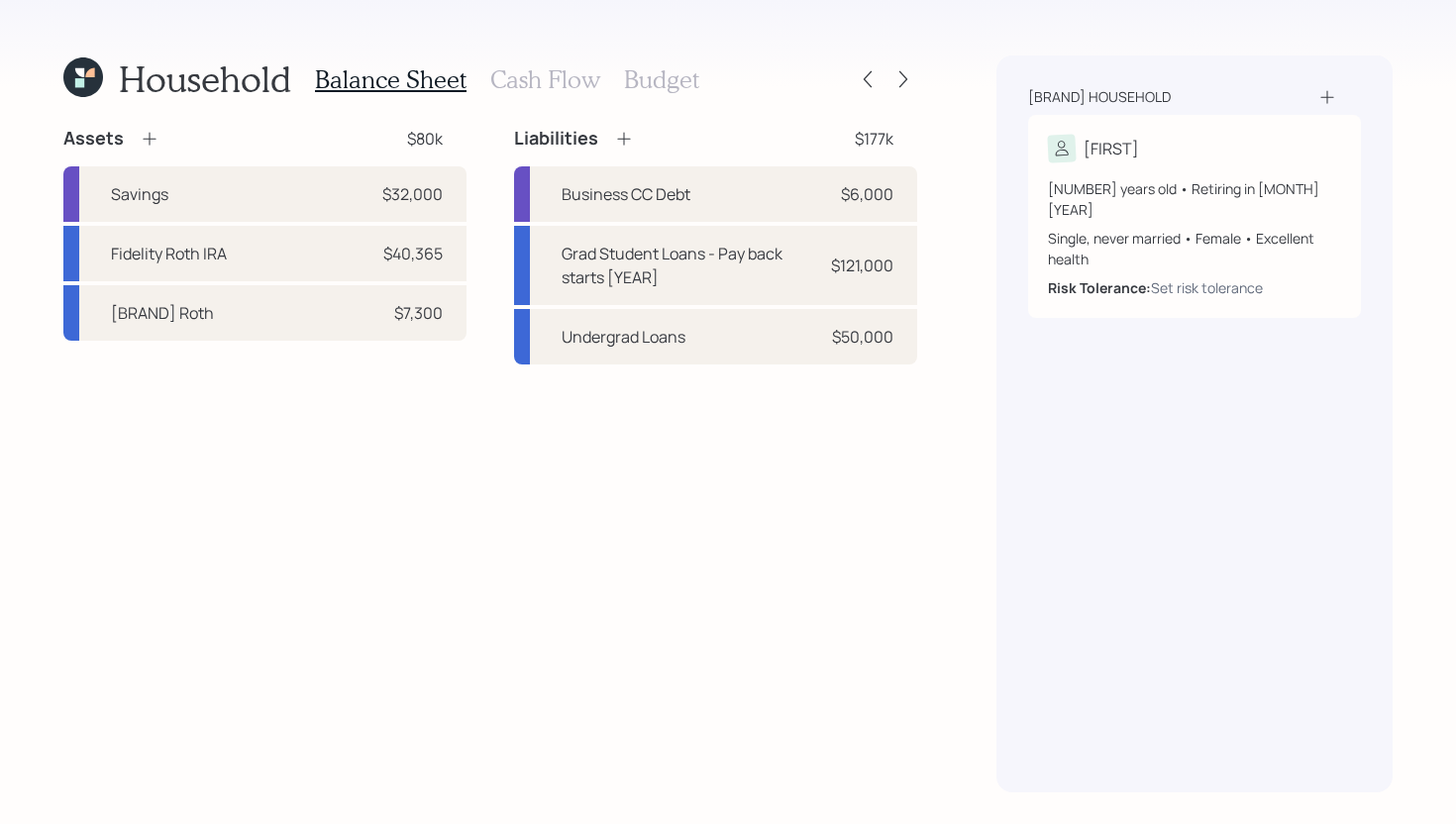 click 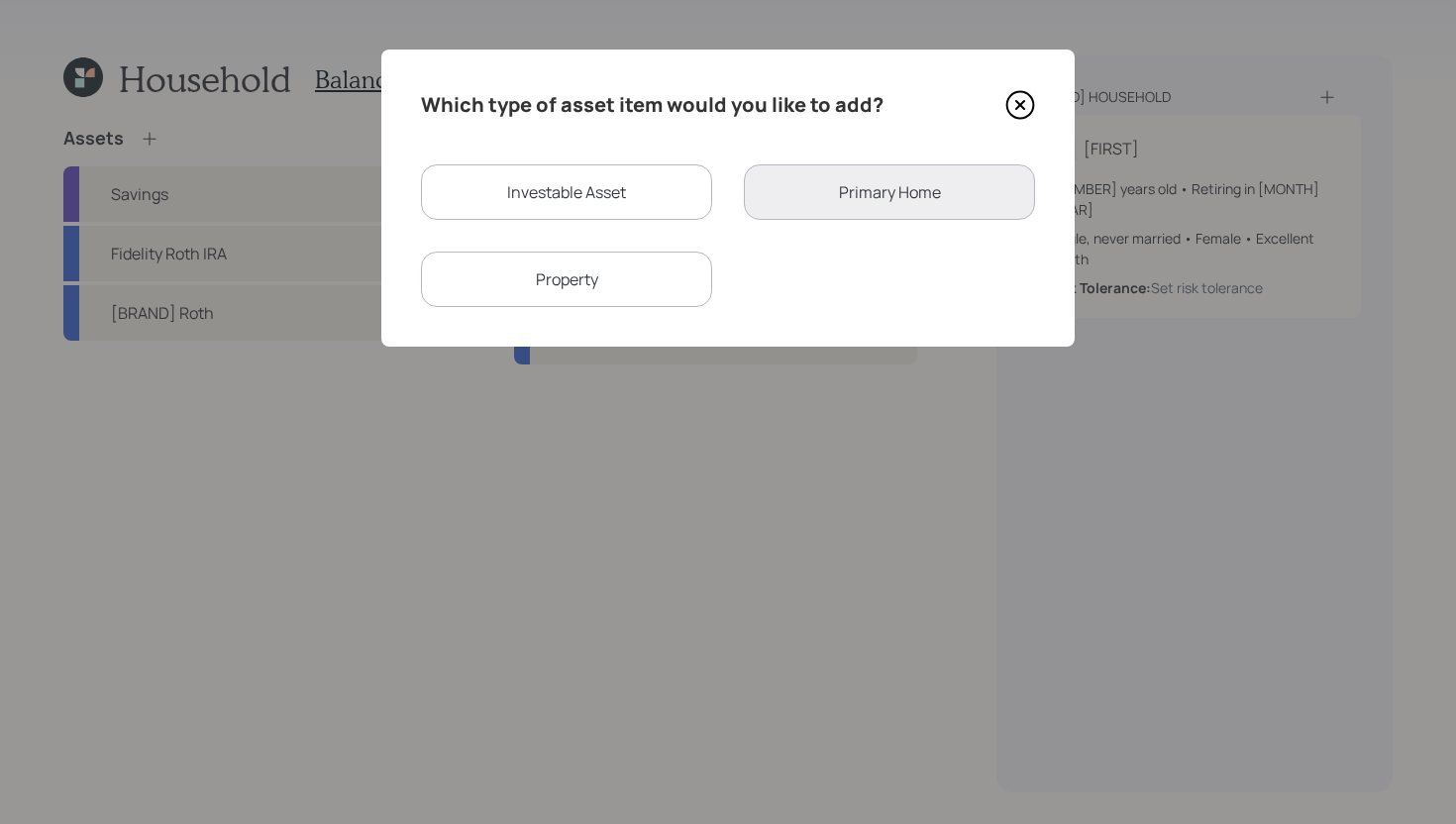 click on "Investable Asset" at bounding box center [567, 192] 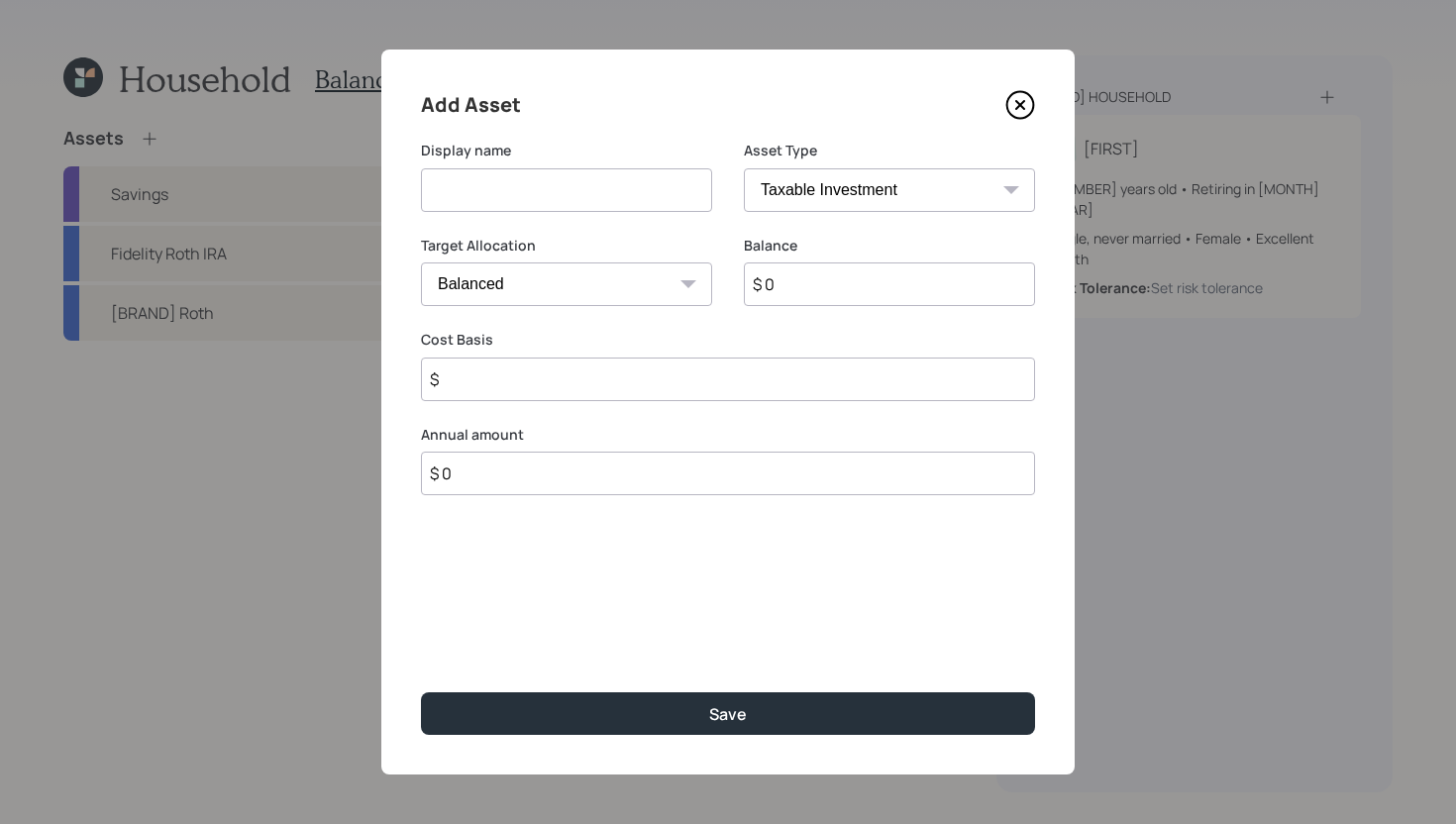 click at bounding box center (567, 190) 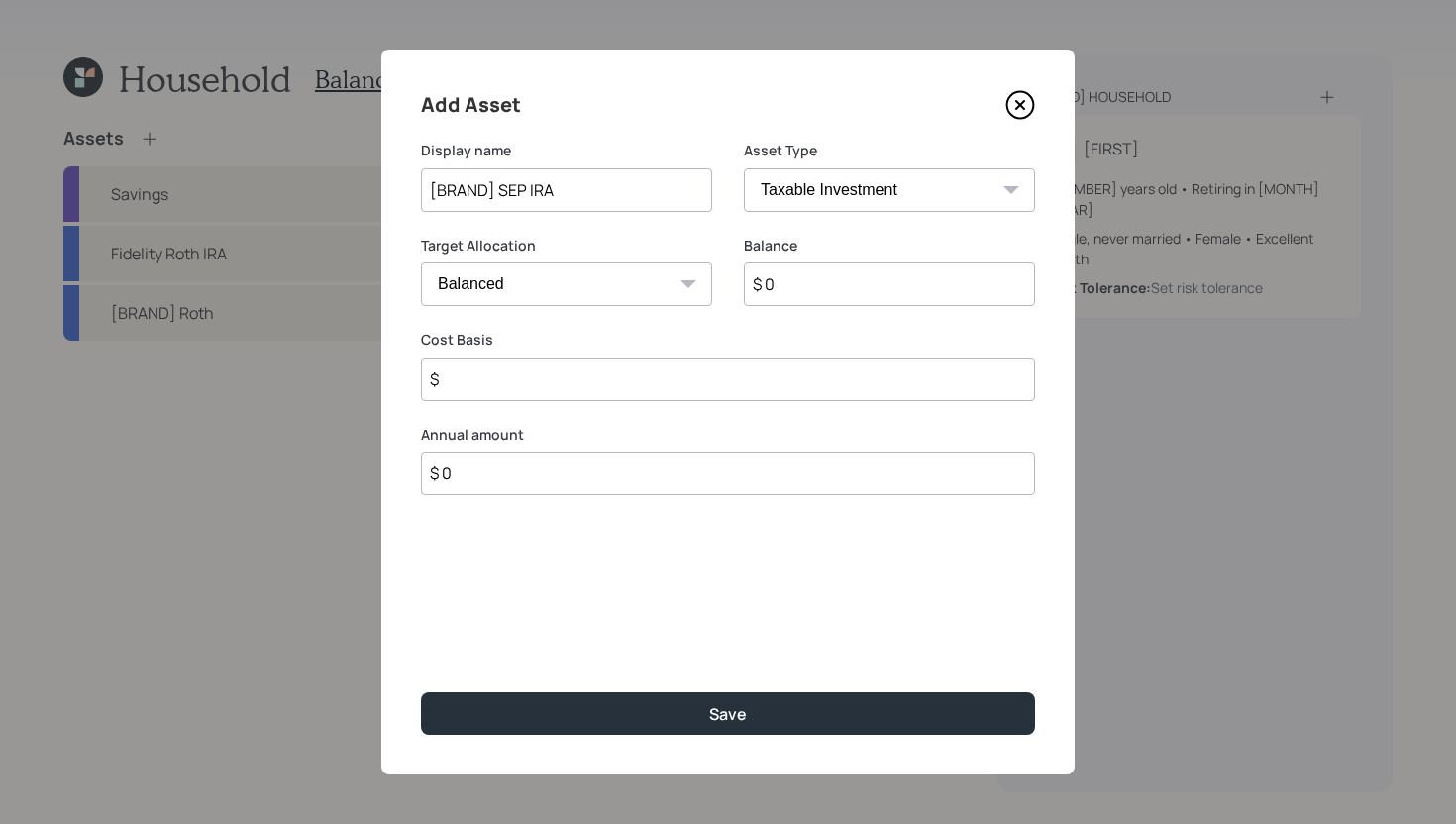 type on "Fidelity SEP IRA" 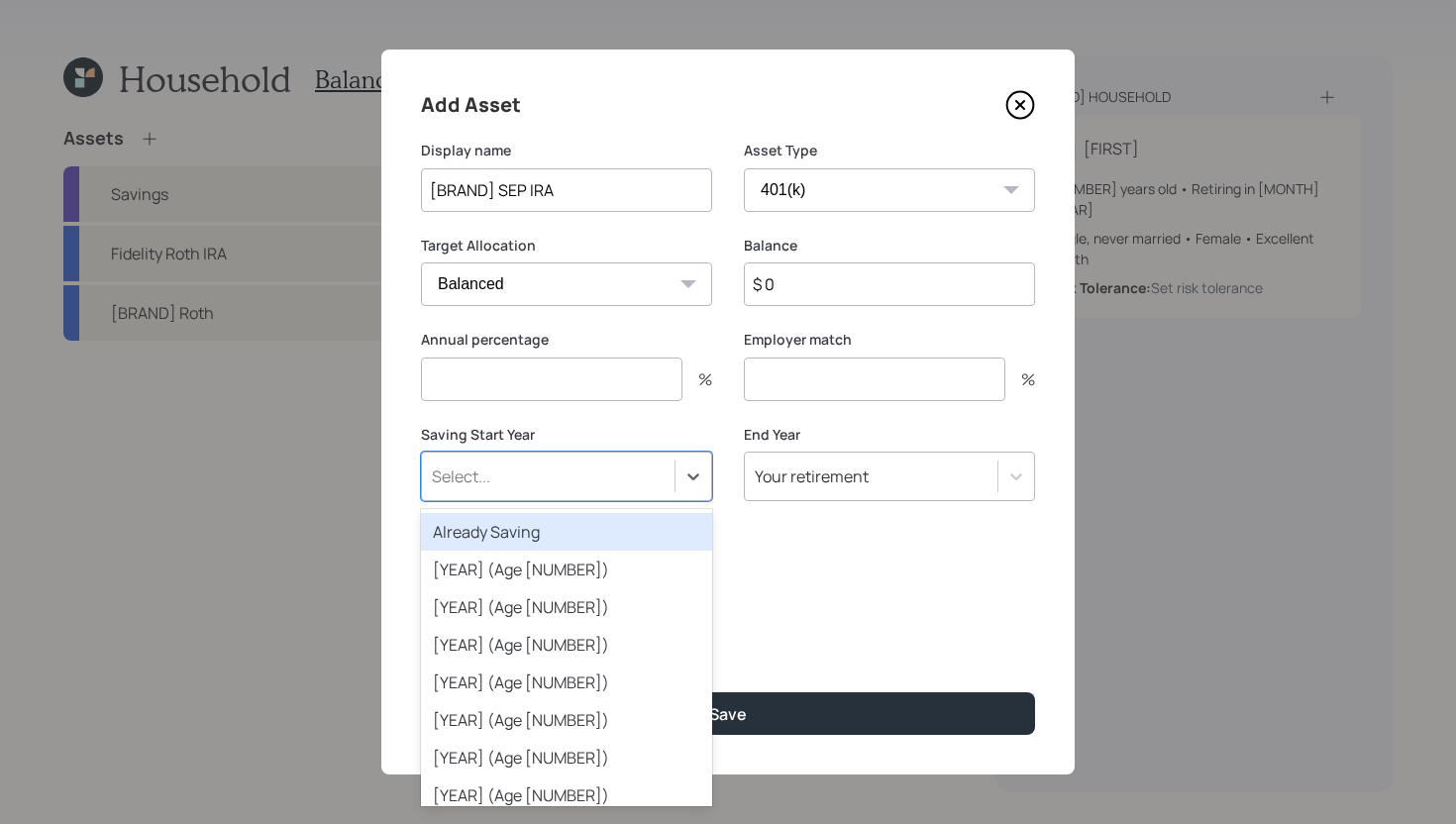click on "Select..." at bounding box center (548, 476) 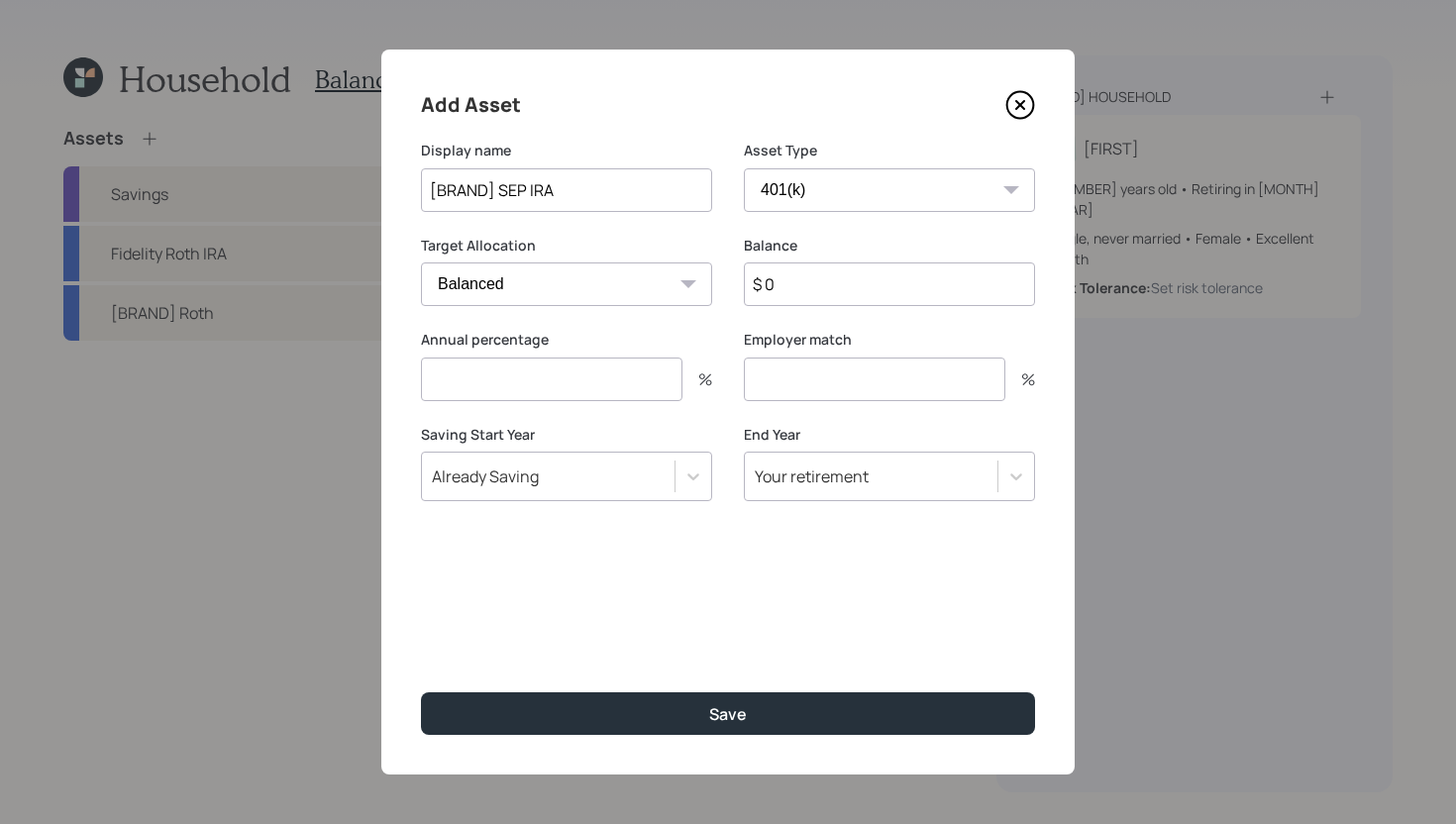 click on "$ 0" at bounding box center [889, 284] 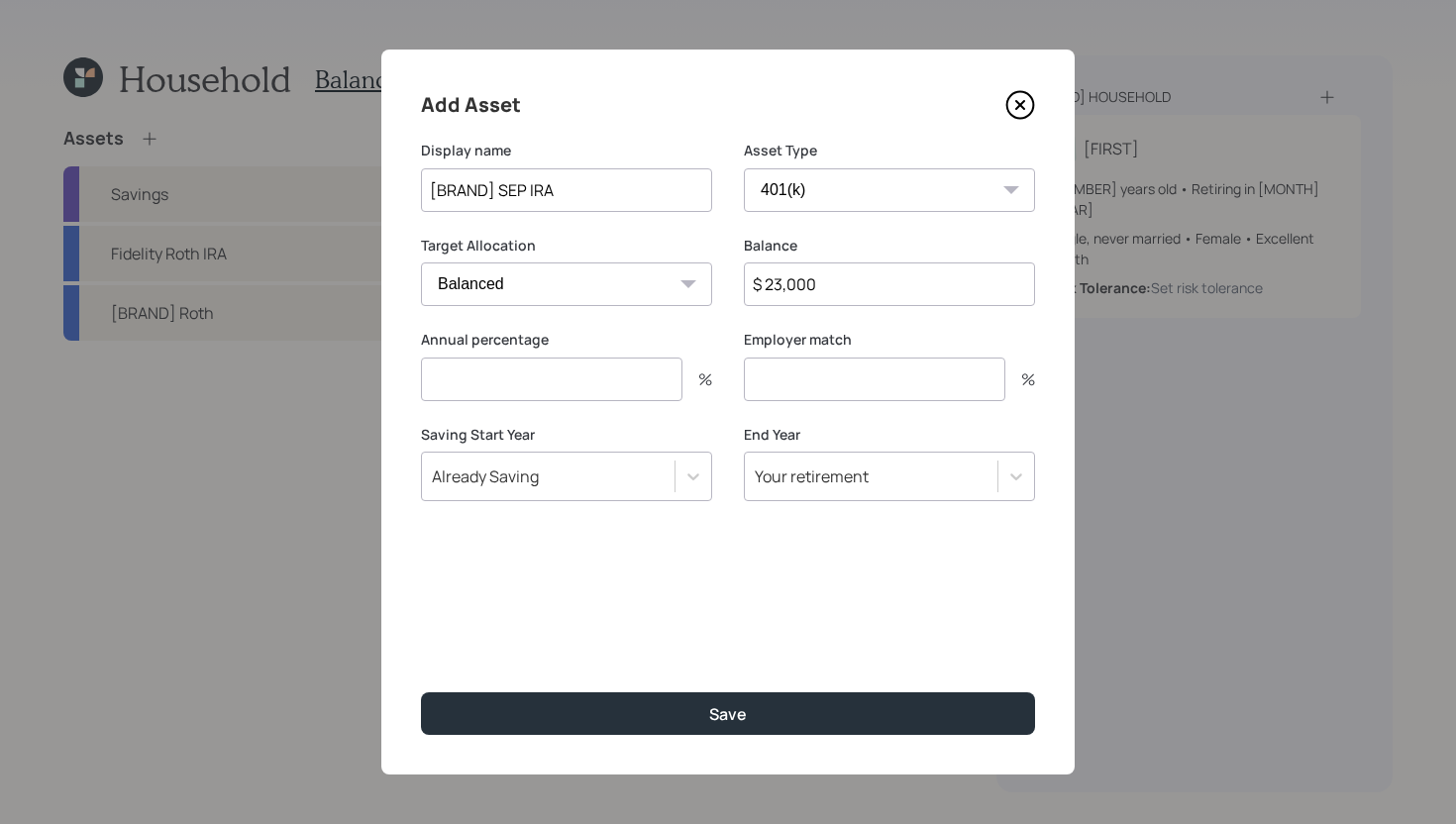 type on "$ 23,000" 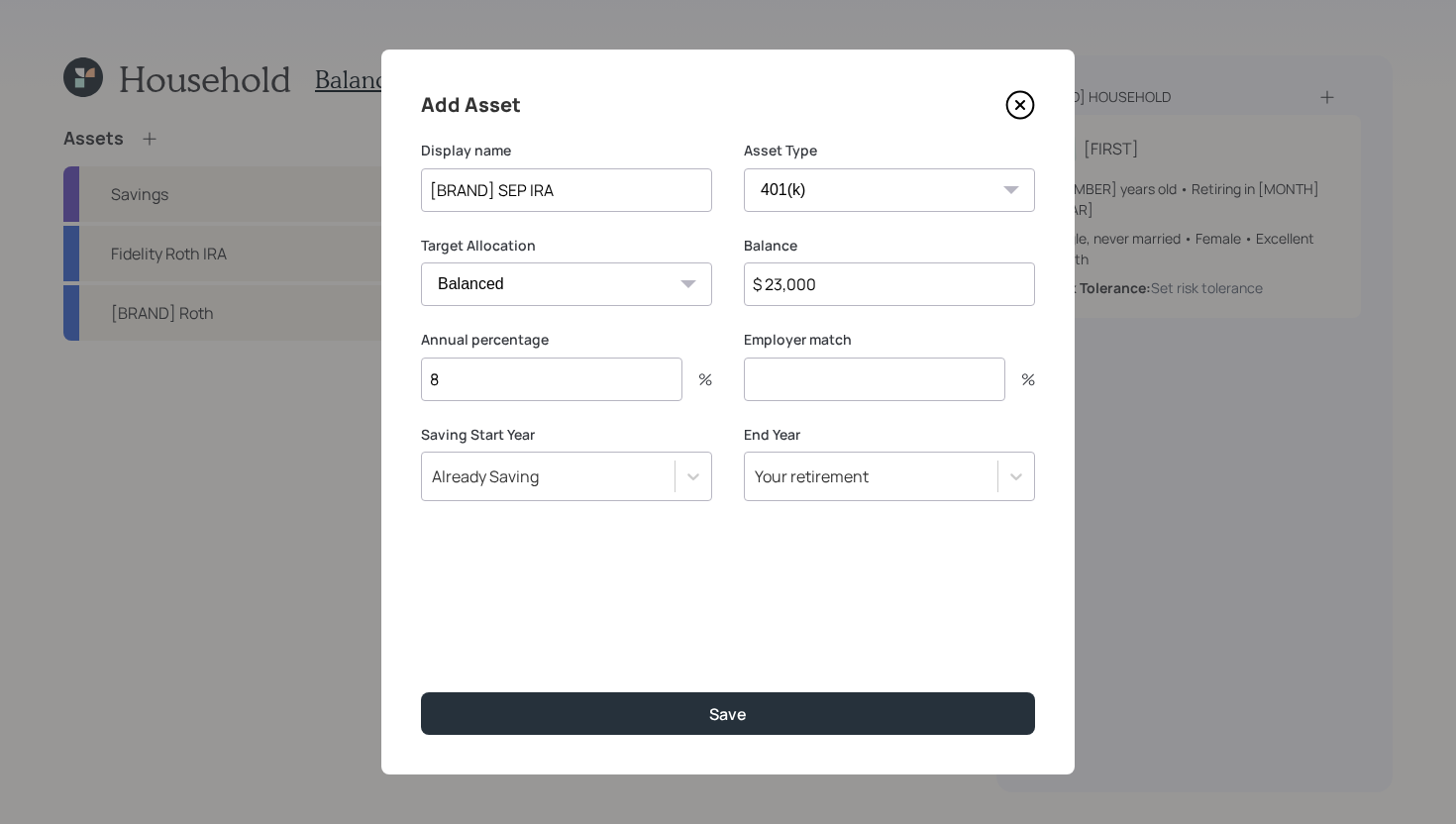 type on "8" 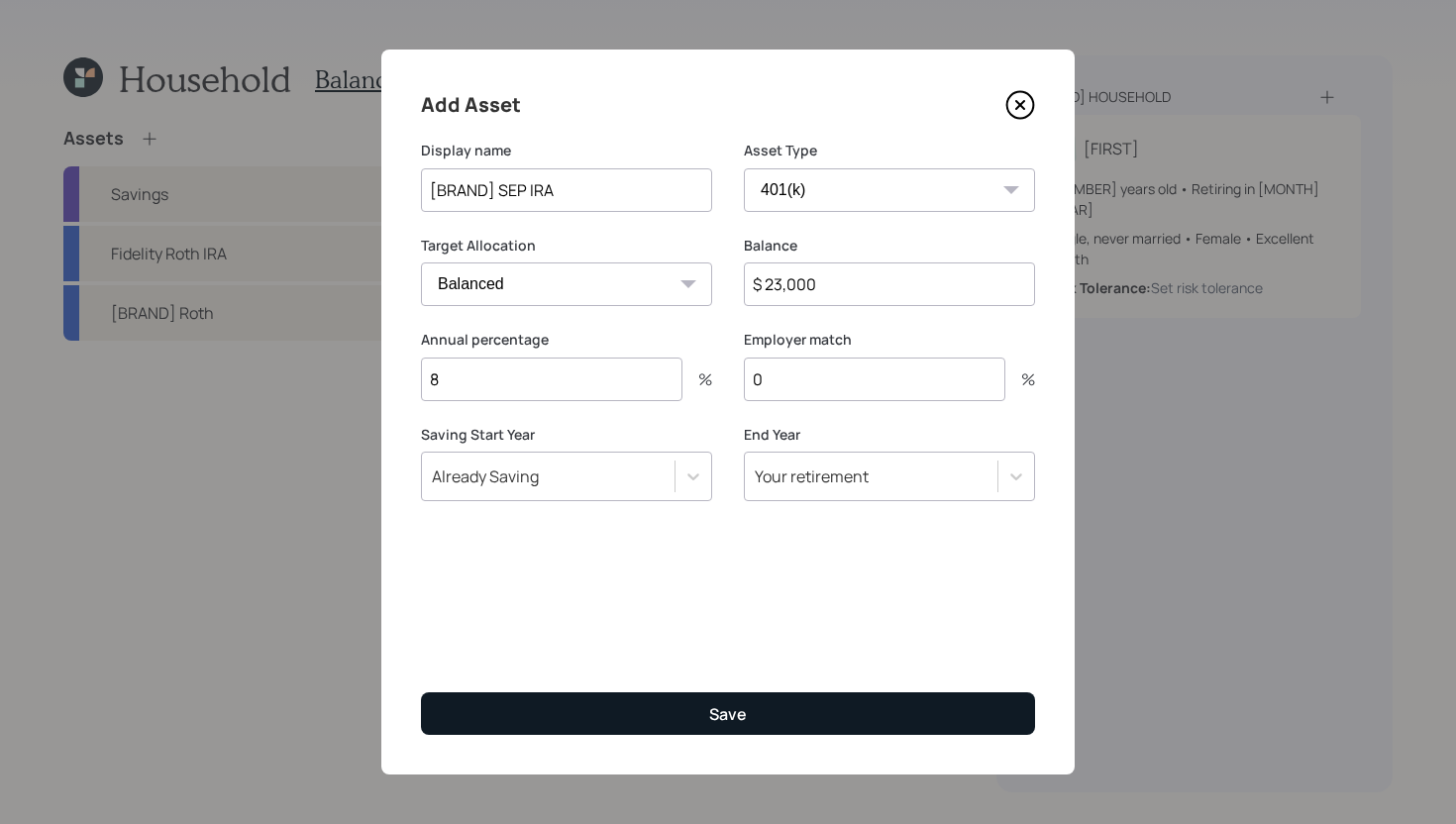 type on "0" 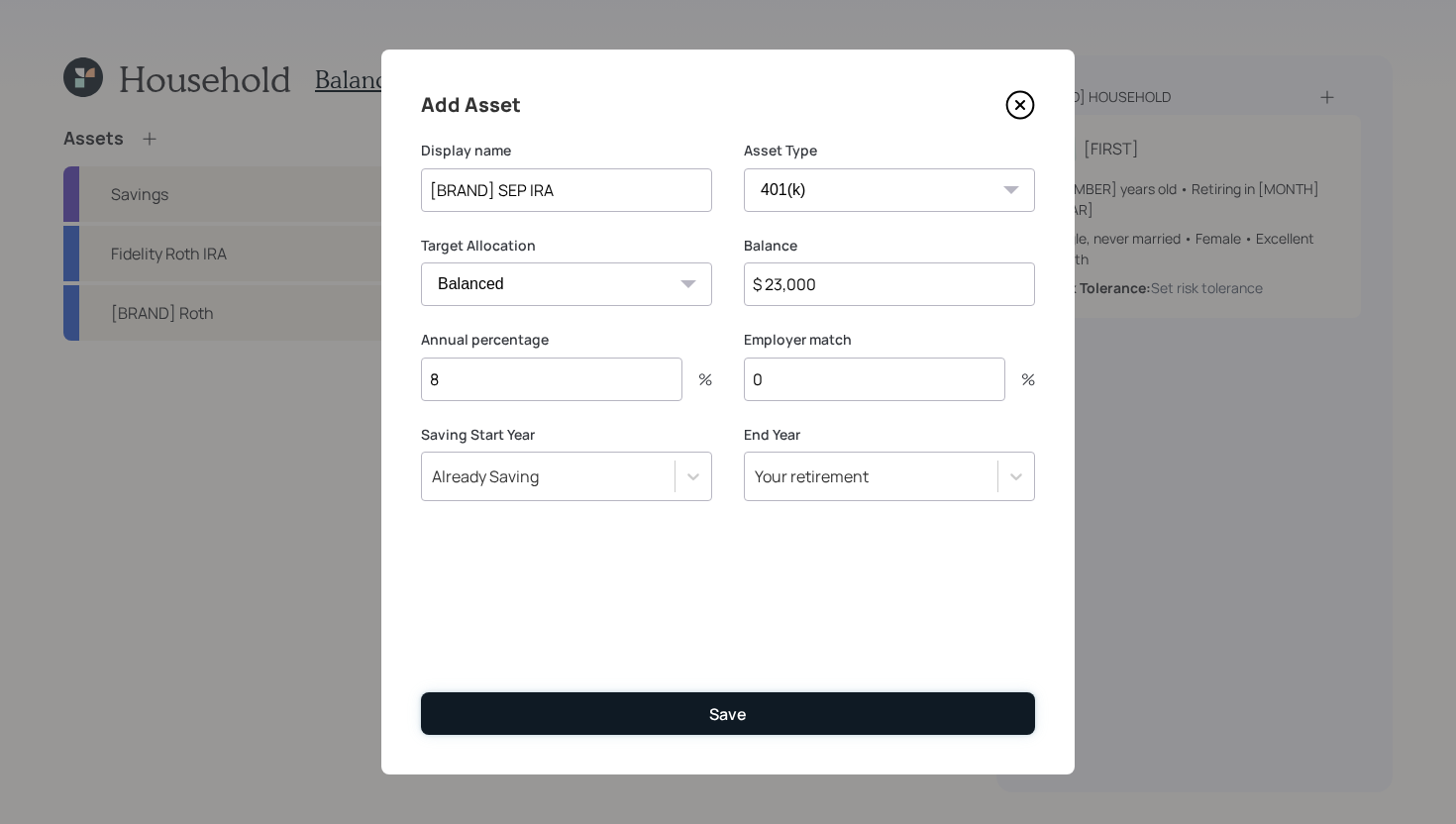 click on "Save" at bounding box center (728, 714) 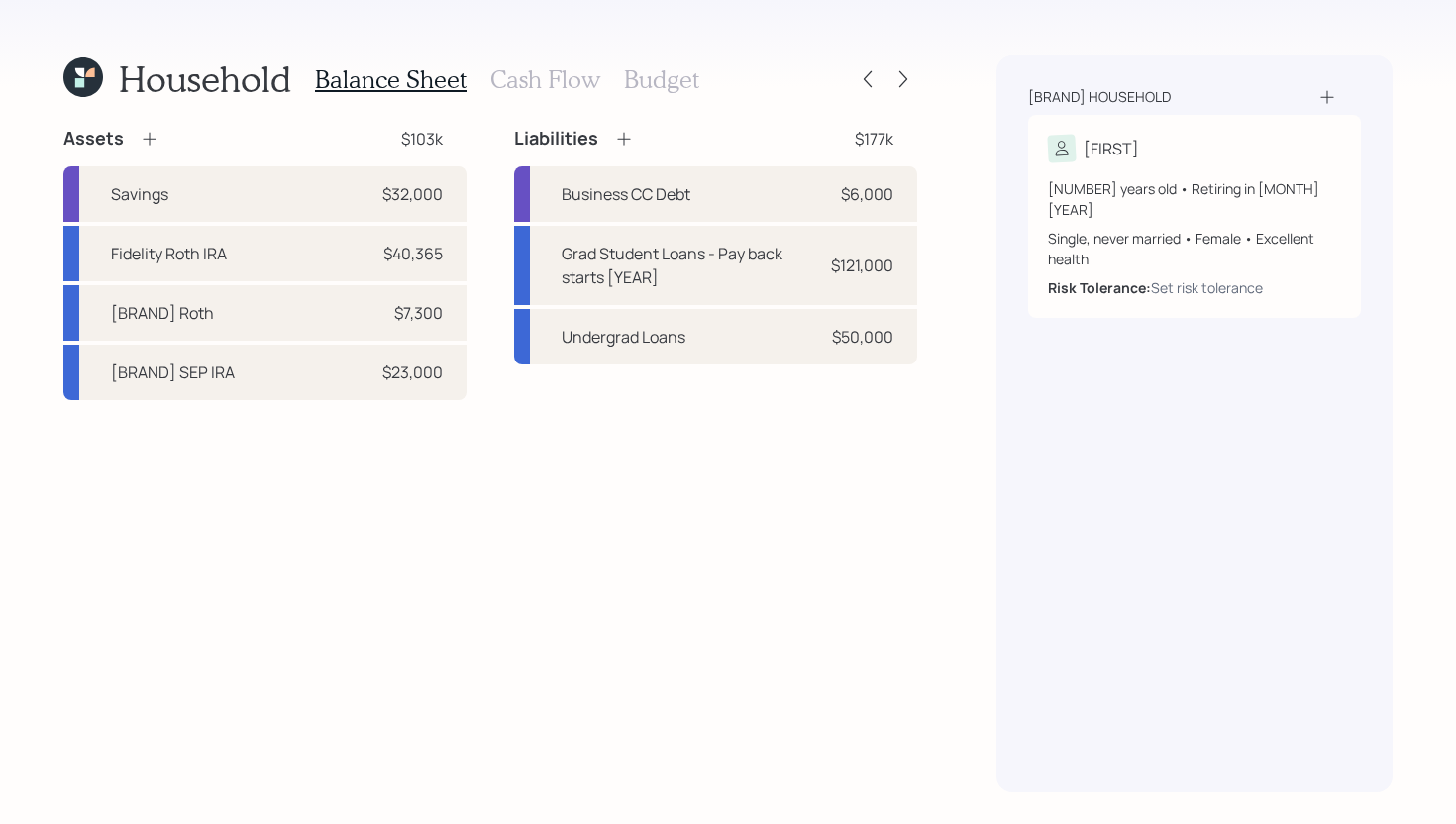 click on "Budget" at bounding box center (662, 79) 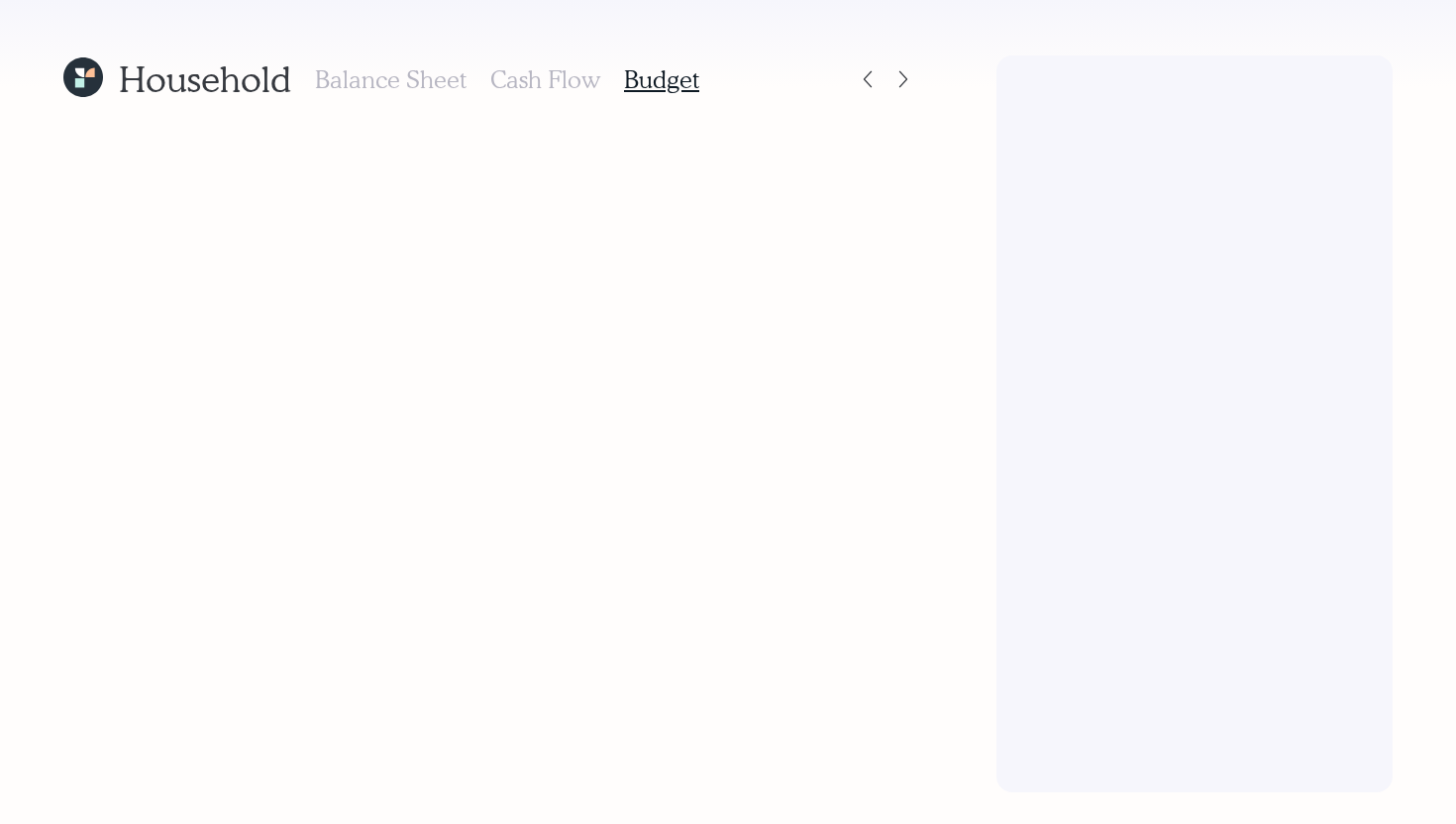 scroll, scrollTop: 0, scrollLeft: 0, axis: both 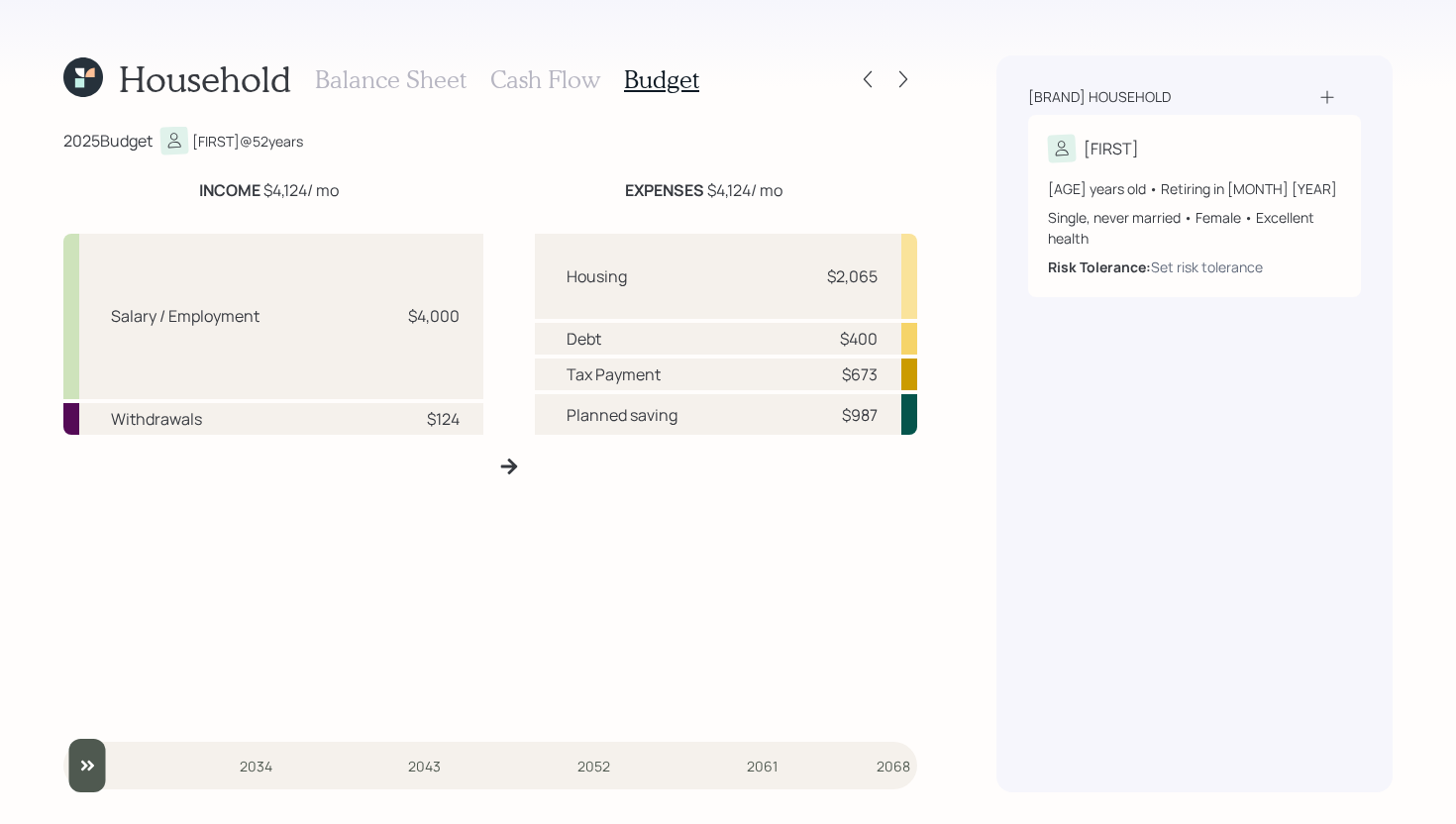 click on "Balance Sheet" at bounding box center [390, 79] 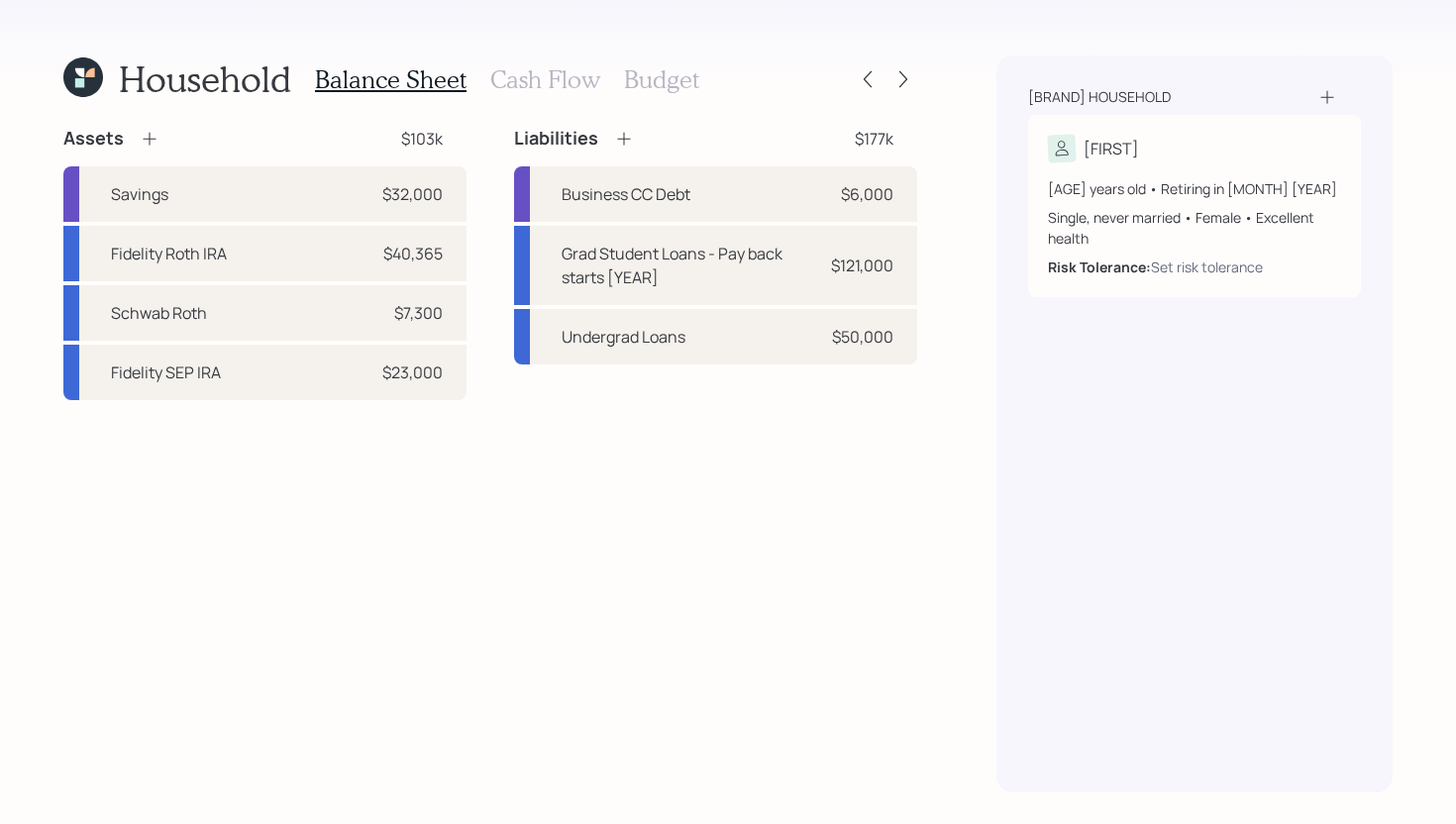 click on "Cash Flow" at bounding box center [545, 79] 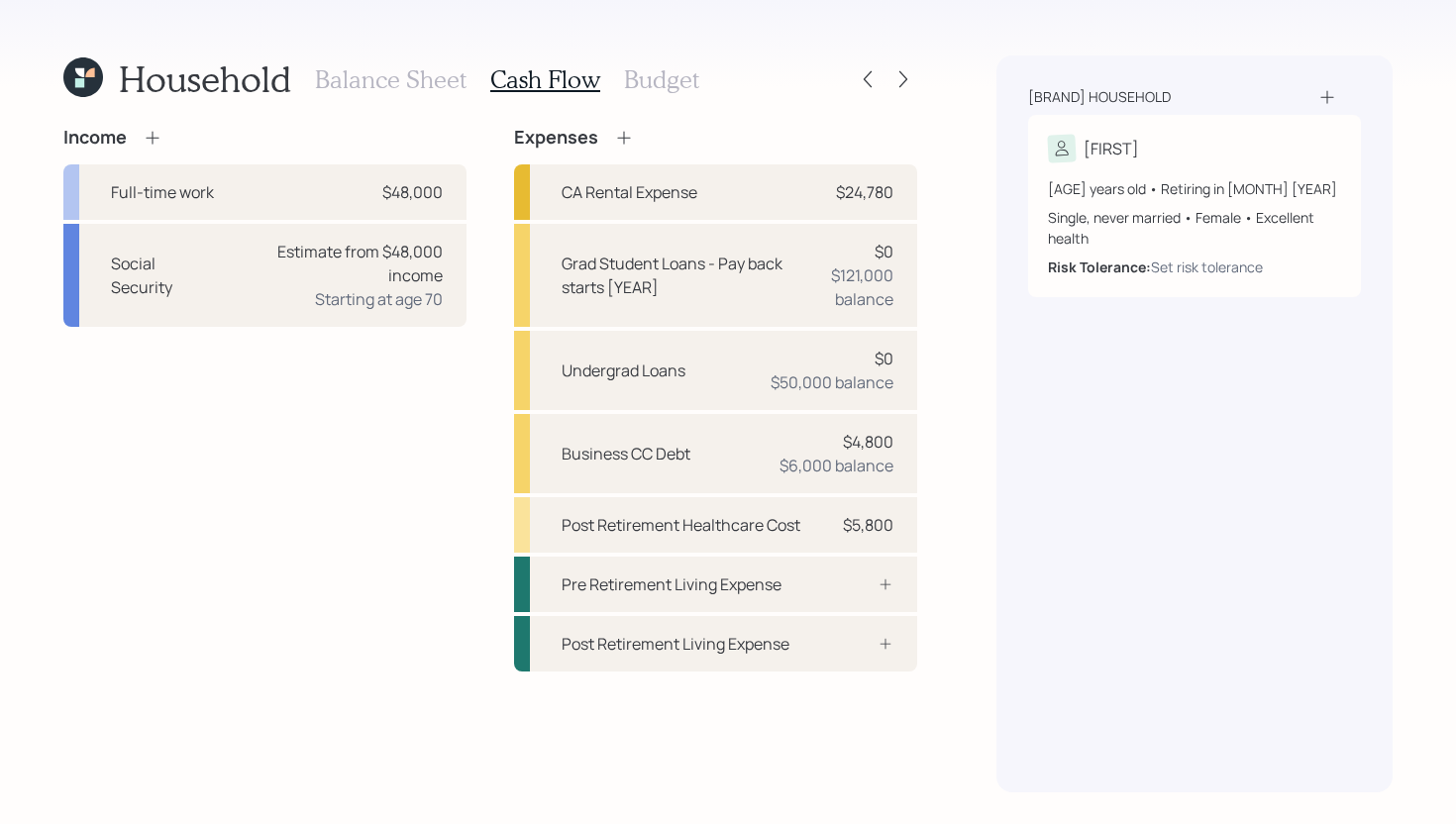click on "Budget" at bounding box center (662, 79) 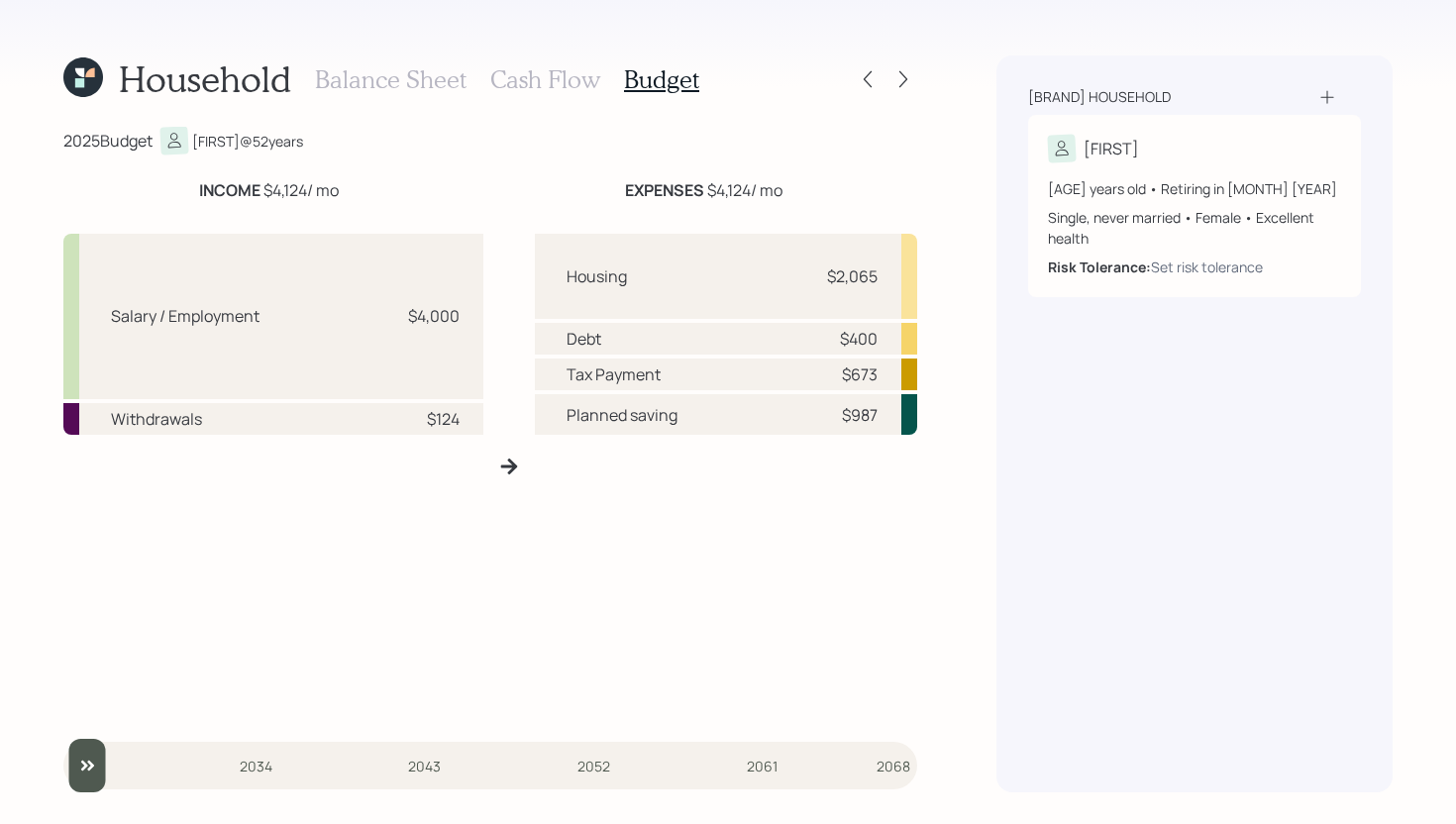 click on "Cash Flow" at bounding box center (545, 79) 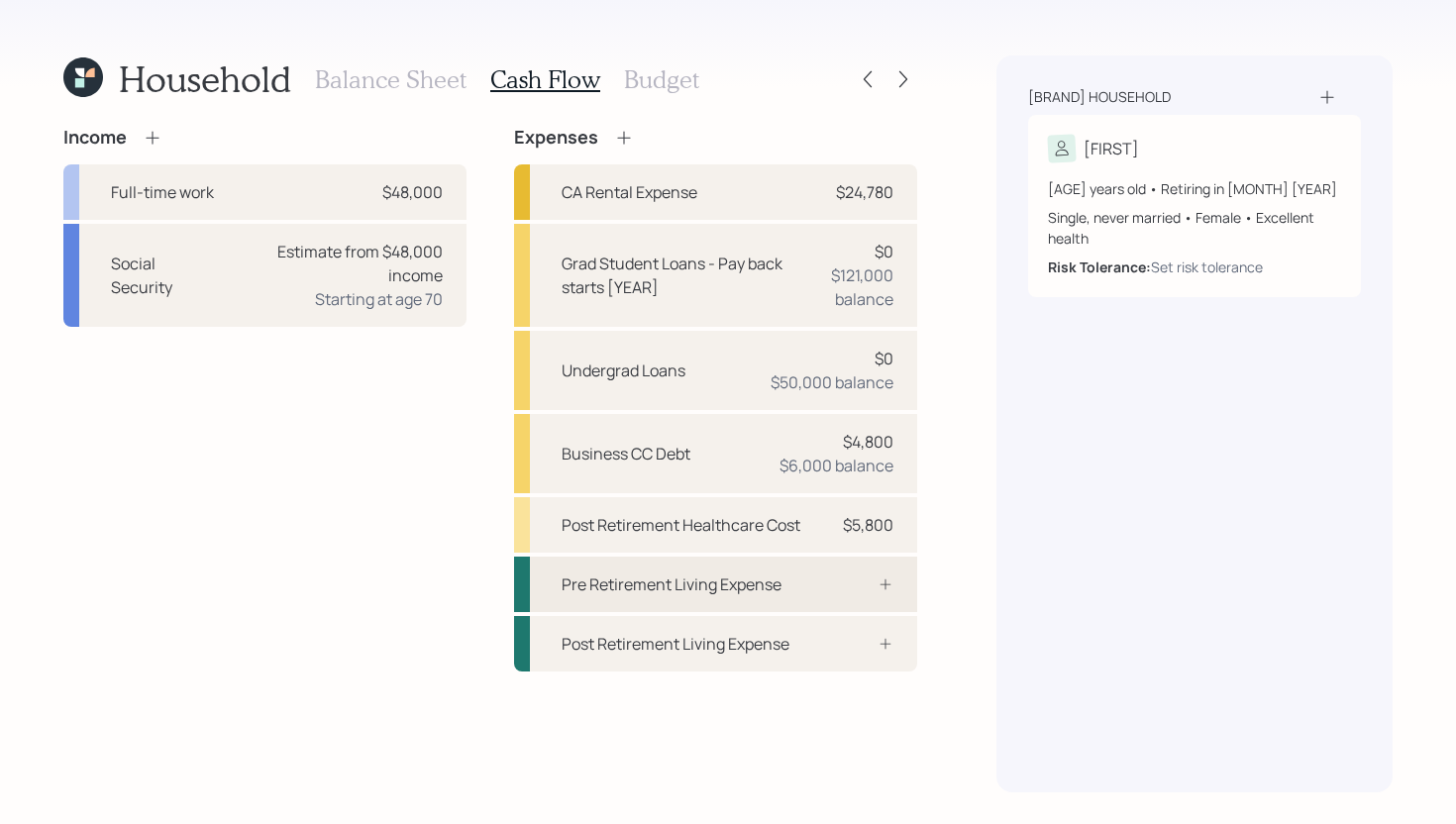 click on "Pre Retirement Living Expense" at bounding box center [715, 584] 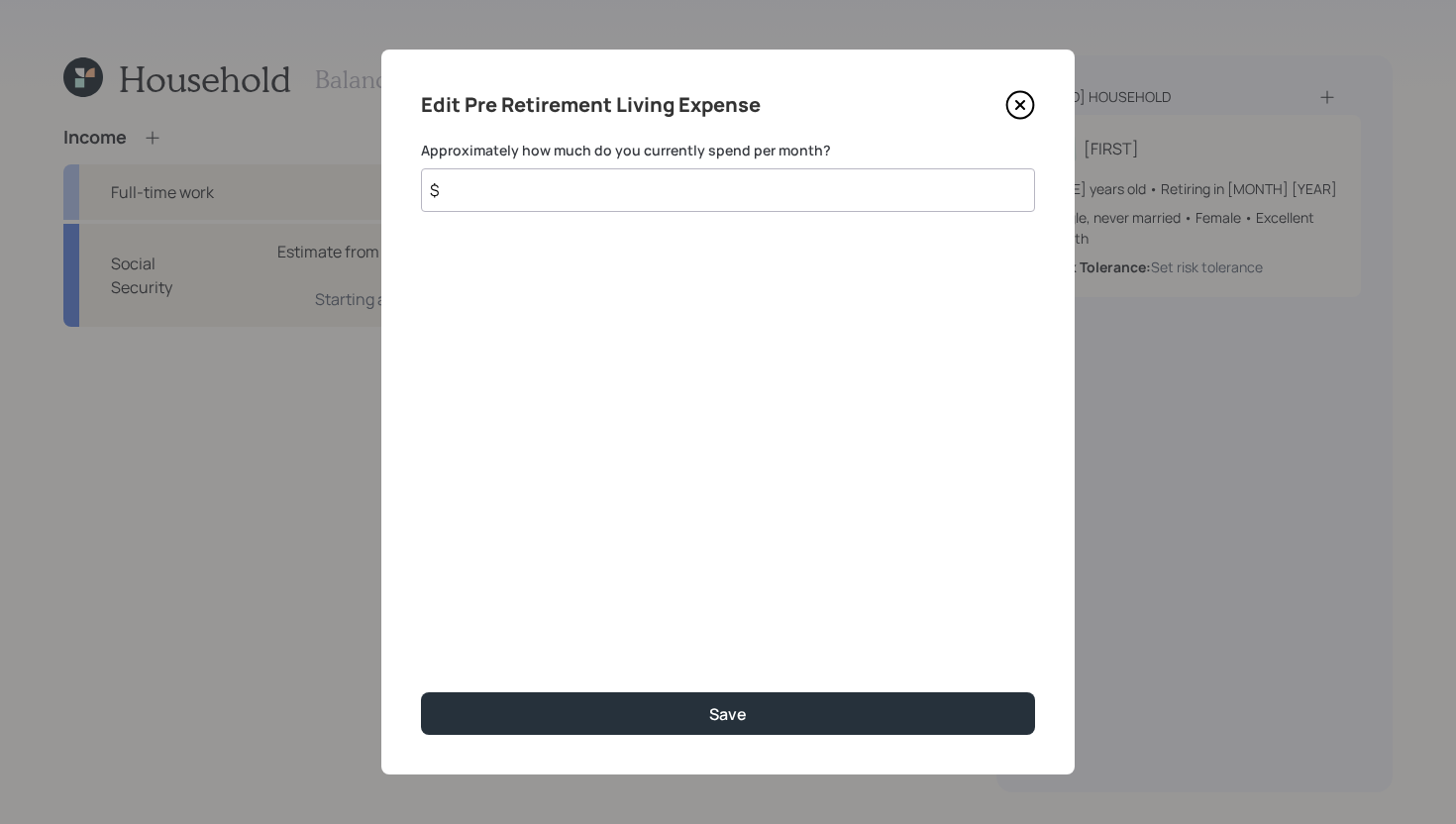 click on "$" at bounding box center [728, 190] 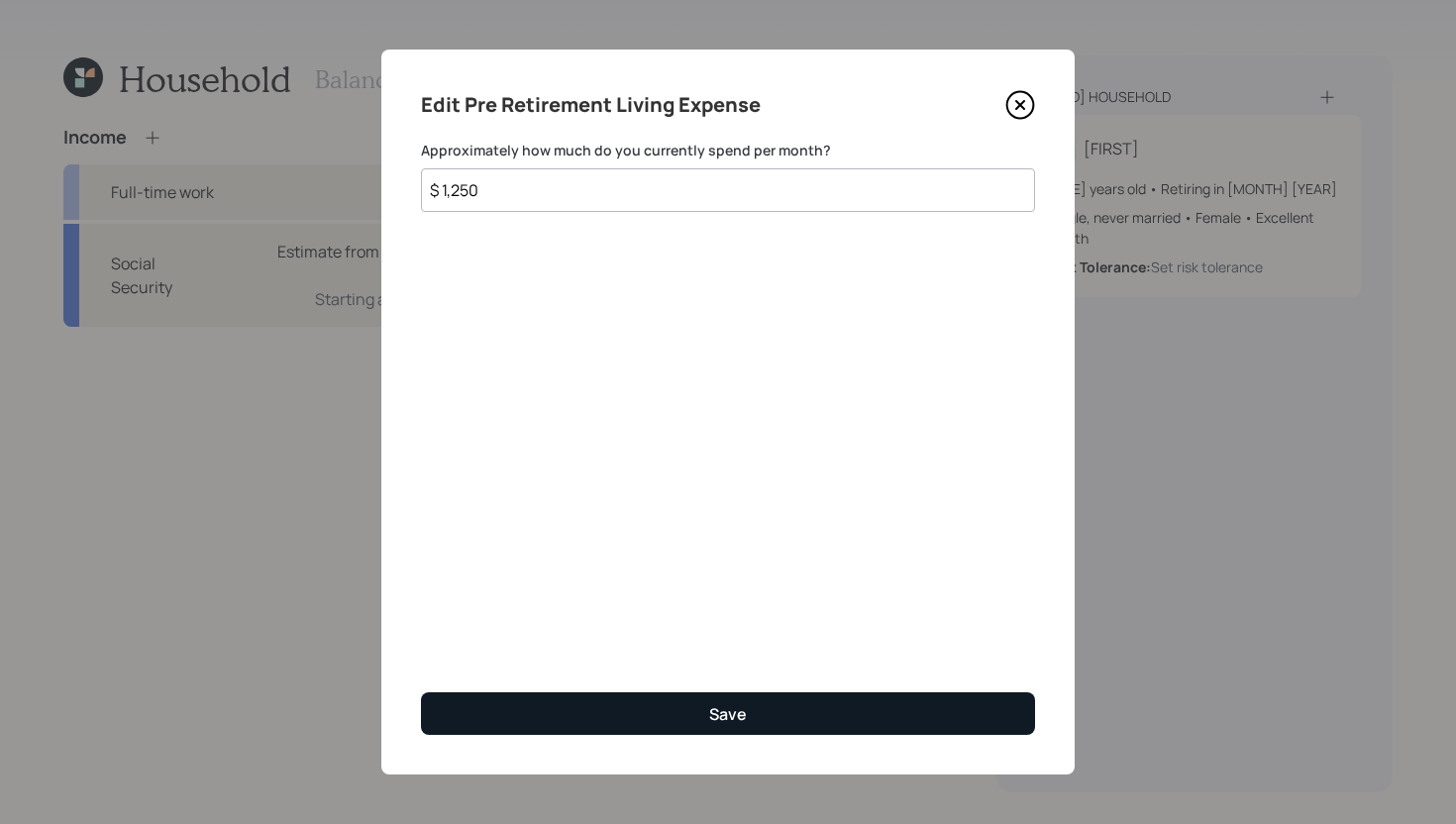 type on "$ 1,250" 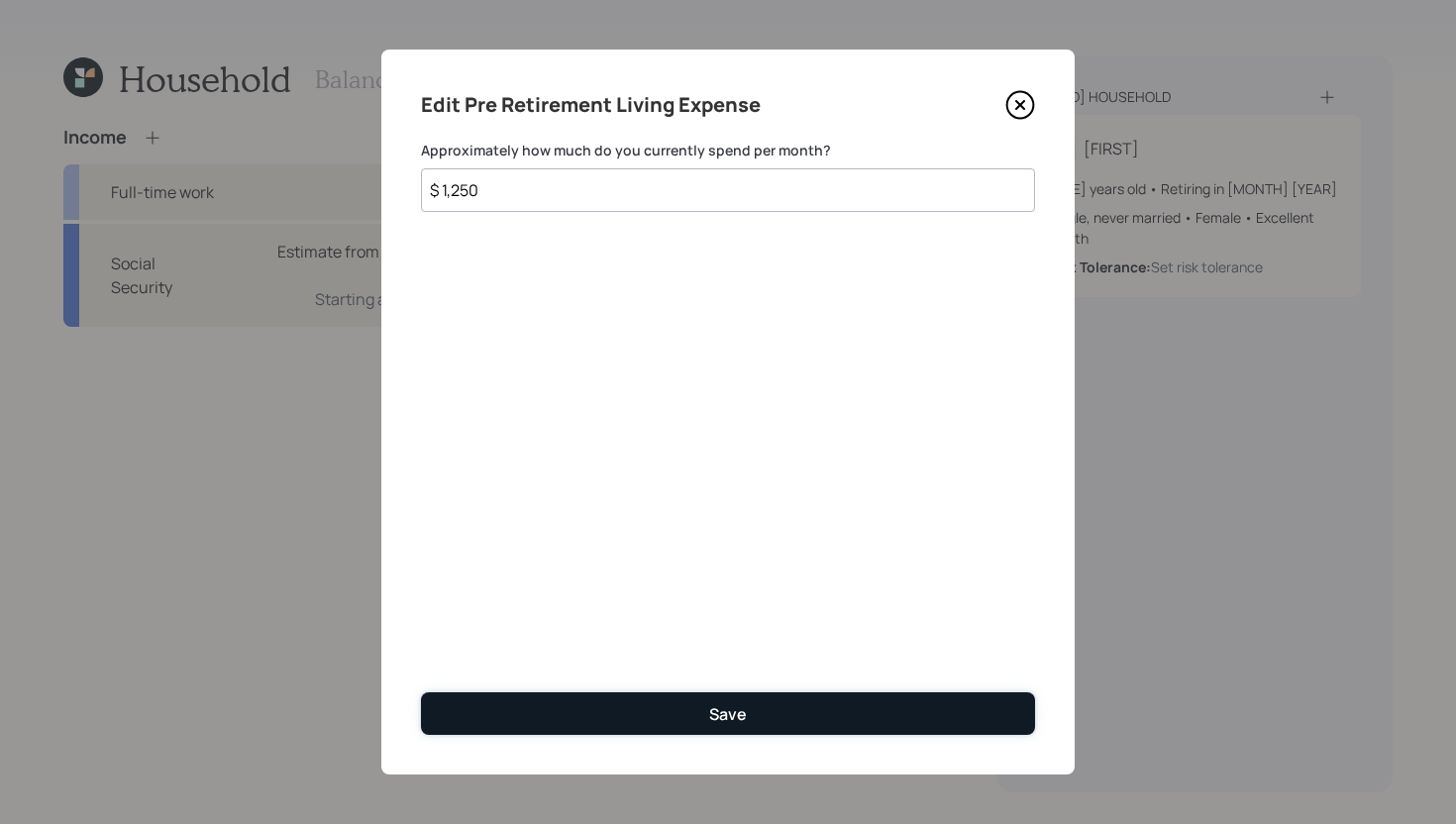 click on "Save" at bounding box center [728, 713] 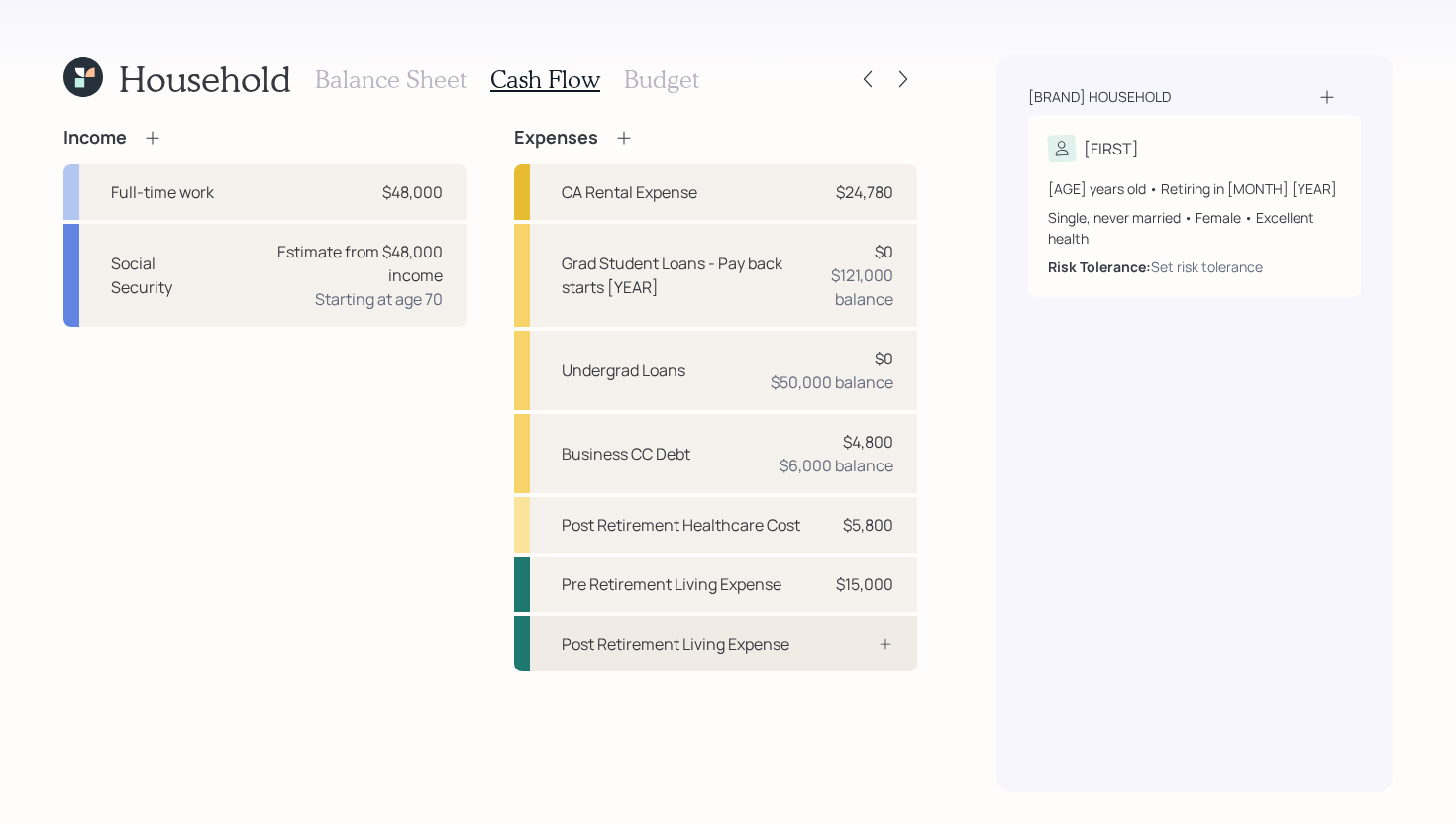 click on "Post Retirement Living Expense" at bounding box center [676, 644] 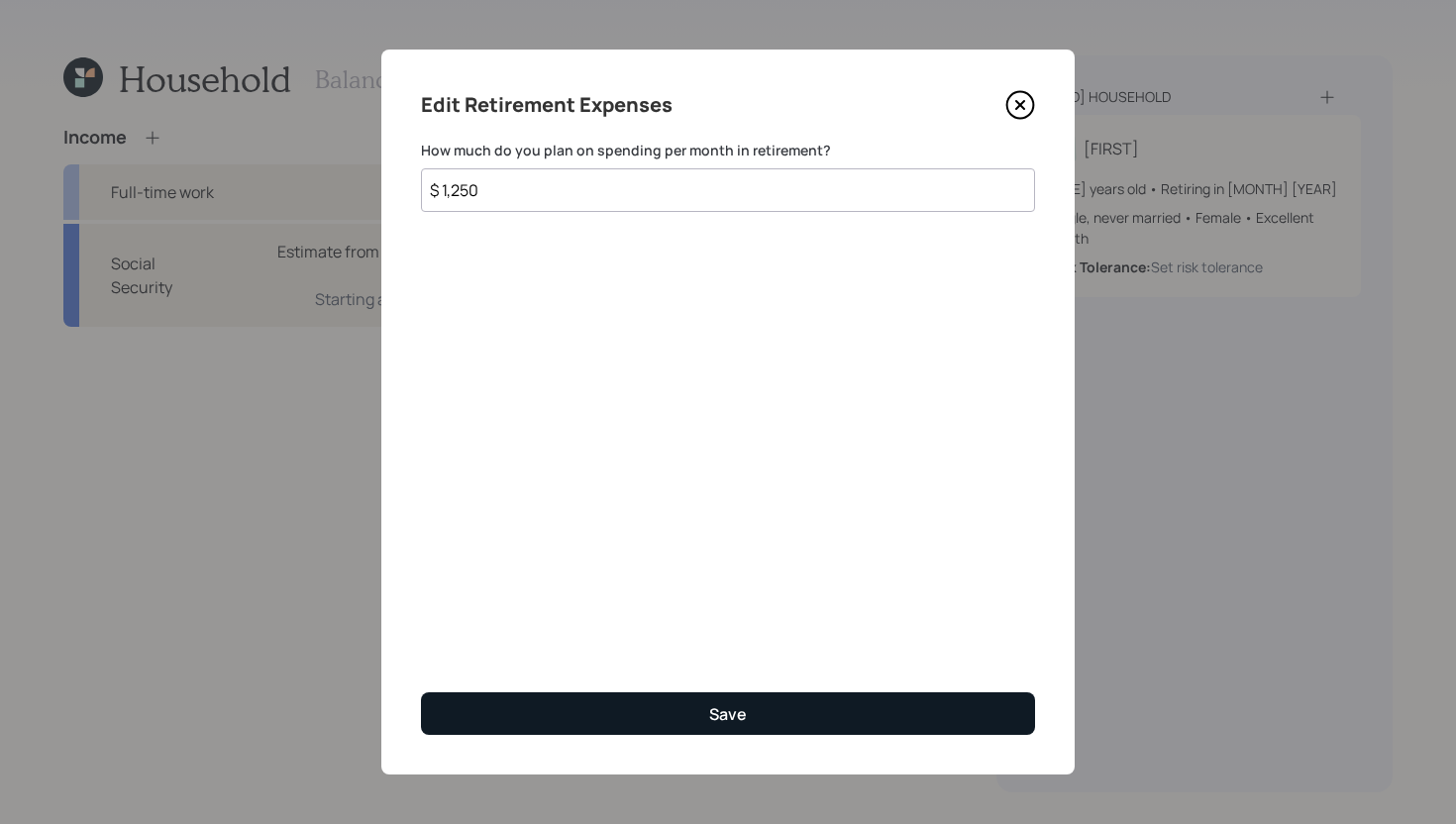 type on "$ 1,250" 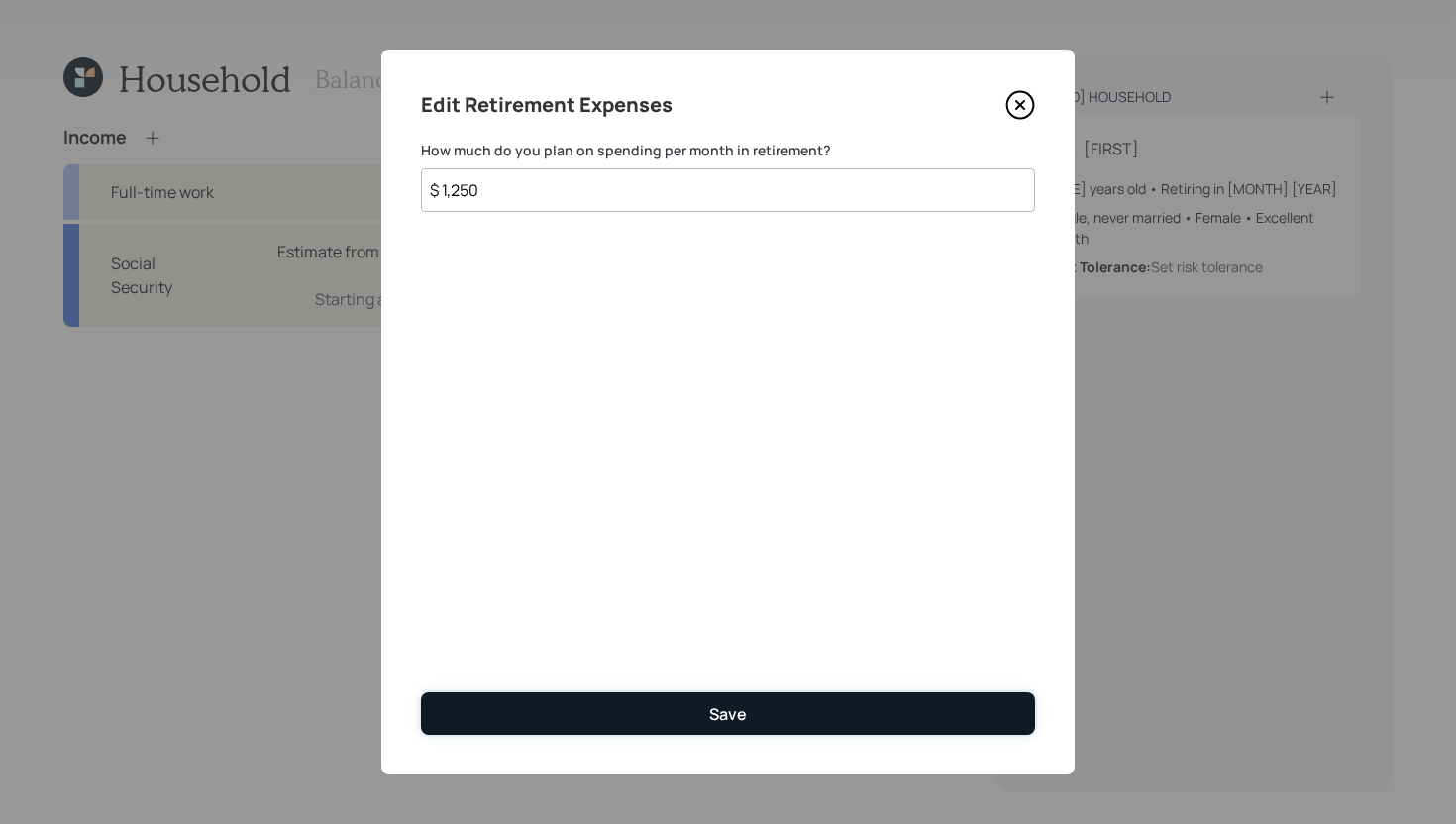 click on "Save" at bounding box center [728, 713] 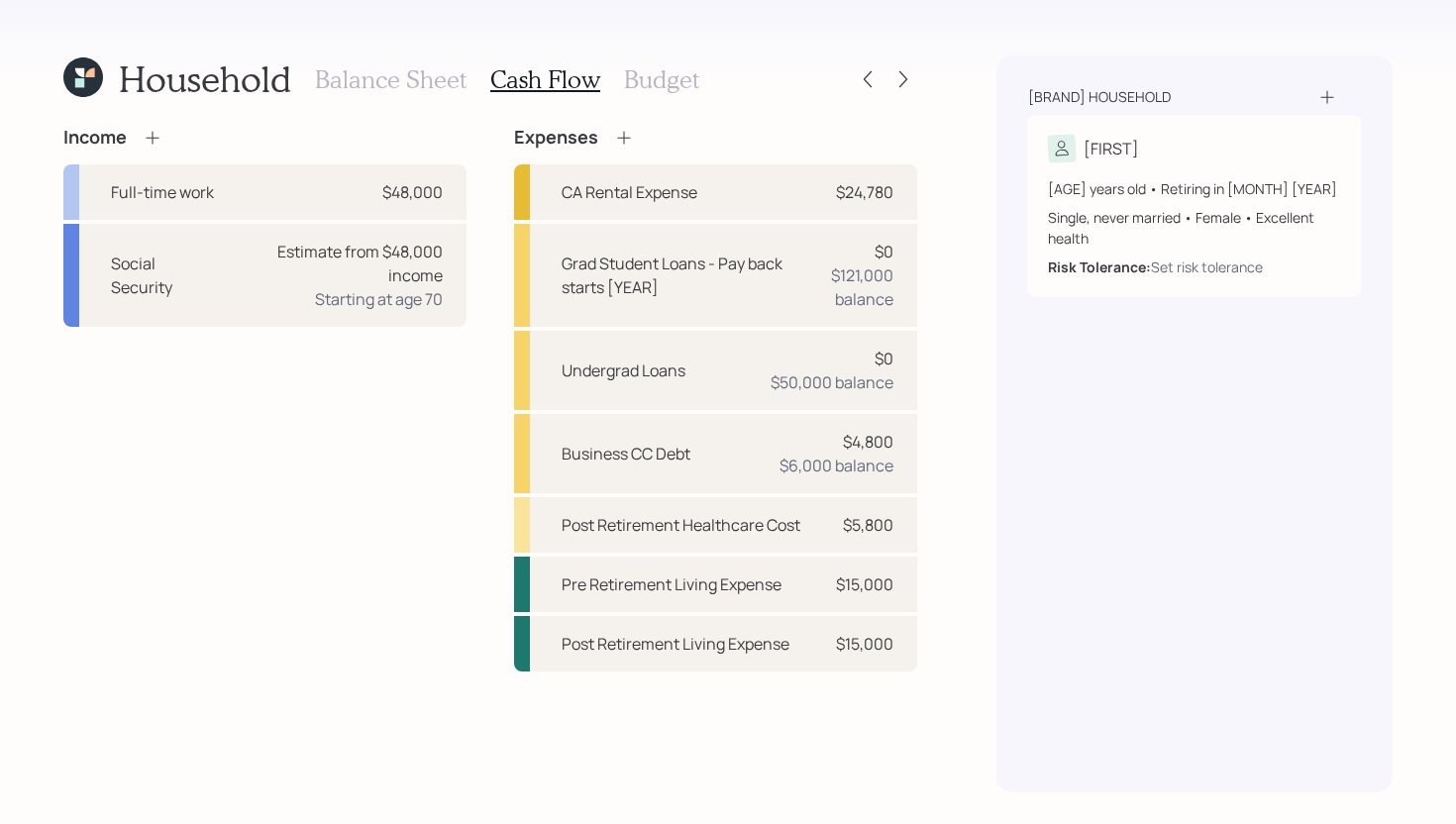click on "Budget" at bounding box center (662, 79) 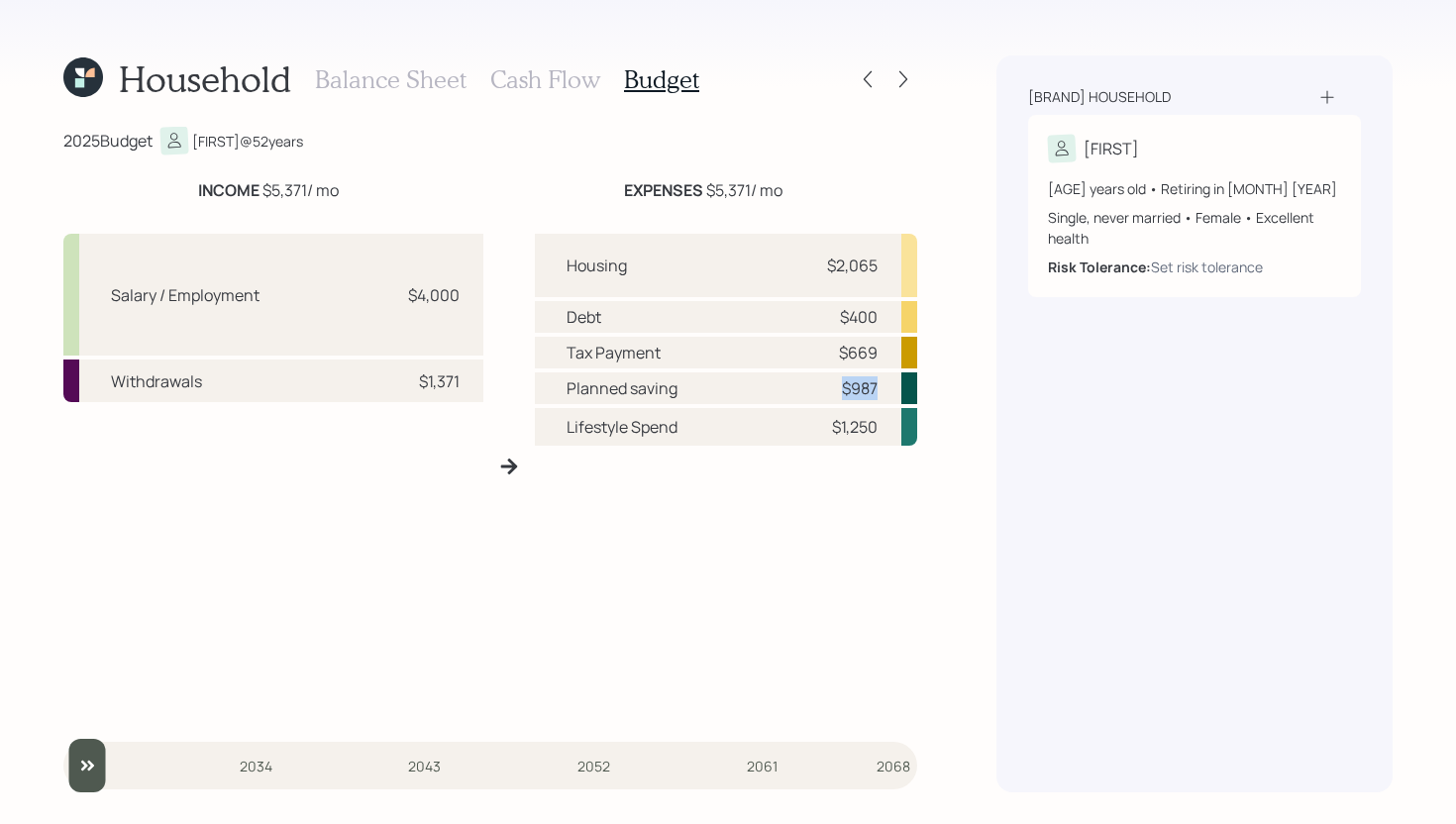 drag, startPoint x: 882, startPoint y: 390, endPoint x: 834, endPoint y: 390, distance: 48 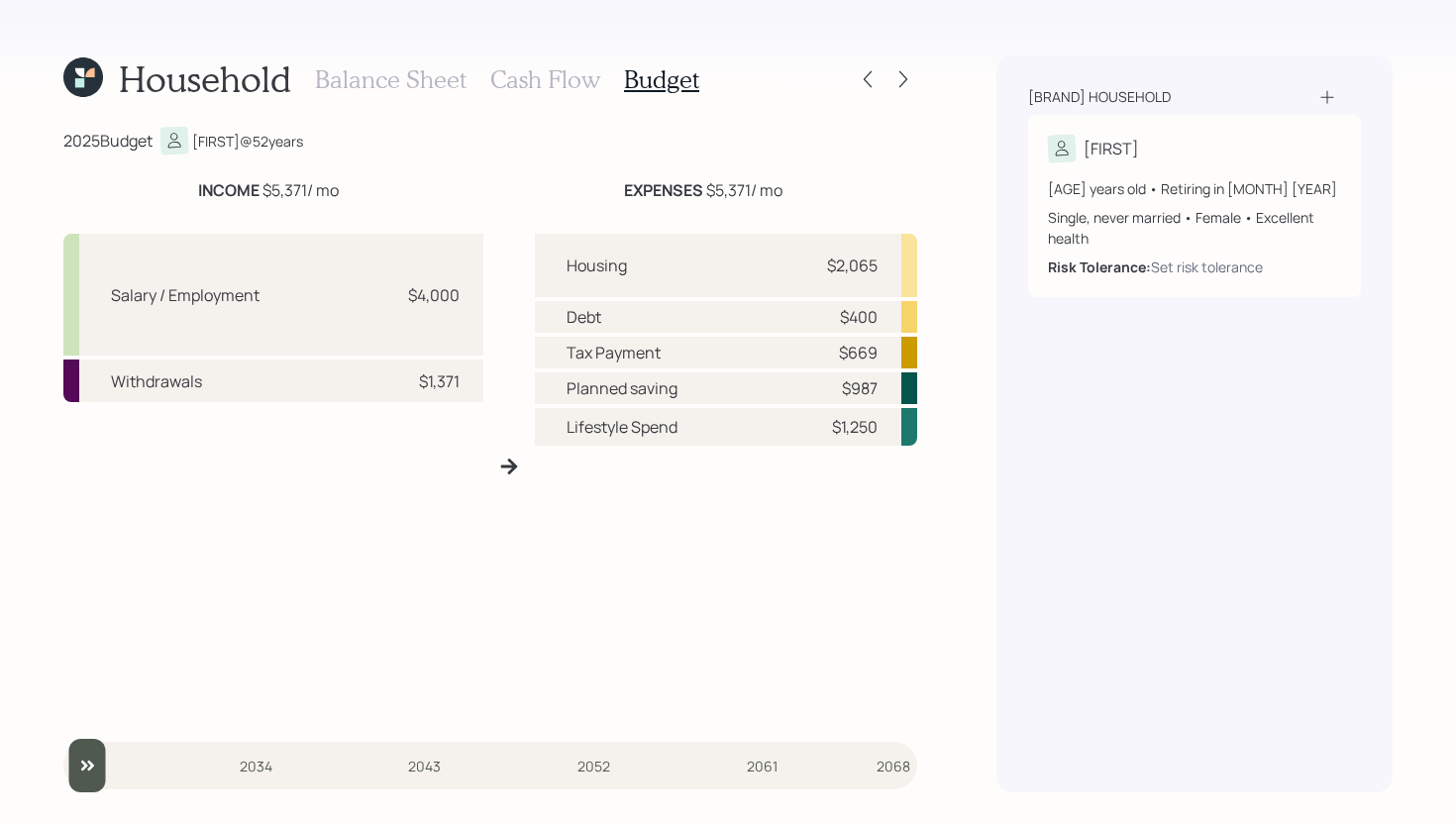 click on "$987" at bounding box center [848, 388] 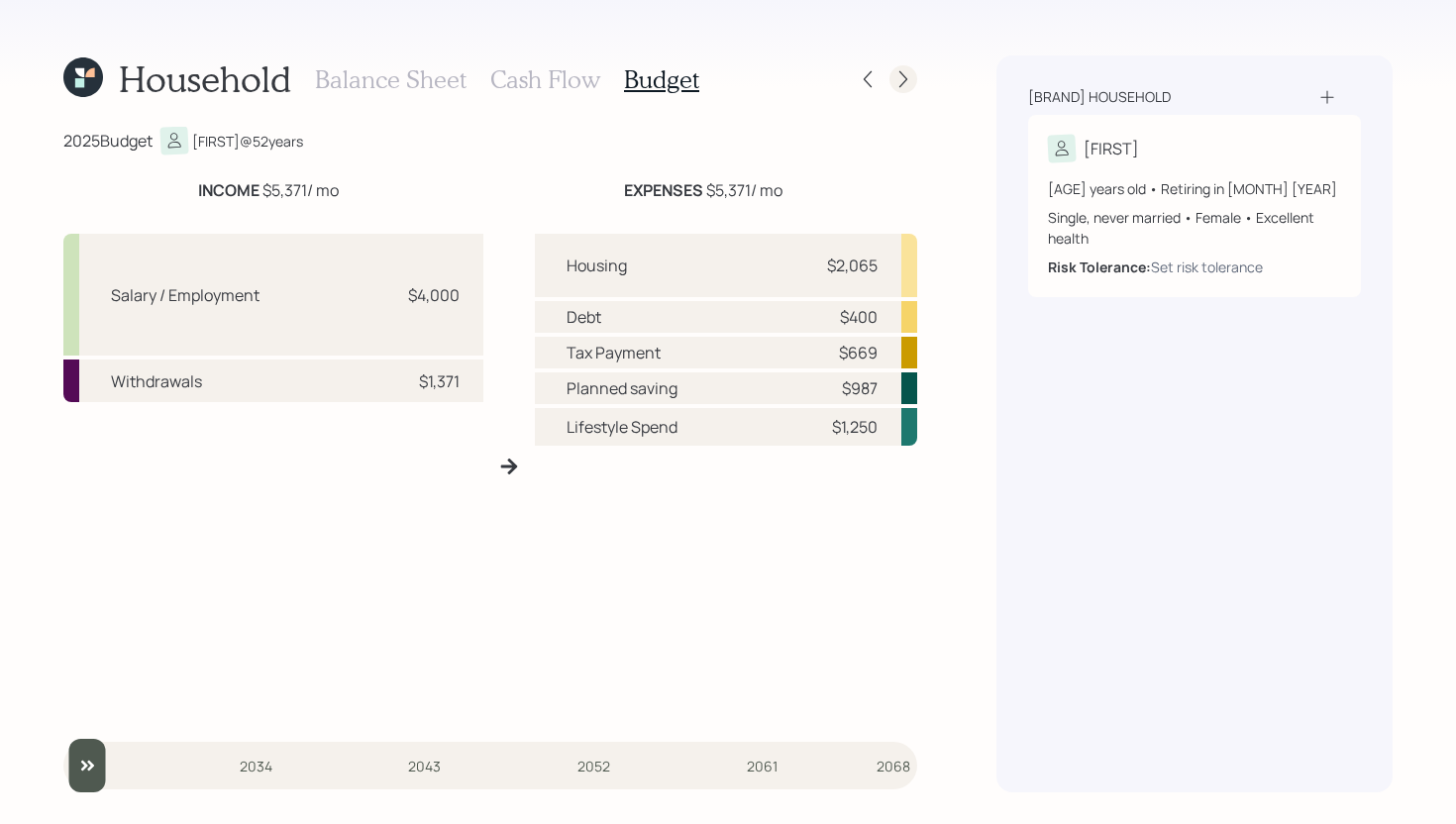 click at bounding box center [903, 79] 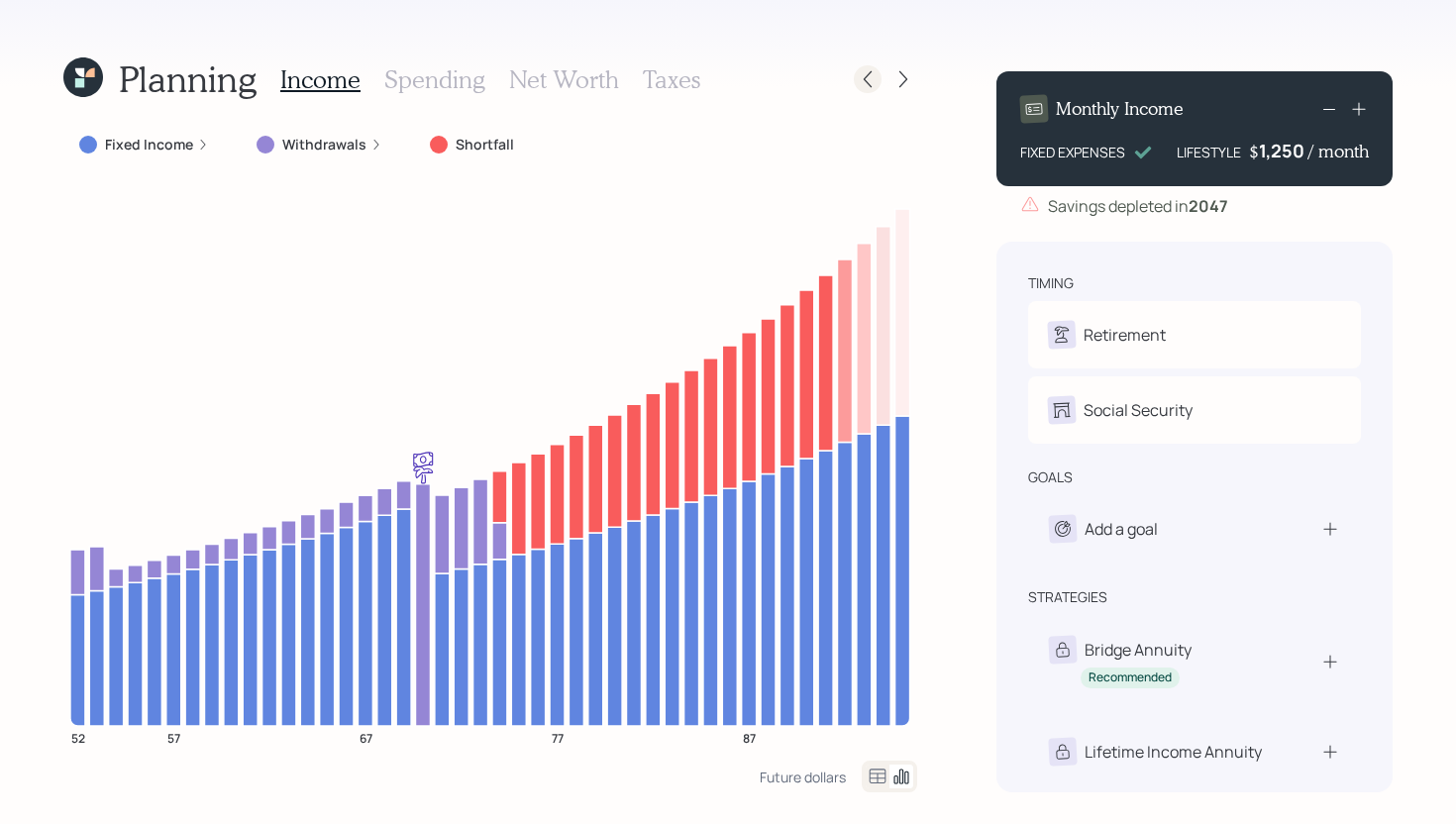 click 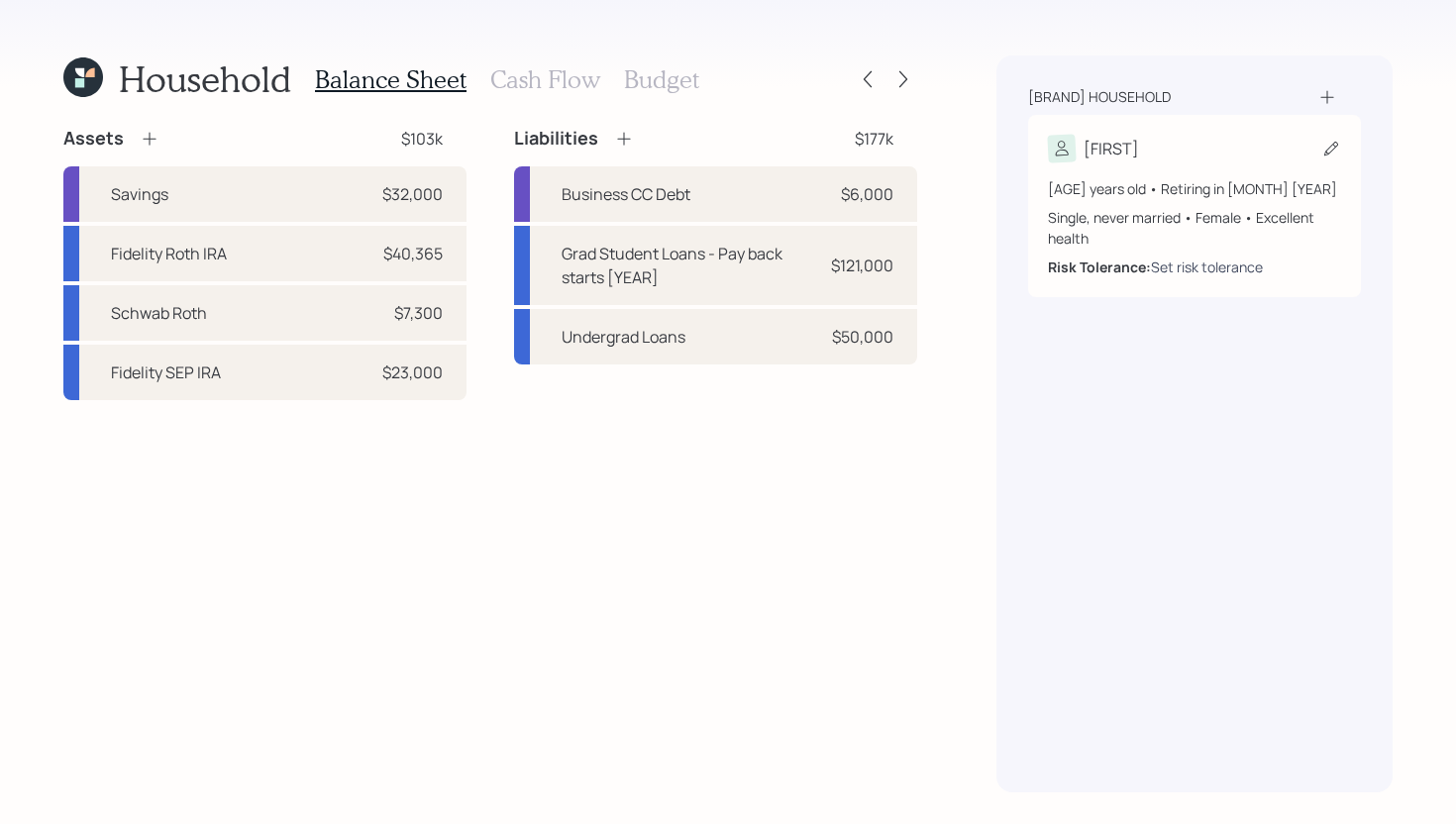 click on "Set risk tolerance" at bounding box center (1206, 266) 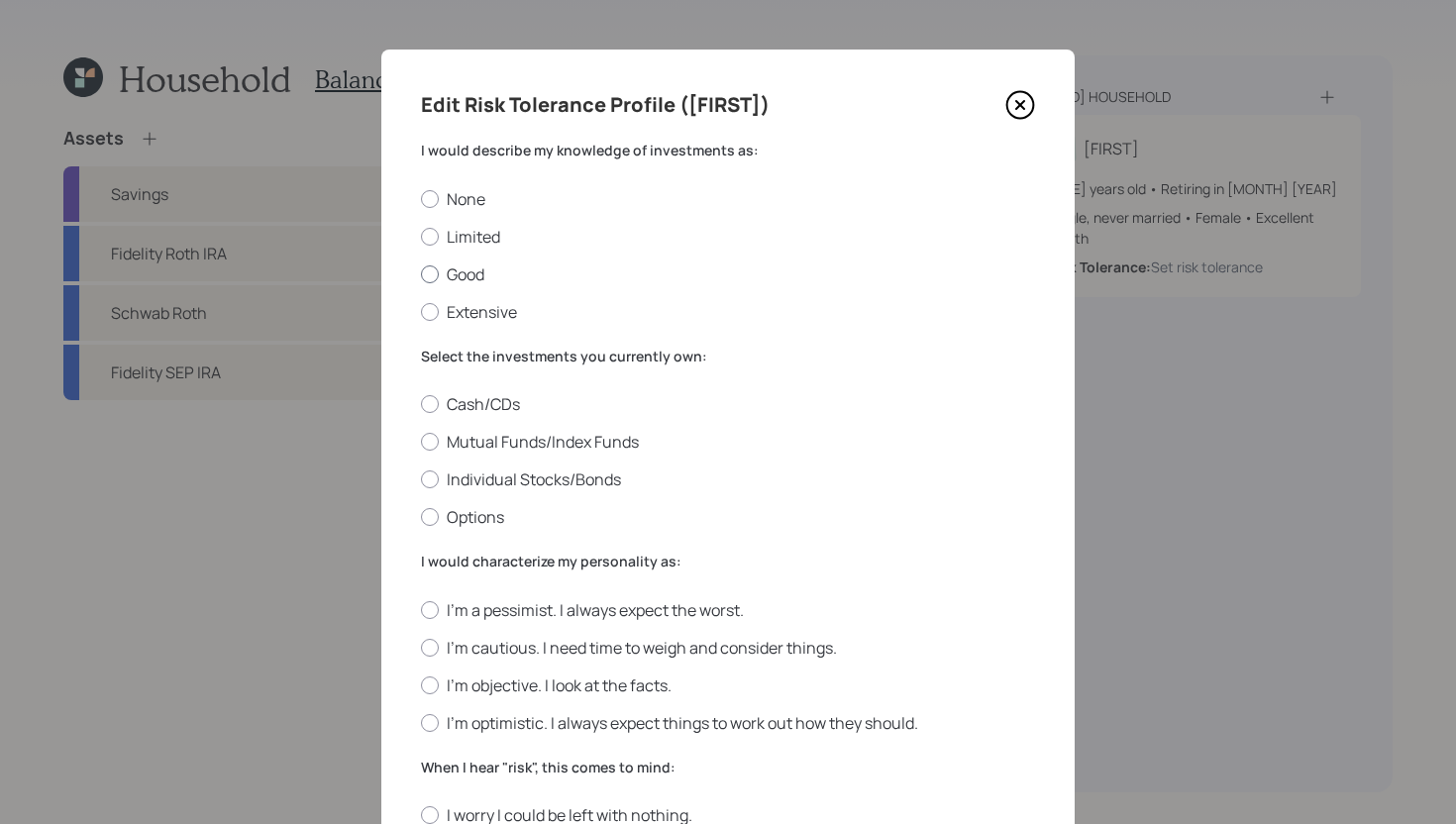 click on "Good" at bounding box center [728, 274] 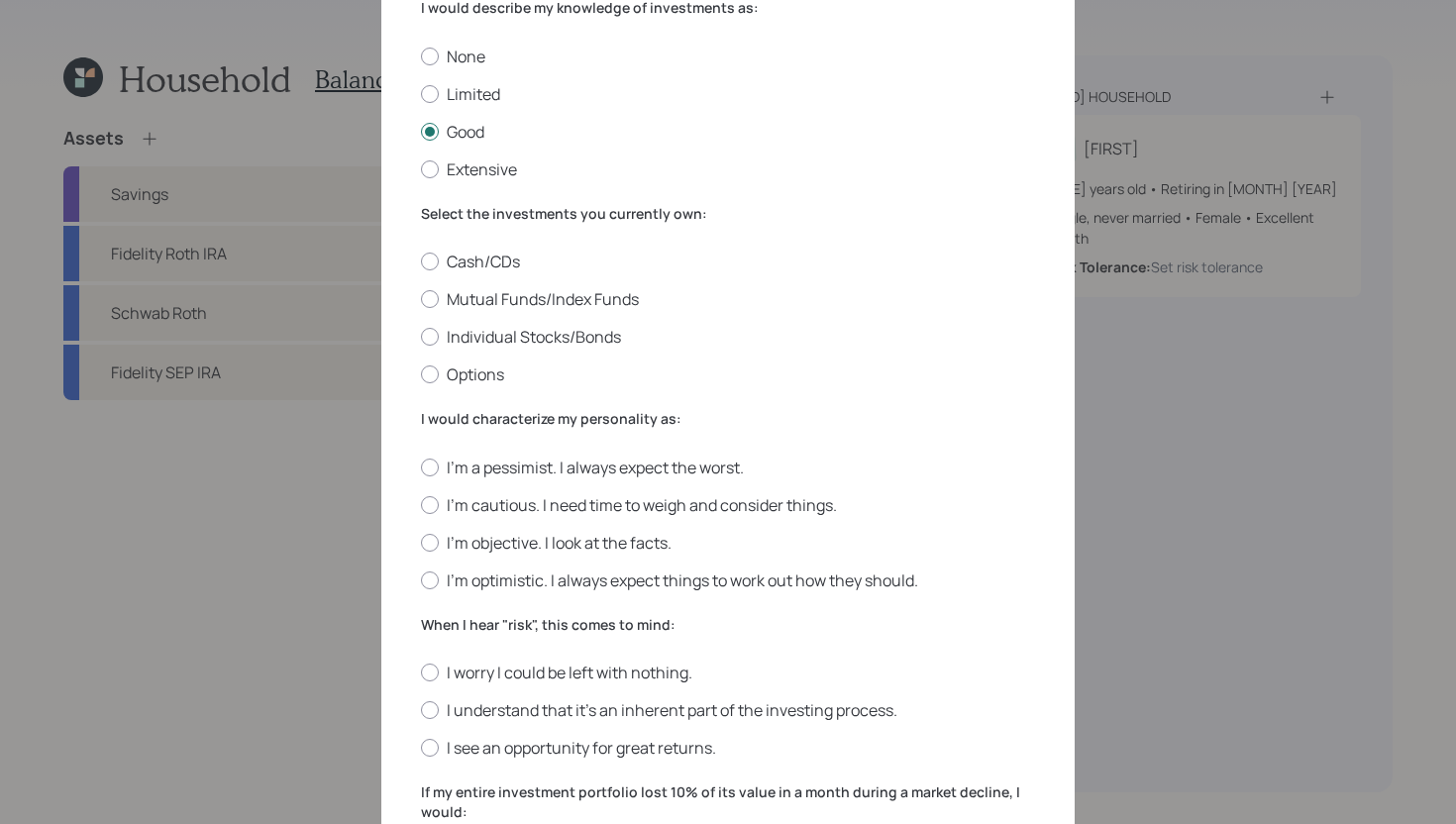 scroll, scrollTop: 145, scrollLeft: 0, axis: vertical 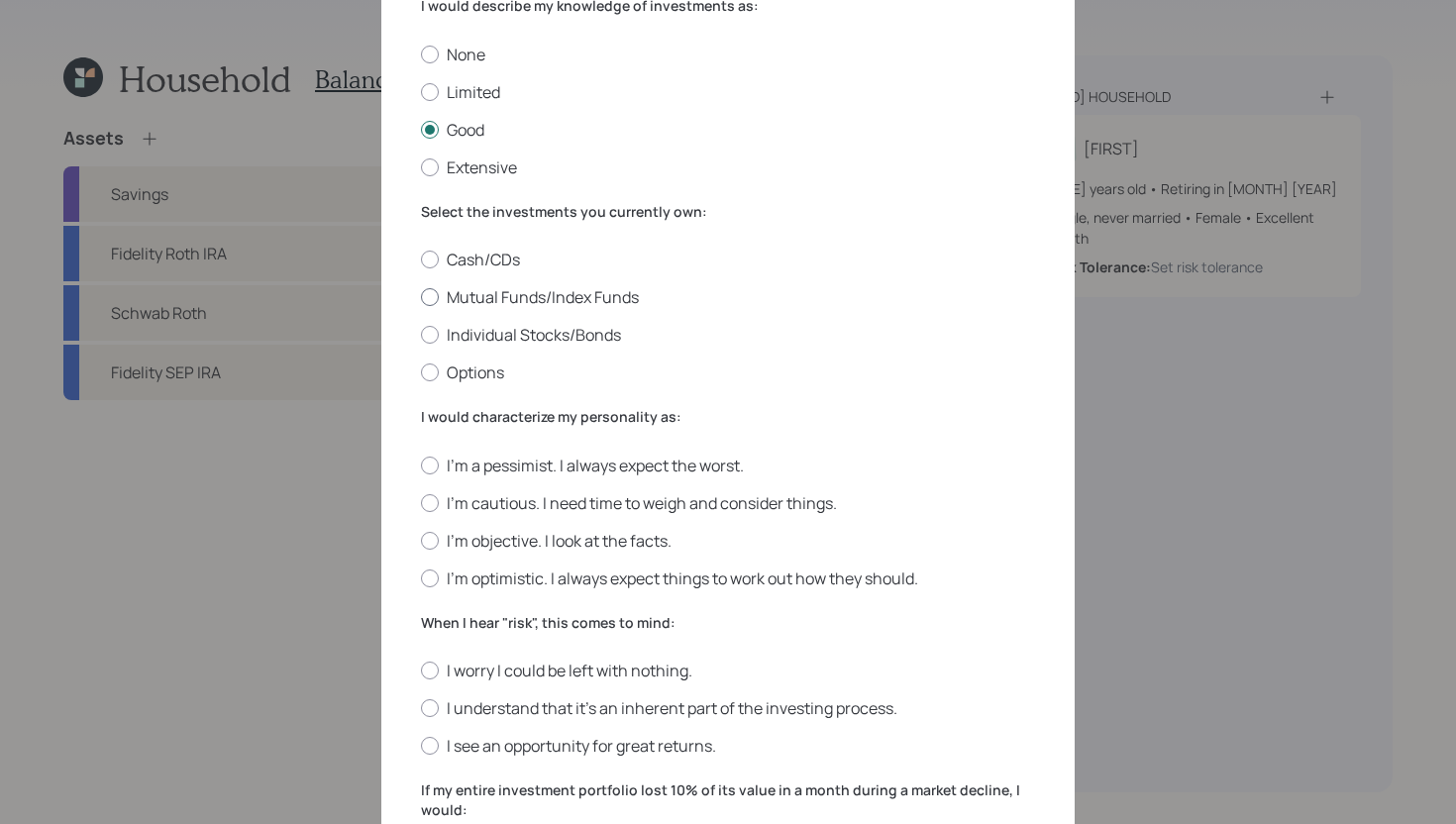 click on "Mutual Funds/Index Funds" at bounding box center (728, 297) 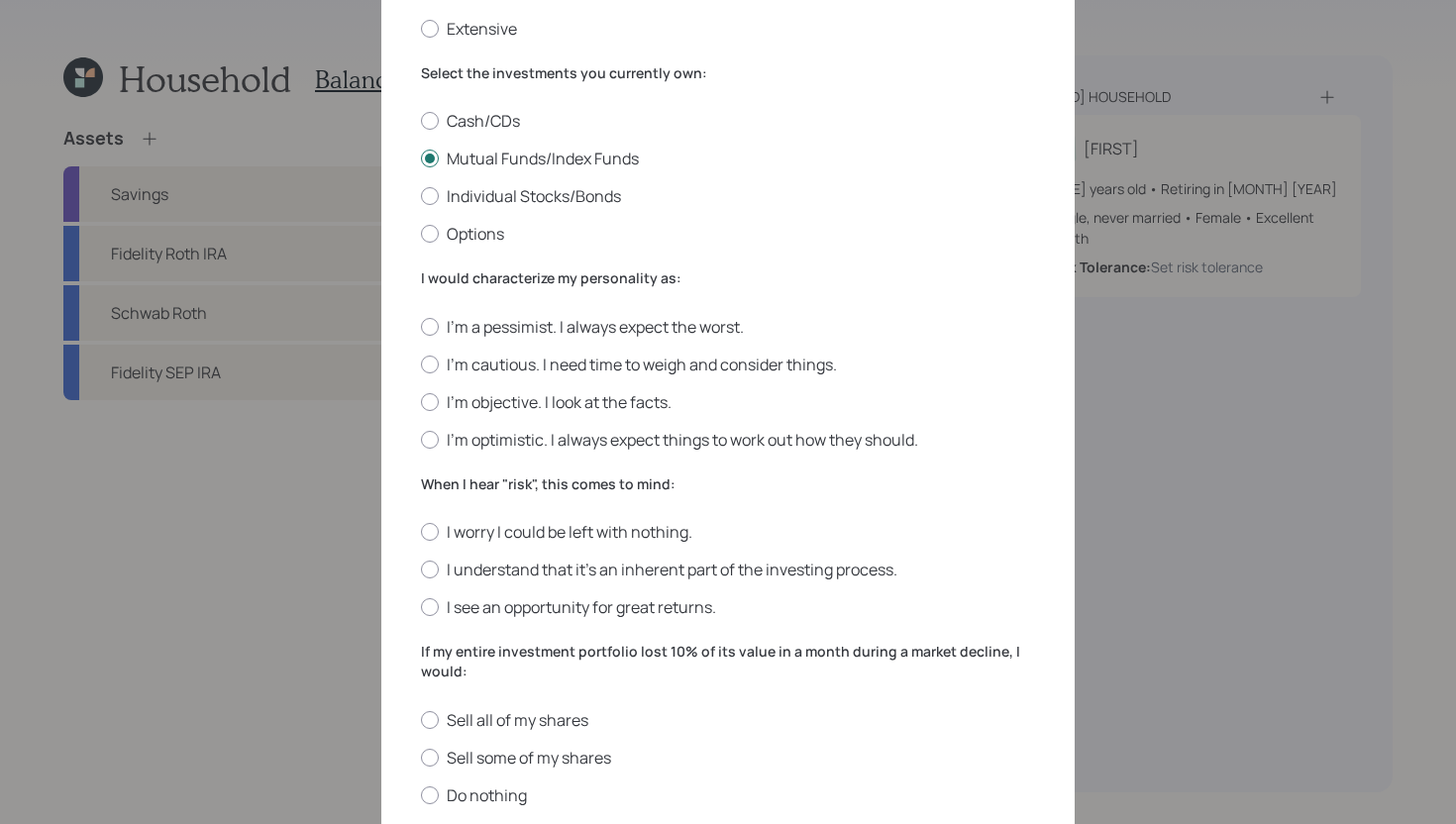 scroll, scrollTop: 292, scrollLeft: 0, axis: vertical 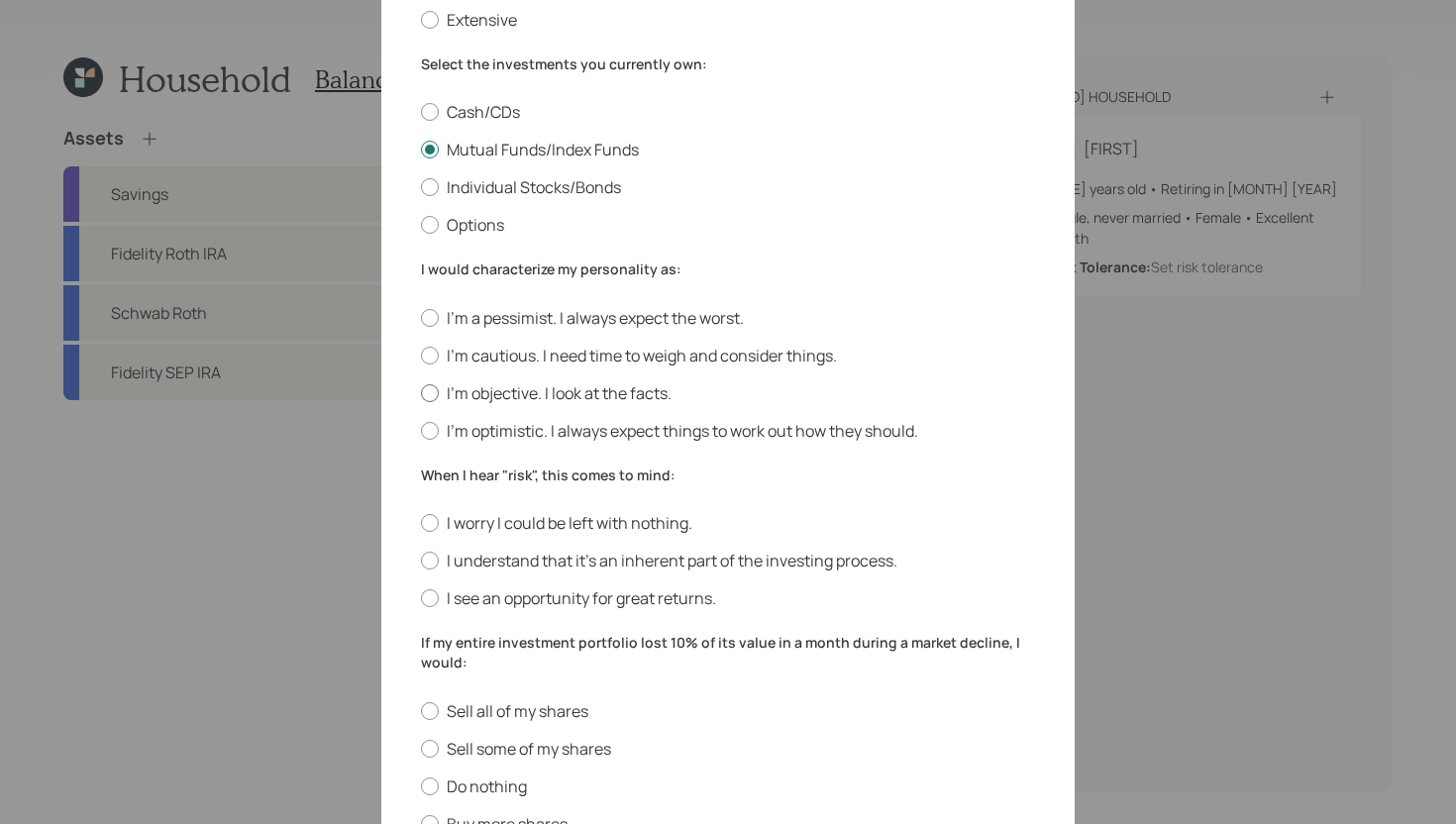 click on "I'm objective. I look at the facts." at bounding box center [728, 393] 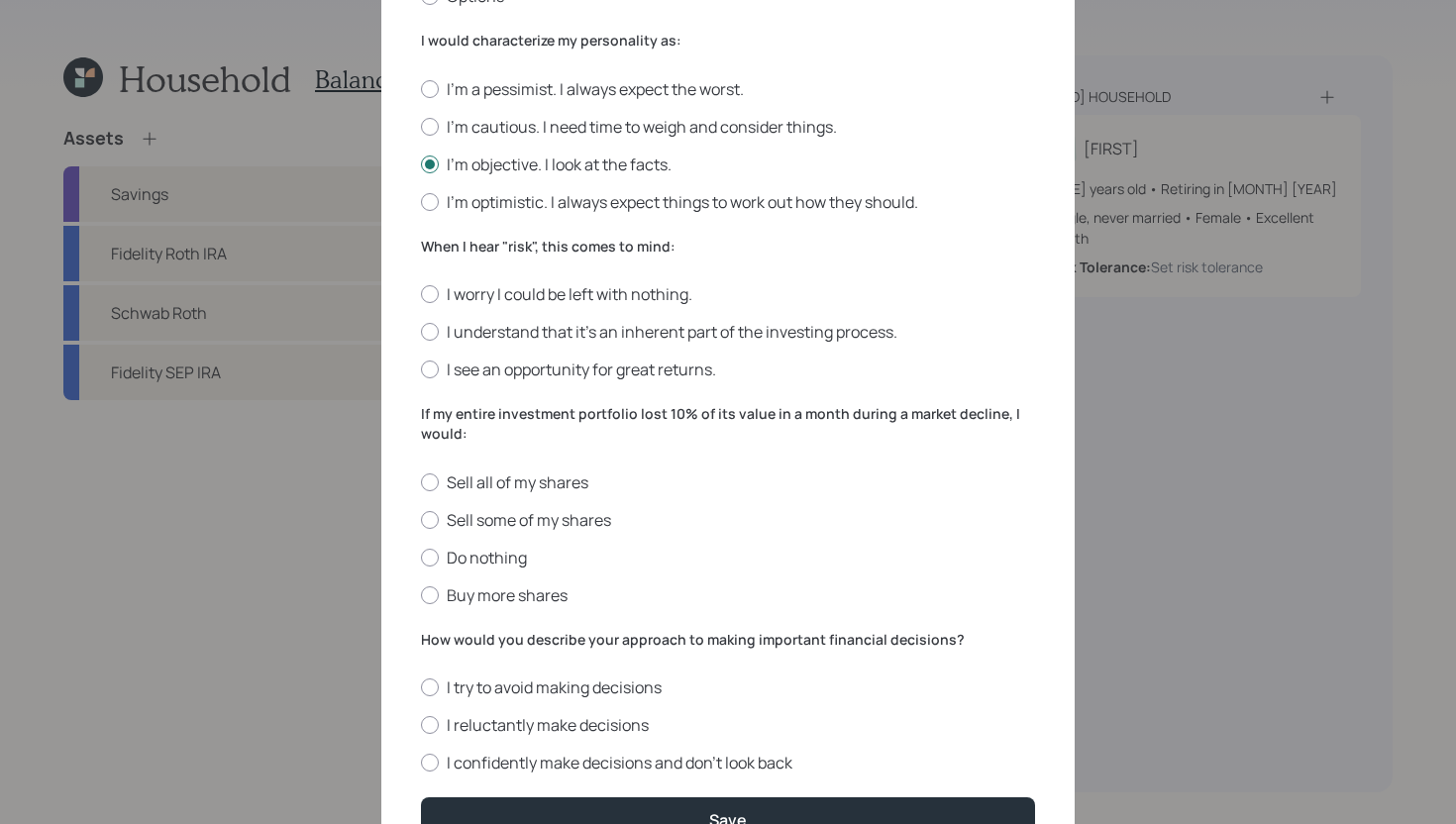scroll, scrollTop: 524, scrollLeft: 0, axis: vertical 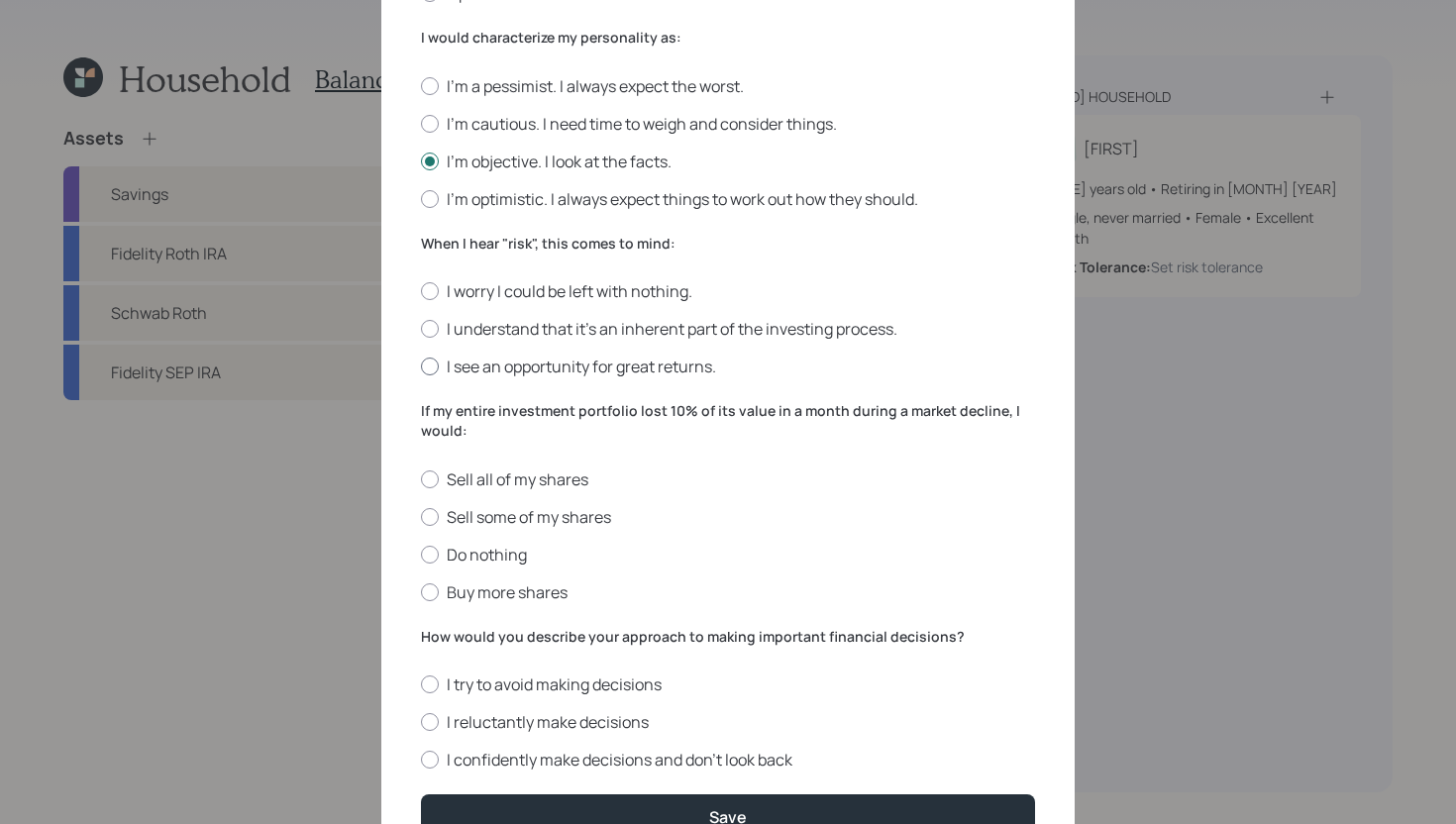 click on "I see an opportunity for great returns." at bounding box center (728, 366) 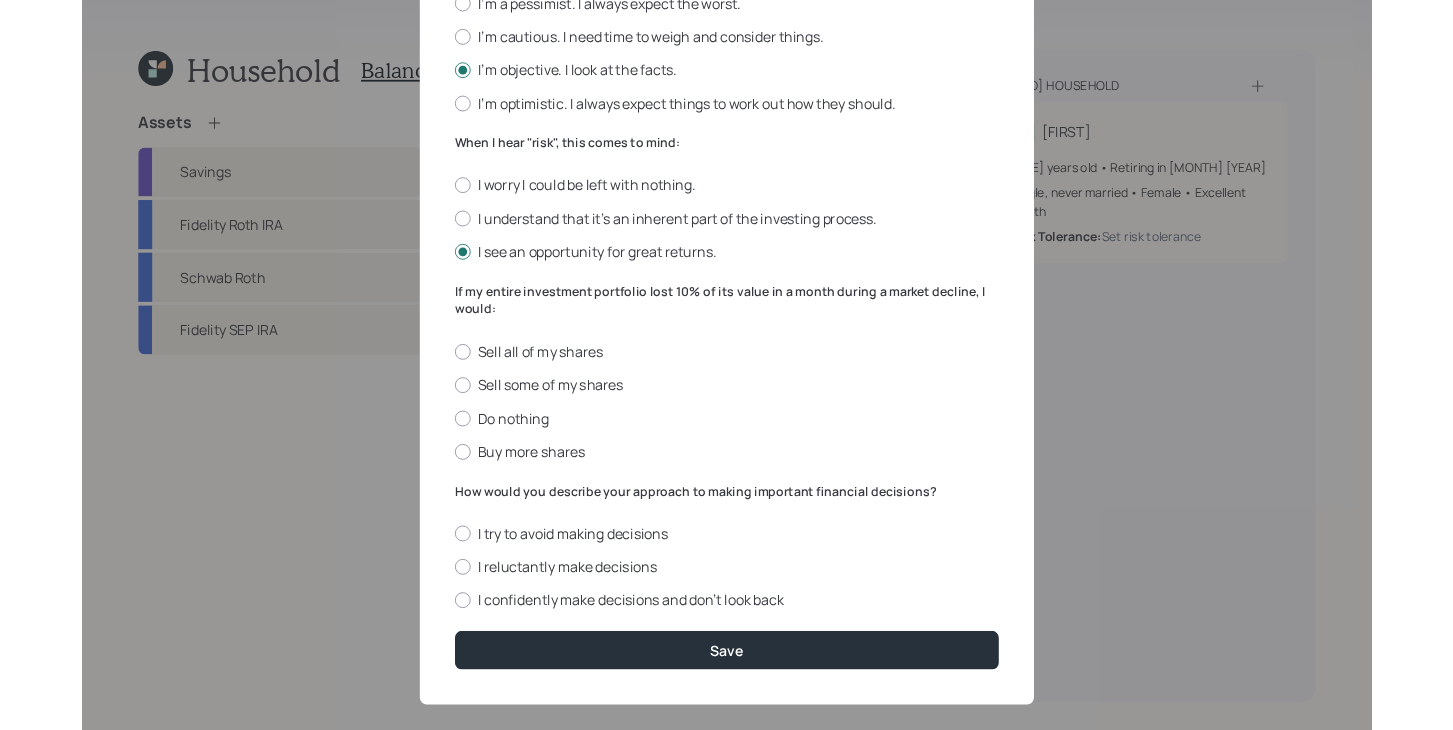 scroll, scrollTop: 633, scrollLeft: 0, axis: vertical 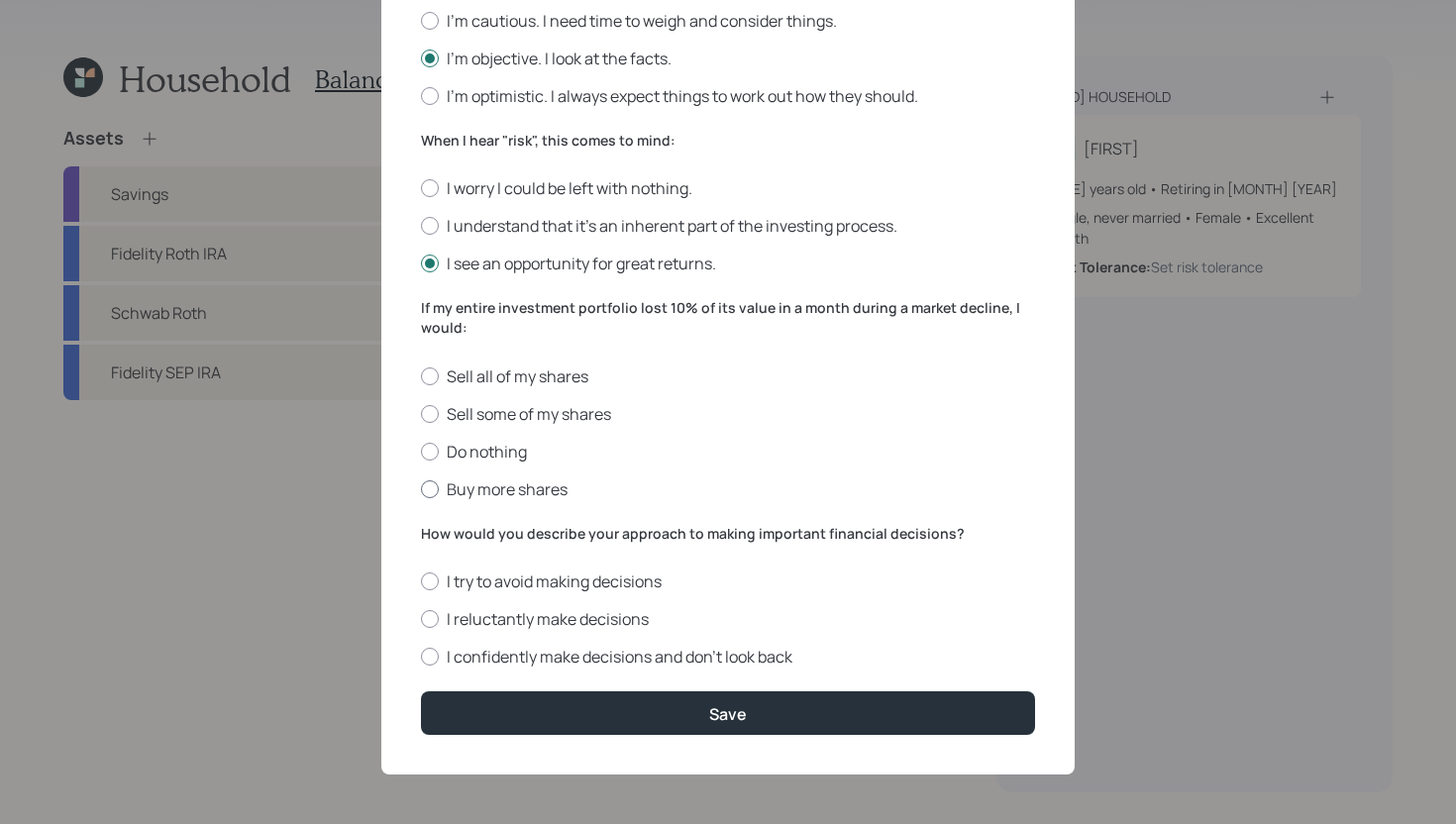 click on "Buy more shares" at bounding box center [728, 489] 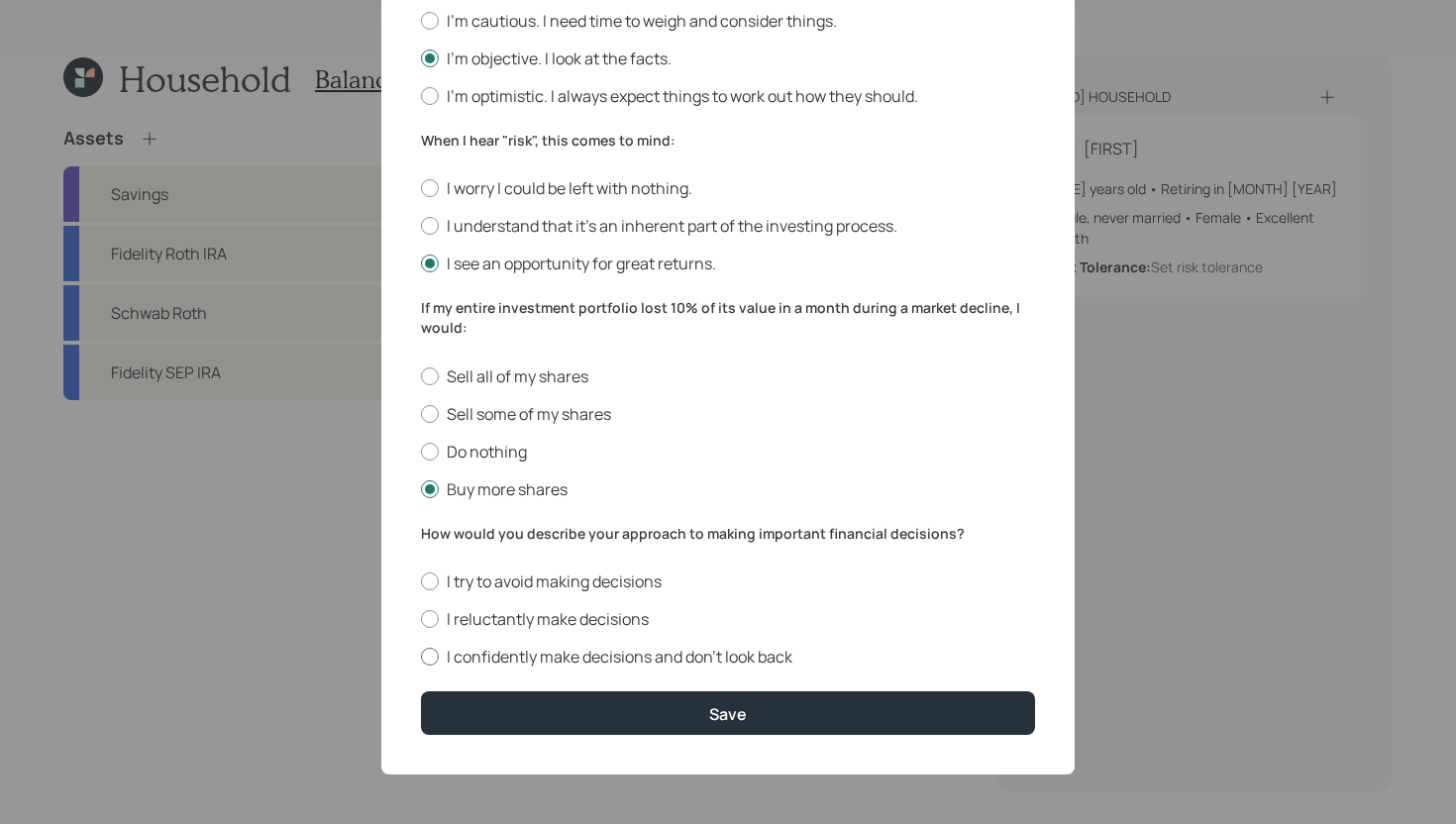 click on "I confidently make decisions and don’t look back" at bounding box center [728, 657] 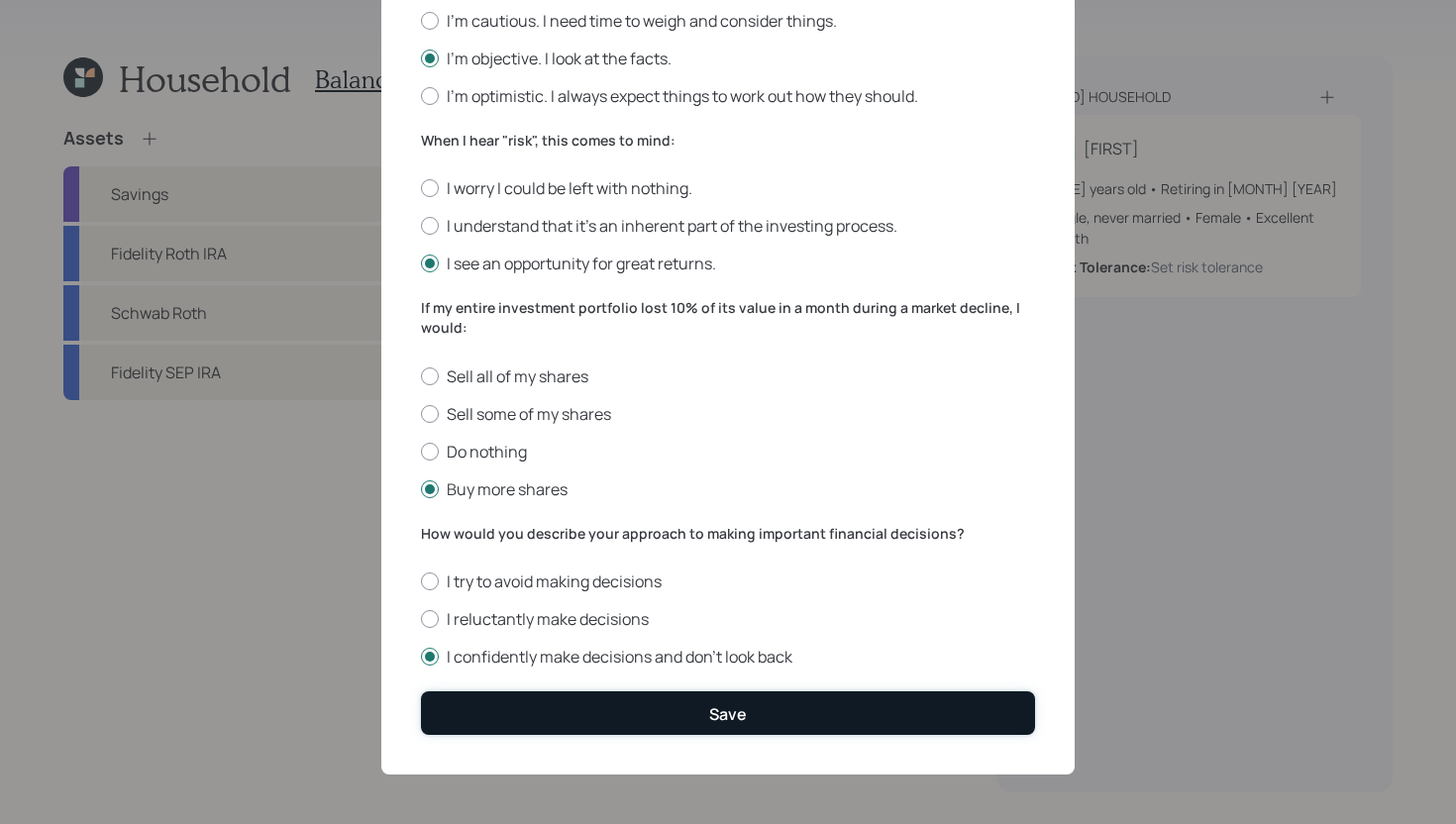 click on "Save" at bounding box center (728, 712) 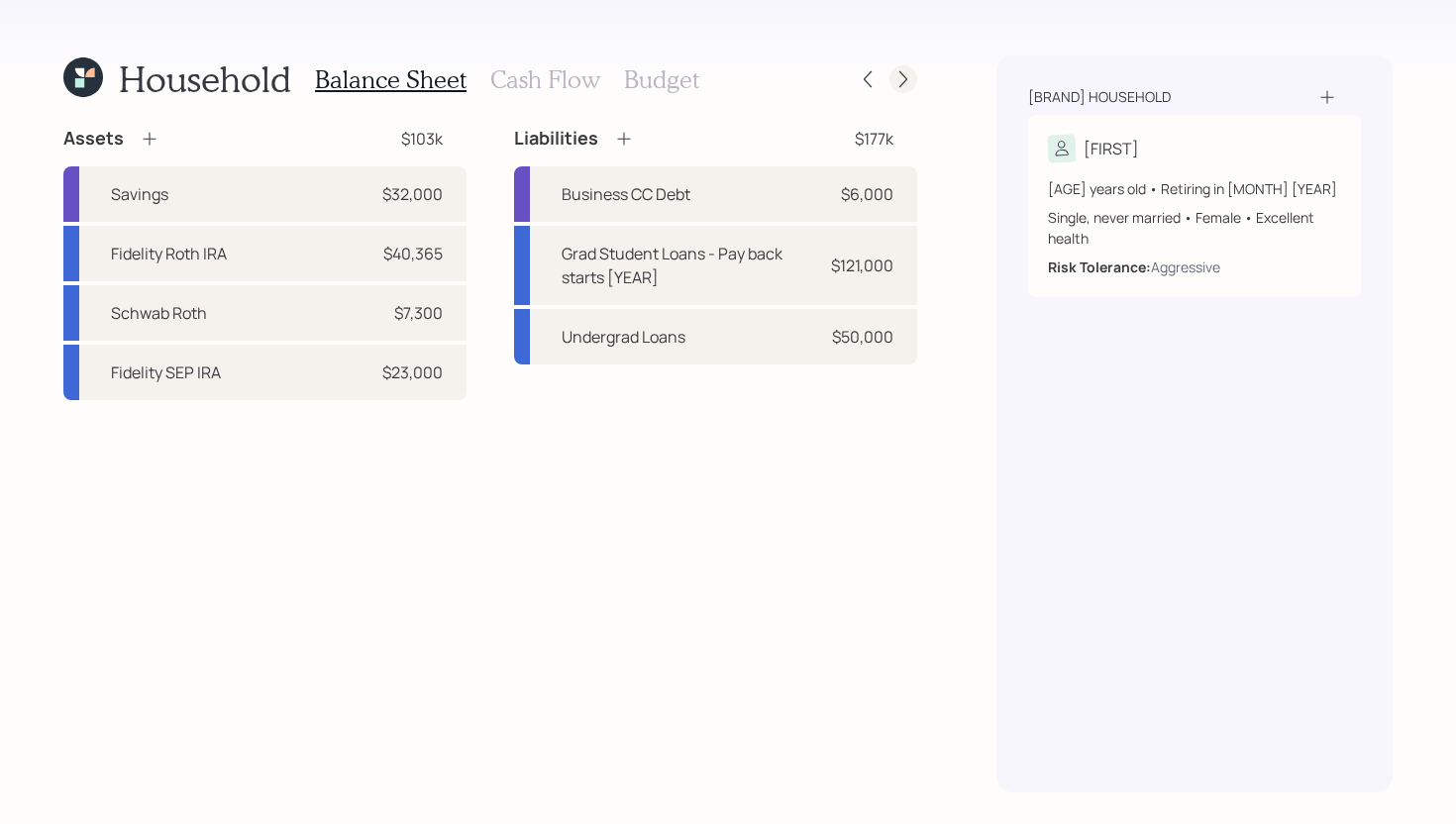click 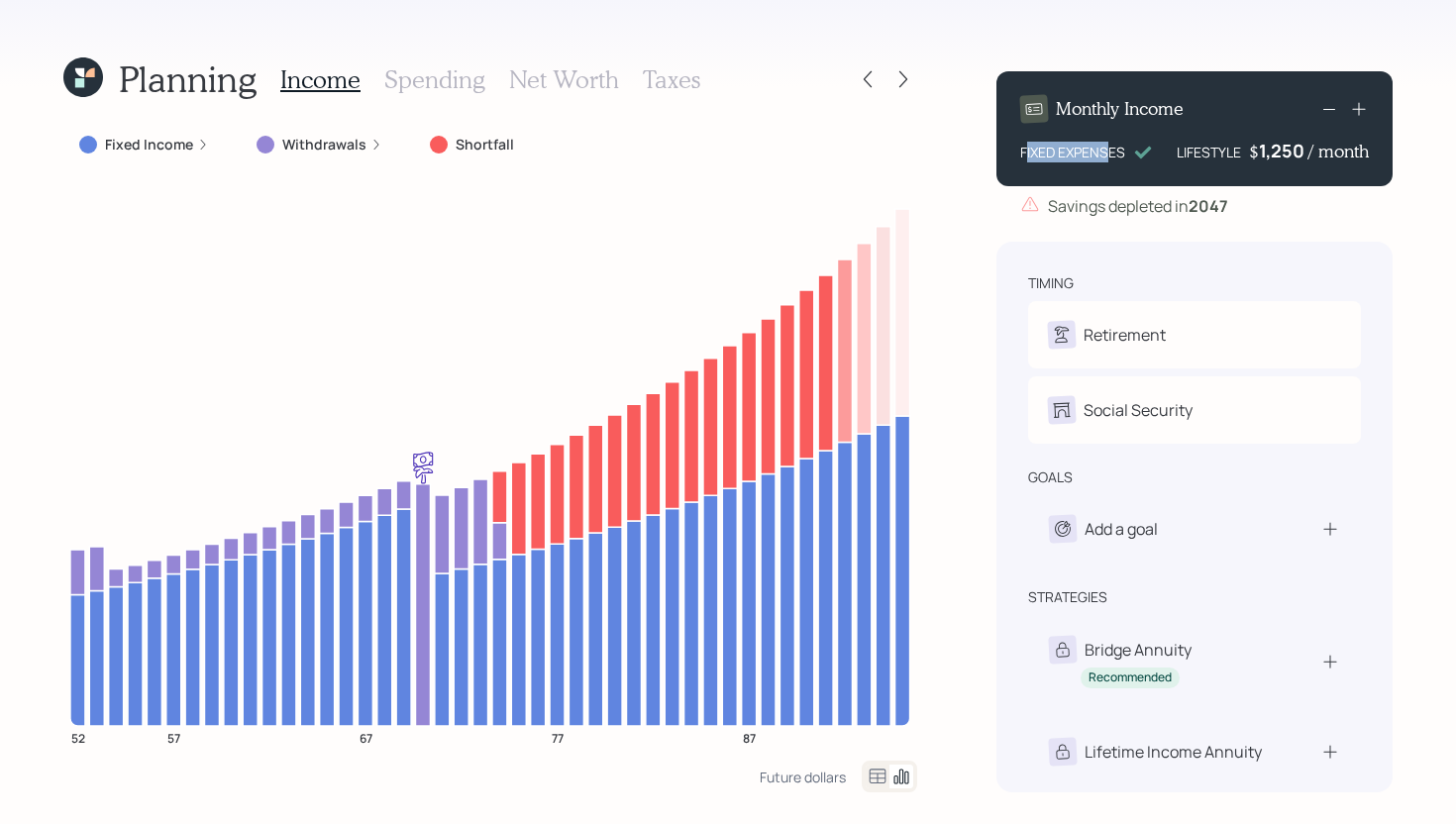 drag, startPoint x: 1024, startPoint y: 153, endPoint x: 1109, endPoint y: 152, distance: 85.00588 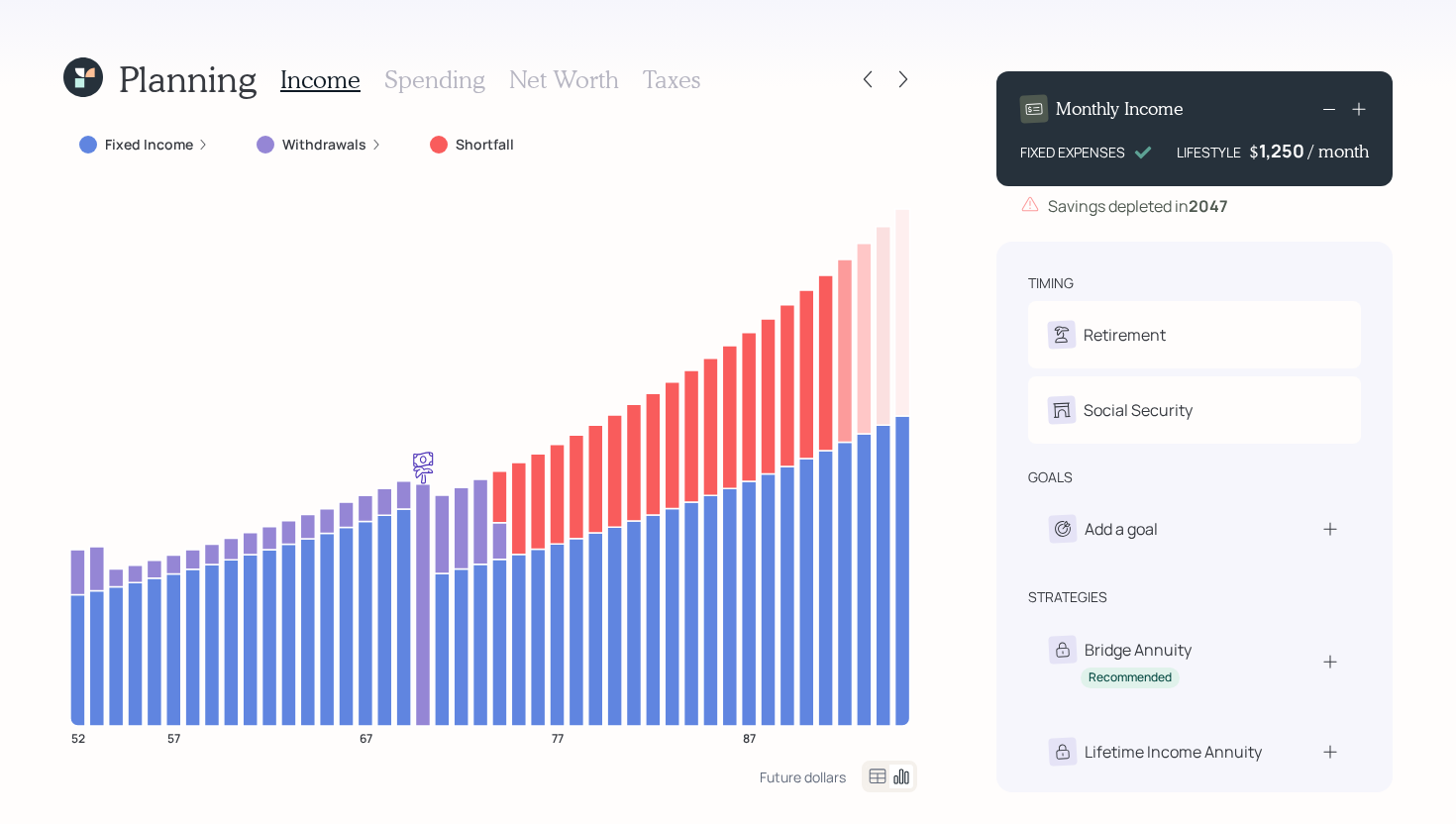 click on "Monthly Income FIXED EXPENSES LIFESTYLE $ 1,250  / month" at bounding box center [1195, 129] 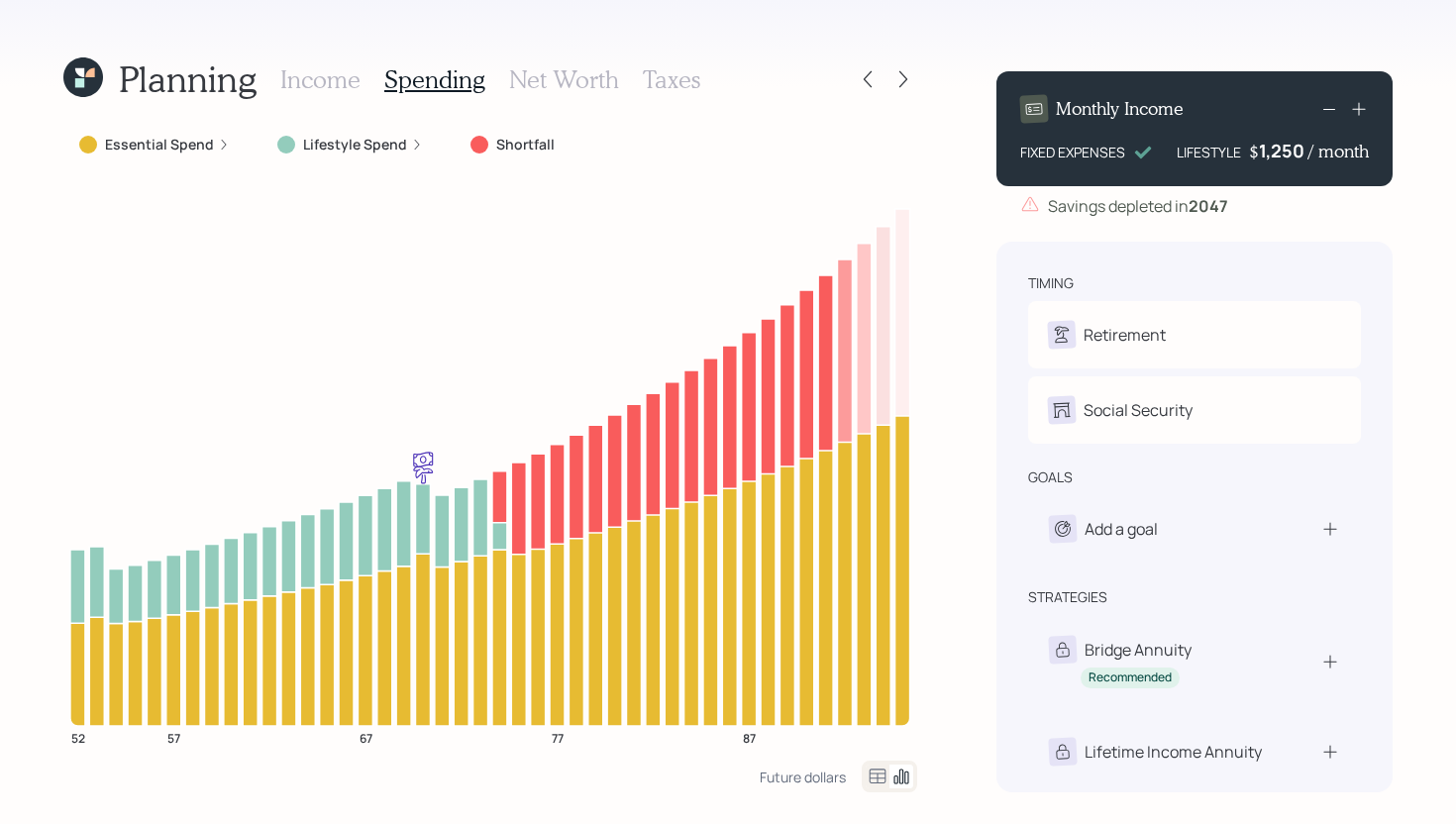 click on "Net Worth" at bounding box center (564, 79) 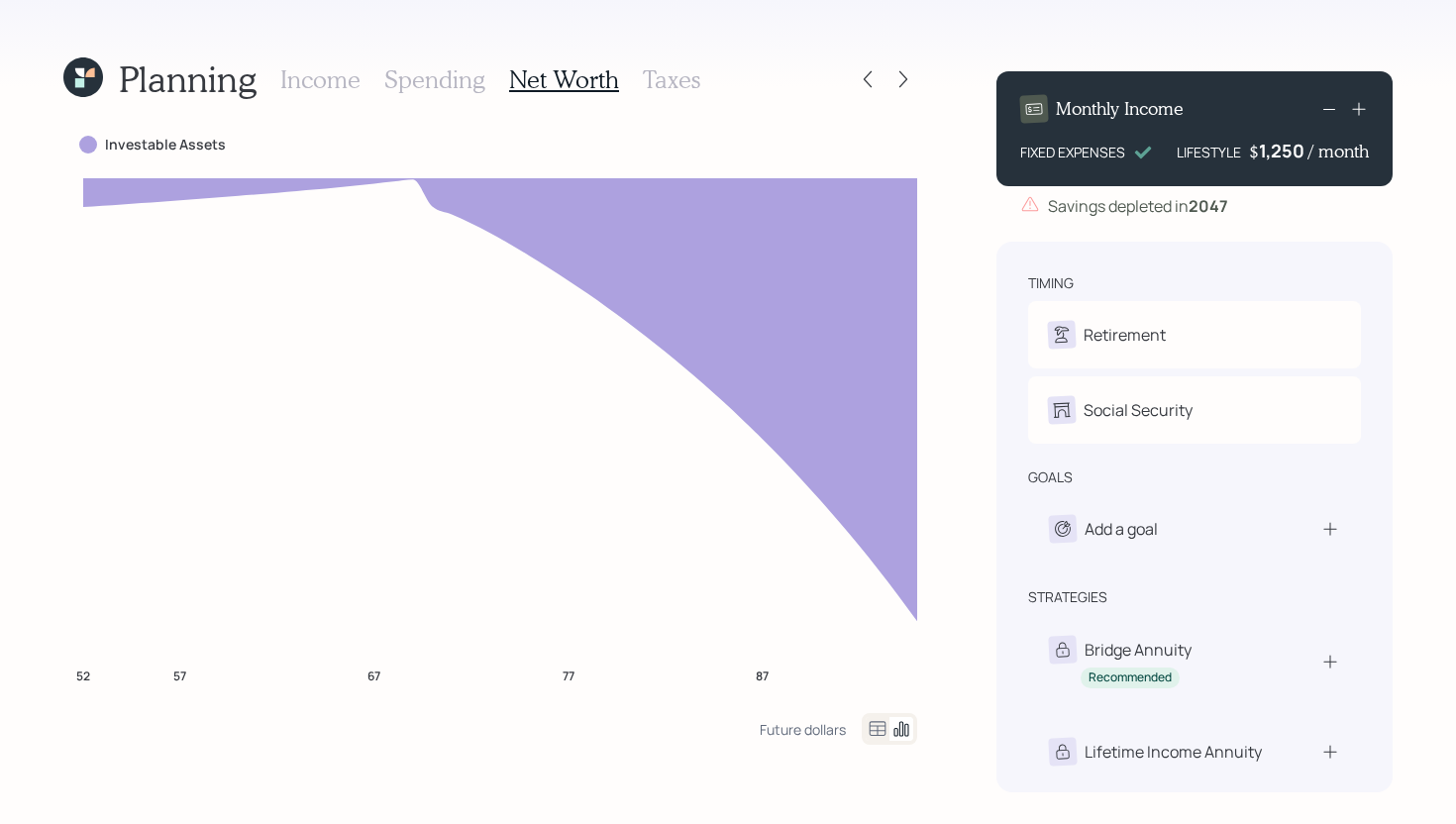 click on "Taxes" at bounding box center [672, 79] 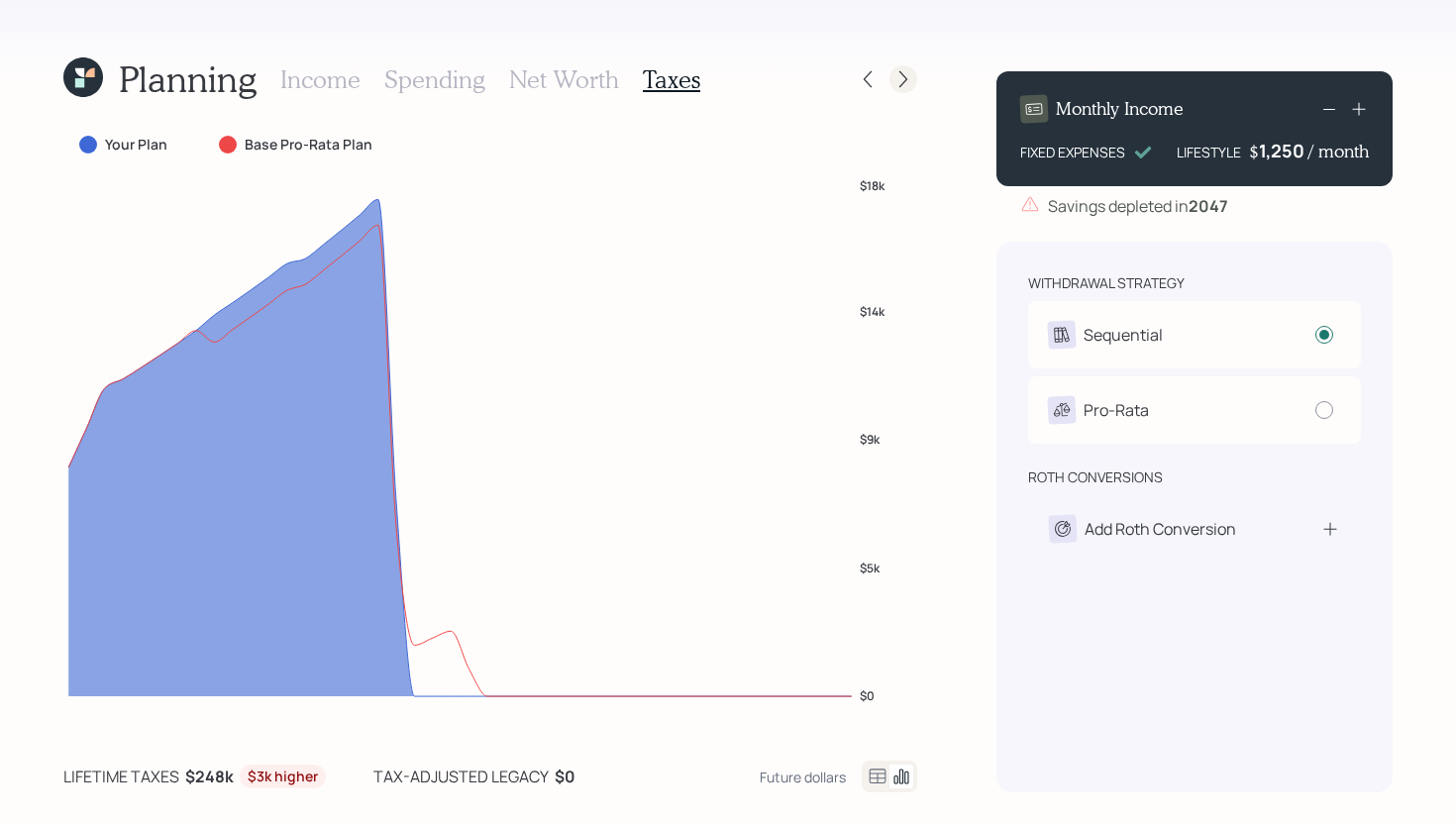 click at bounding box center (903, 79) 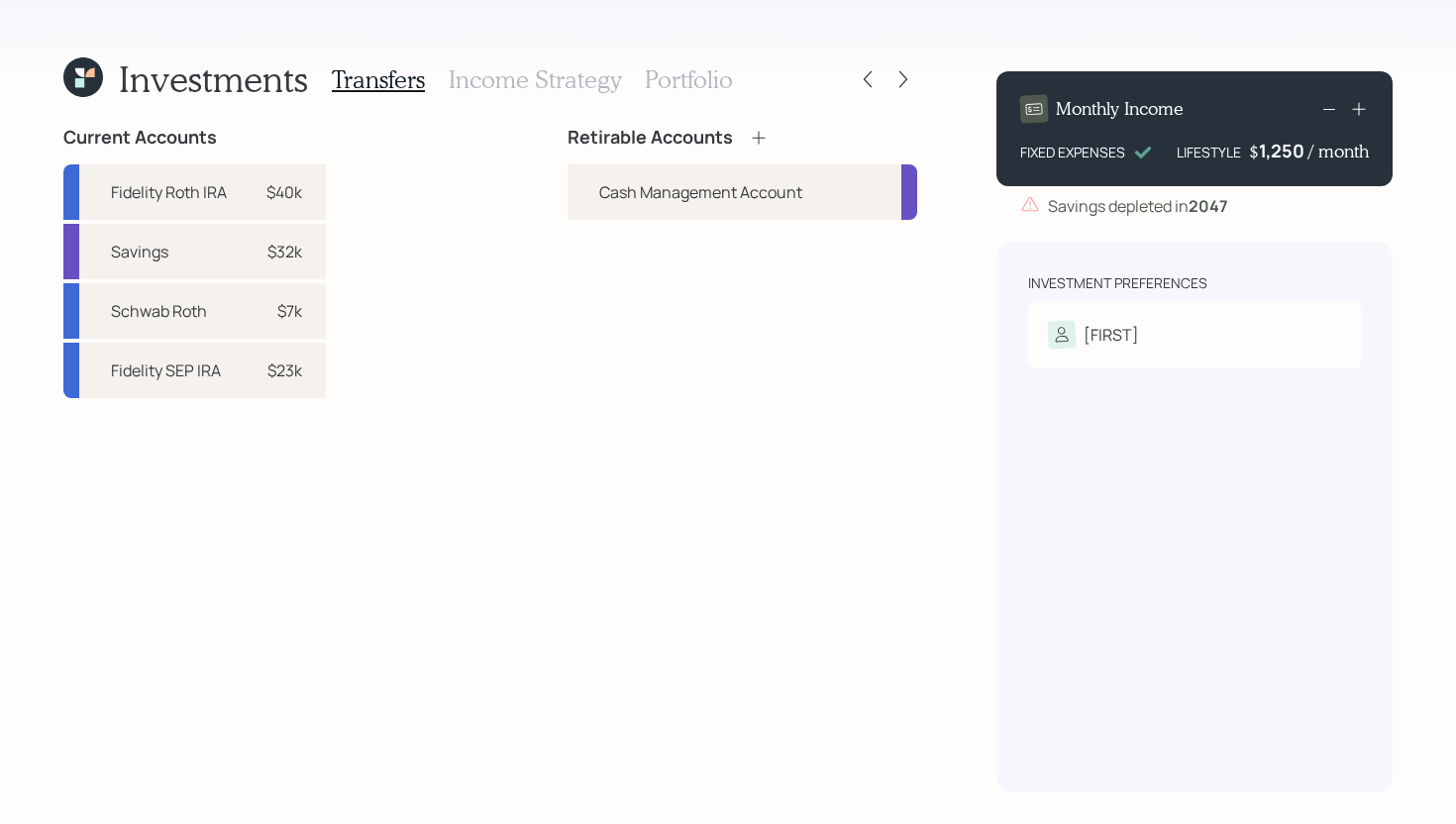 click 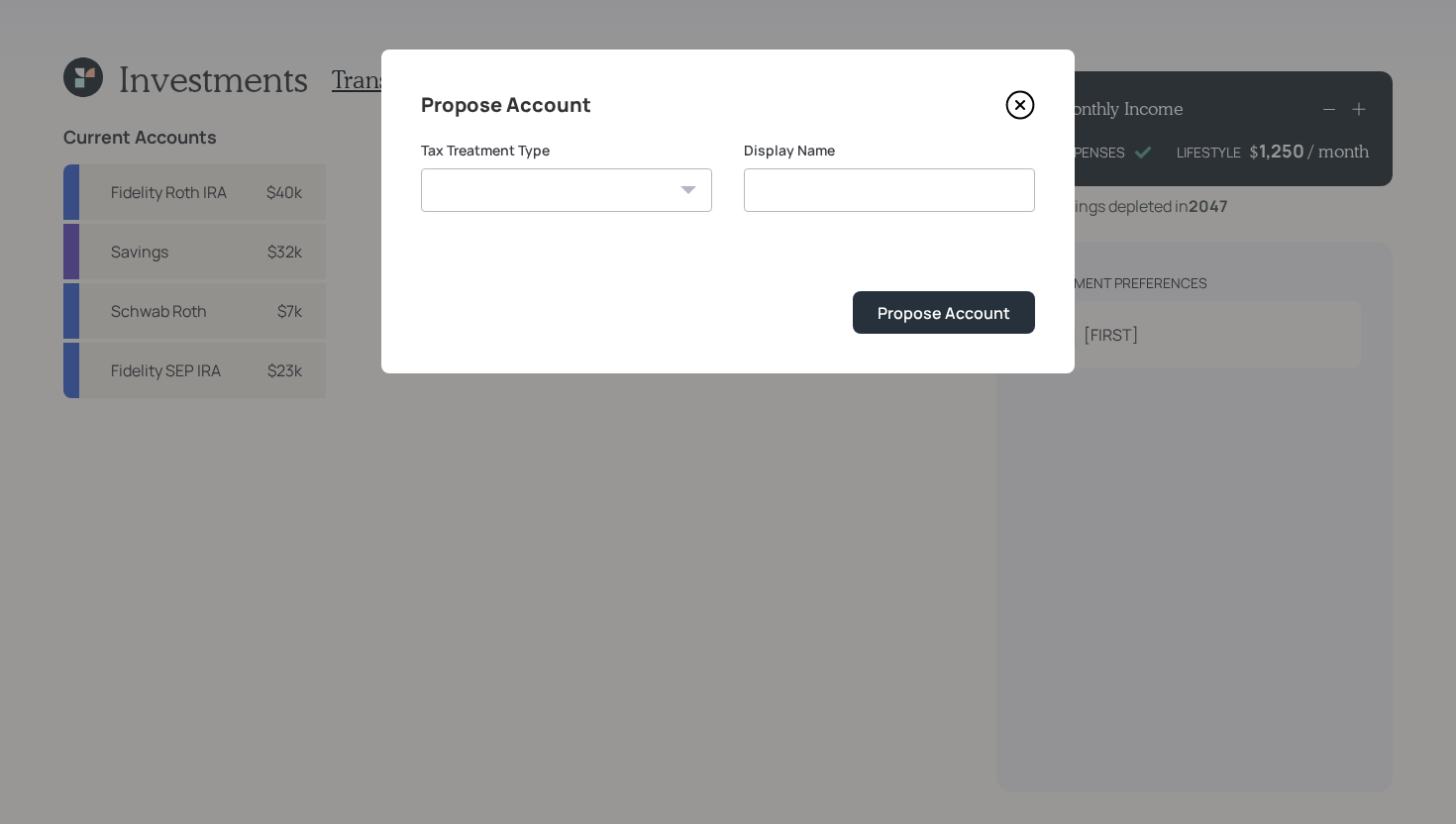 click on "Roth Taxable Traditional" at bounding box center (567, 190) 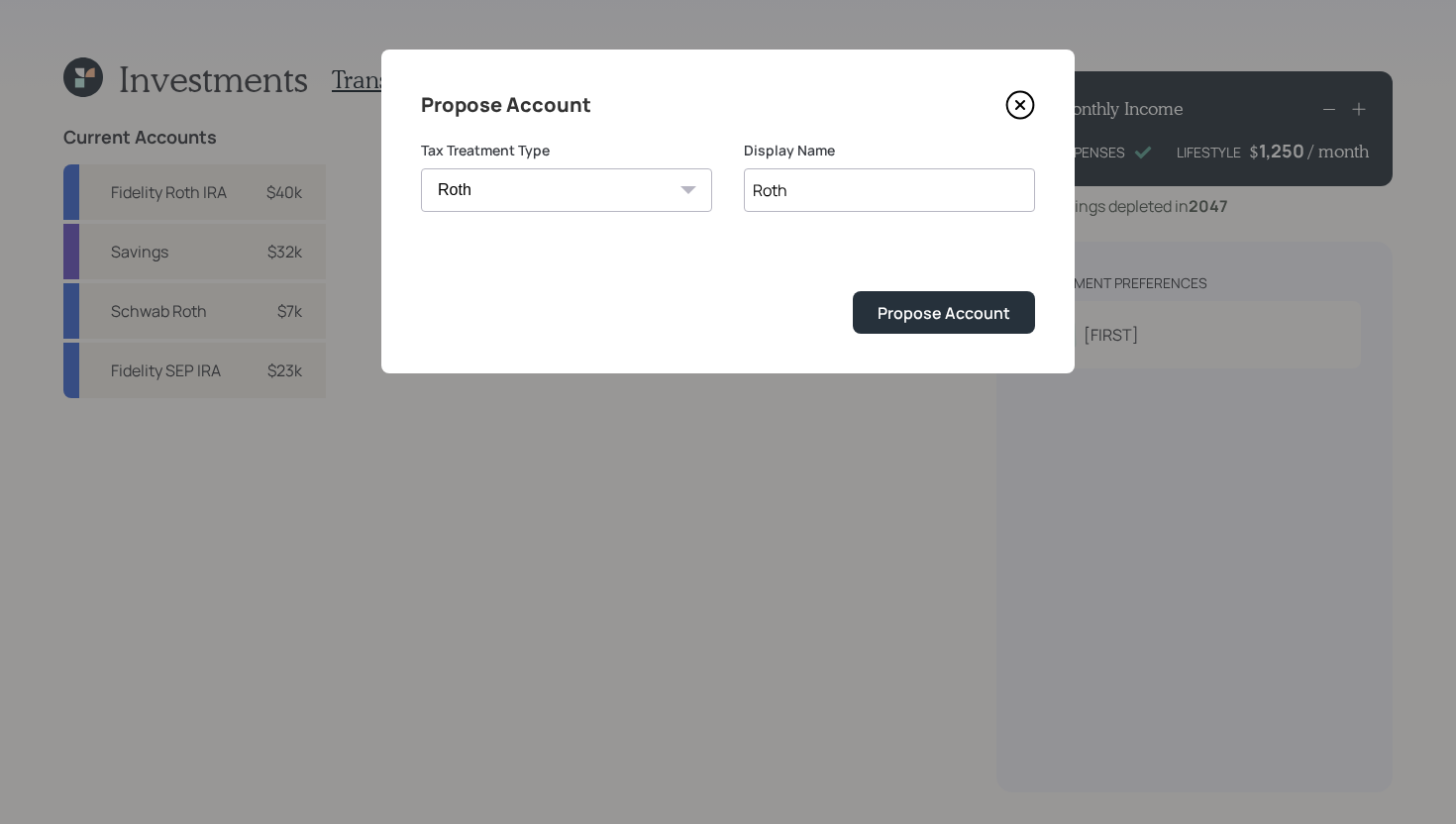 click on "Roth" at bounding box center (889, 190) 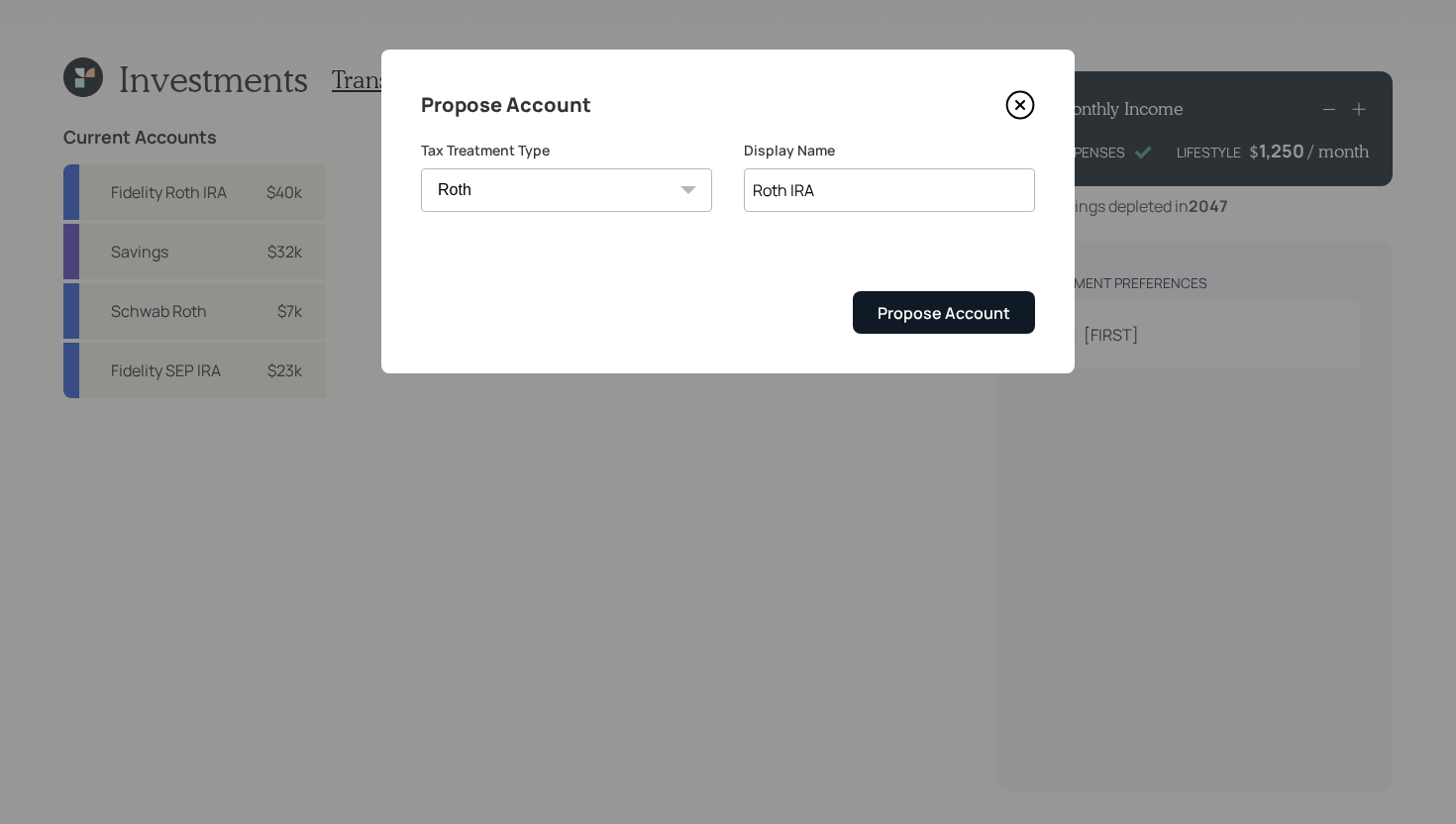 type on "Roth IRA" 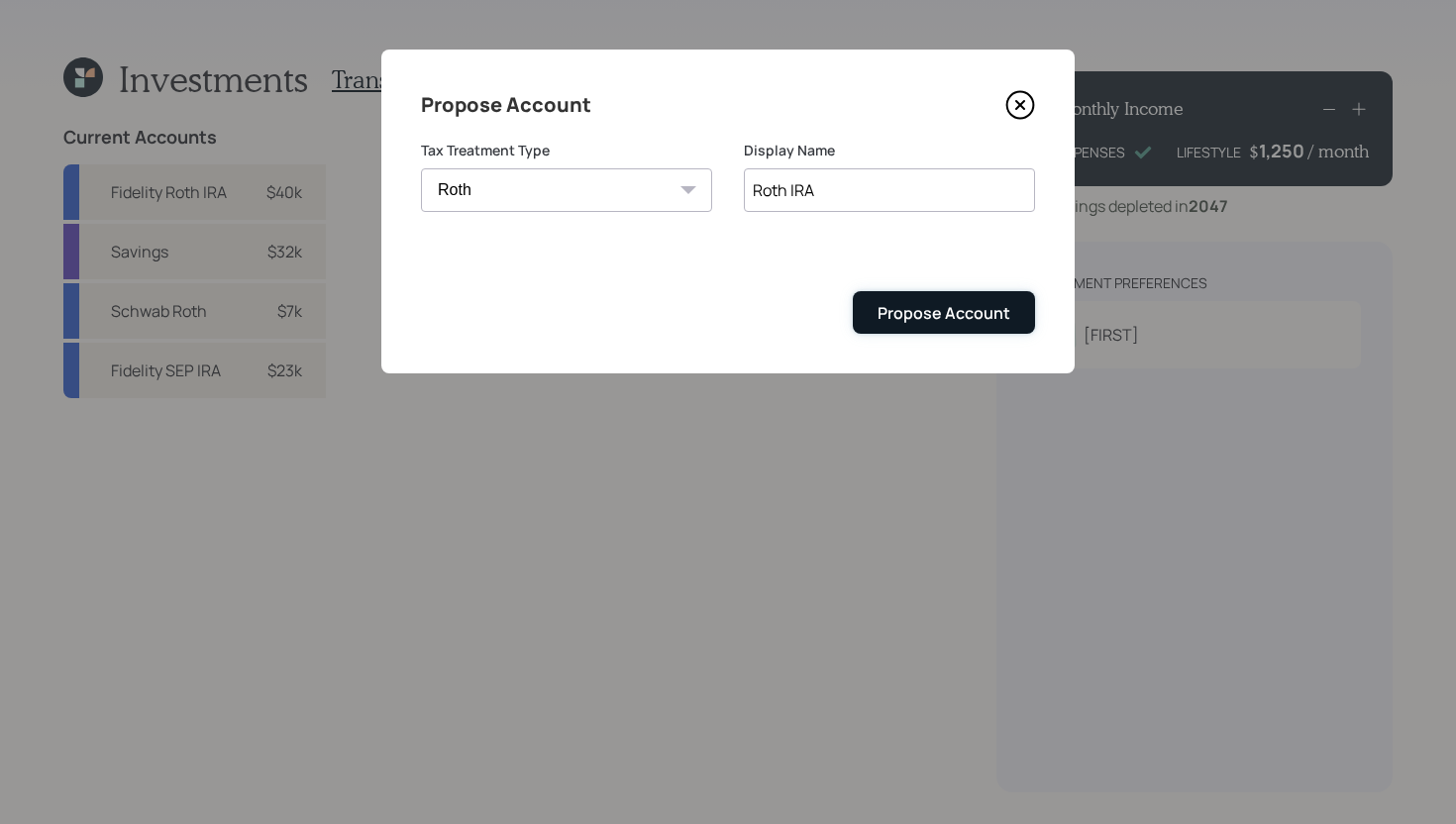 click on "Propose Account" at bounding box center (944, 312) 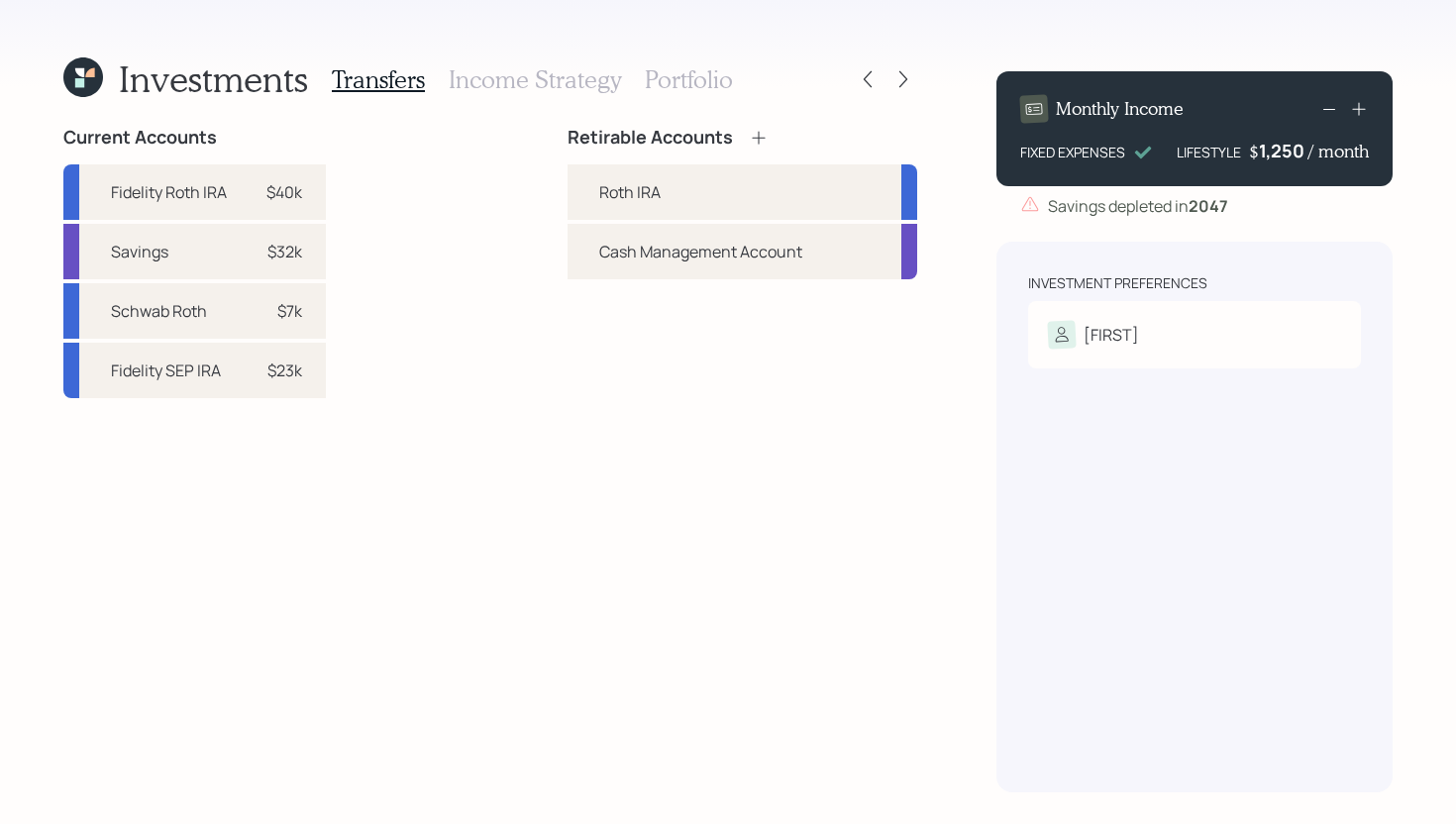 click 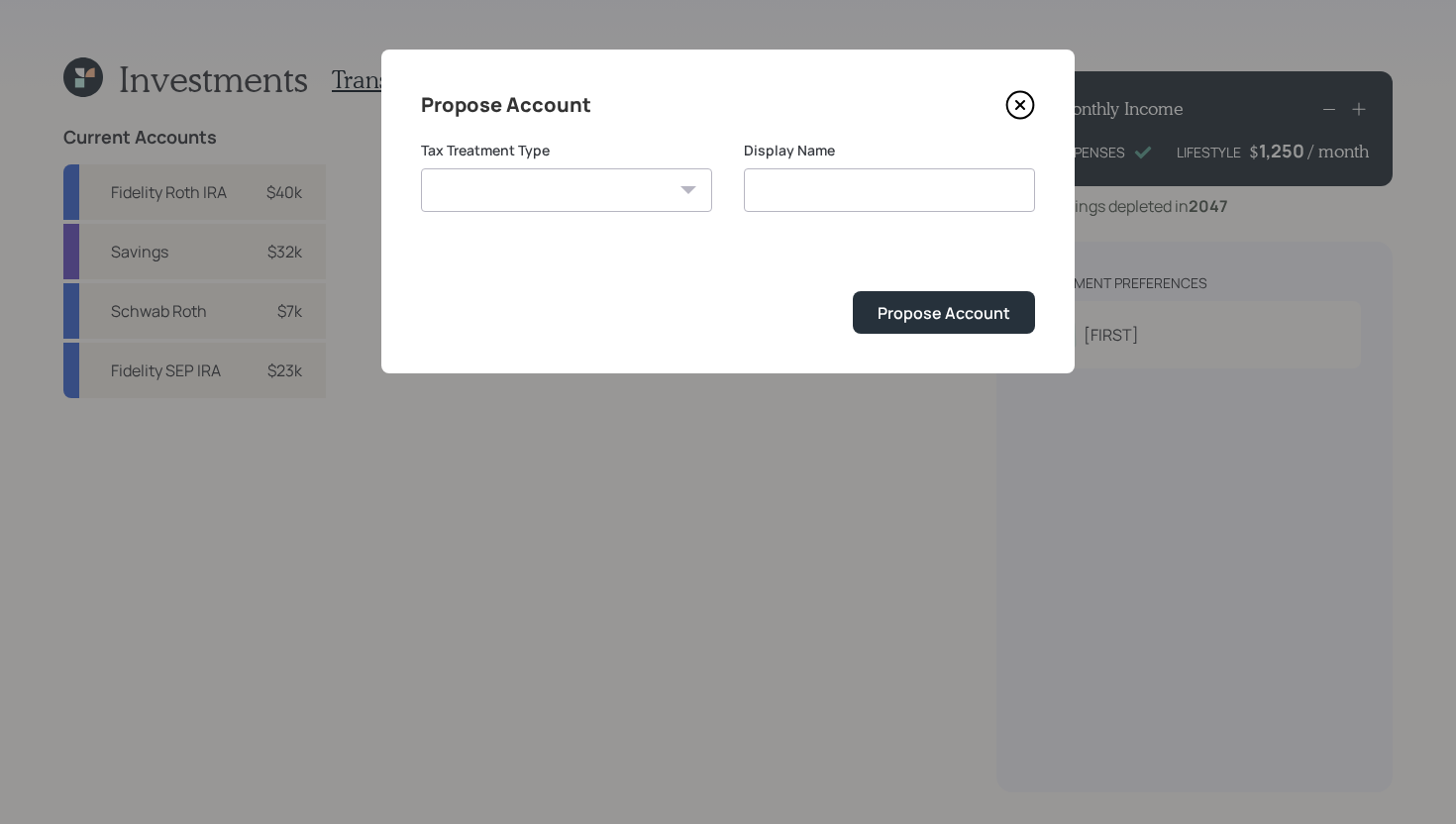 click on "Roth Taxable Traditional" at bounding box center (567, 190) 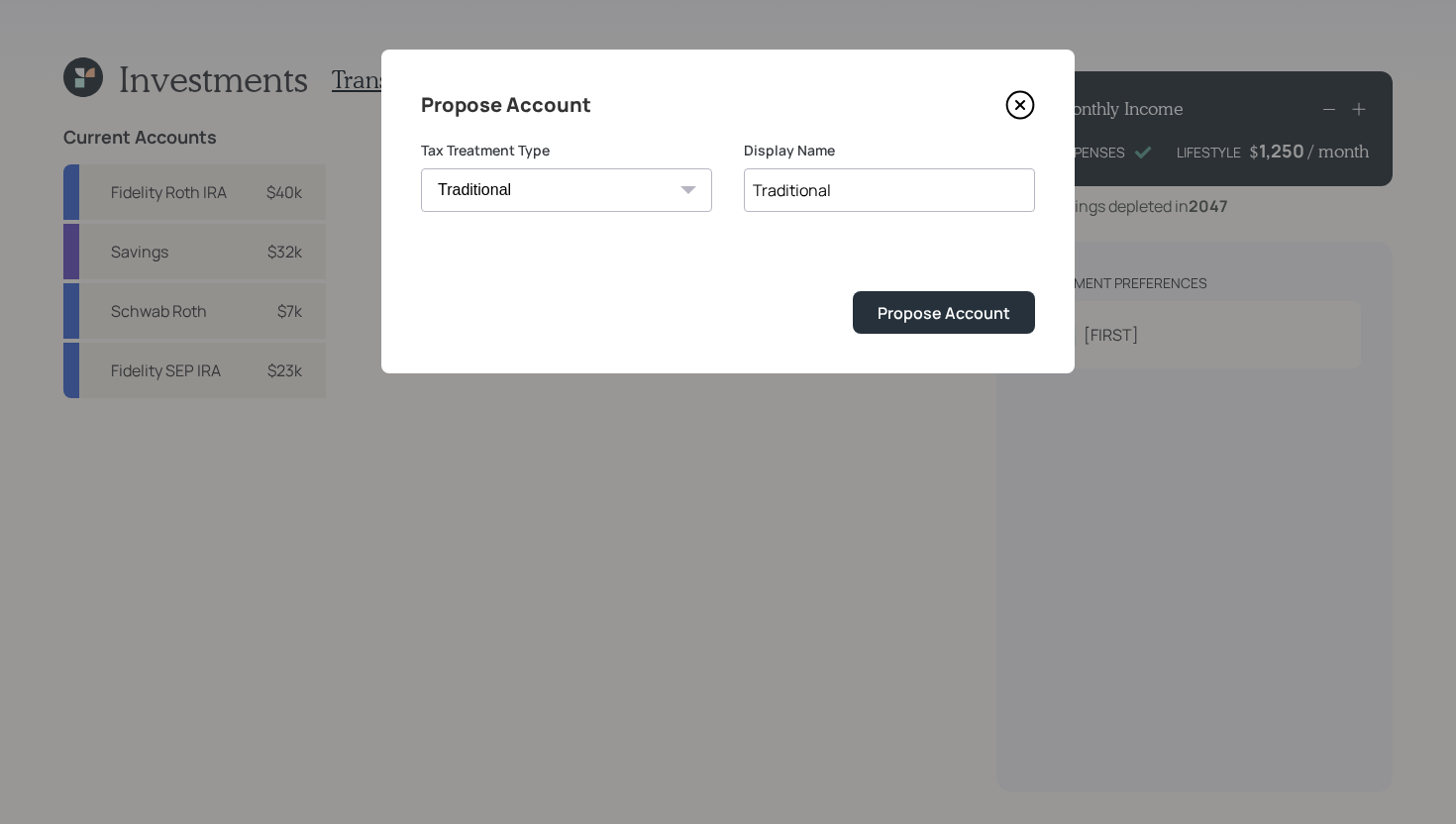 click on "Traditional" at bounding box center [889, 190] 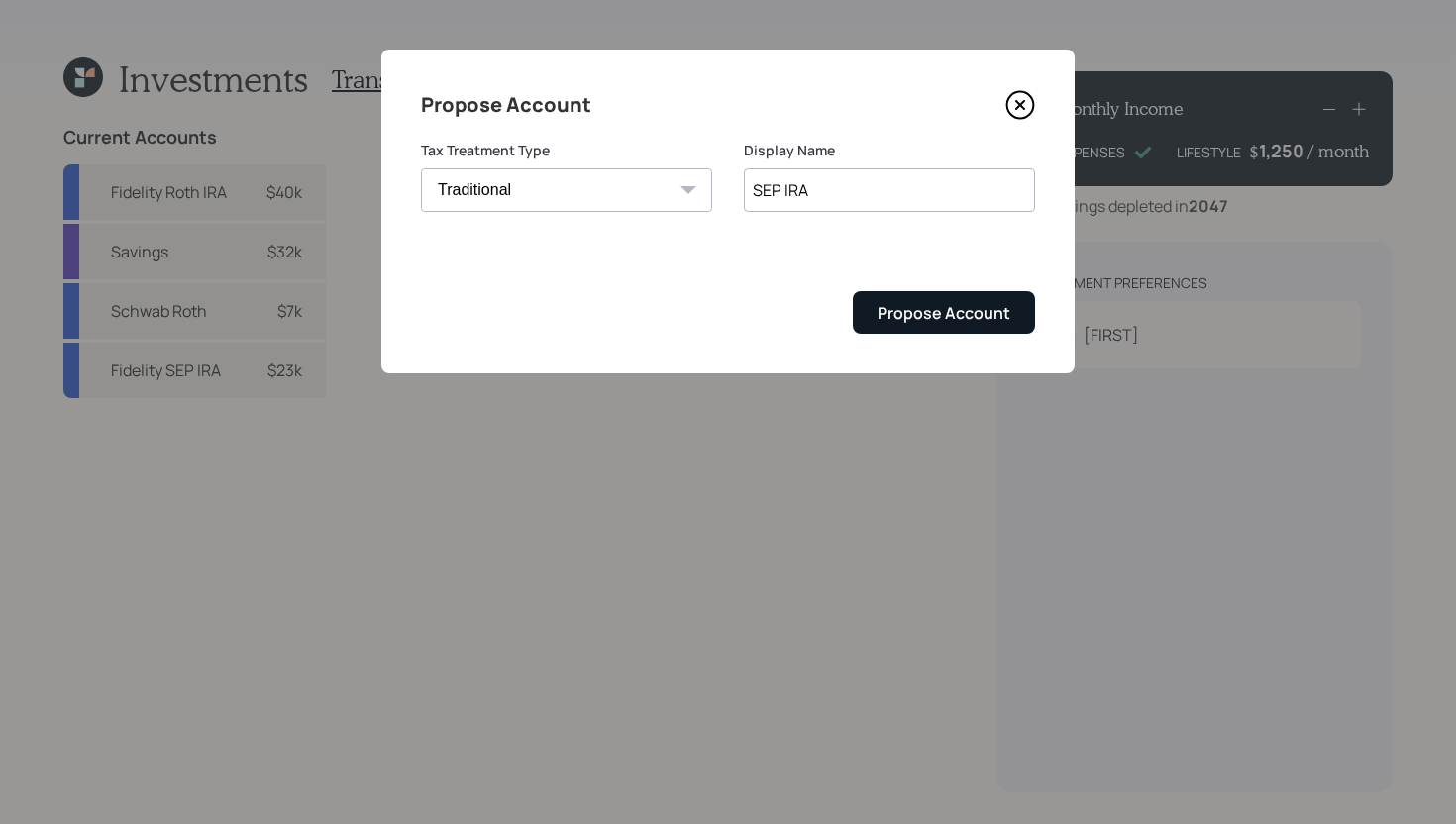 type on "SEP IRA" 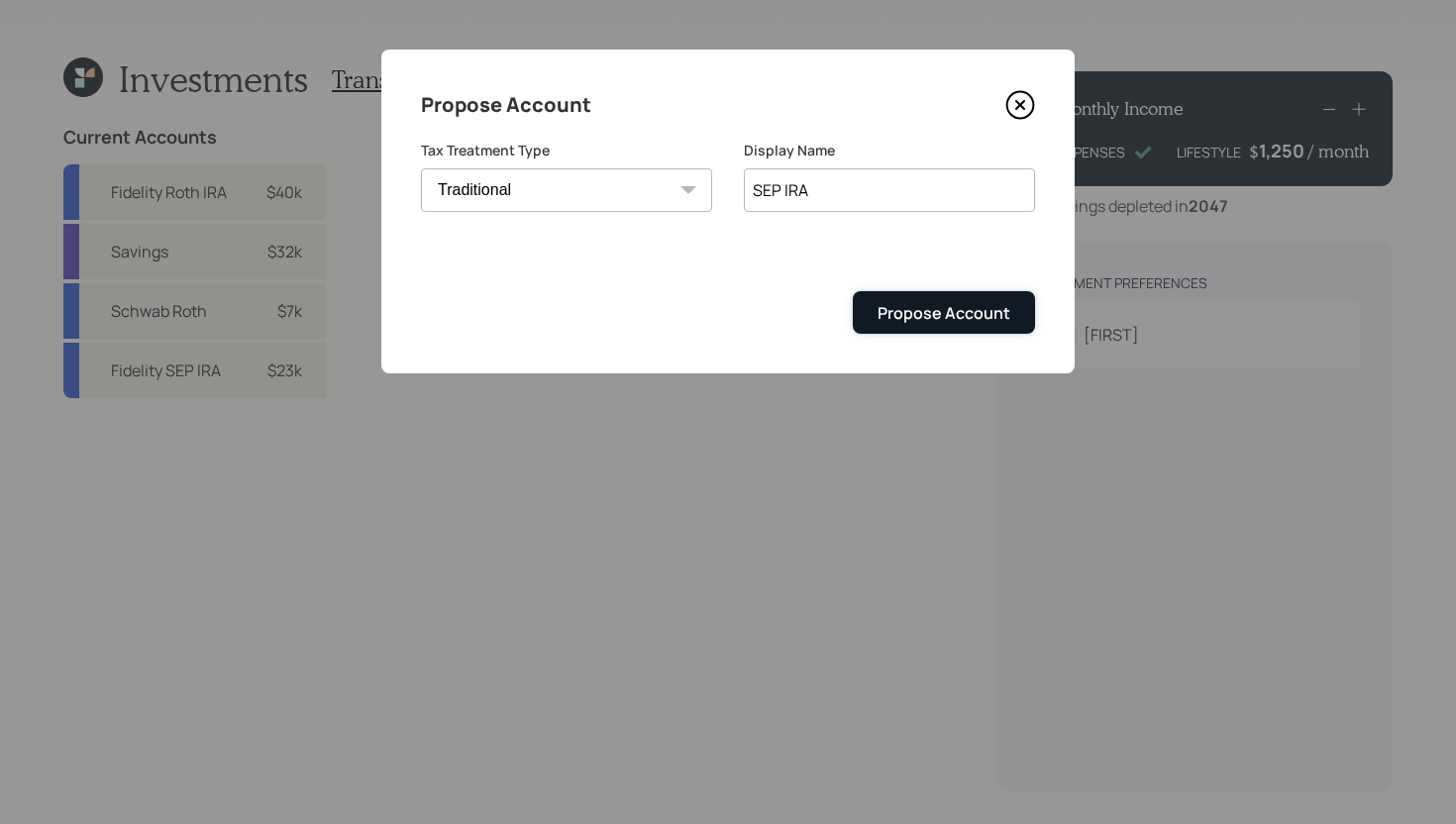 click on "Propose Account" at bounding box center [944, 313] 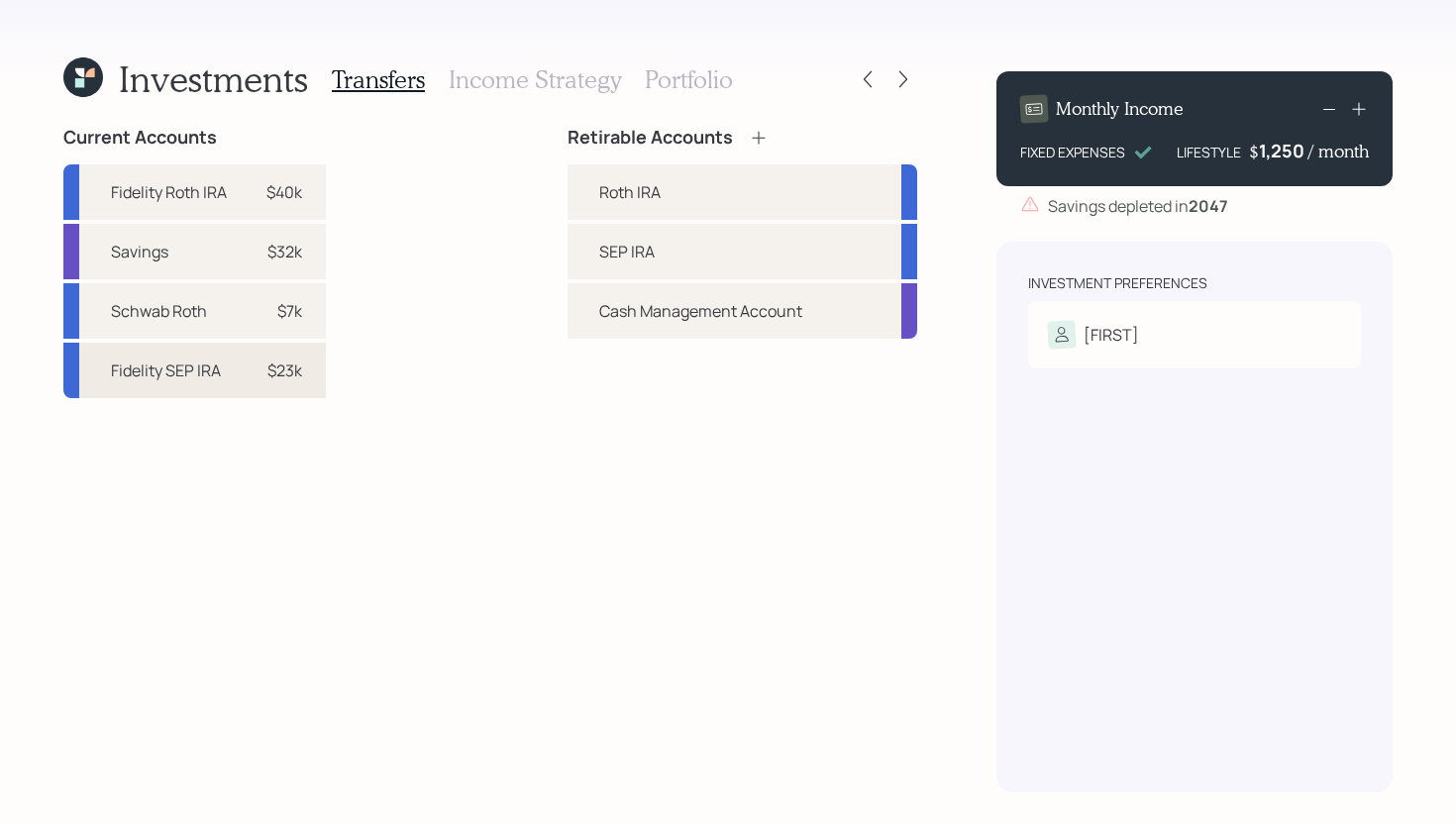 click on "Fidelity SEP IRA $23k" at bounding box center [194, 370] 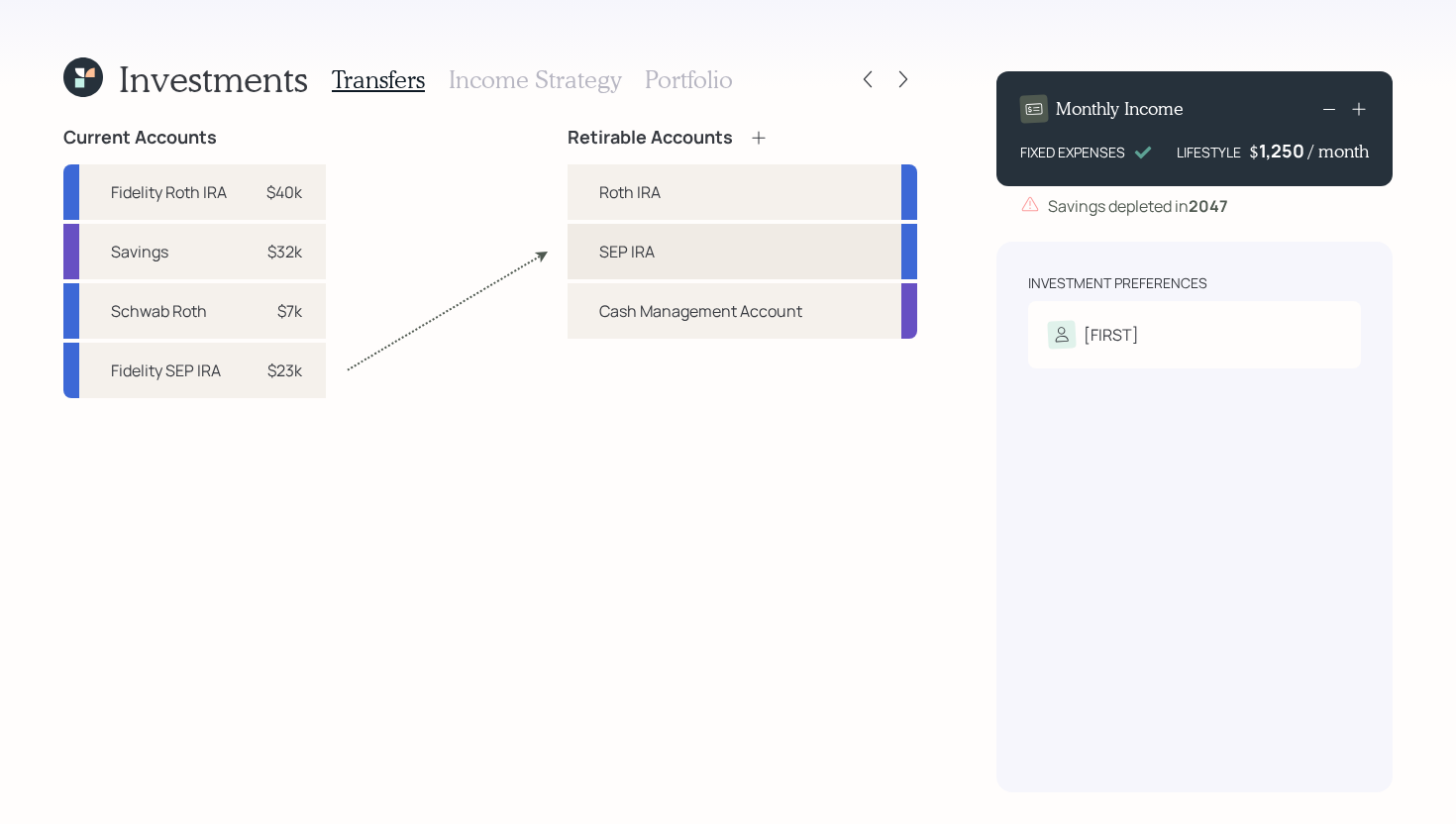 click on "SEP IRA" at bounding box center [742, 252] 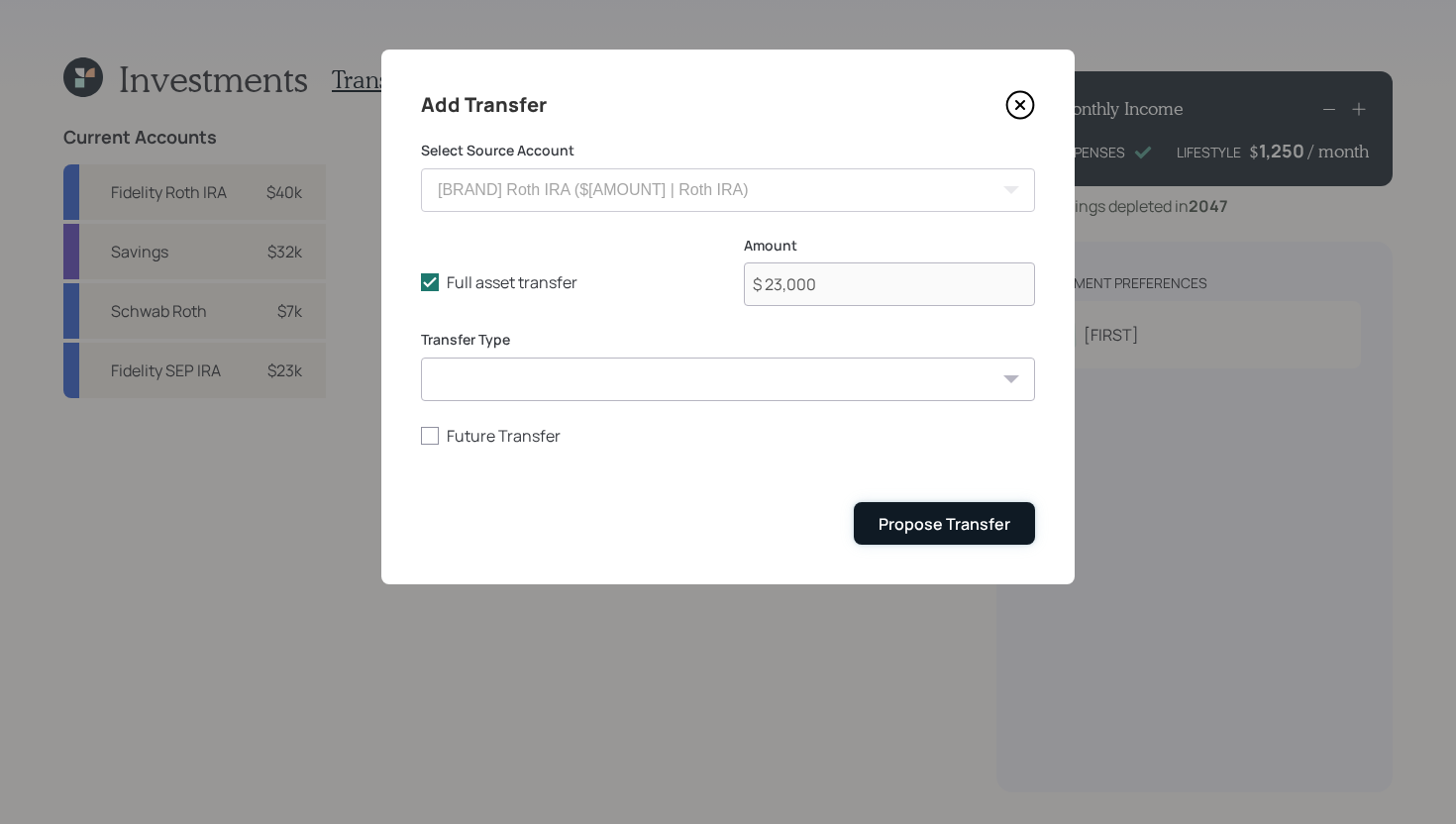 click on "Propose Transfer" at bounding box center [944, 524] 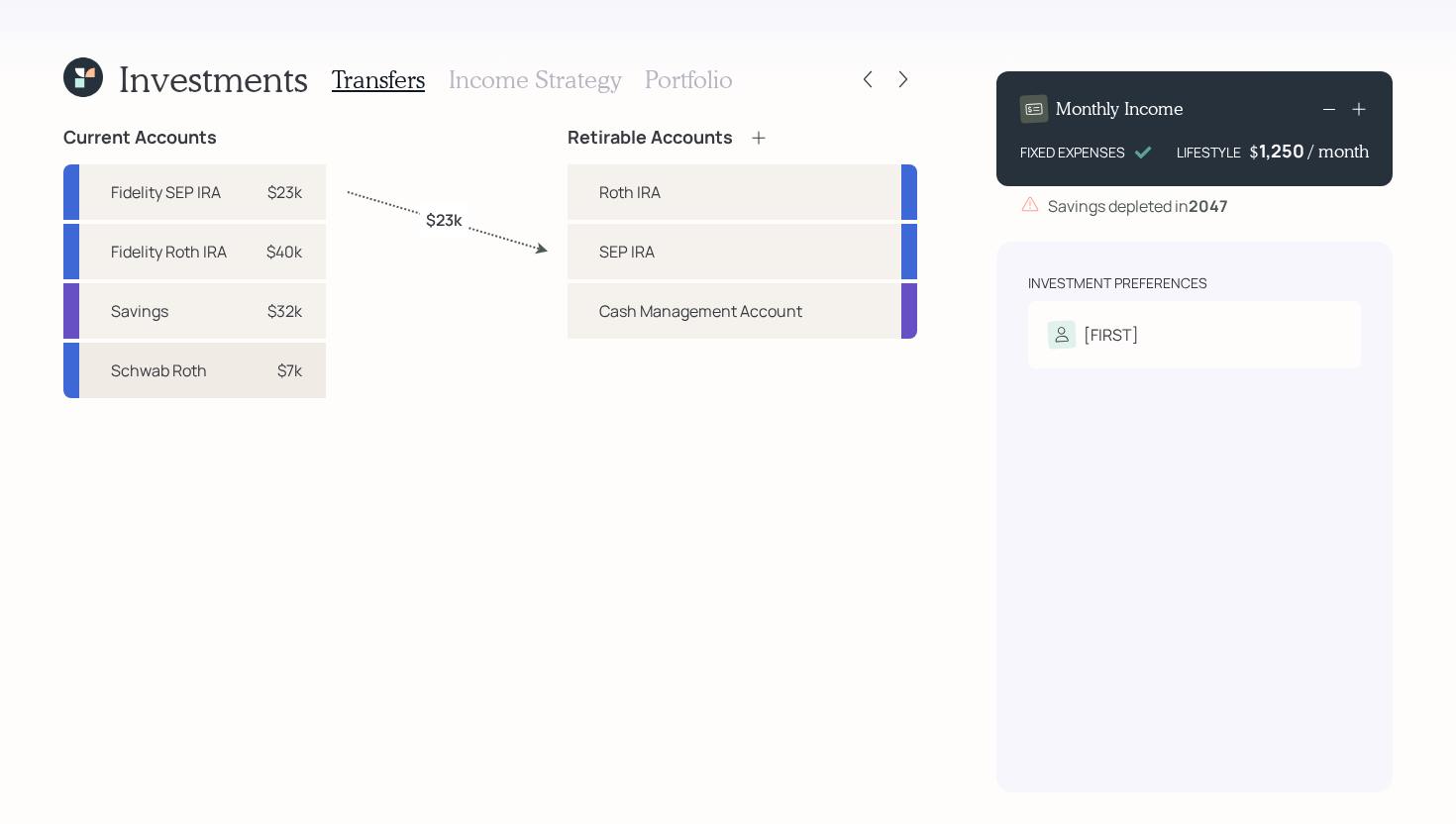 click on "Schwab Roth $7k" at bounding box center [194, 370] 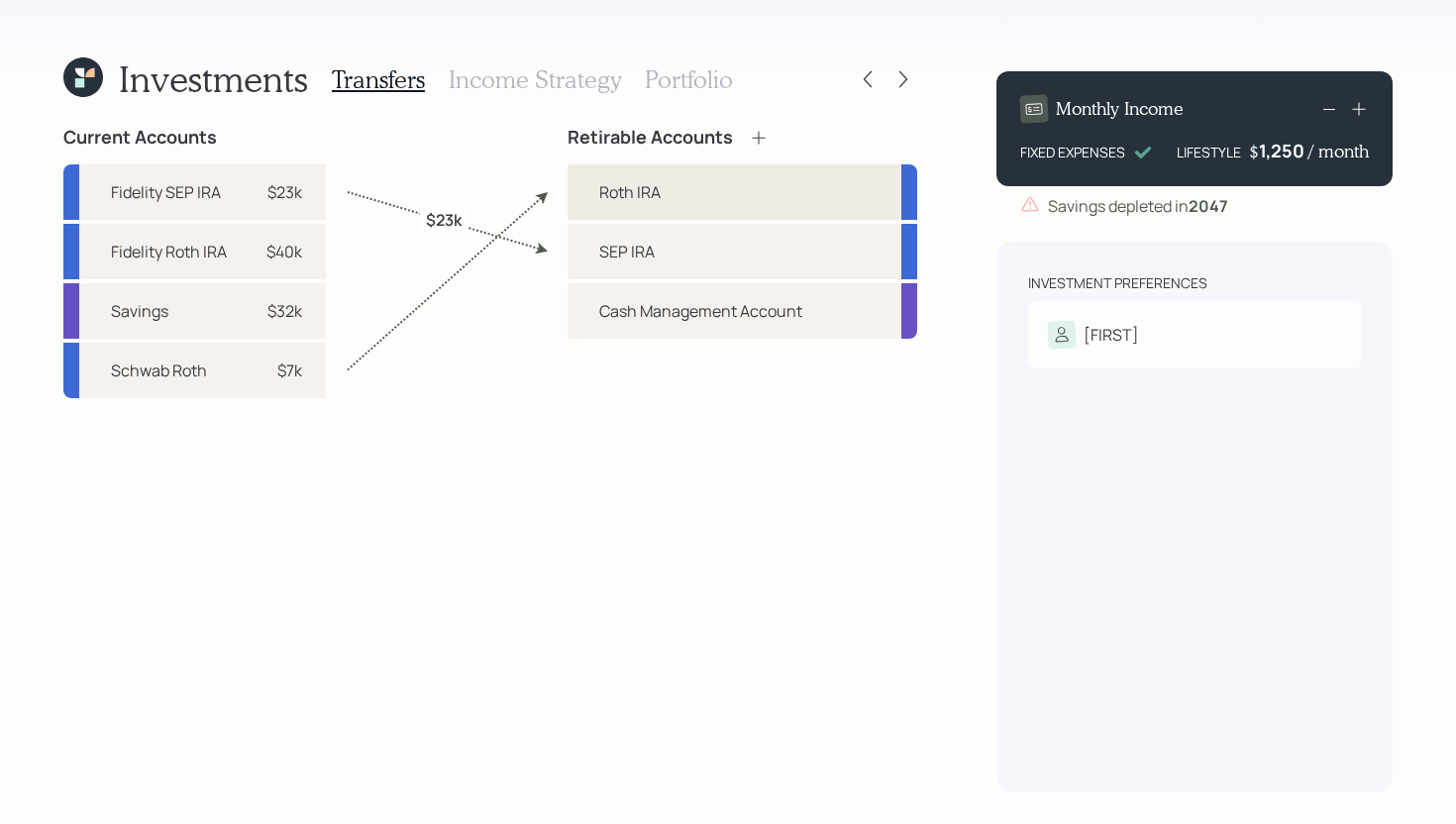 click on "Roth IRA" at bounding box center (742, 192) 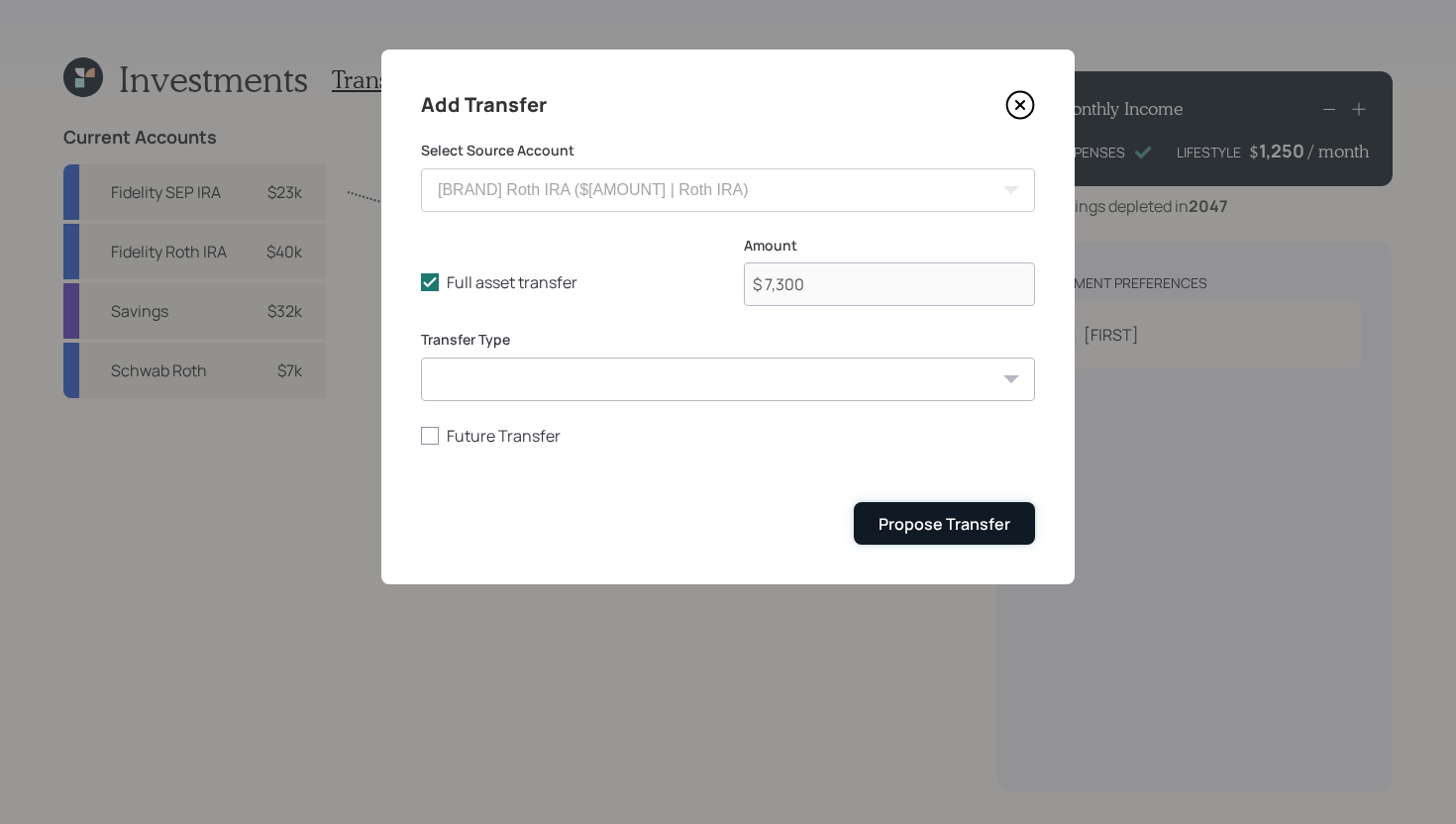 click on "Propose Transfer" at bounding box center (944, 524) 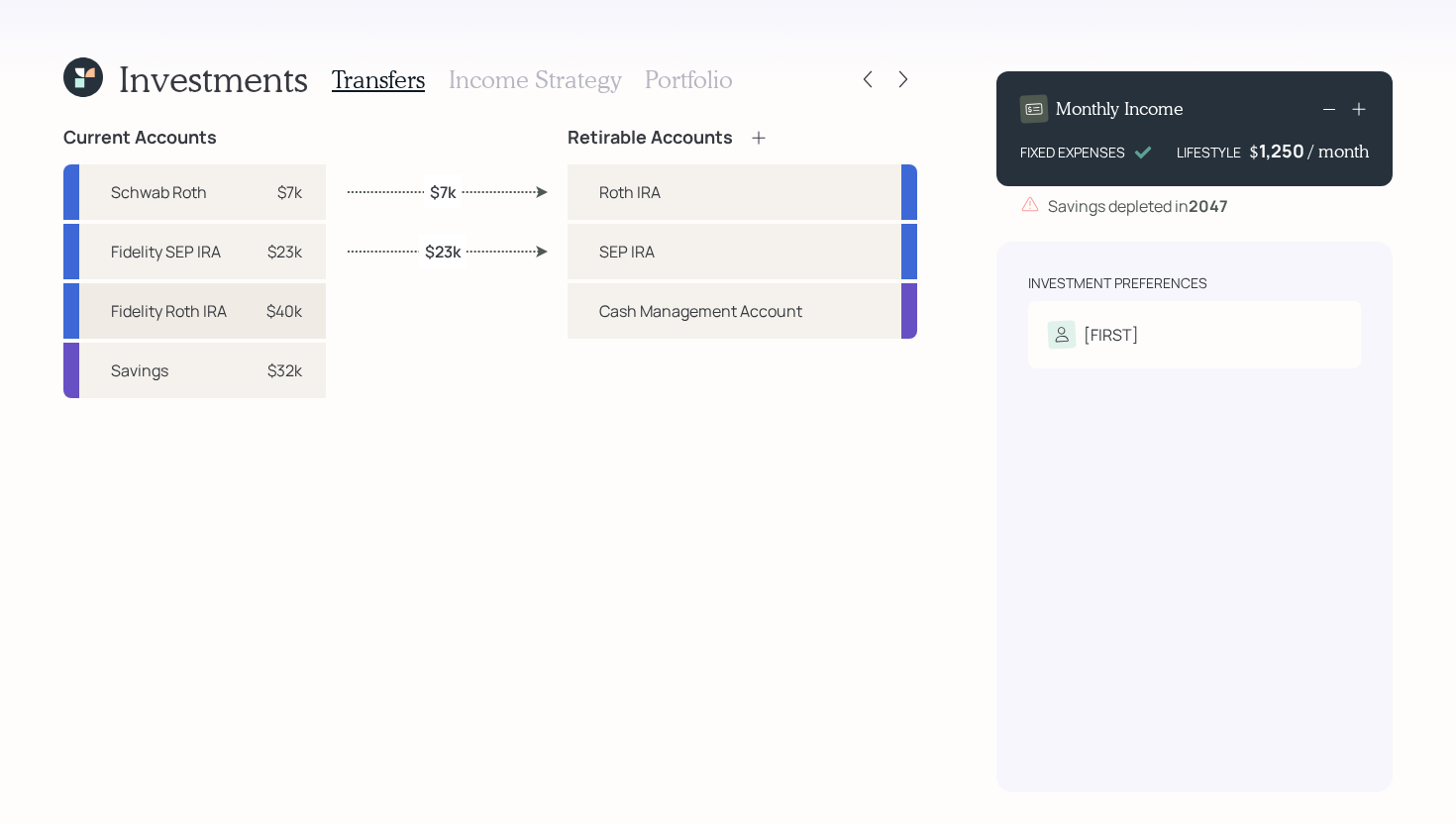 click on "Fidelity Roth IRA $40k" at bounding box center (194, 311) 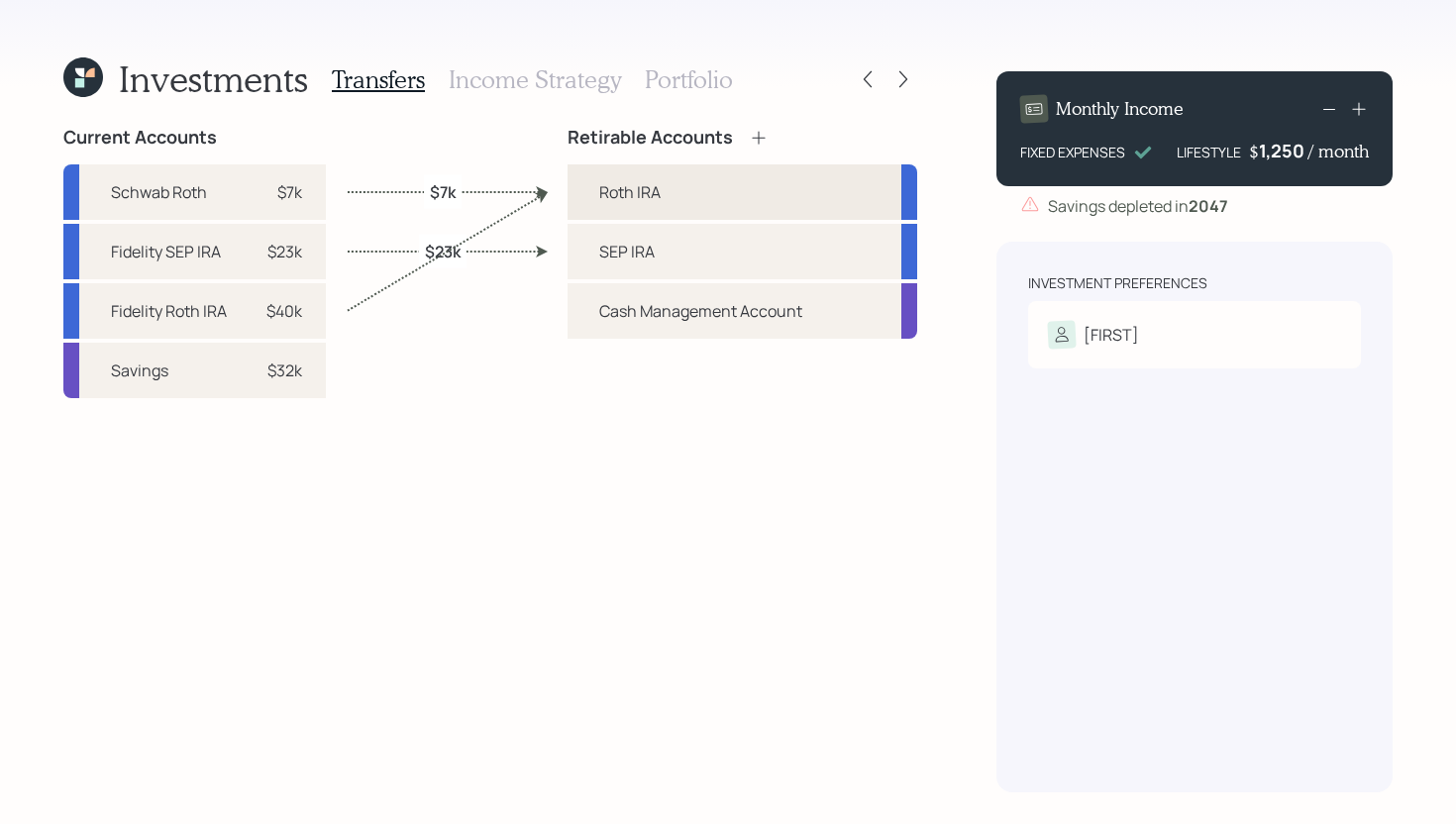 click on "Roth IRA" at bounding box center [742, 192] 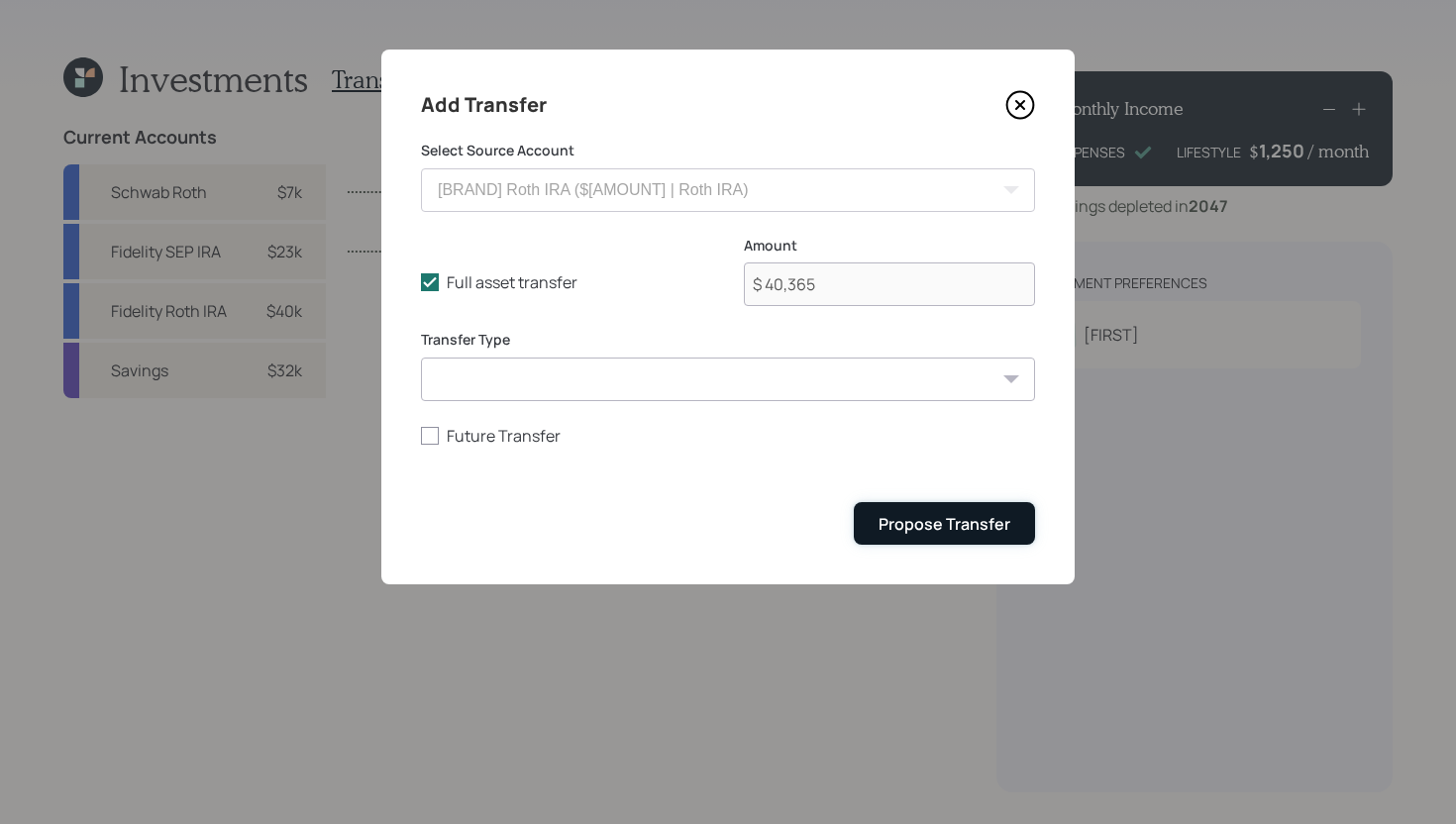 click on "Propose Transfer" at bounding box center (944, 524) 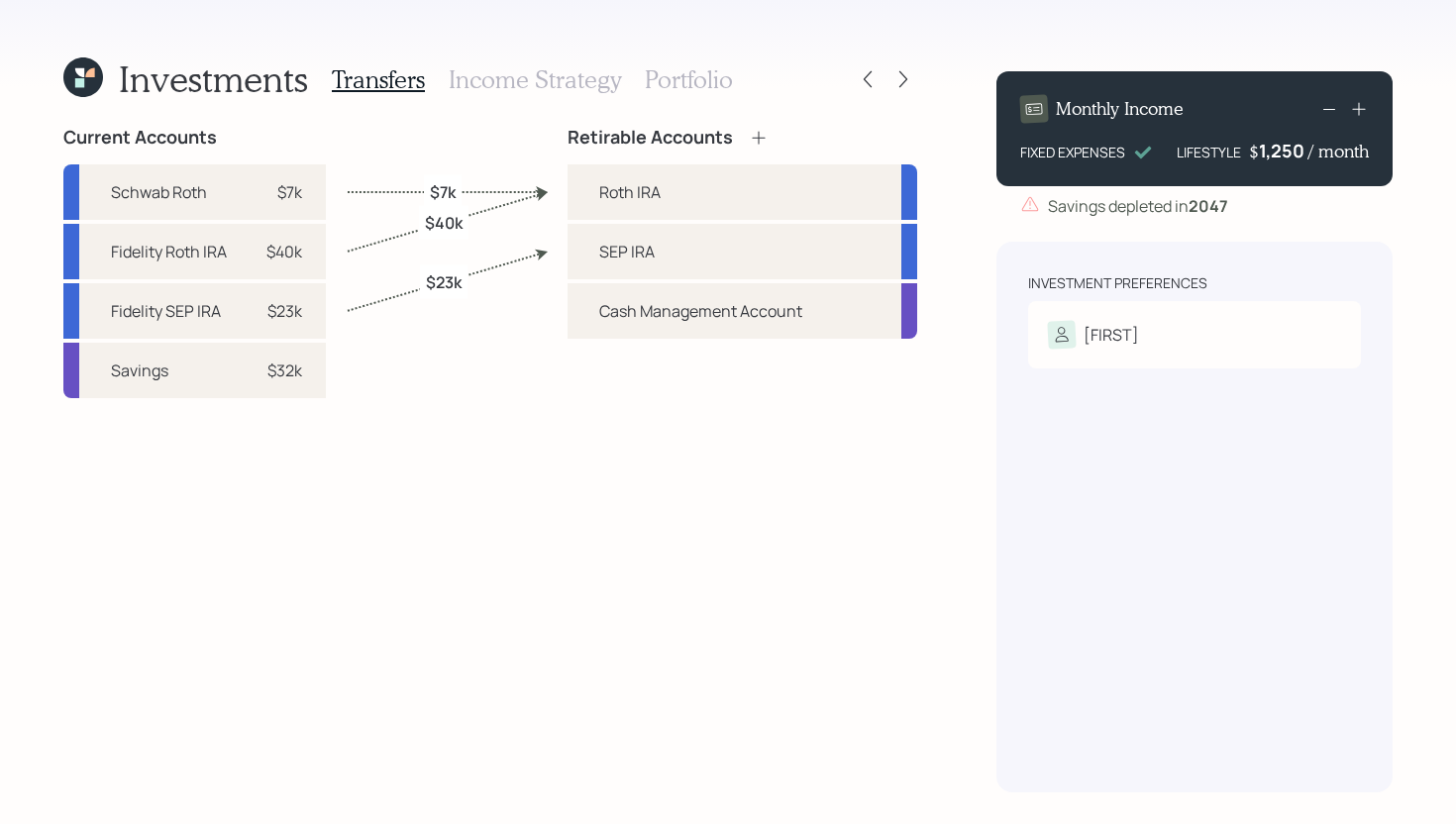 click 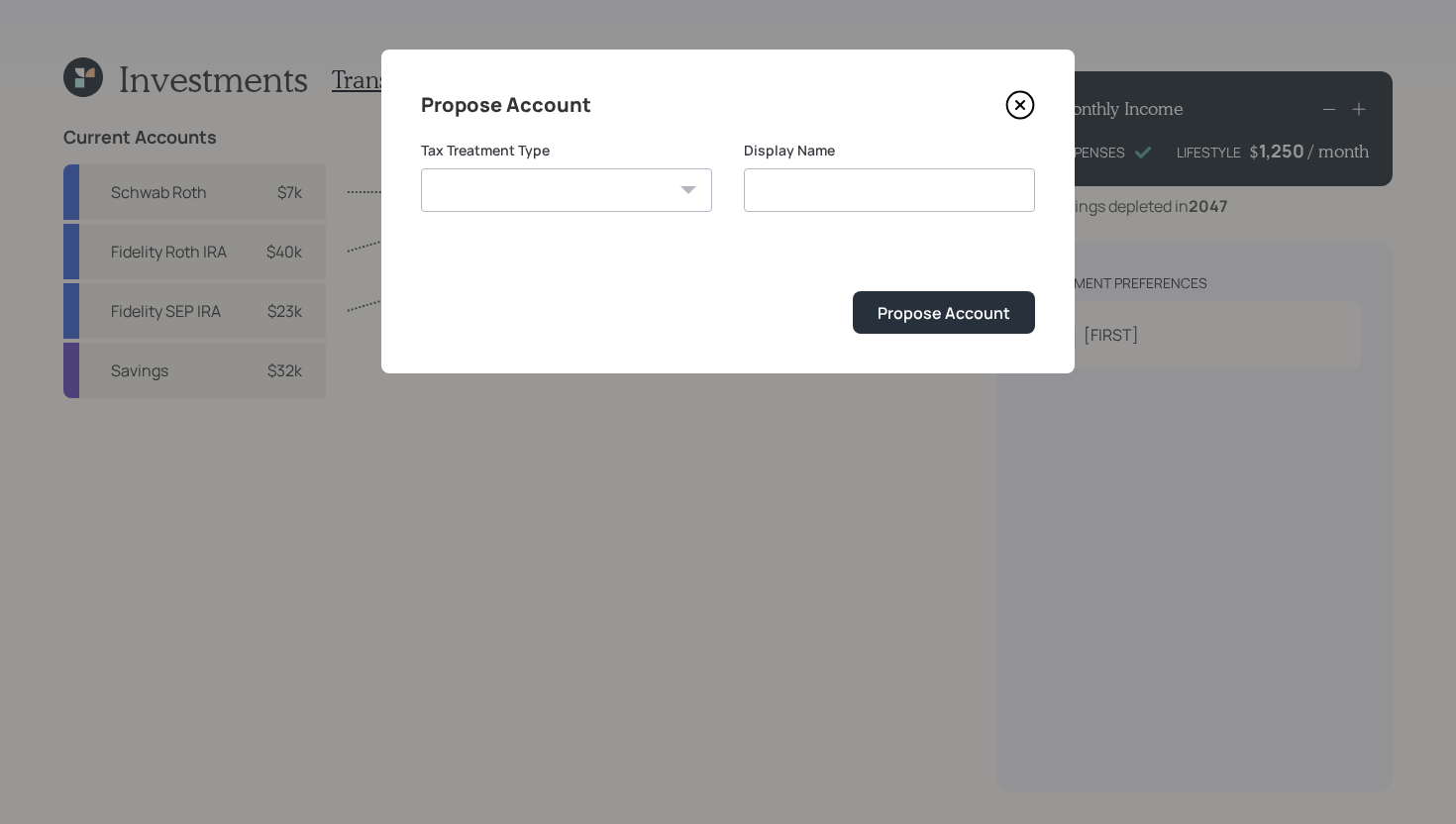 click on "Roth Taxable Traditional" at bounding box center (567, 190) 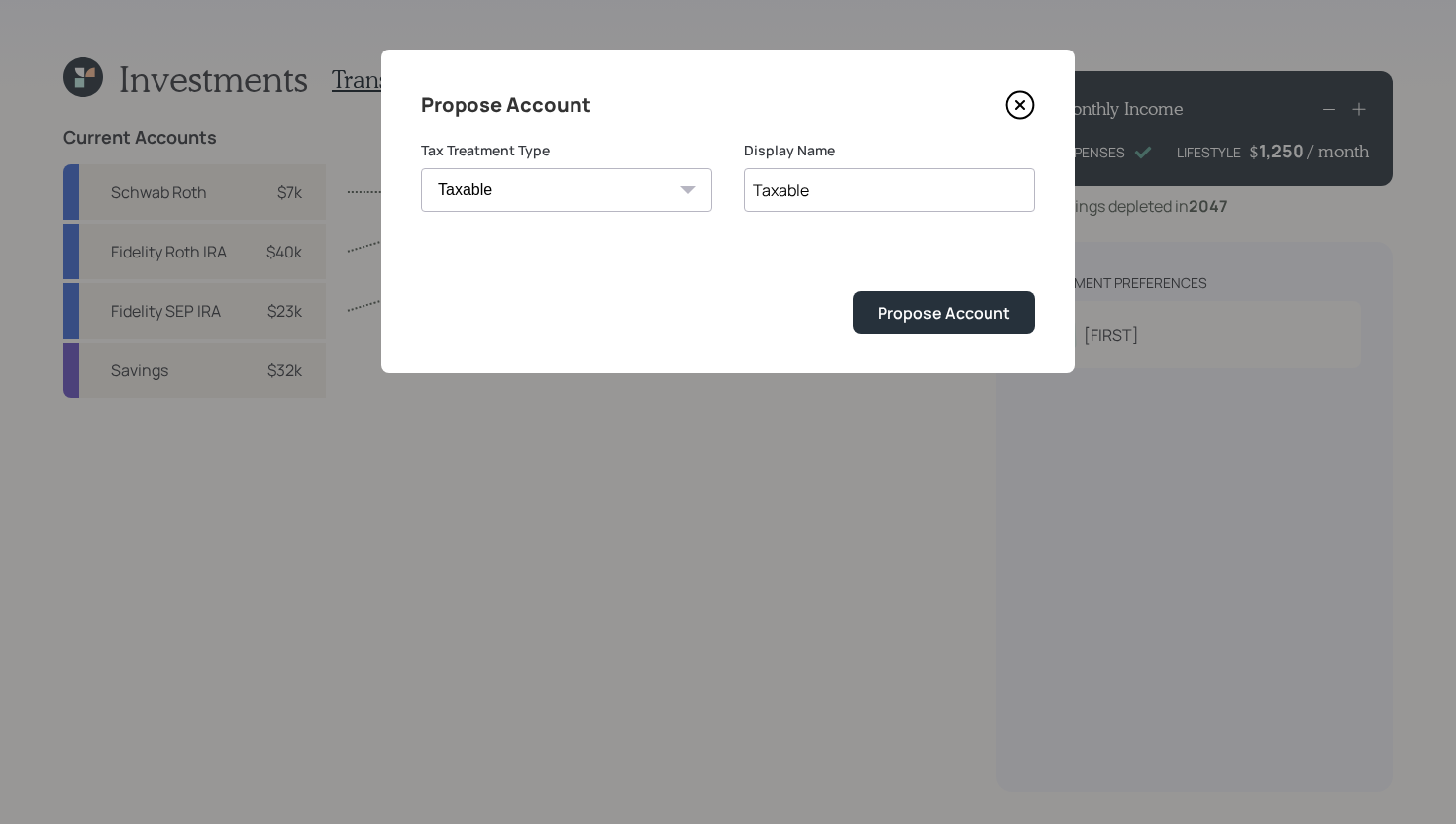 click on "Taxable" at bounding box center [889, 190] 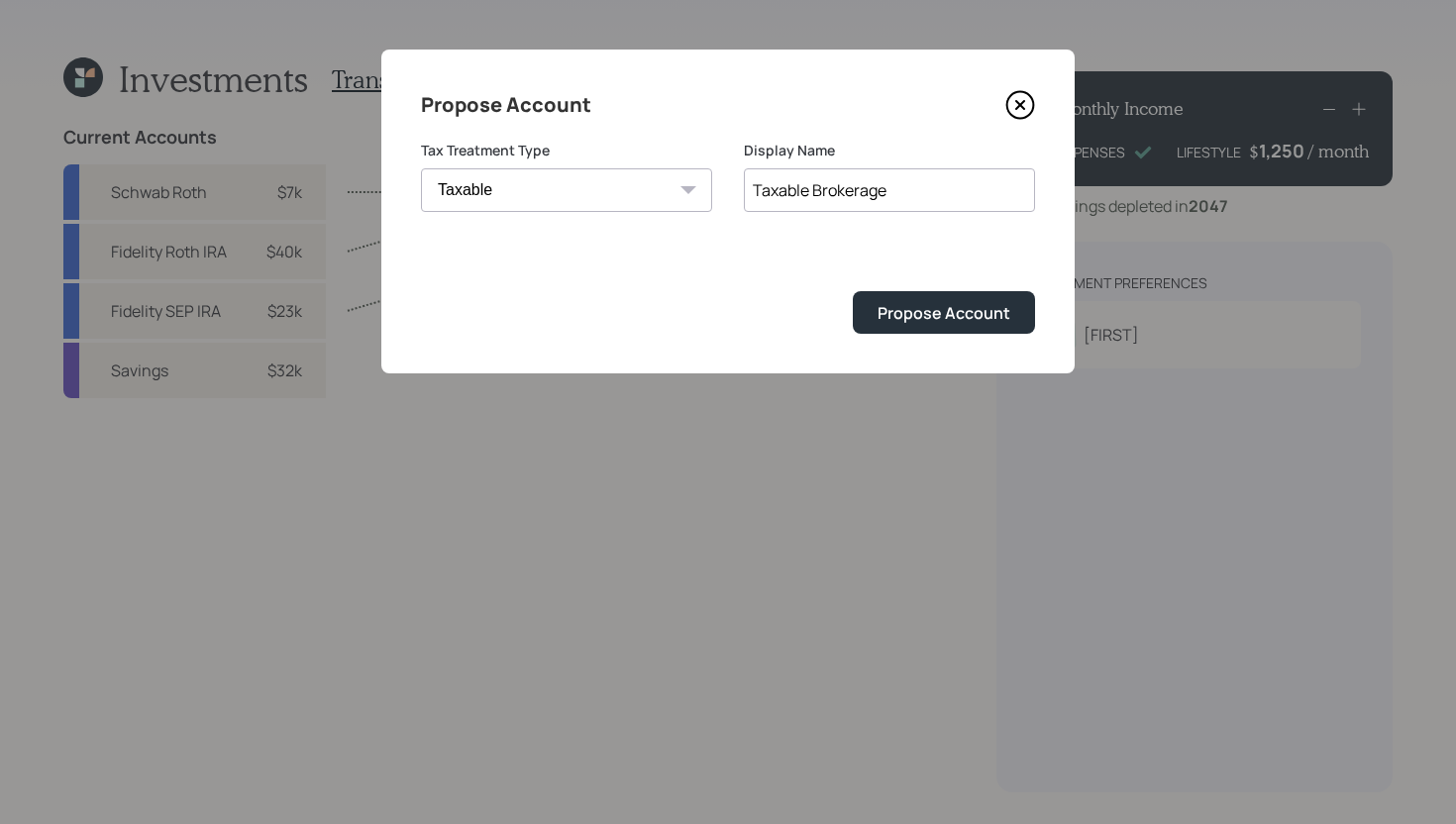 drag, startPoint x: 932, startPoint y: 177, endPoint x: 632, endPoint y: 171, distance: 300.06 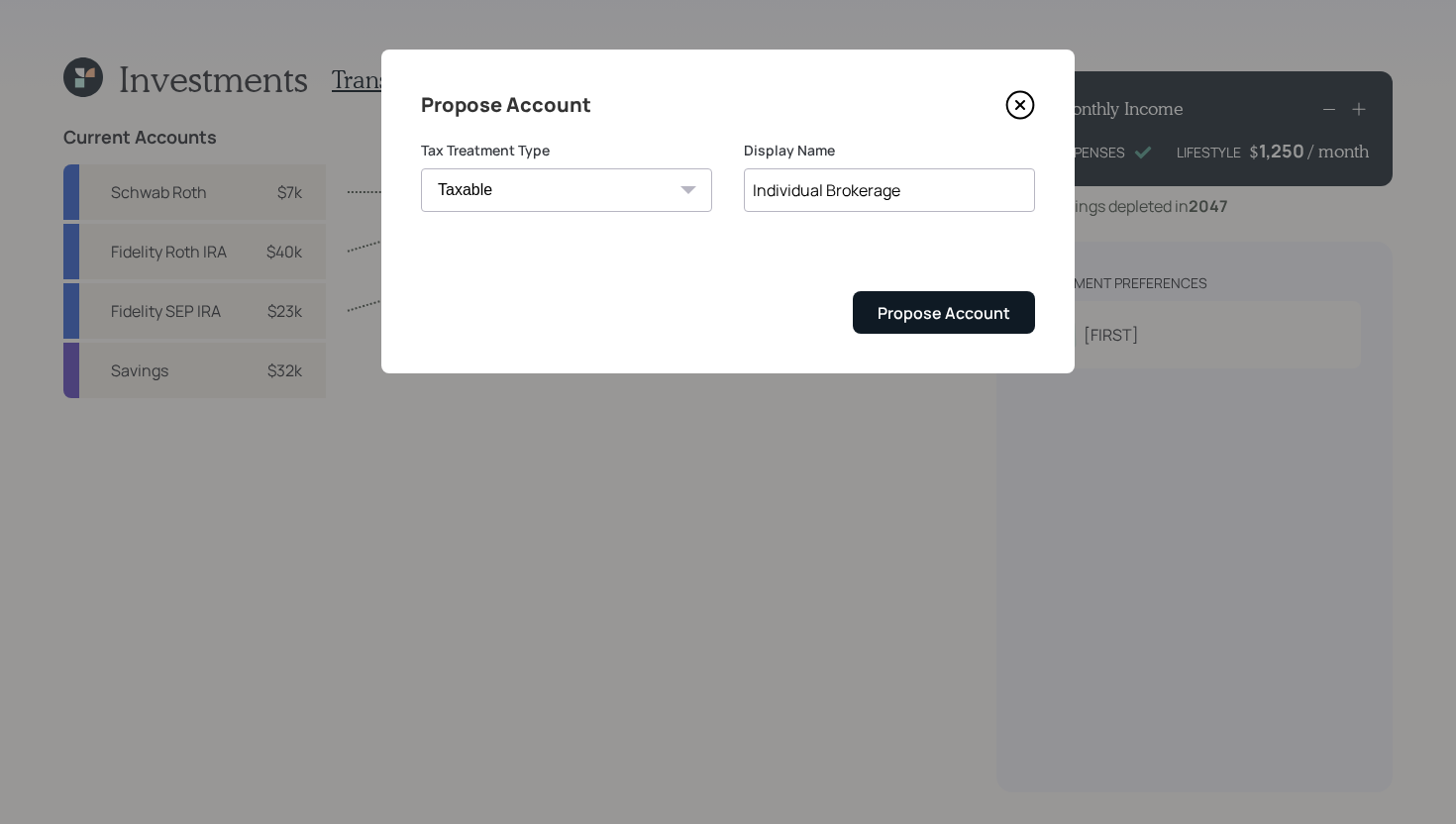 type on "Individual Brokerage" 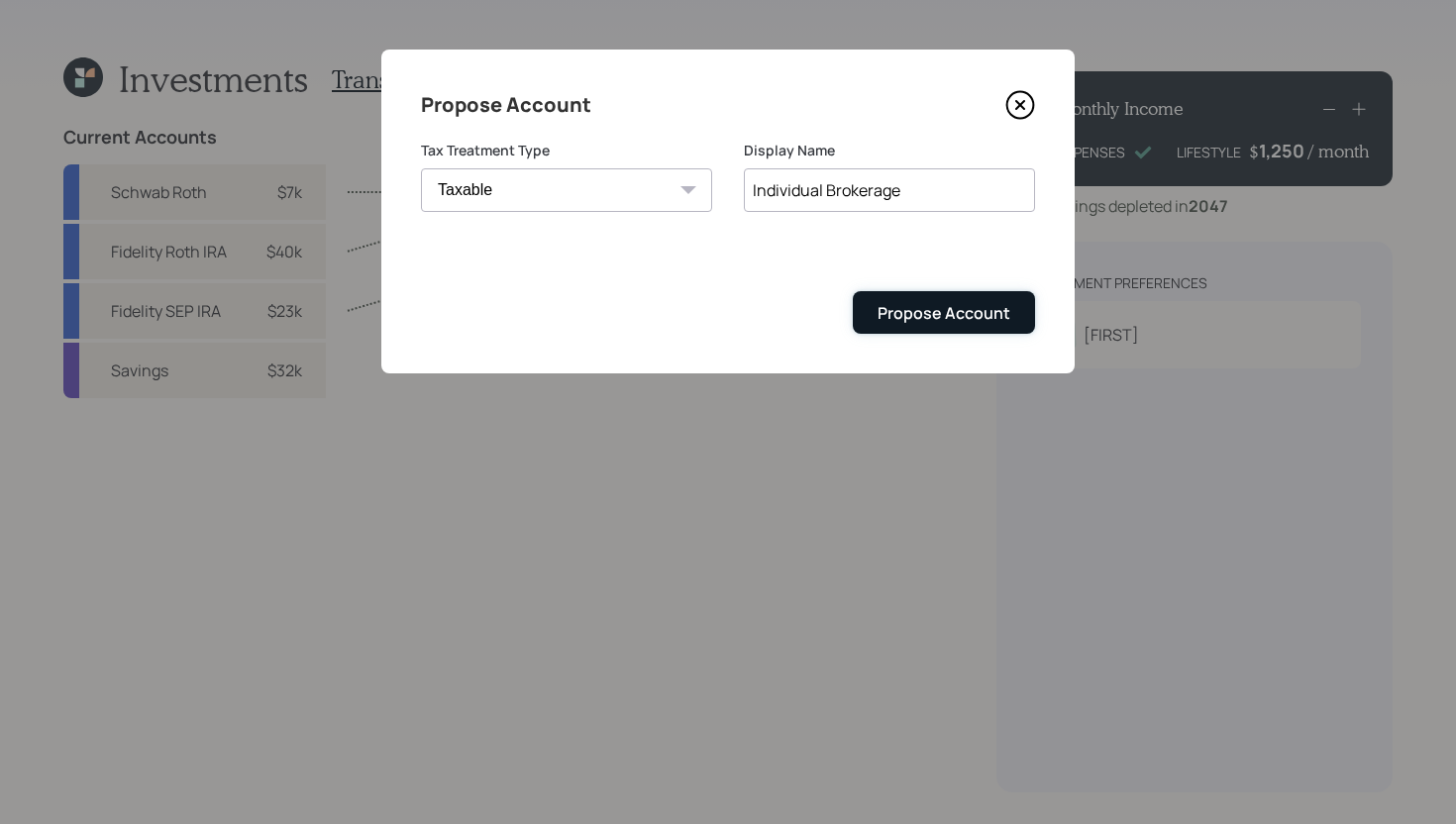 click on "Propose Account" at bounding box center [944, 312] 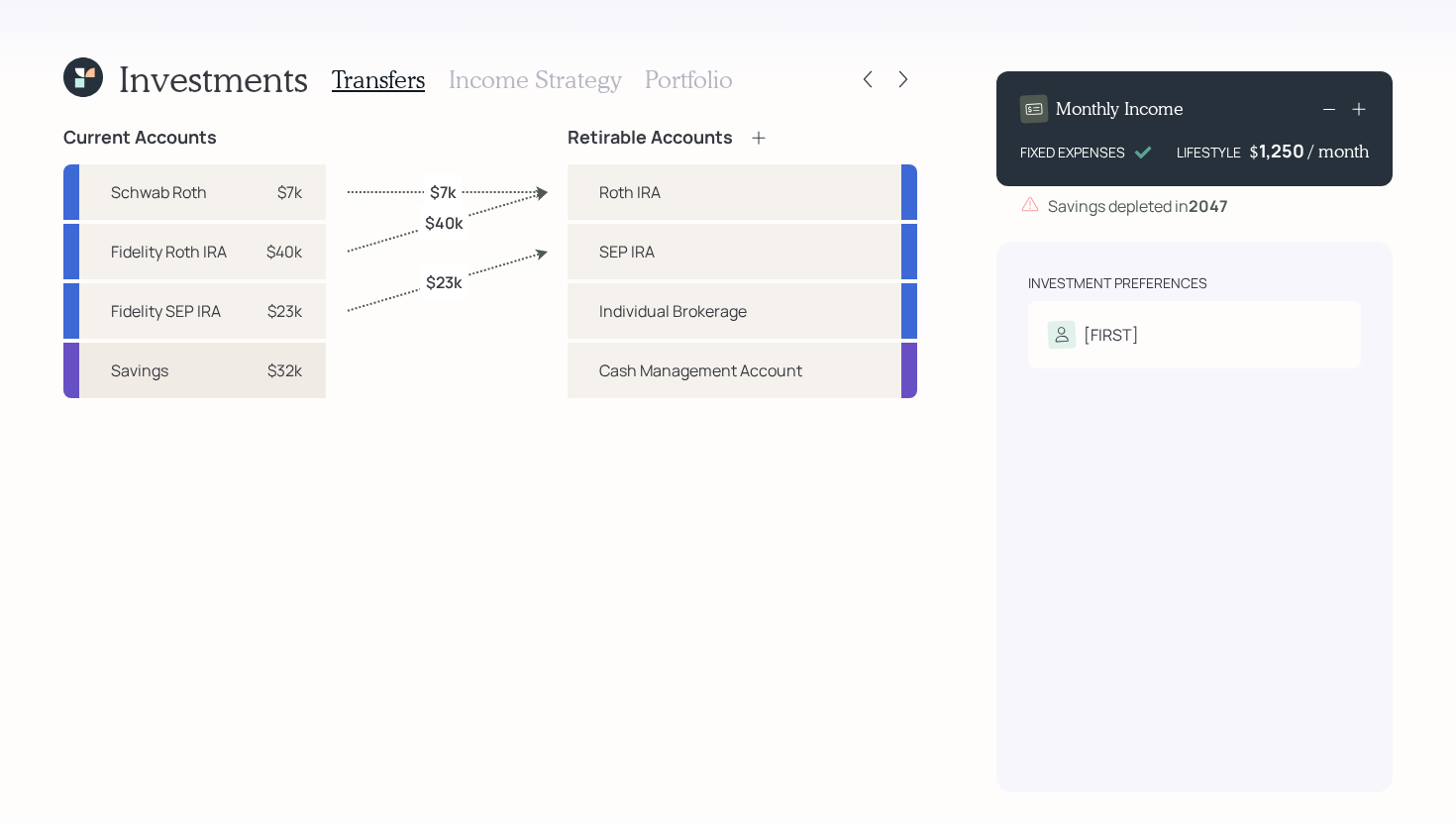 click on "Savings $32k" at bounding box center (194, 370) 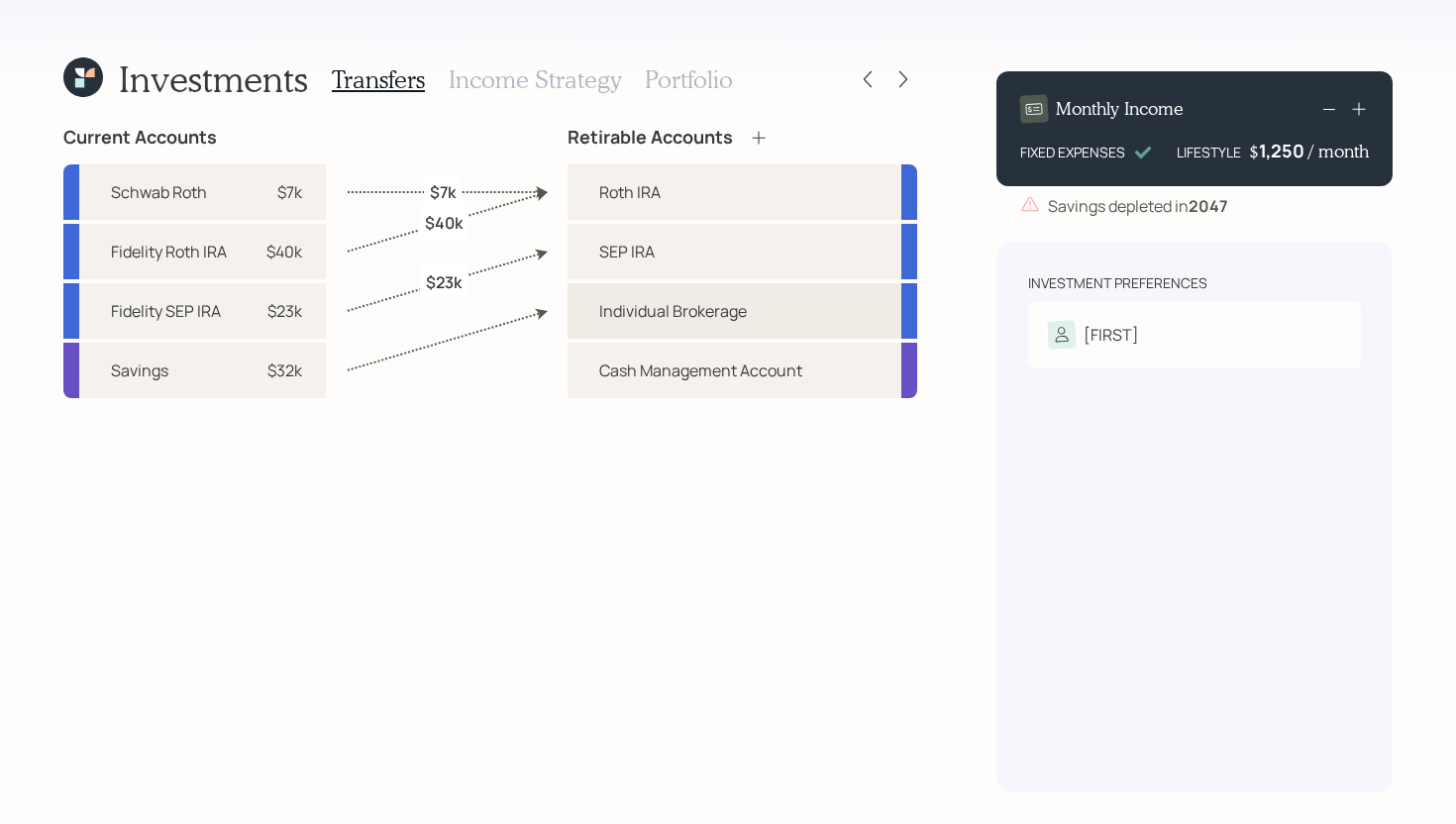 click on "Individual Brokerage" at bounding box center [742, 311] 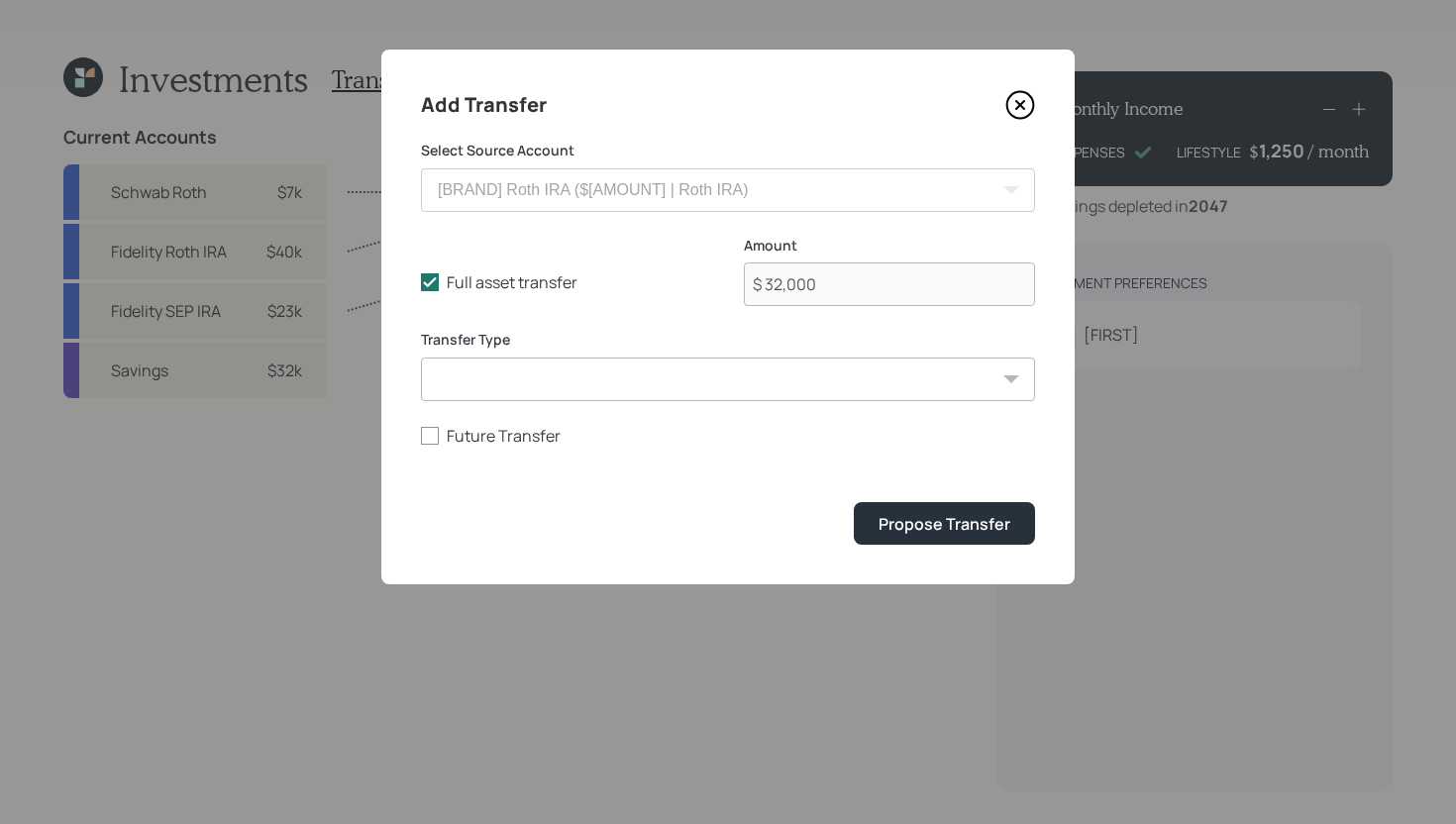 click on "Full asset transfer Check this option when we expect the entire asset to be transferred to this account Amount $ 32,000" at bounding box center [728, 283] 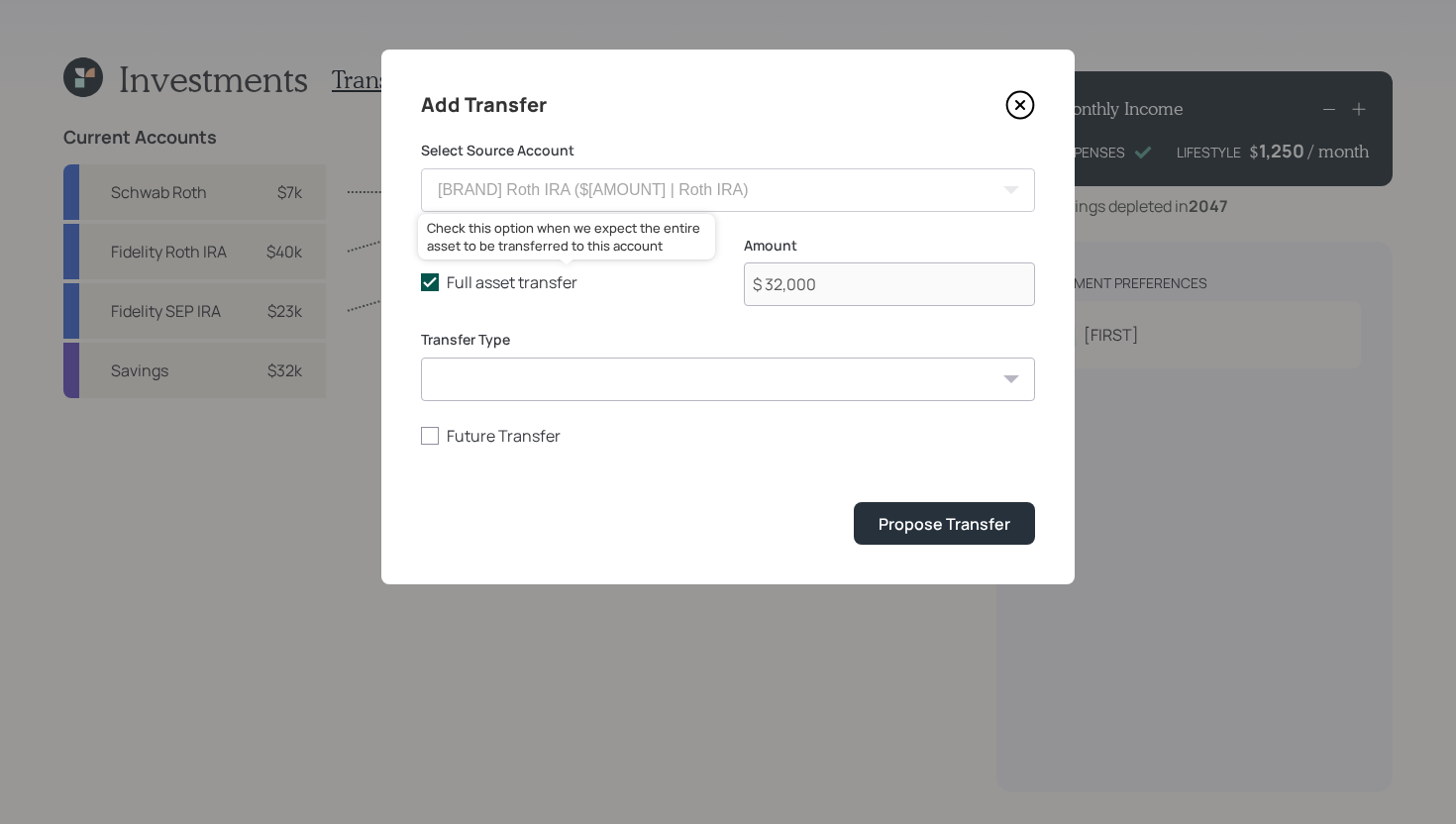 click 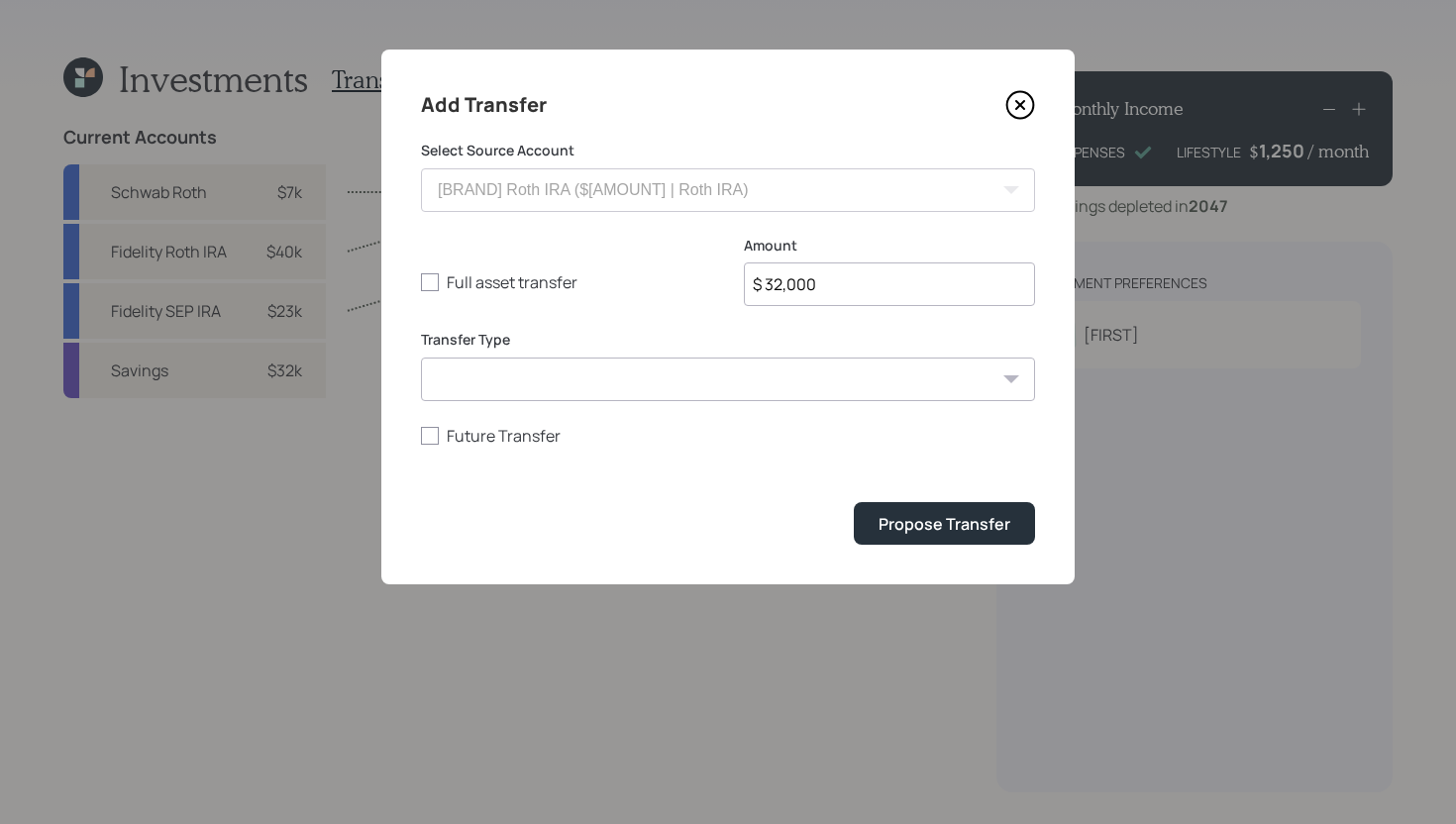 click on "$ 32,000" at bounding box center (889, 284) 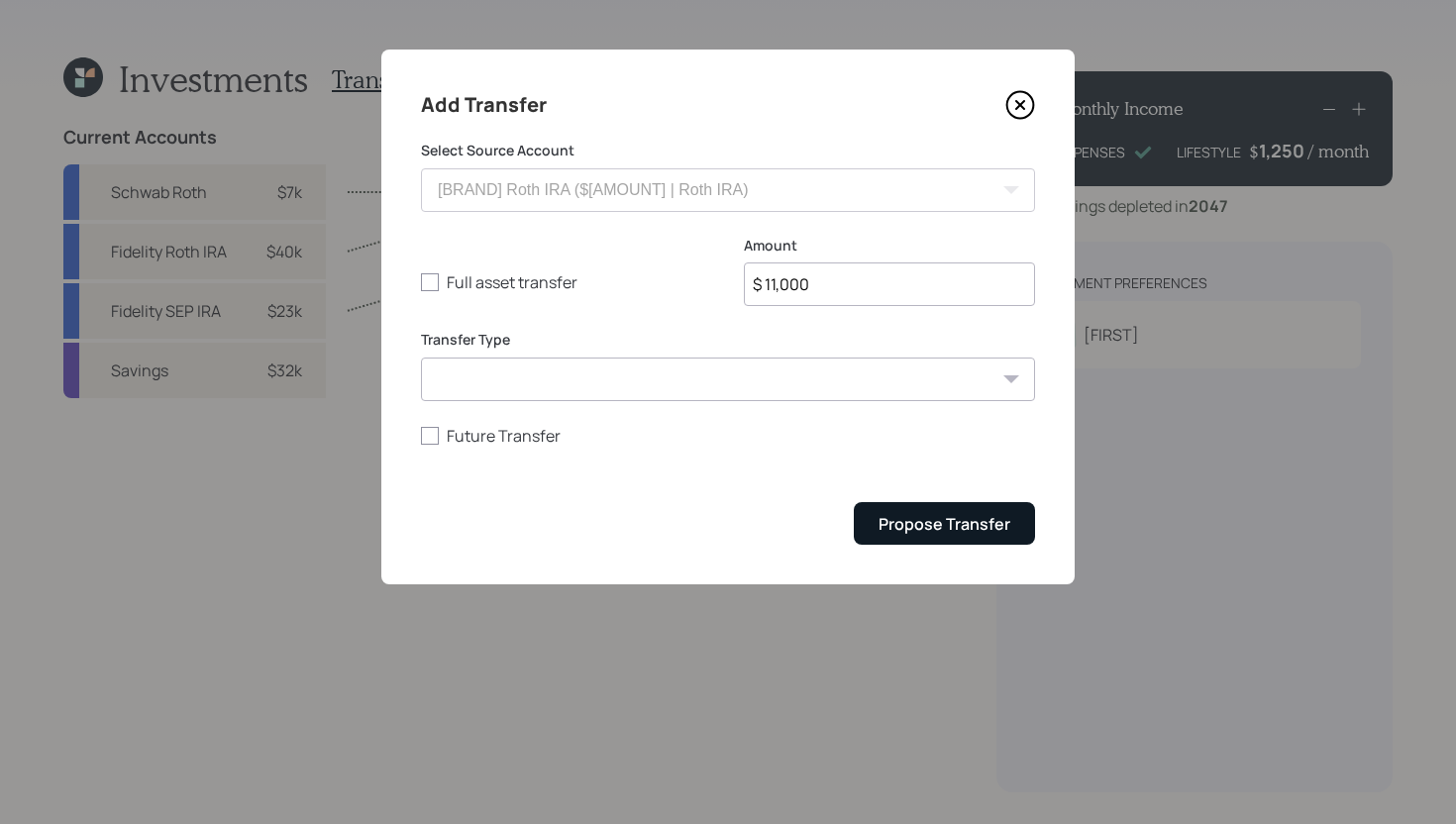 type on "$ 11,000" 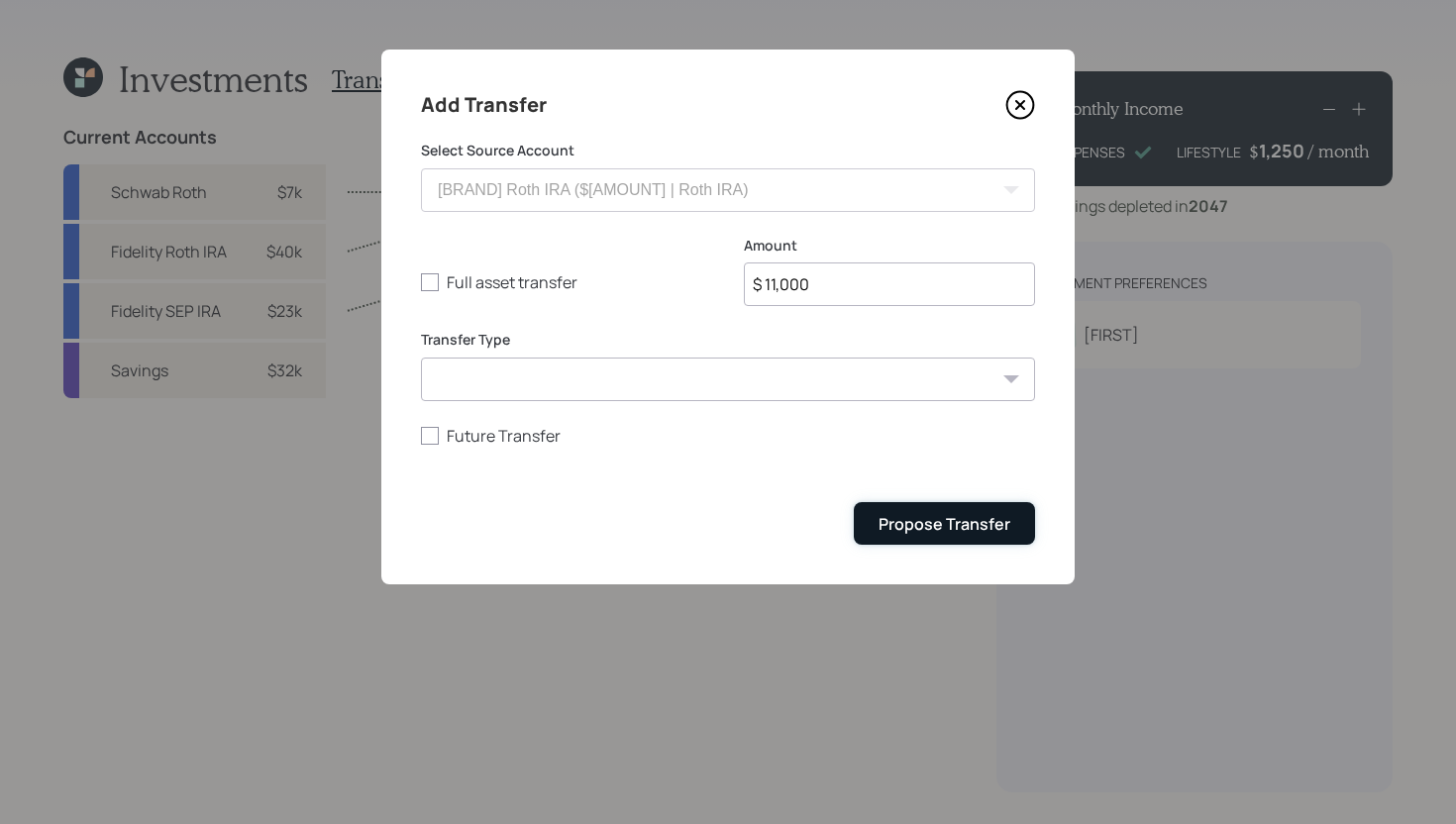 click on "Propose Transfer" at bounding box center (944, 524) 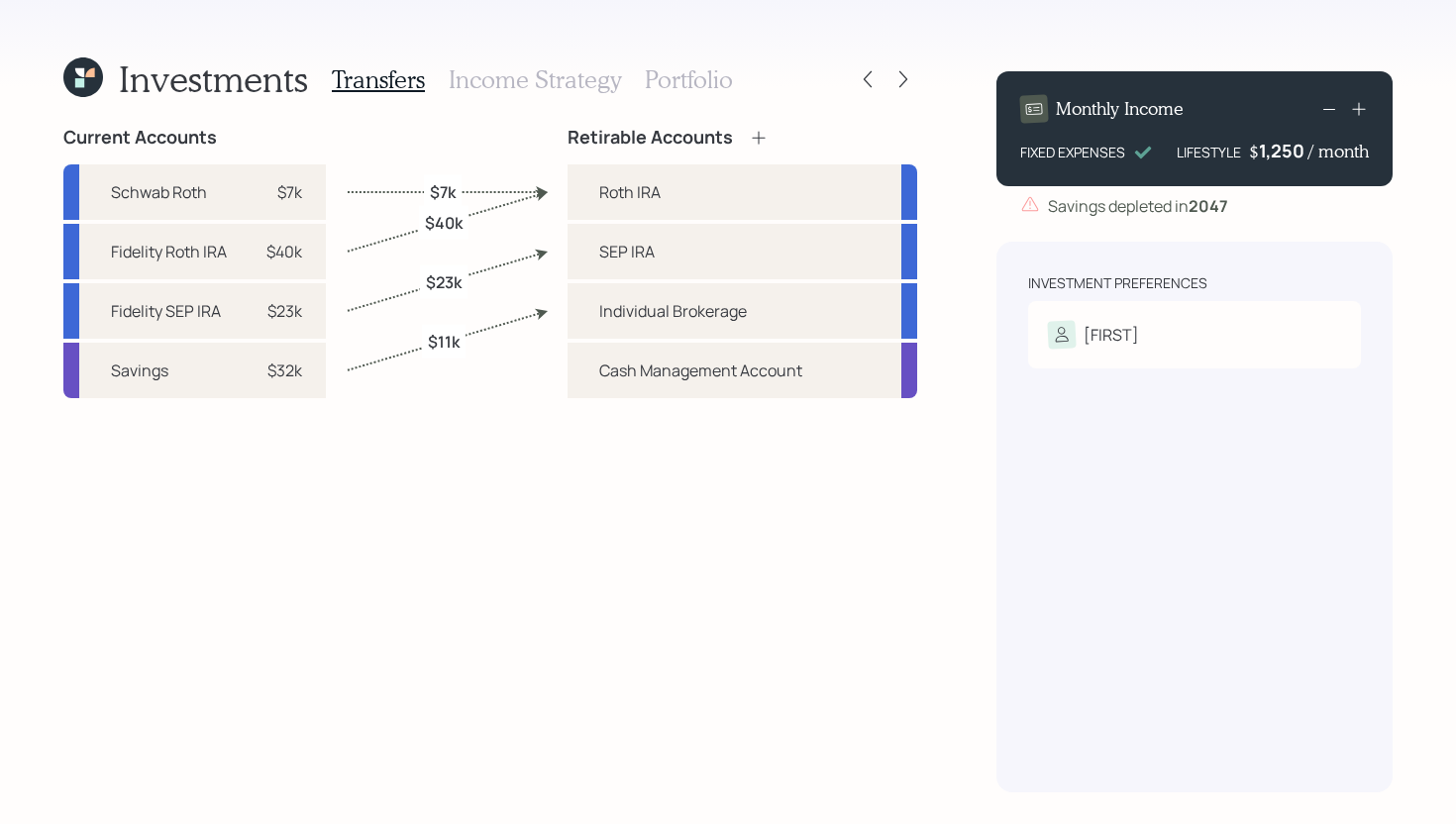 click 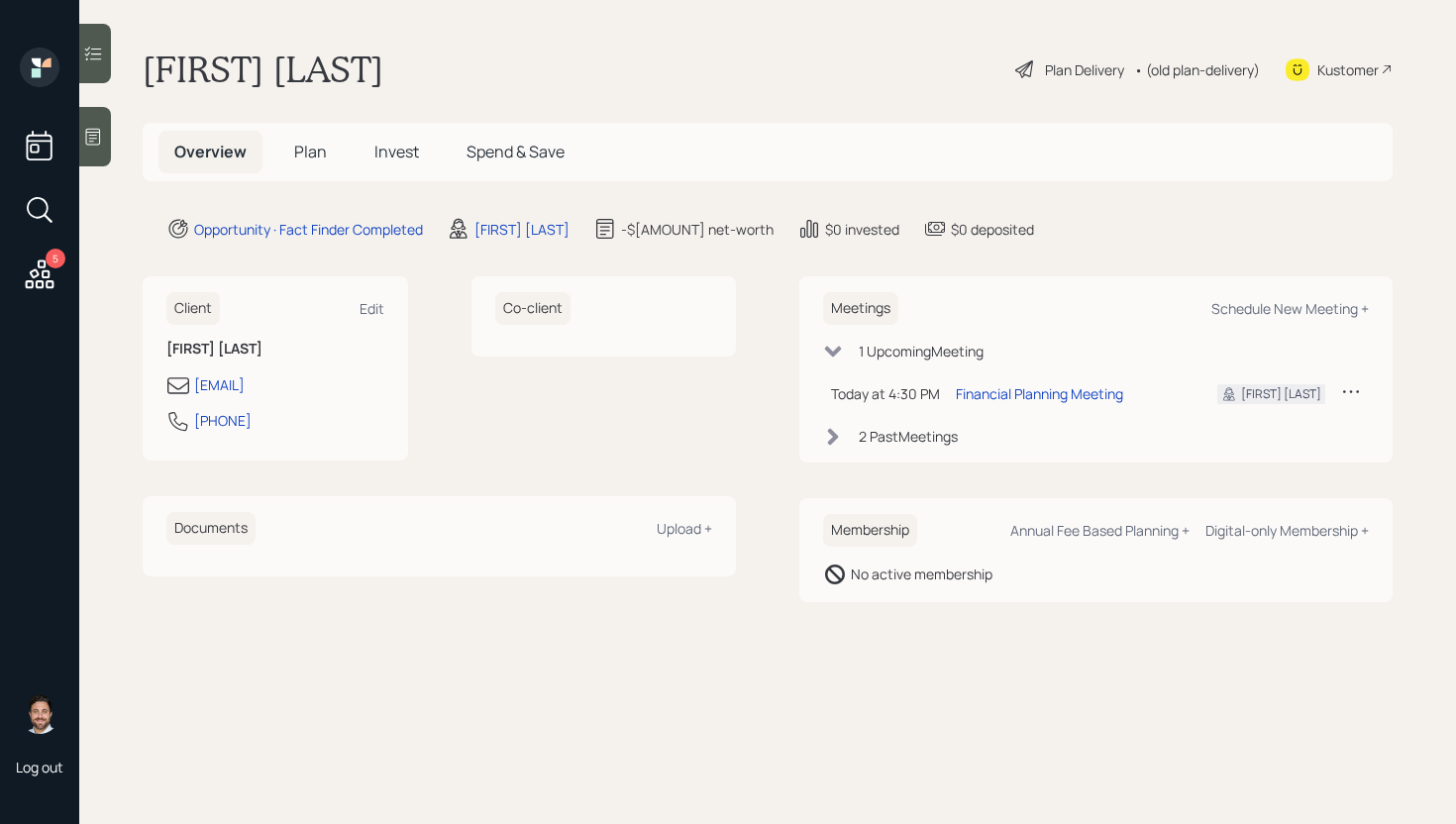 click on "Plan" at bounding box center (310, 152) 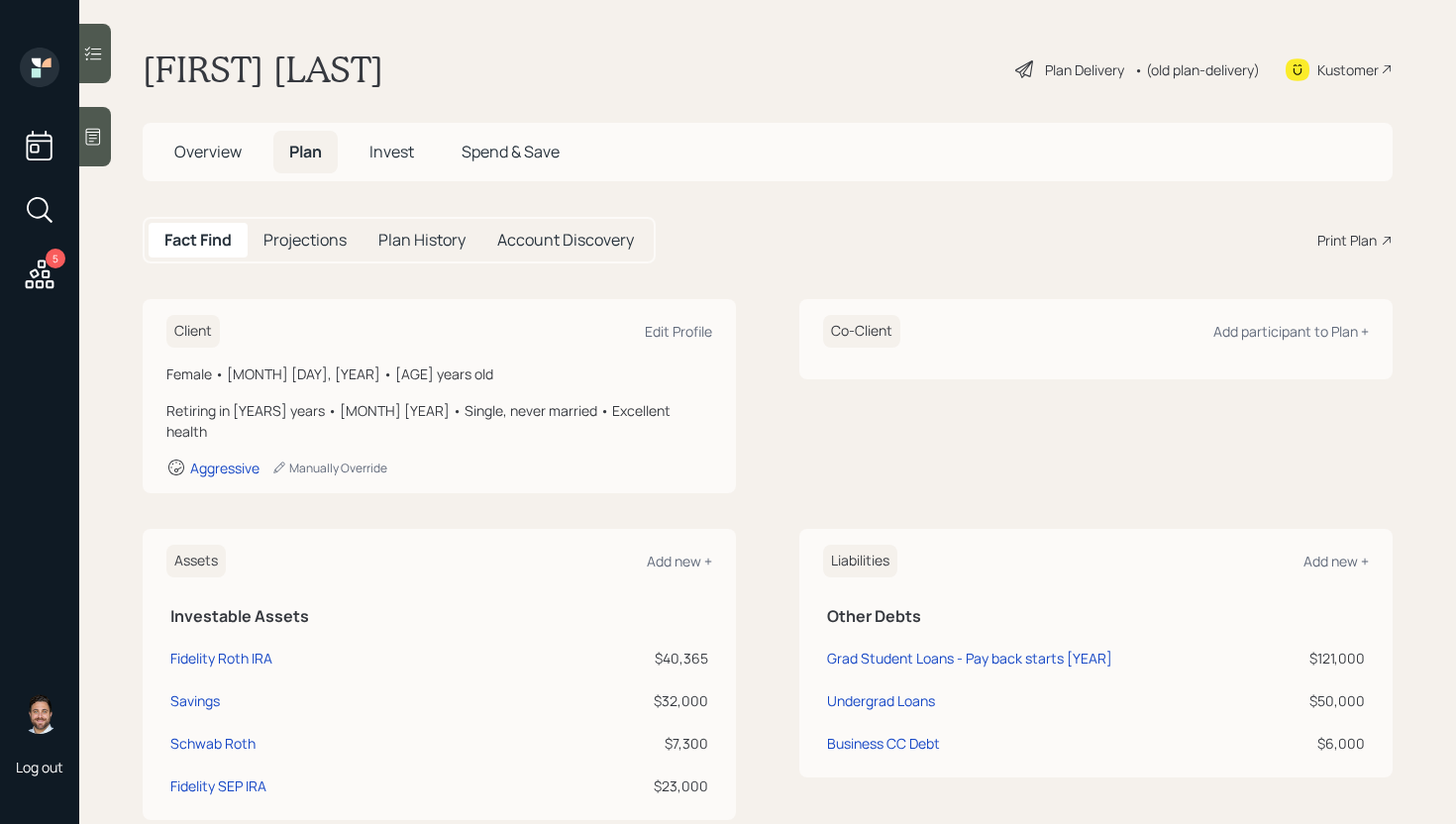 click on "Plan Delivery" at bounding box center [1085, 69] 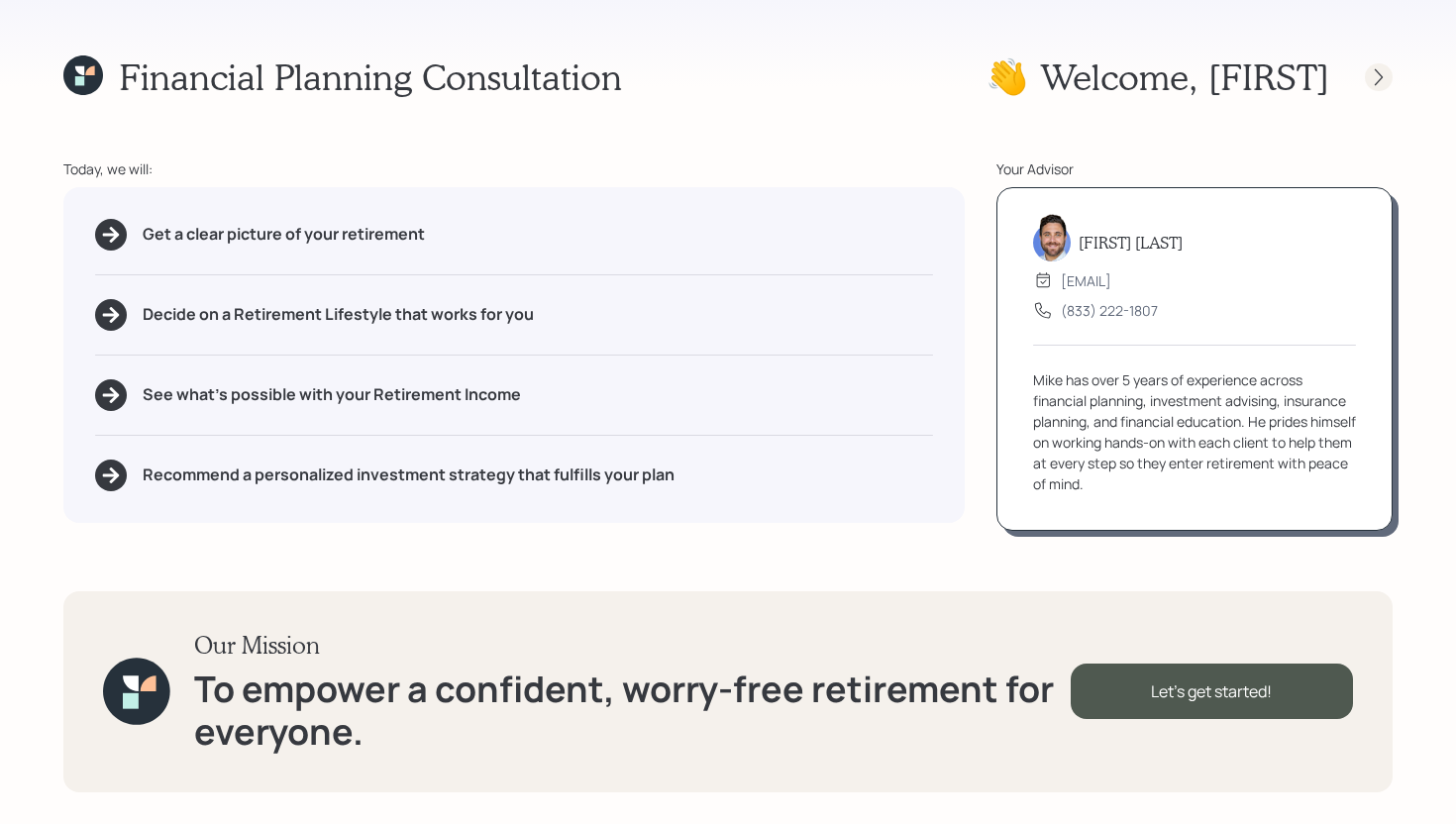 click at bounding box center [1361, 77] 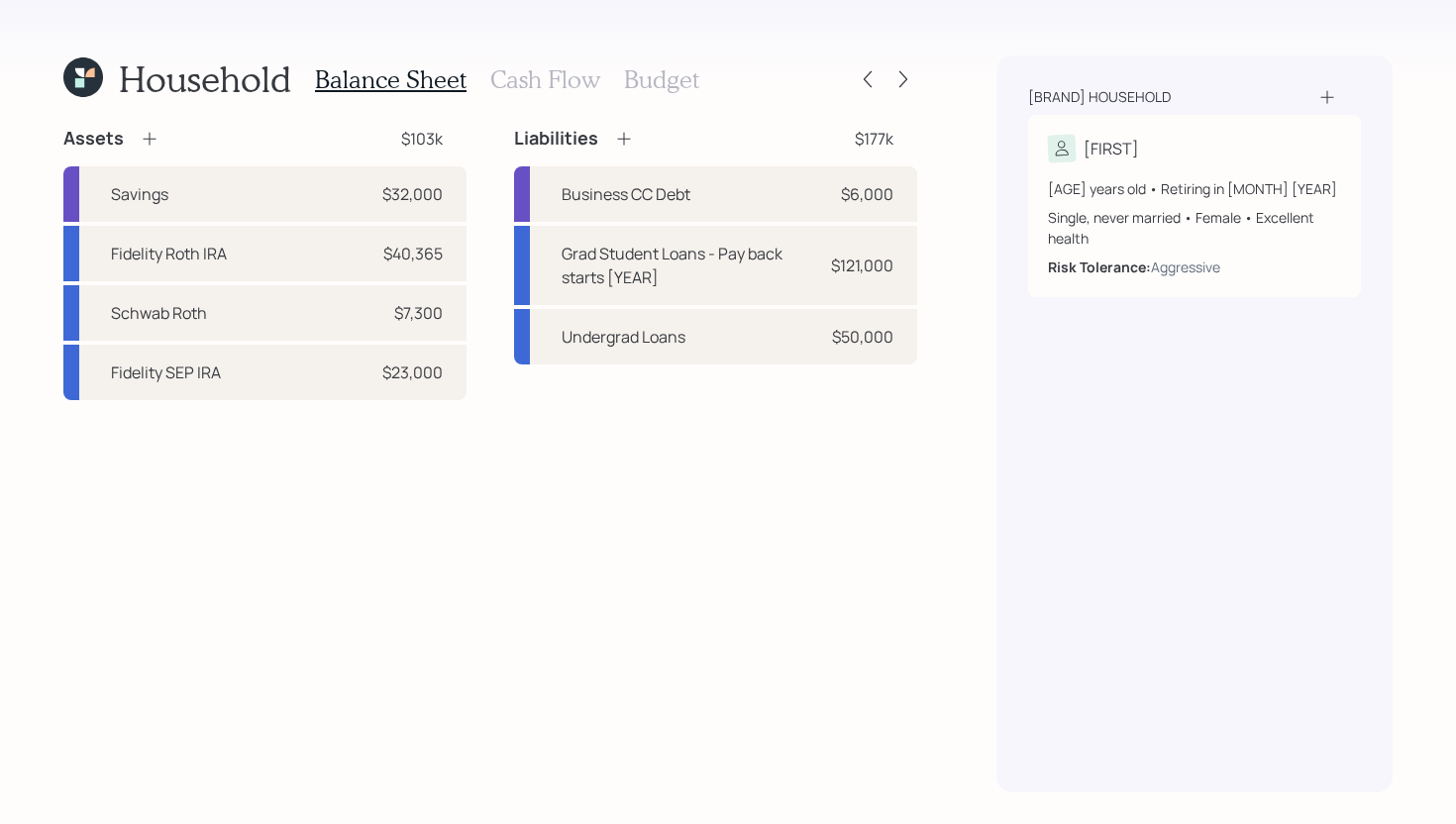 click 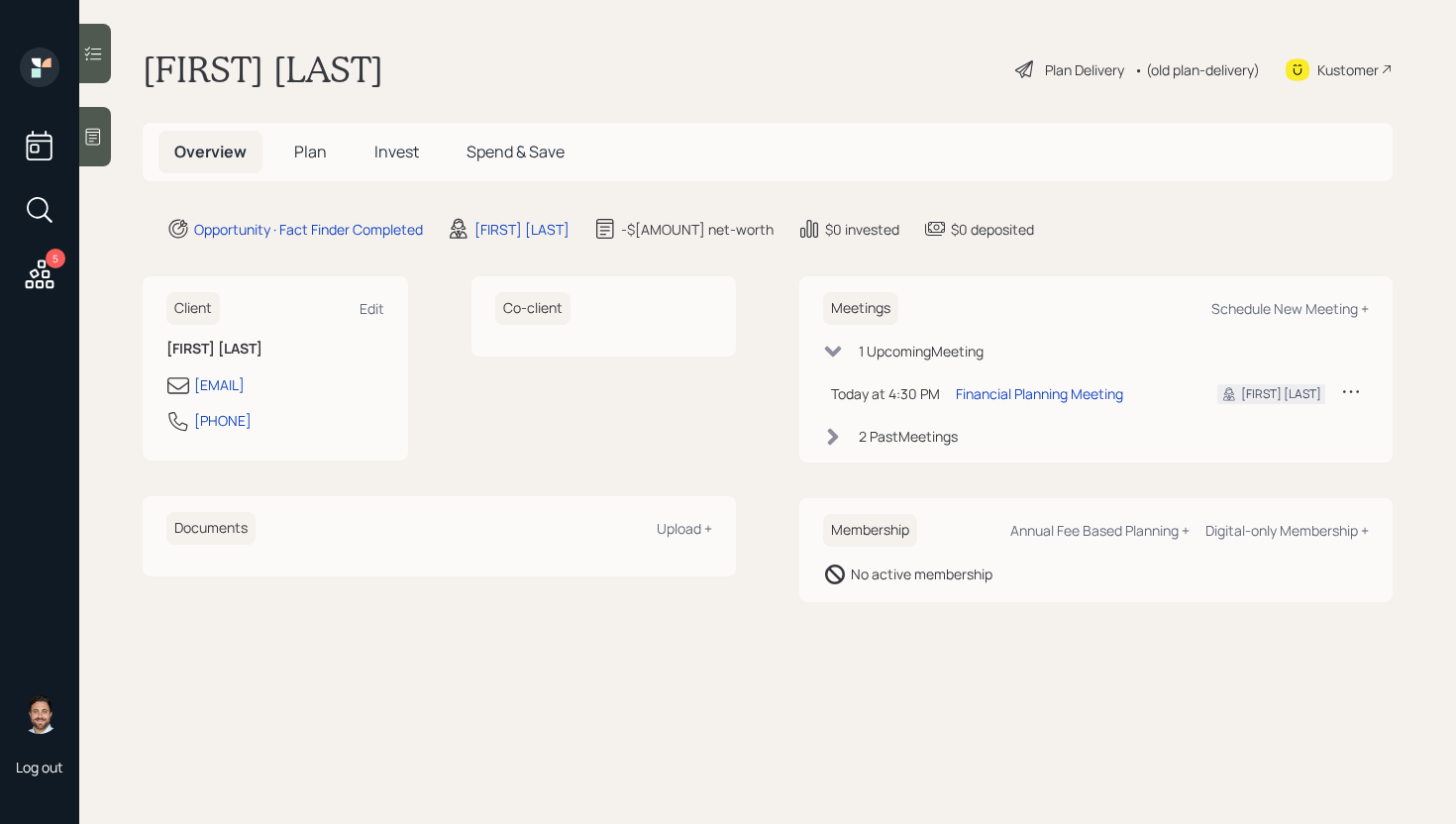 click on "Plan" at bounding box center (310, 152) 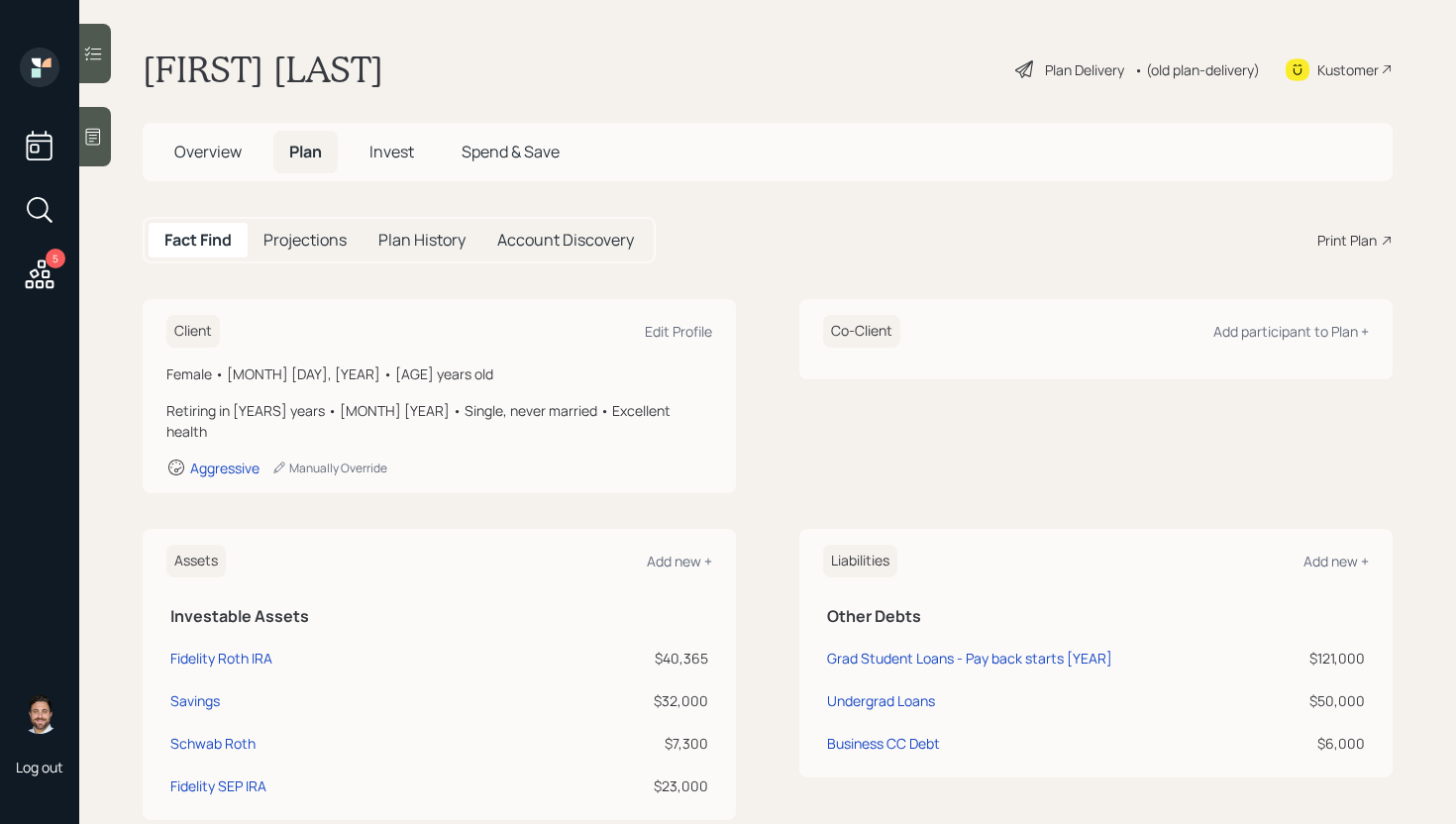 click on "Invest" at bounding box center (391, 152) 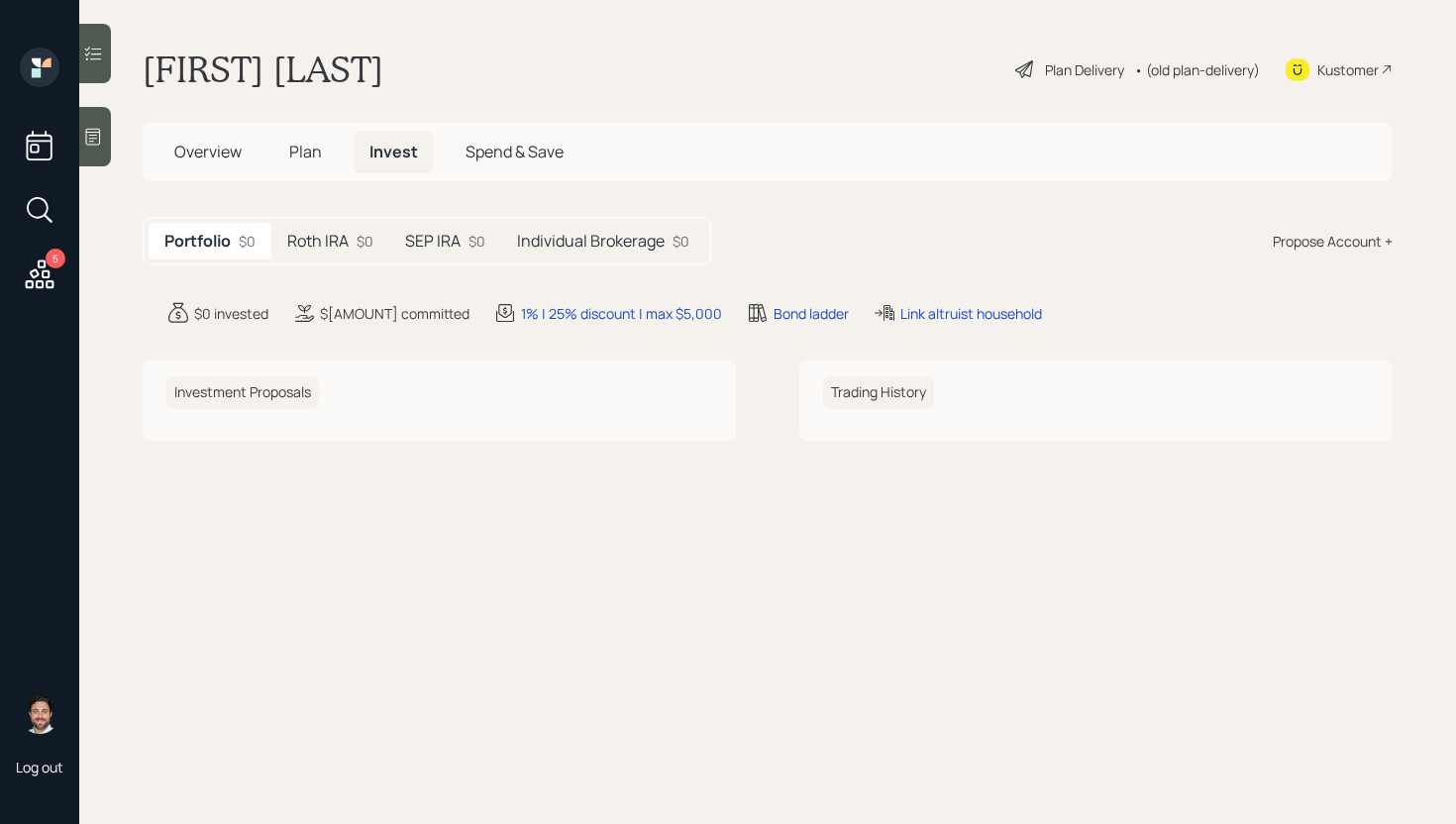 click on "Plan" at bounding box center [305, 152] 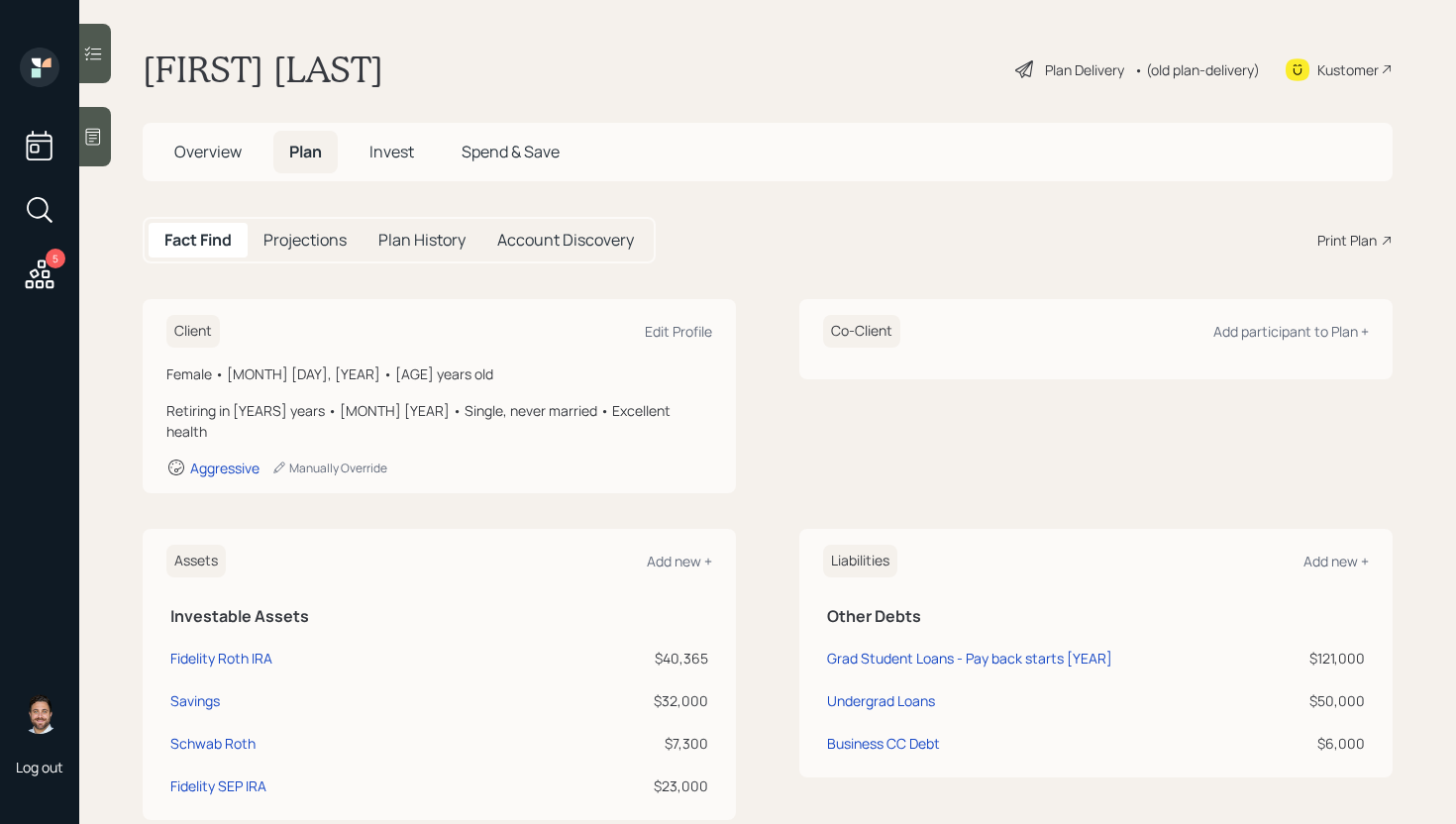 click on "Overview" at bounding box center (208, 152) 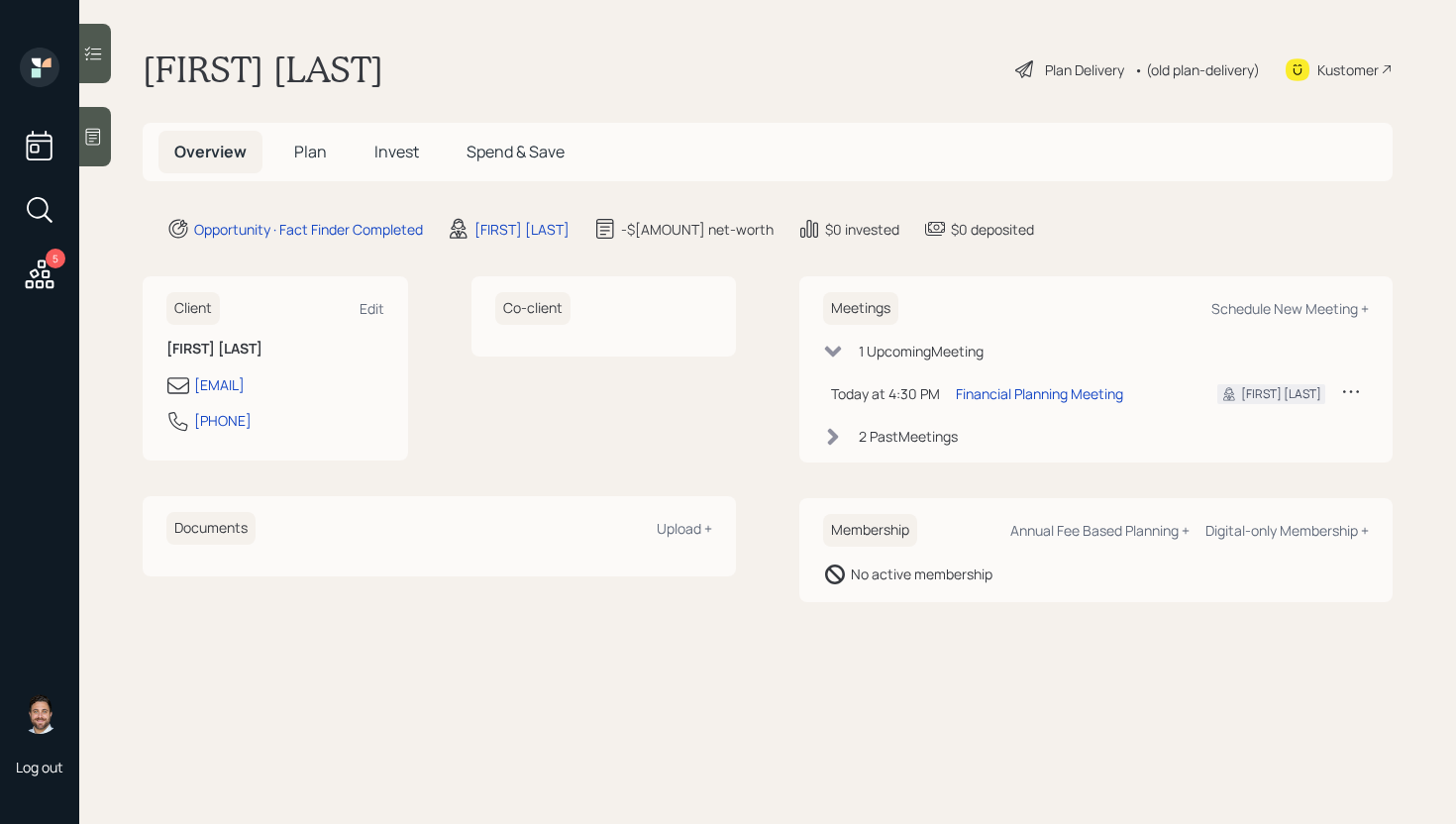 click on "Plan Delivery" at bounding box center (1085, 69) 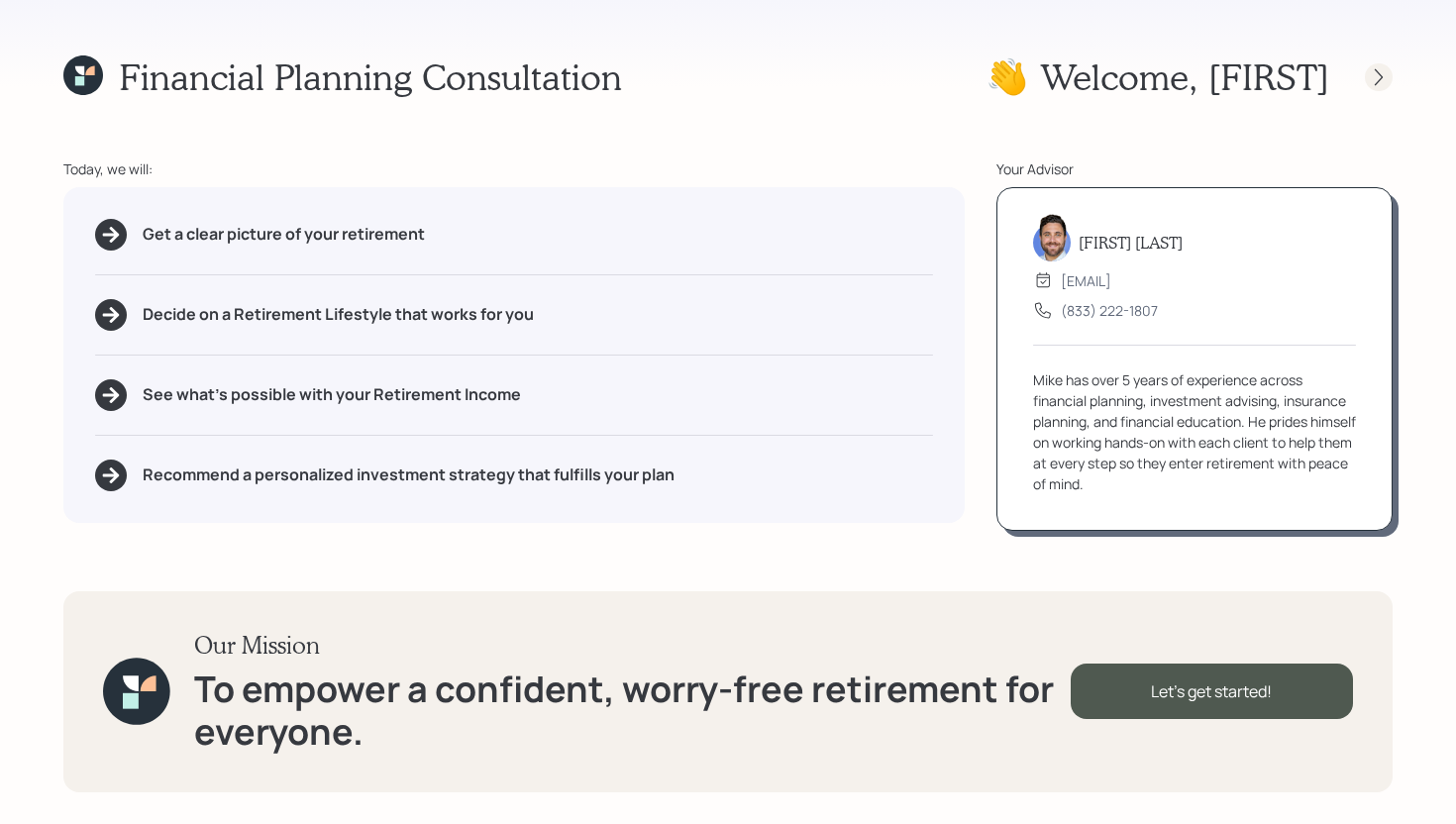 click 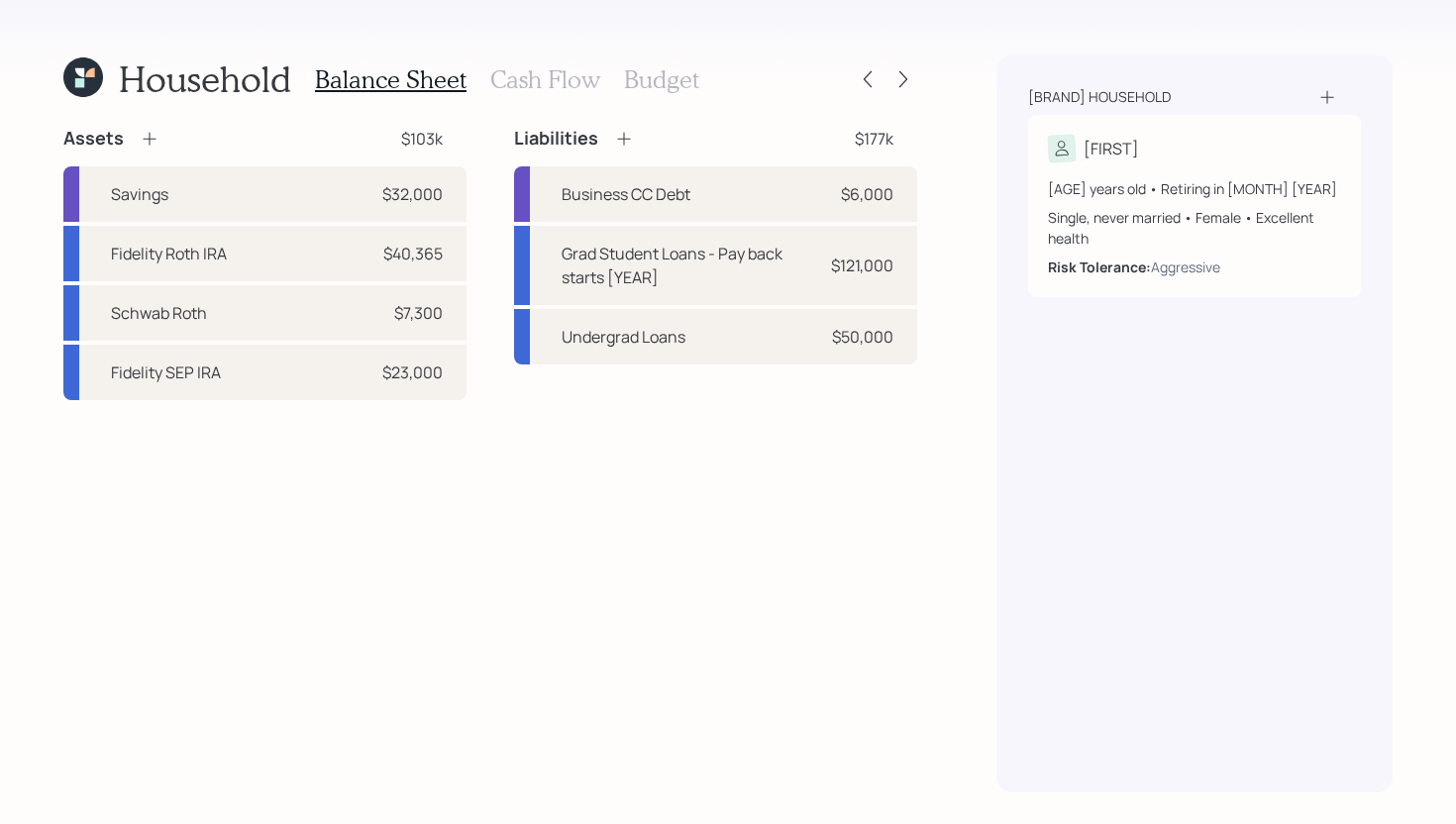 click on "Cash Flow" at bounding box center (545, 79) 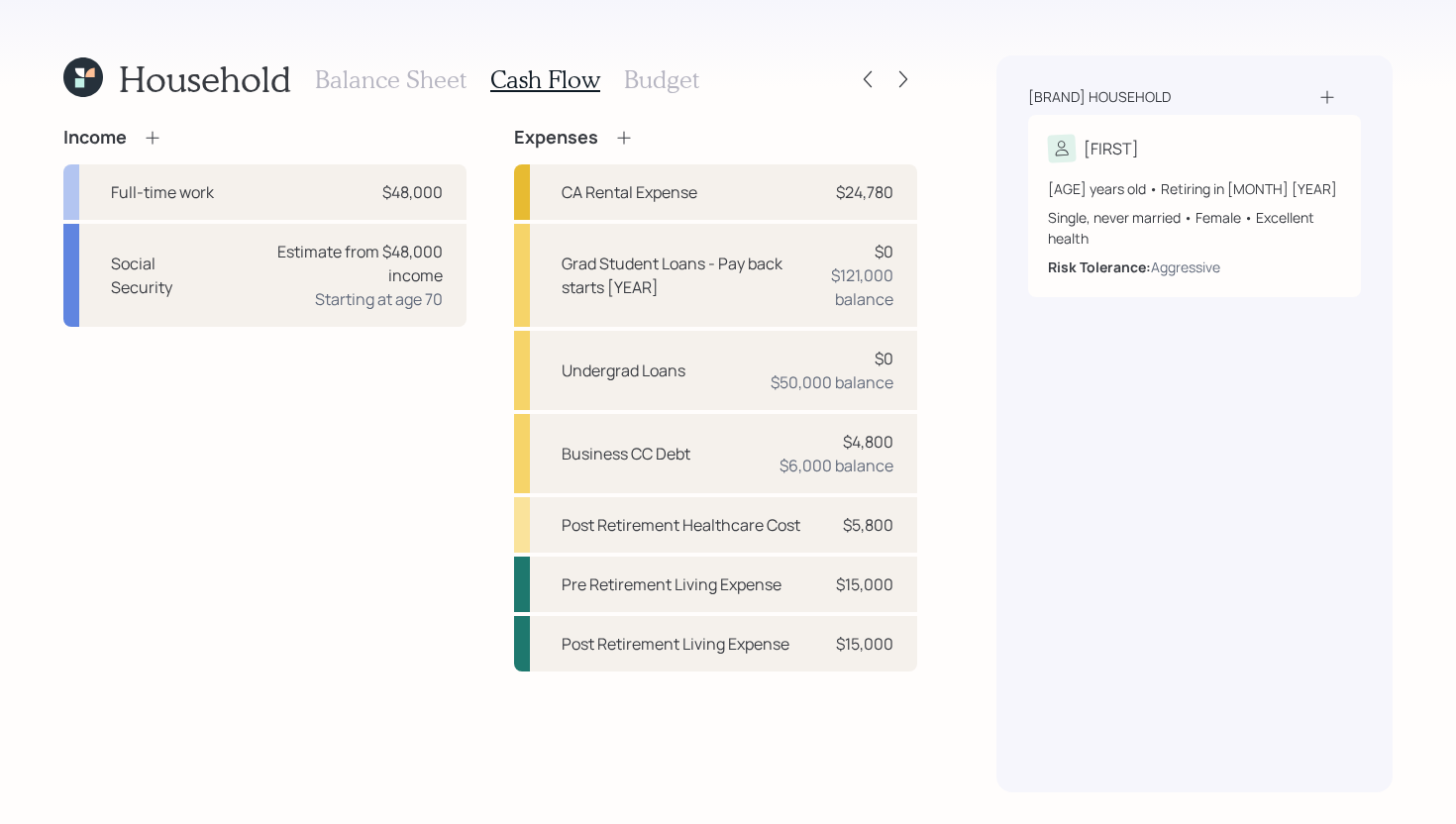 click on "Household Balance Sheet Cash Flow Budget" at bounding box center [490, 79] 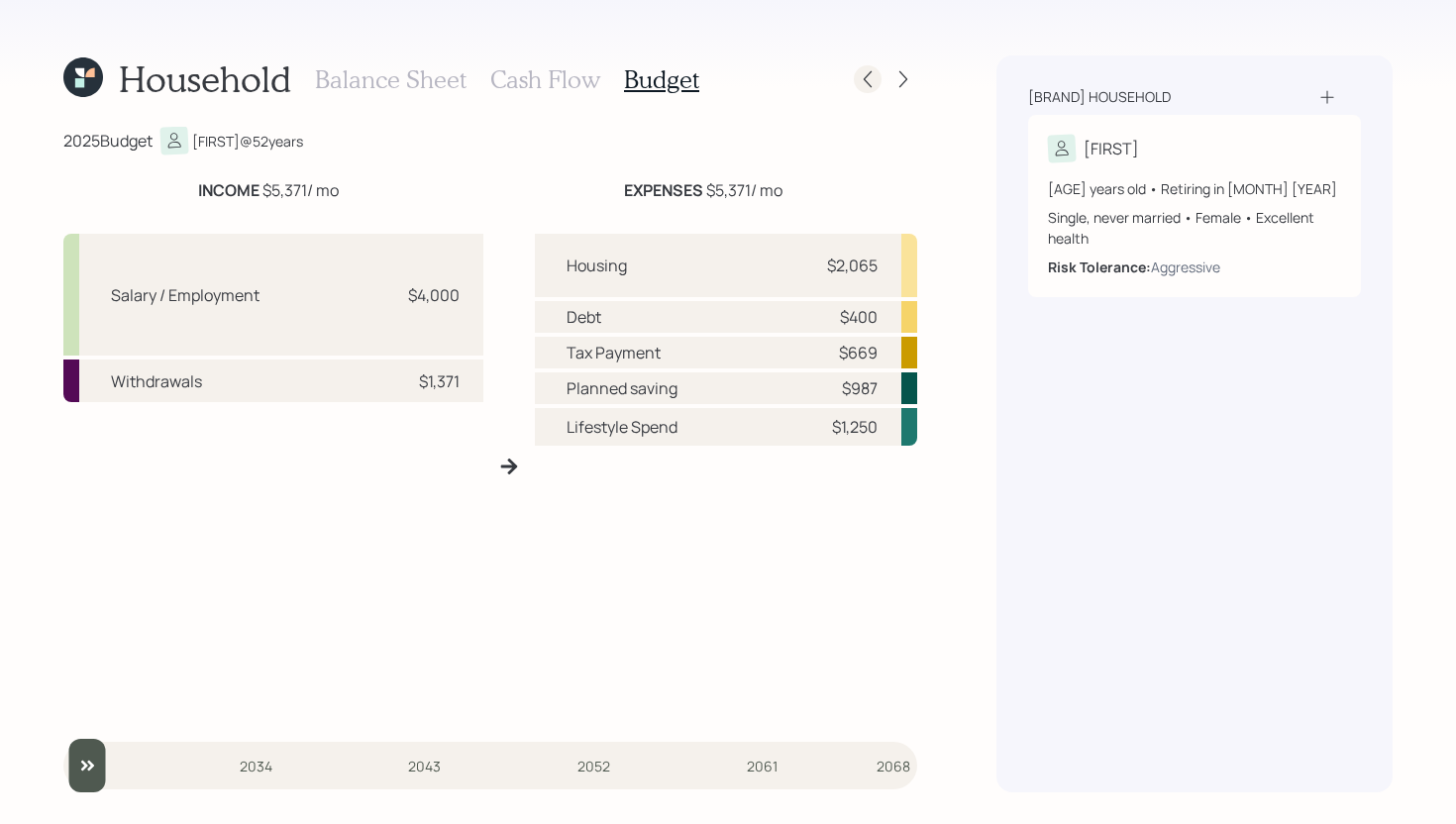 click 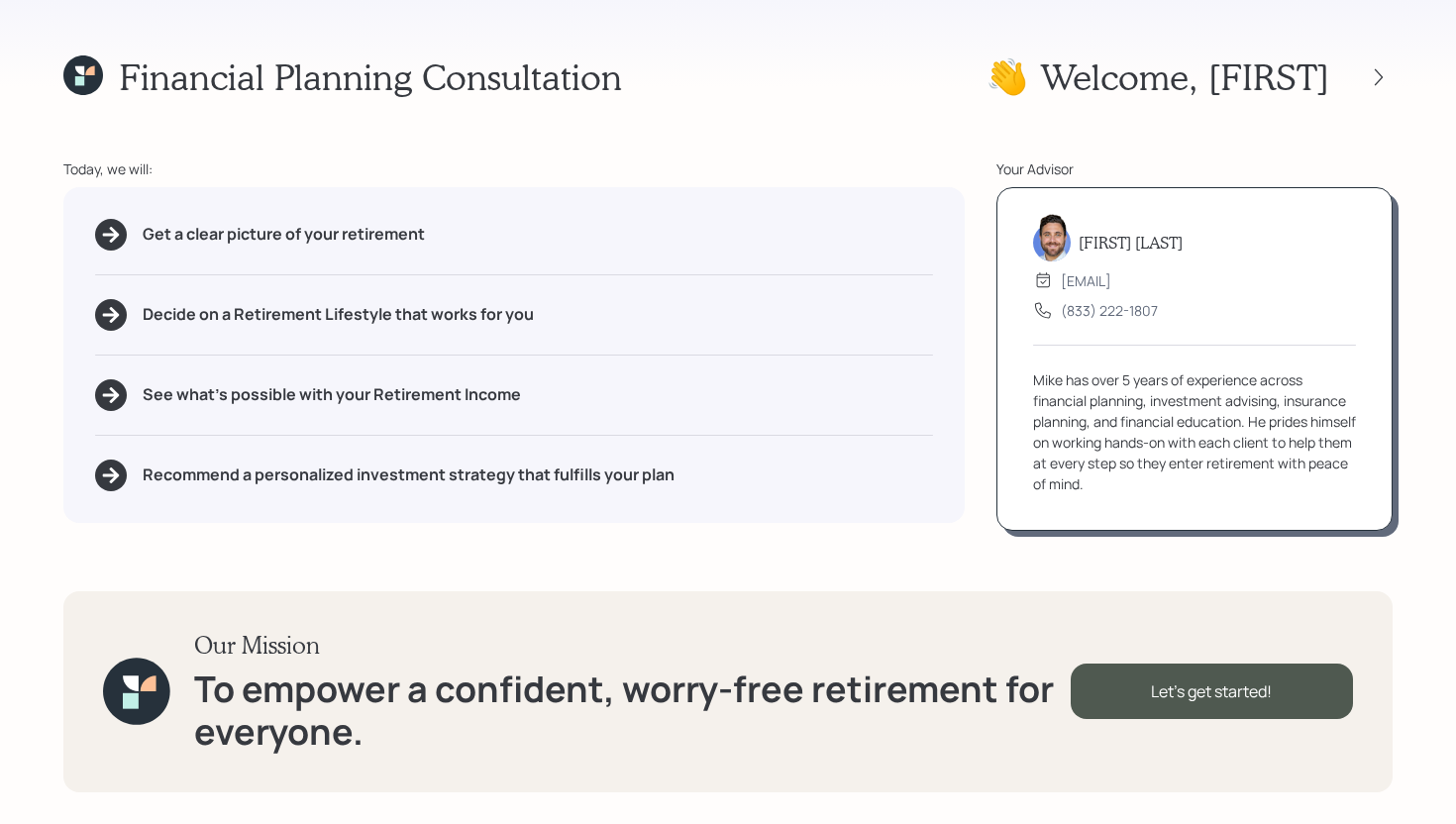 click at bounding box center (1361, 77) 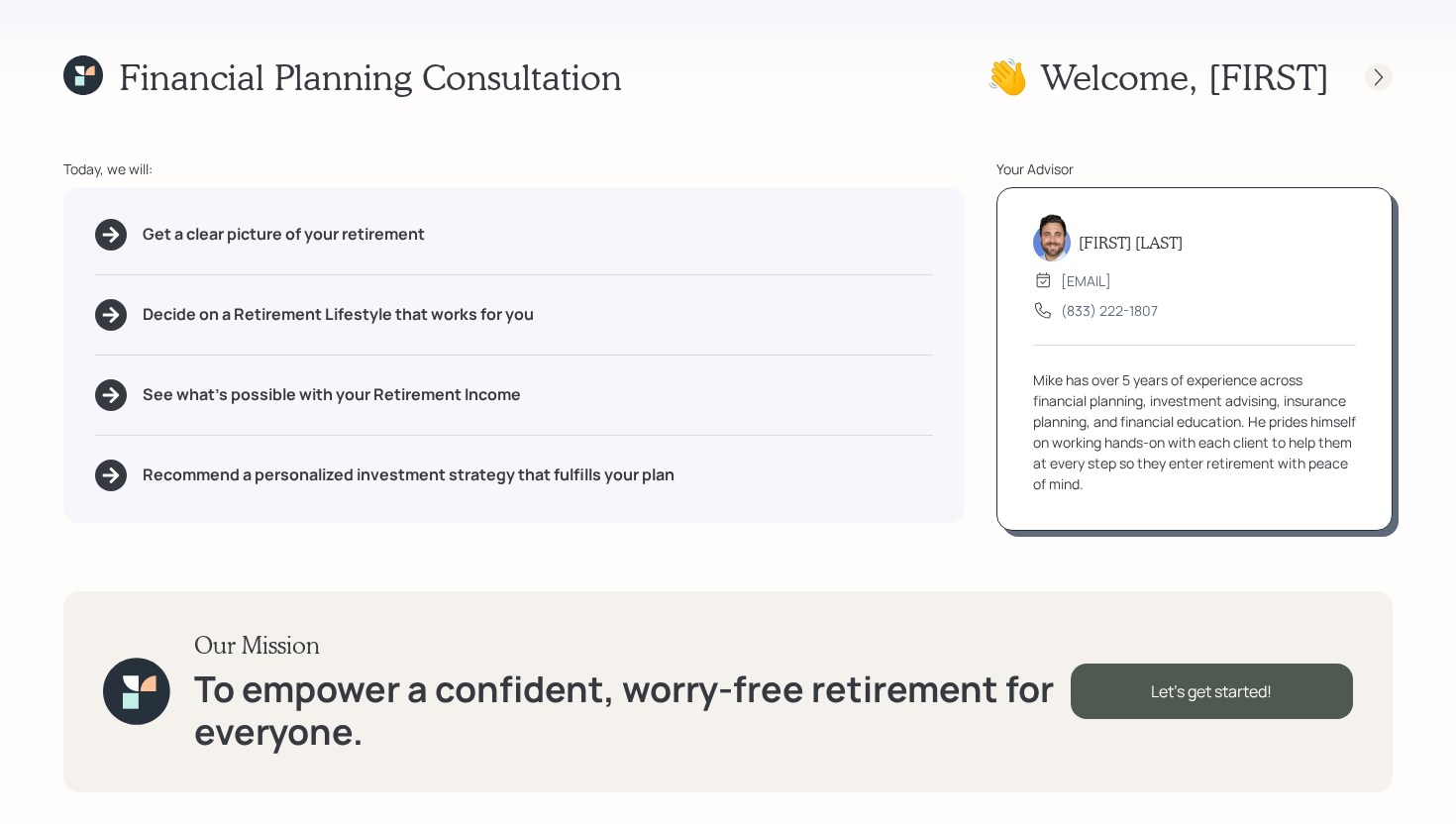 click 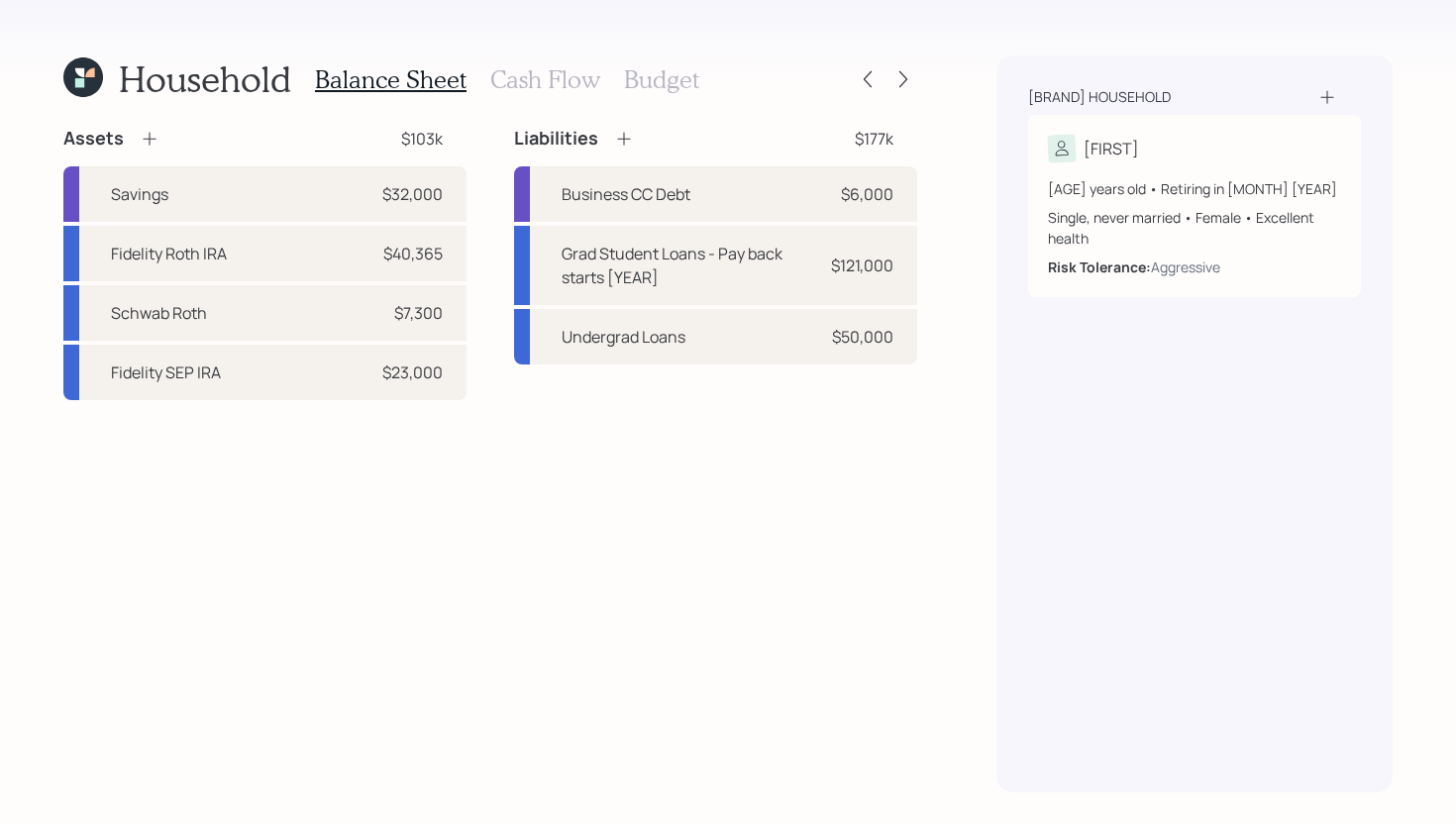 click on "Cash Flow" at bounding box center (545, 79) 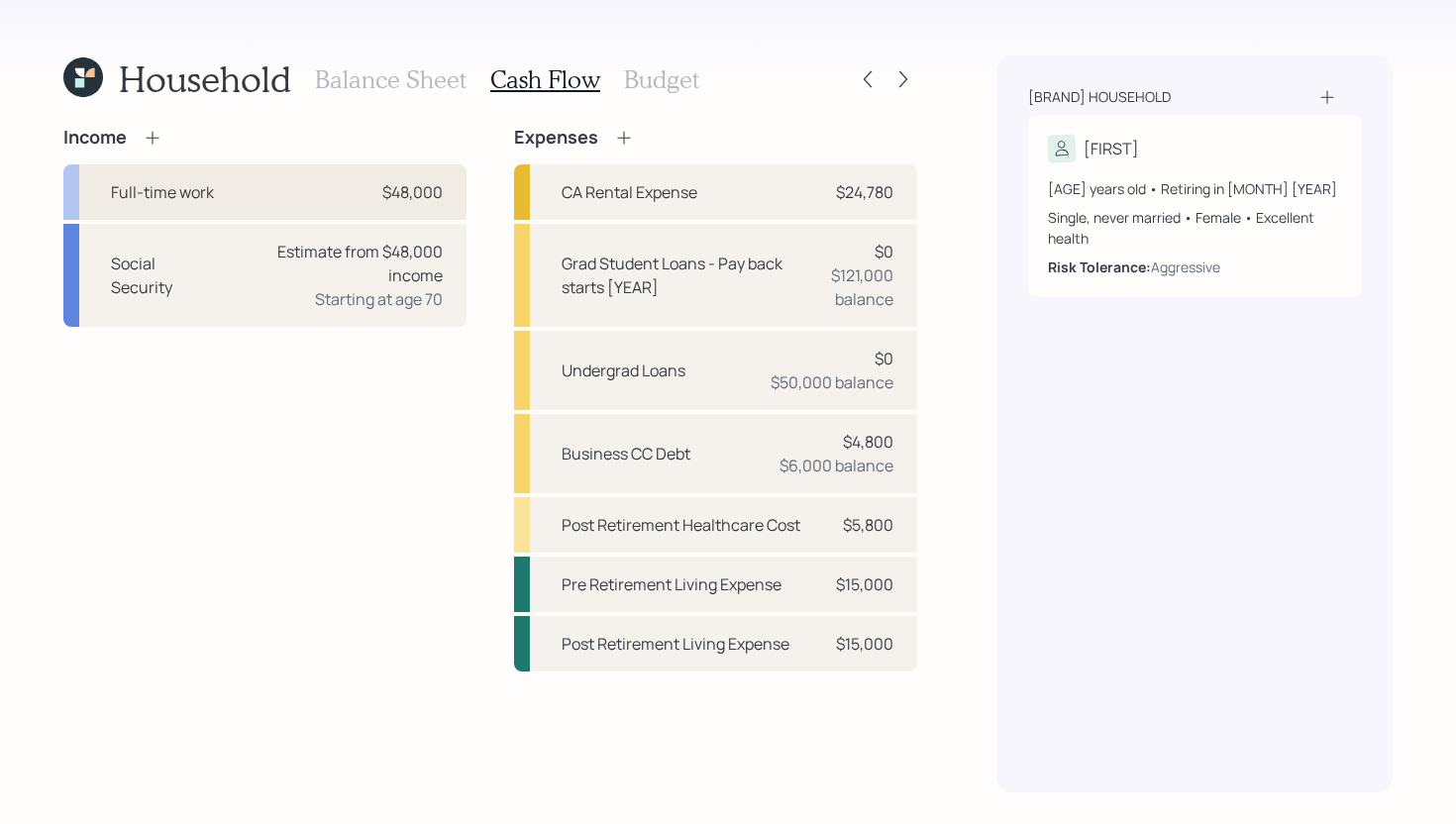 click on "Full-time work $48,000" at bounding box center (264, 192) 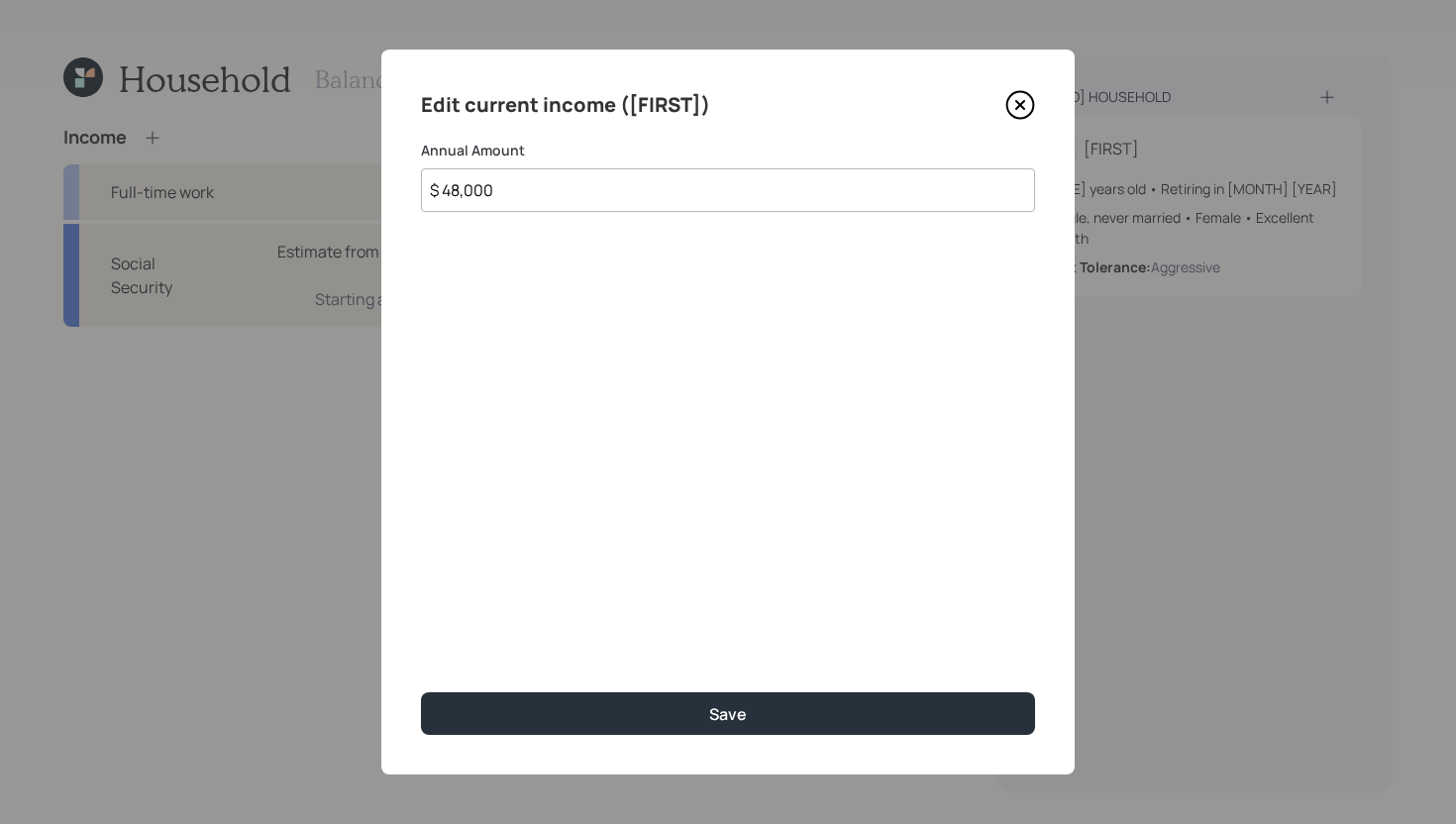 click on "$ 48,000" at bounding box center [728, 190] 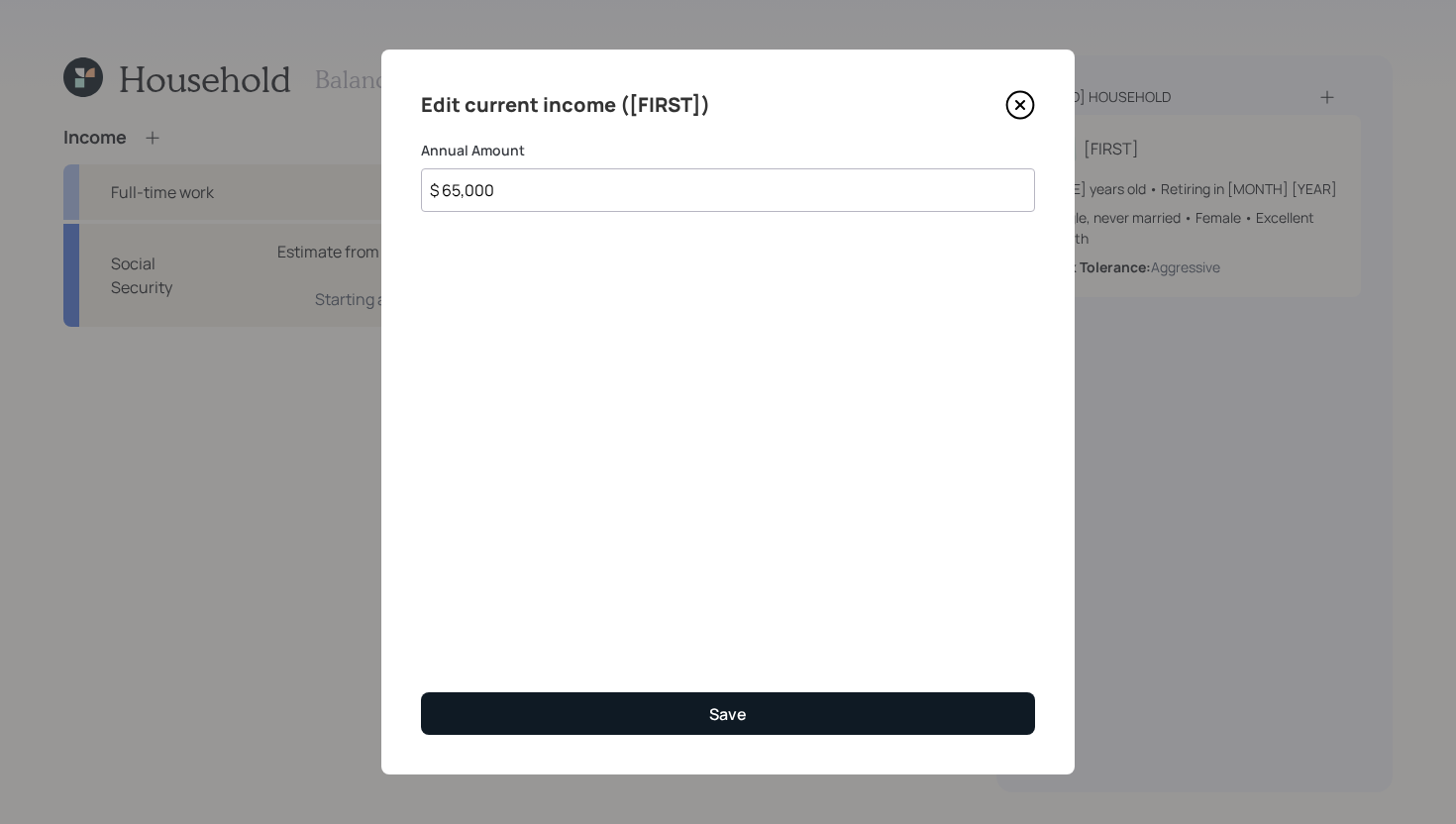 type on "$ 65,000" 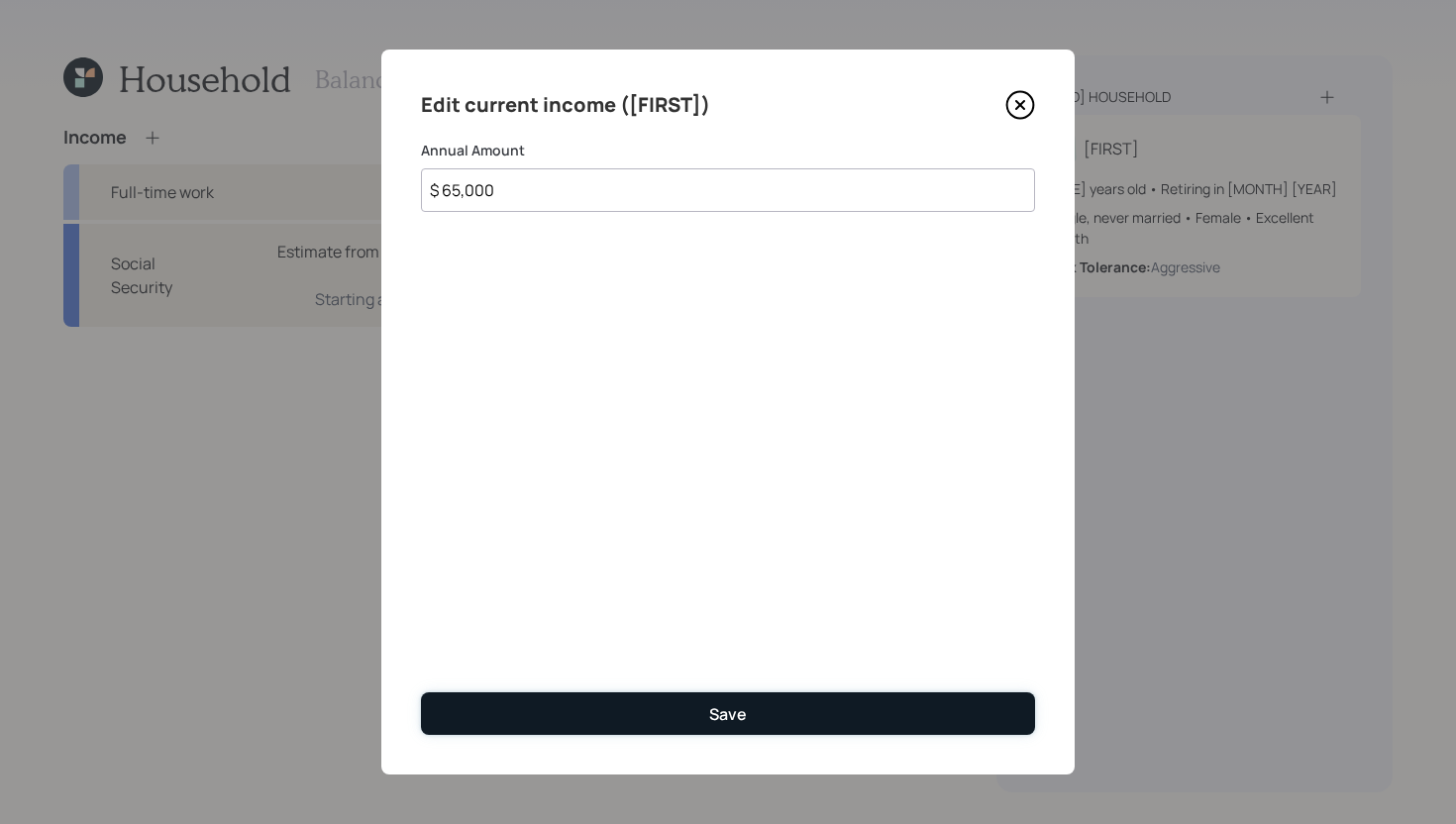 click on "Save" at bounding box center (728, 713) 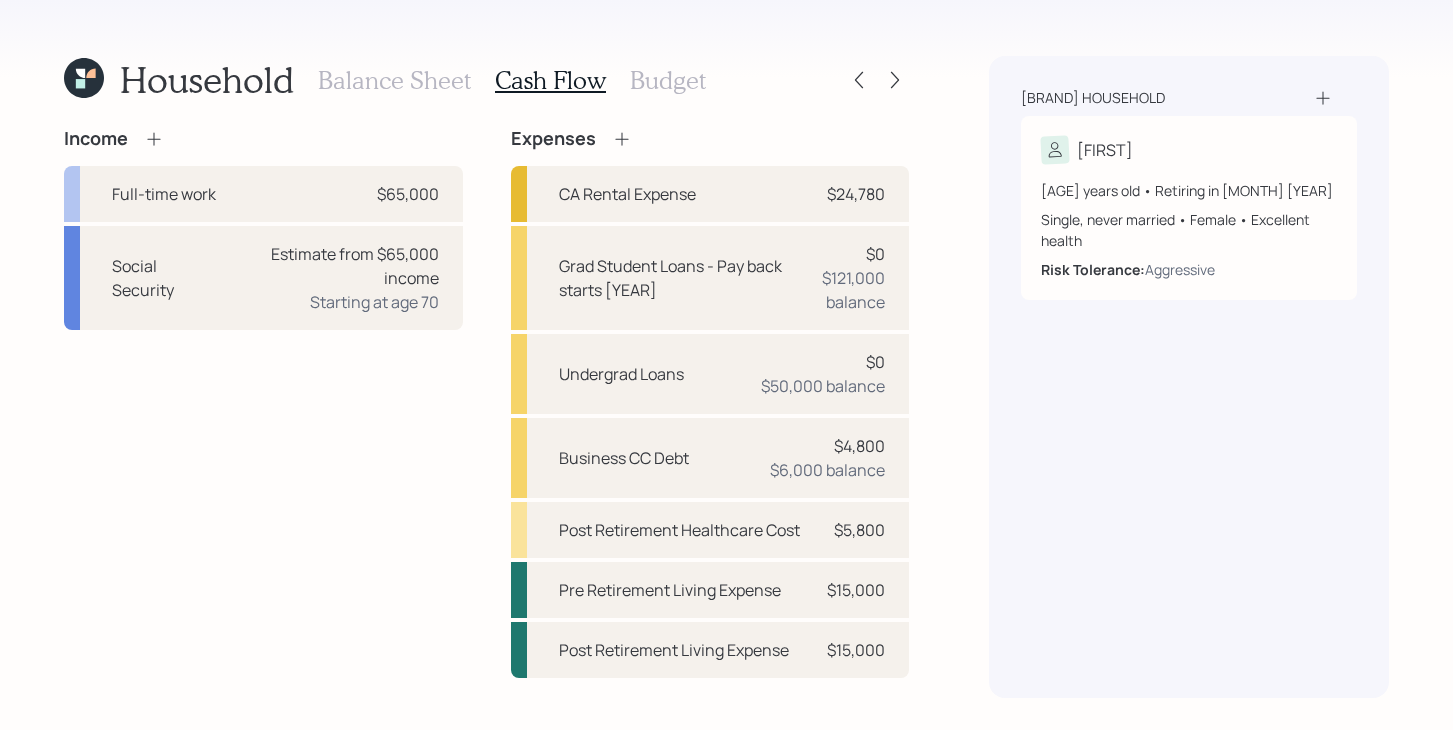 click on "Budget" at bounding box center (668, 80) 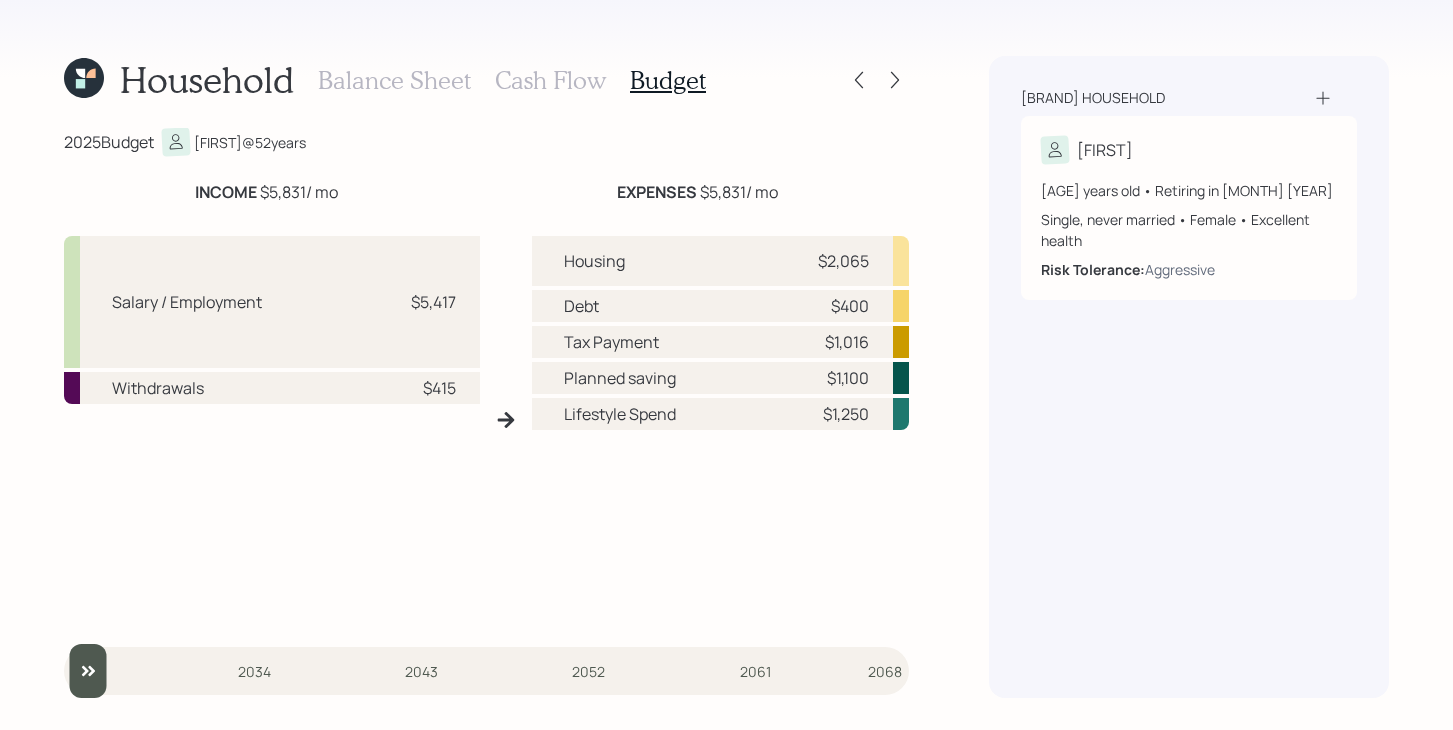 click on "Cash Flow" at bounding box center (550, 80) 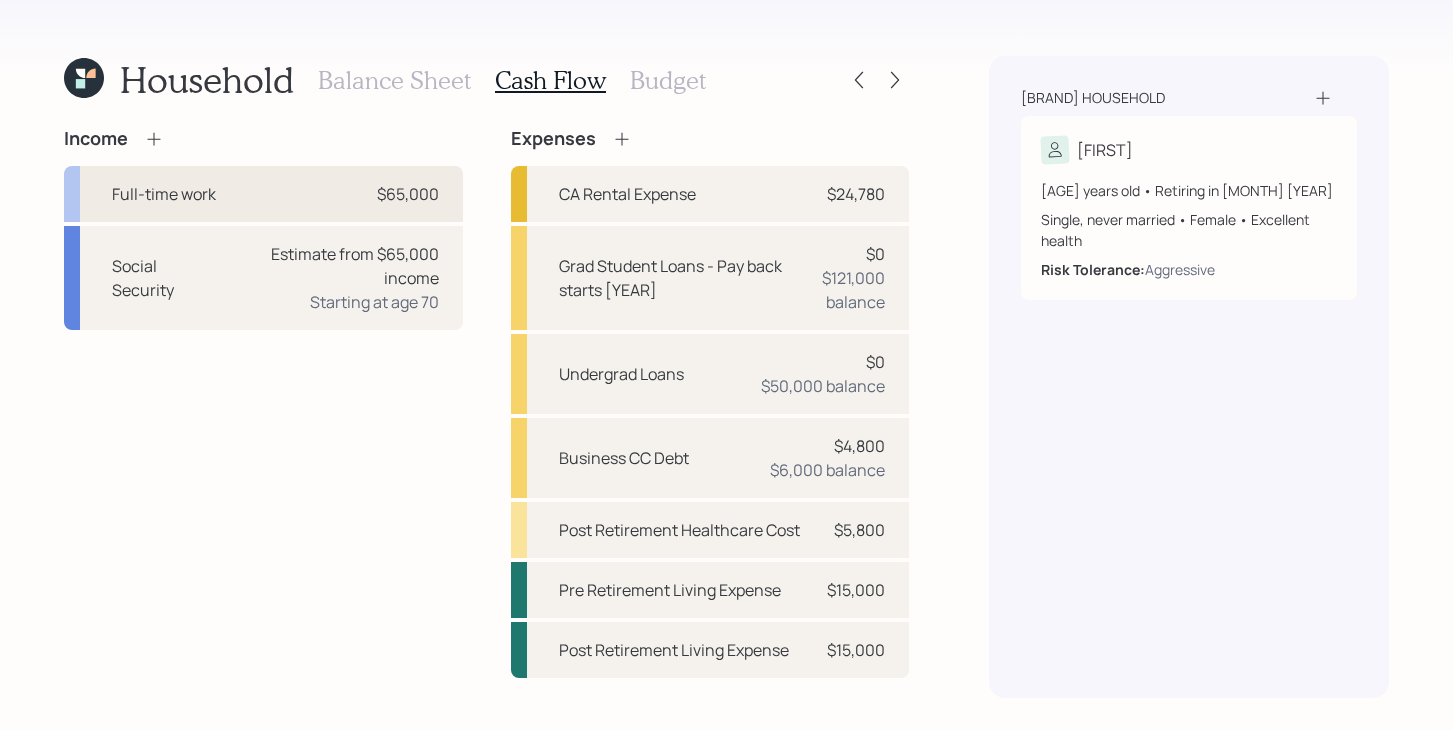 click on "Full-time work $65,000" at bounding box center [263, 194] 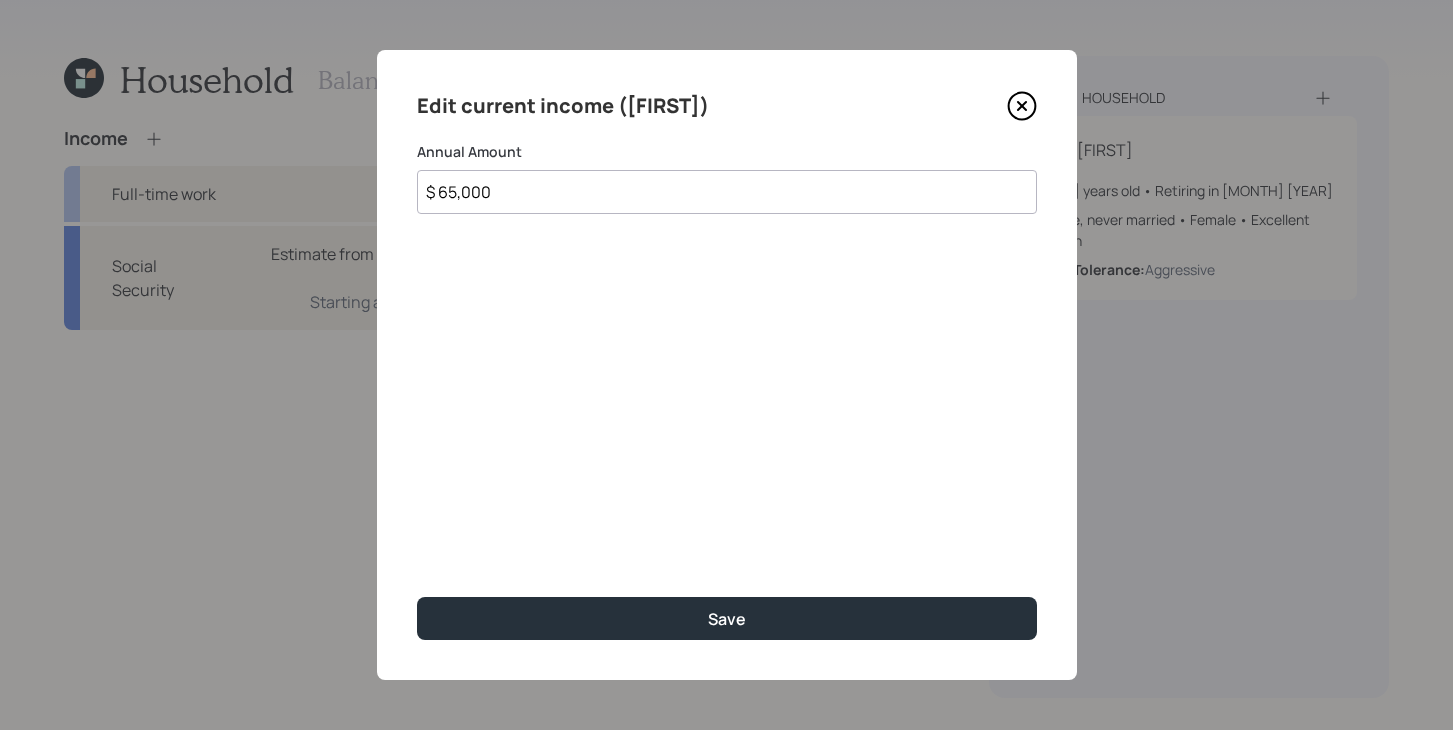 click on "$ 65,000" at bounding box center [727, 192] 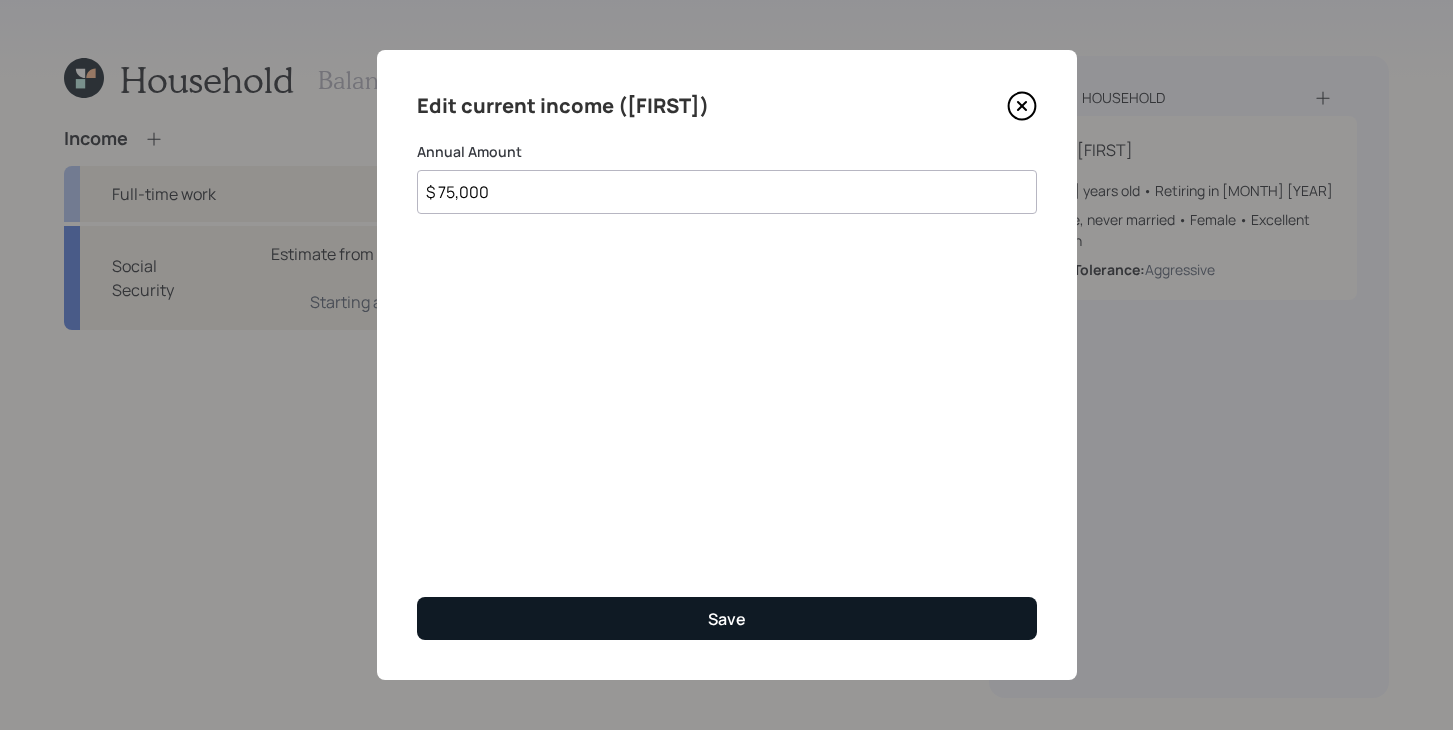 type on "$ 75,000" 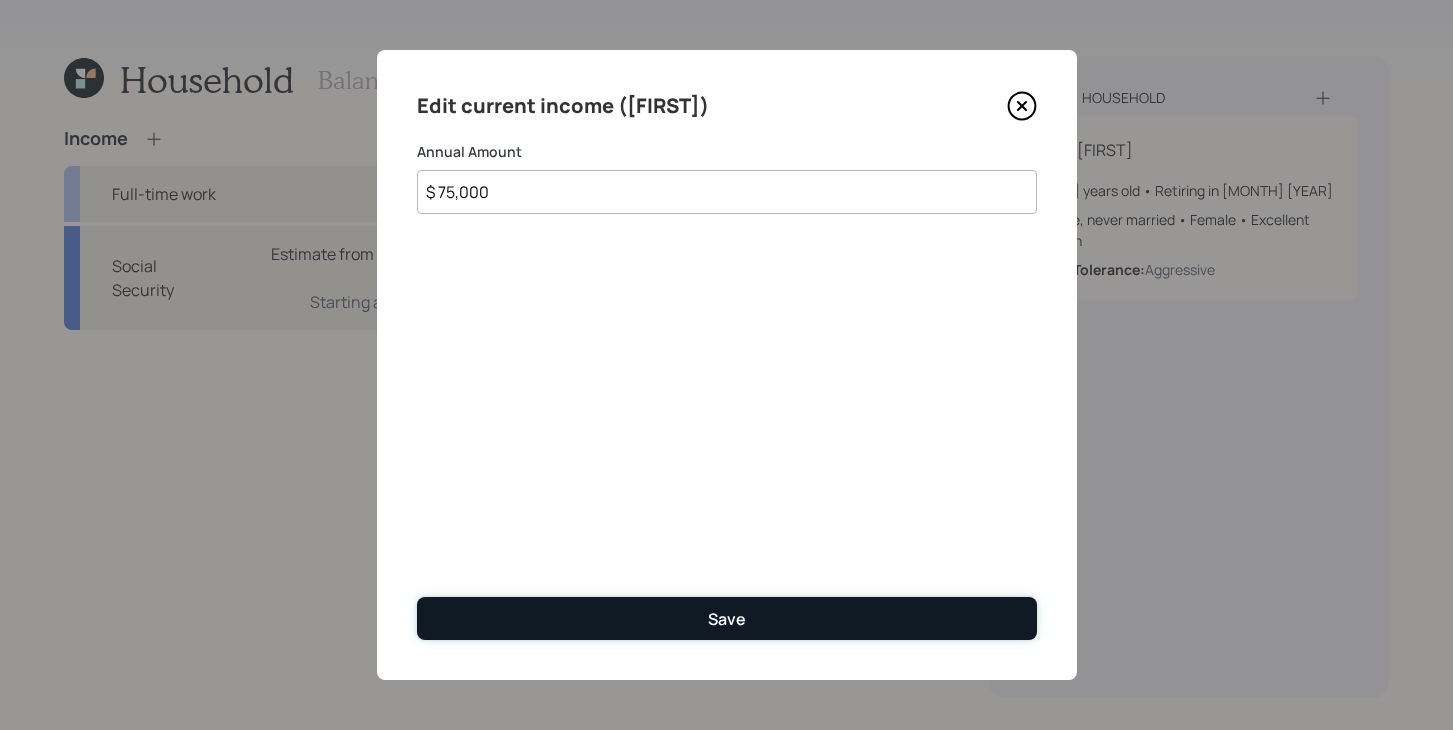 click on "Save" at bounding box center [727, 618] 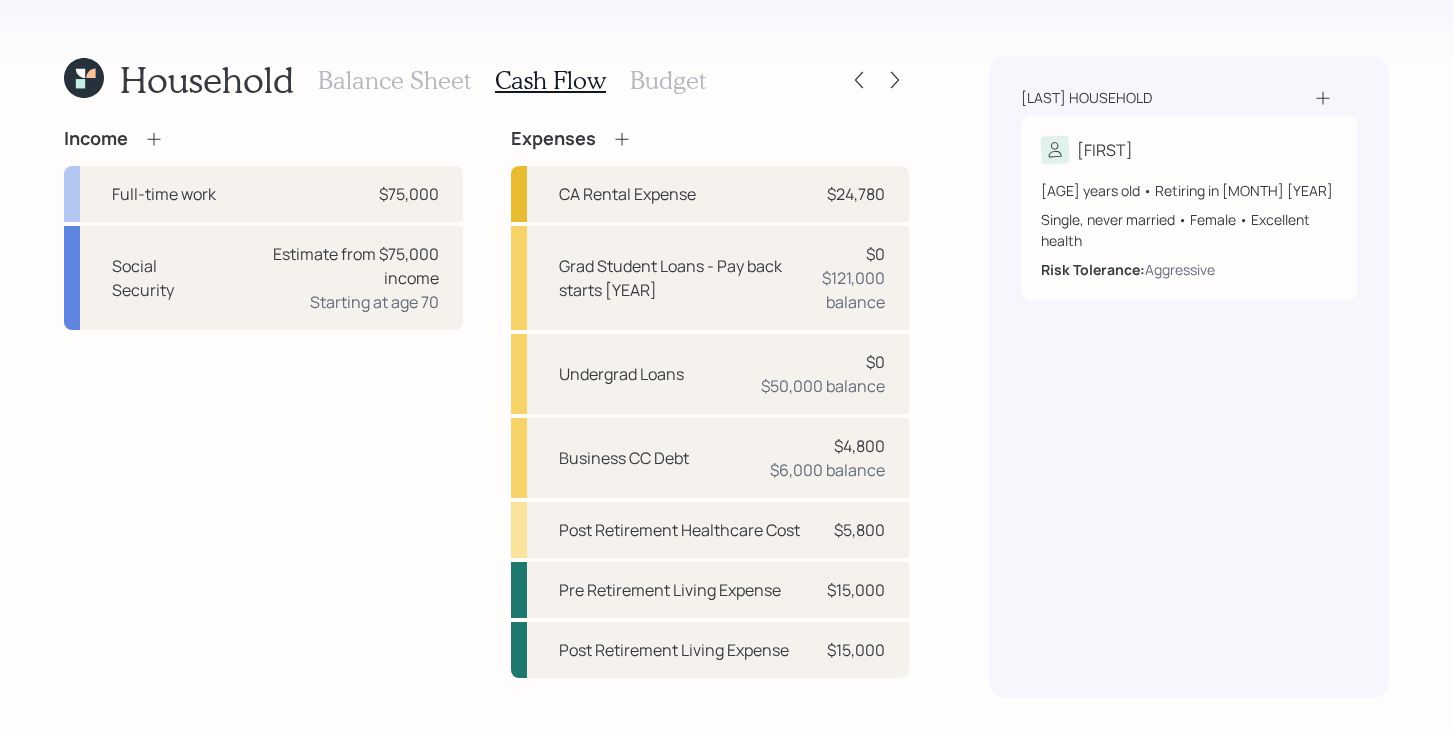 scroll, scrollTop: 0, scrollLeft: 0, axis: both 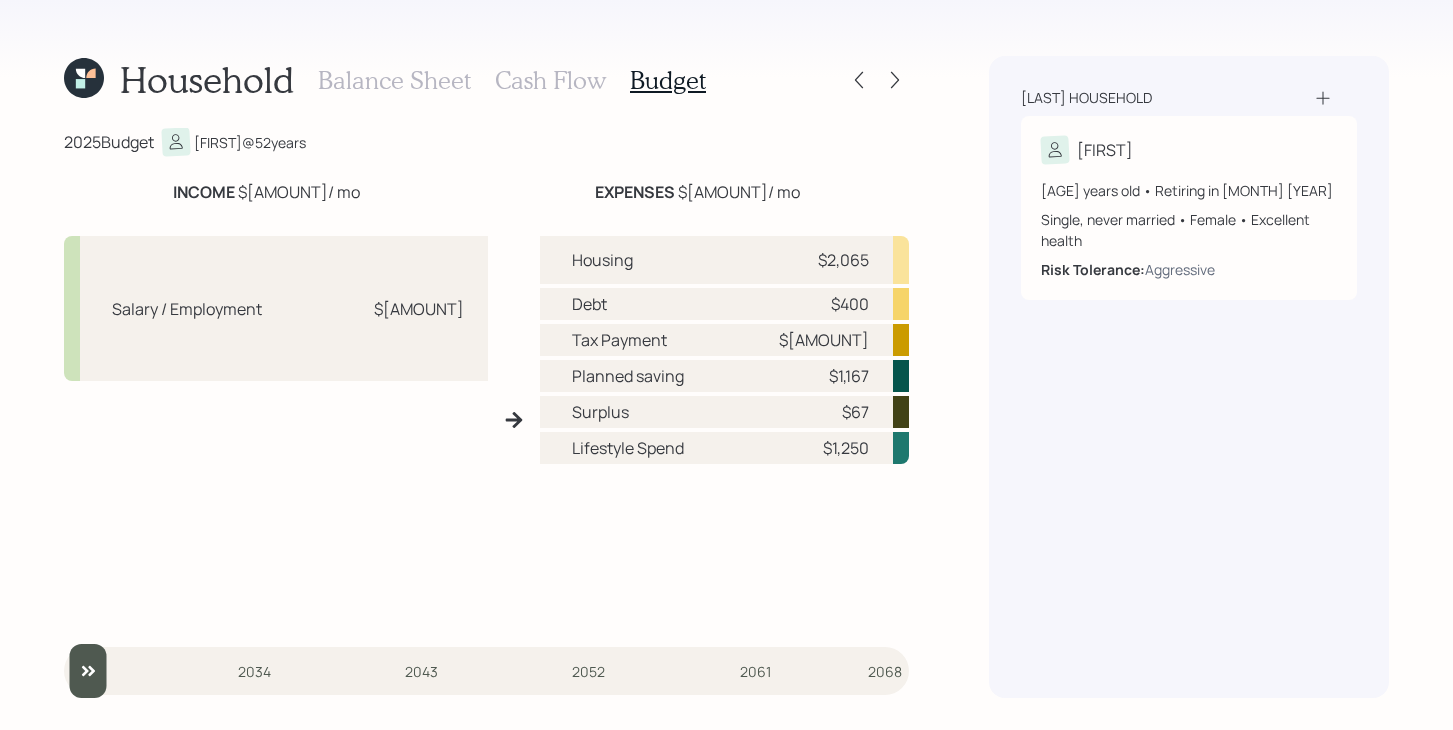 click on "Cash Flow" at bounding box center [550, 80] 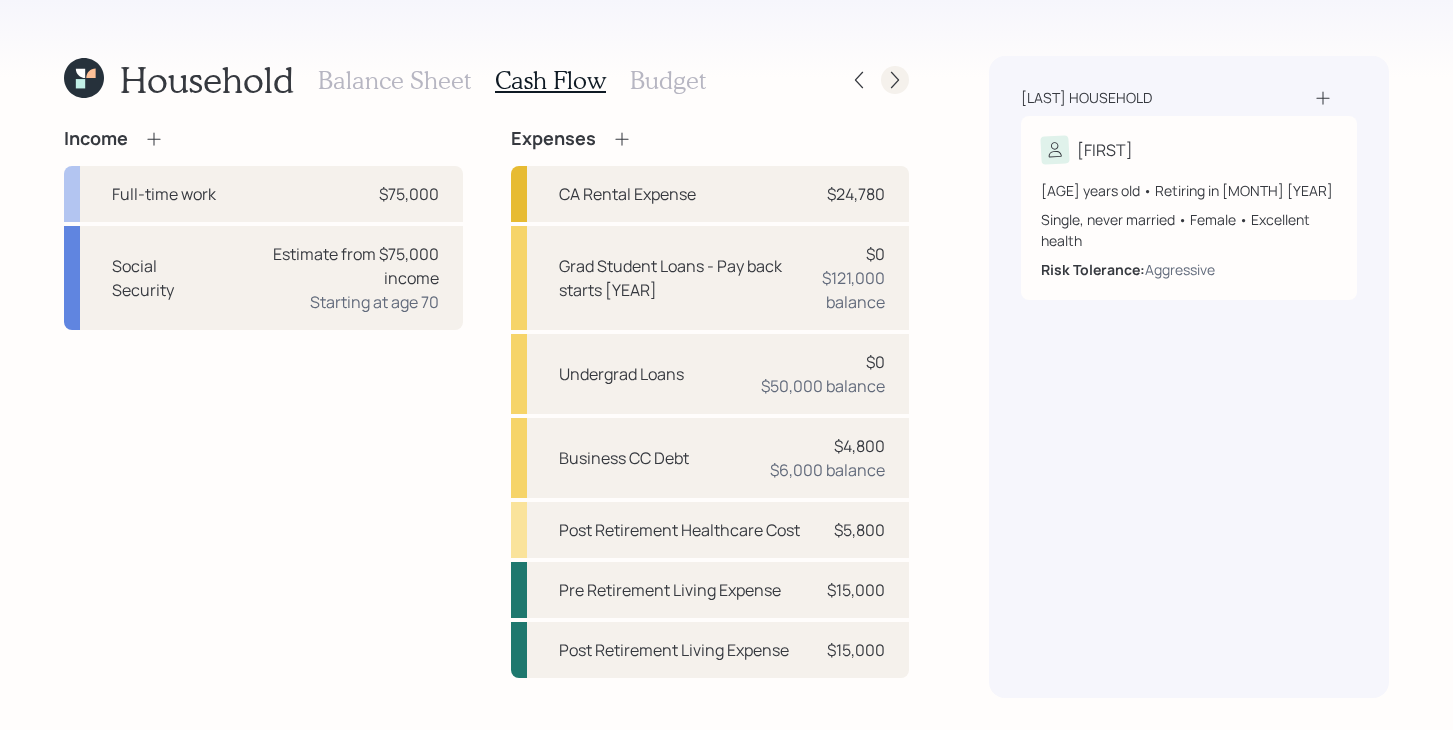 click 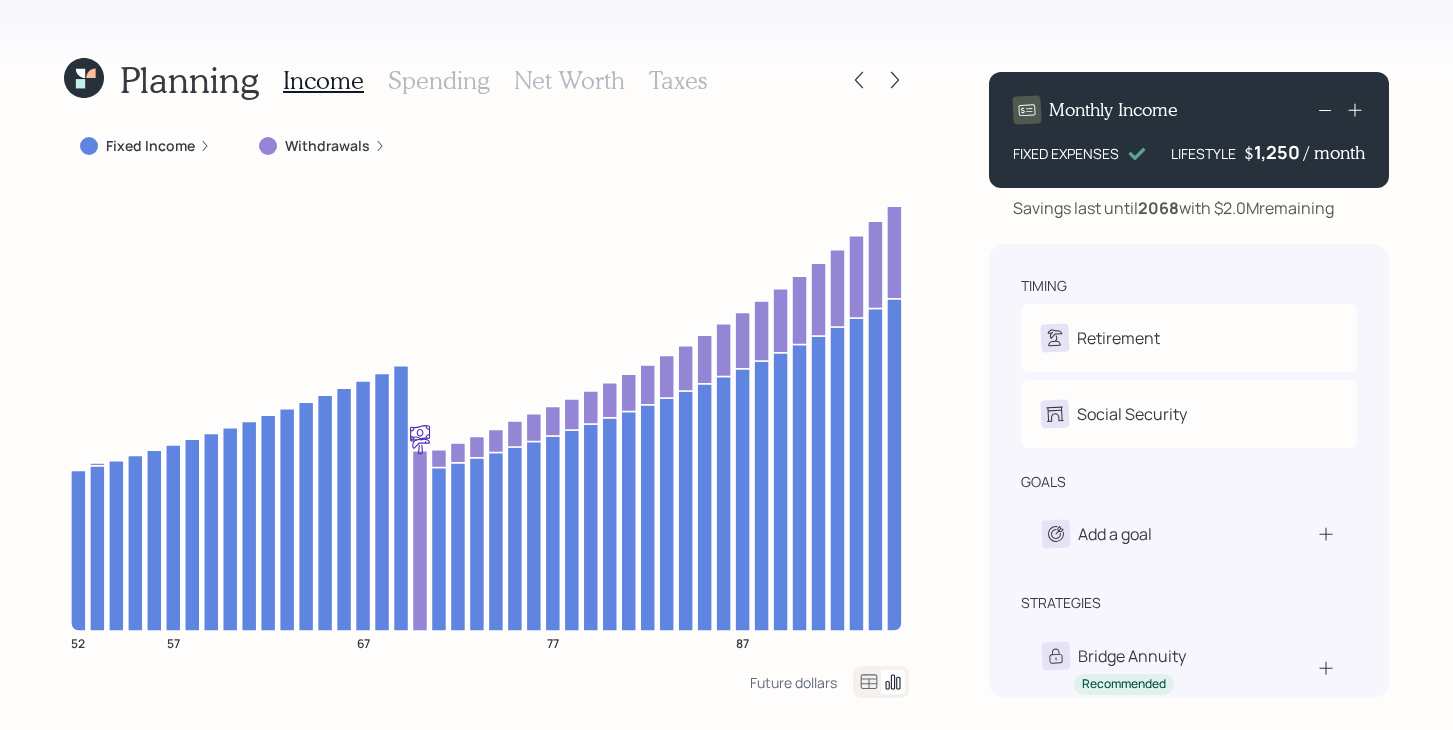 click on "Spending" at bounding box center [439, 80] 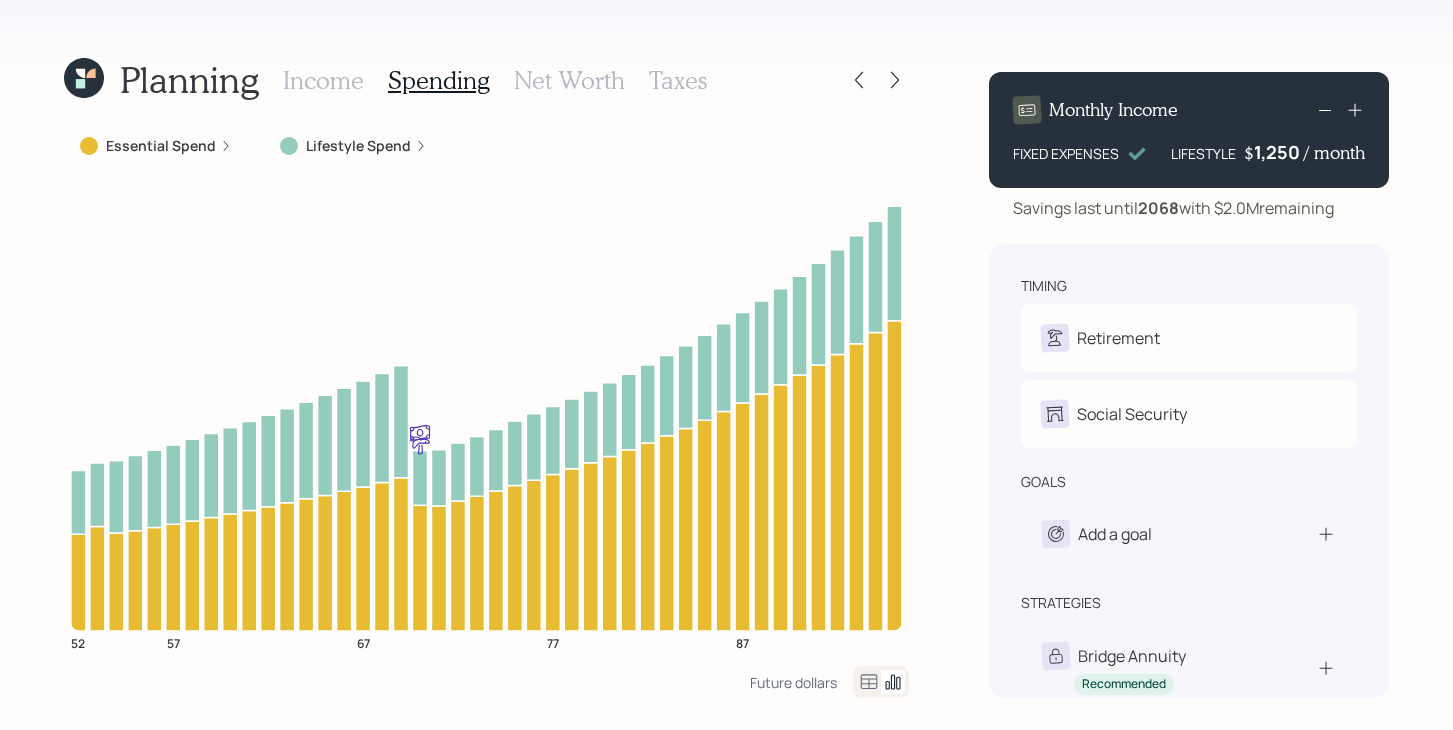 click on "Net Worth" at bounding box center (569, 80) 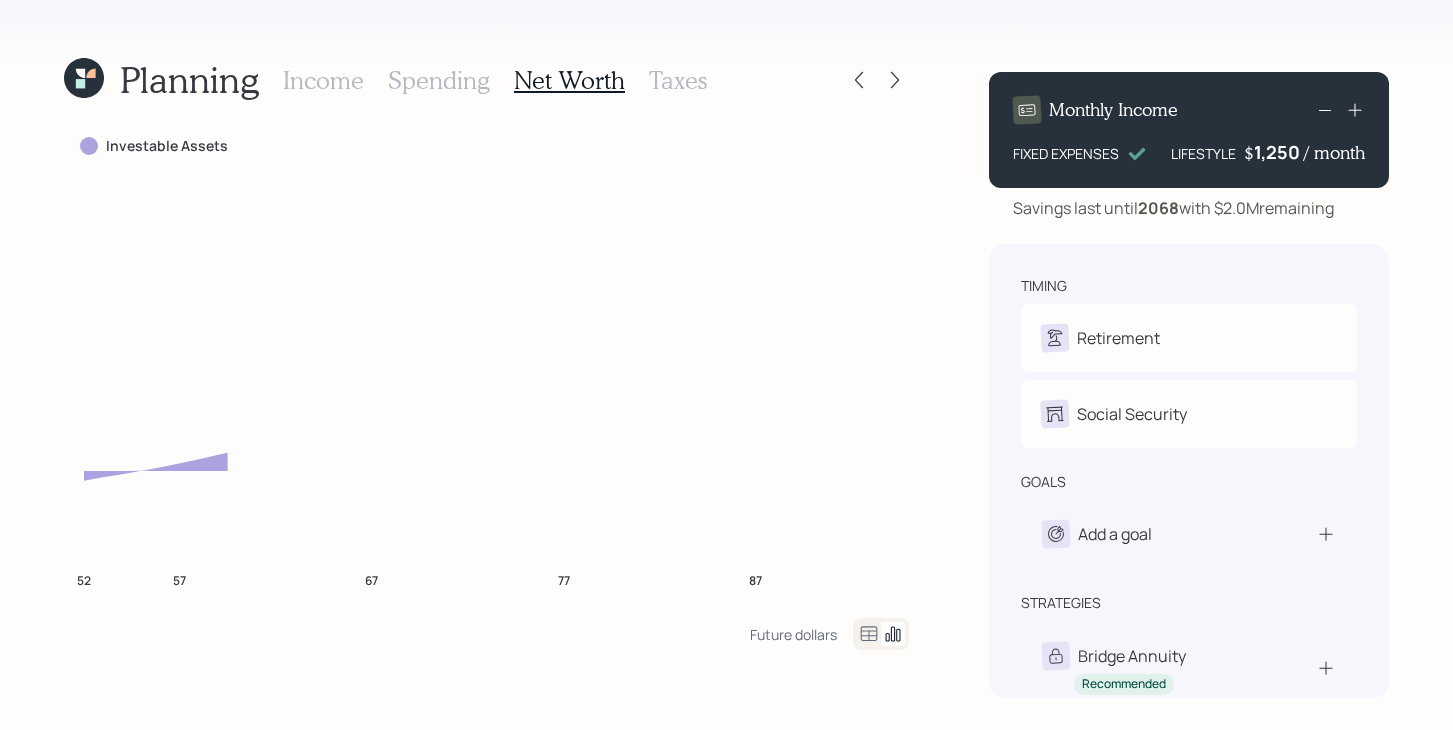 click on "Taxes" at bounding box center (678, 80) 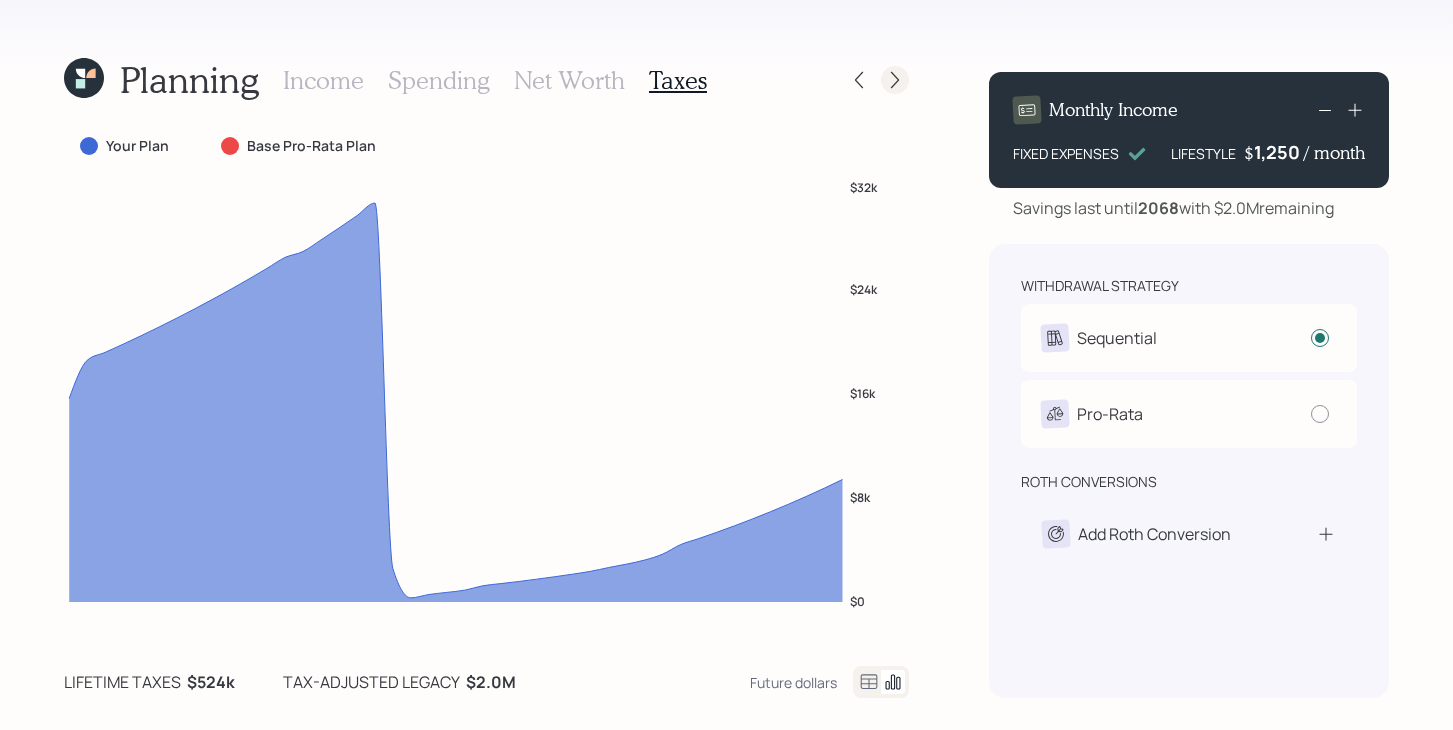click 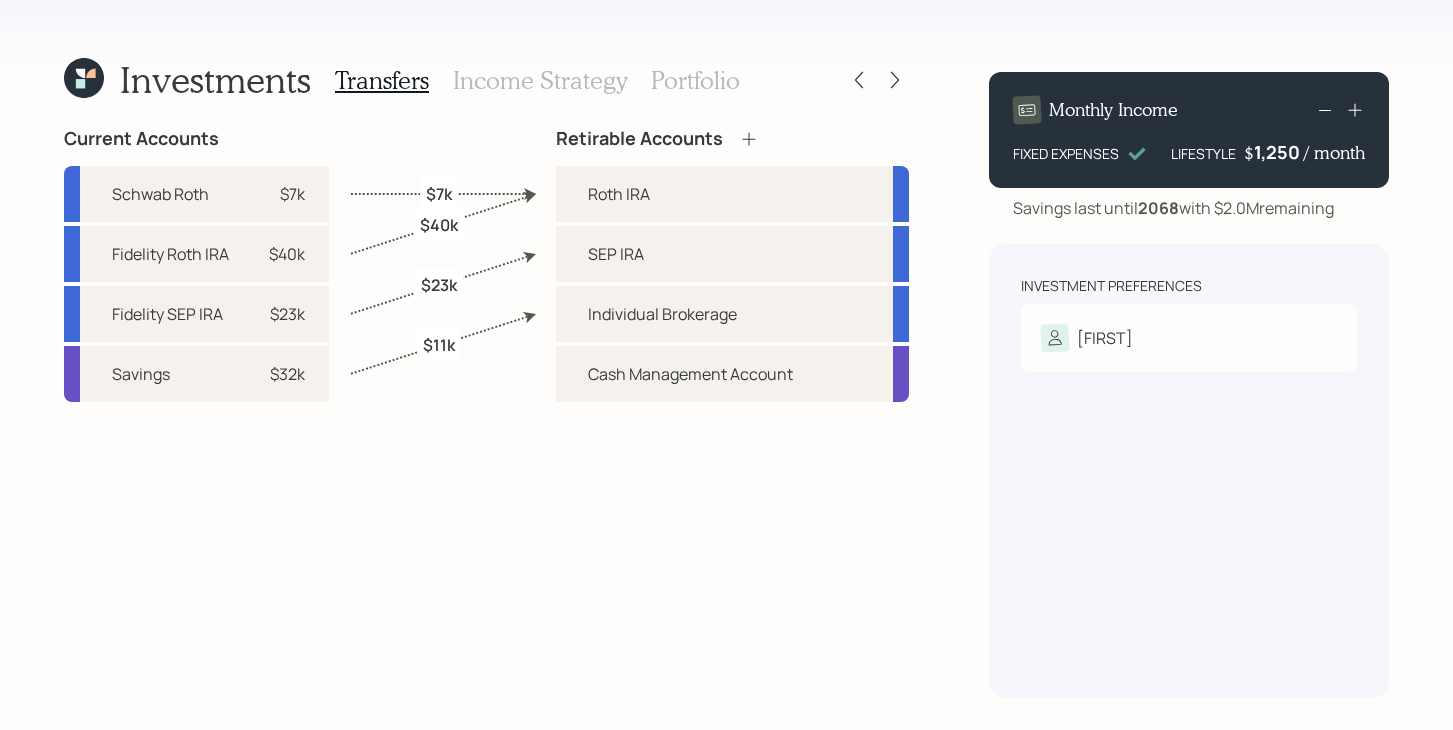 click on "Income Strategy" at bounding box center (540, 80) 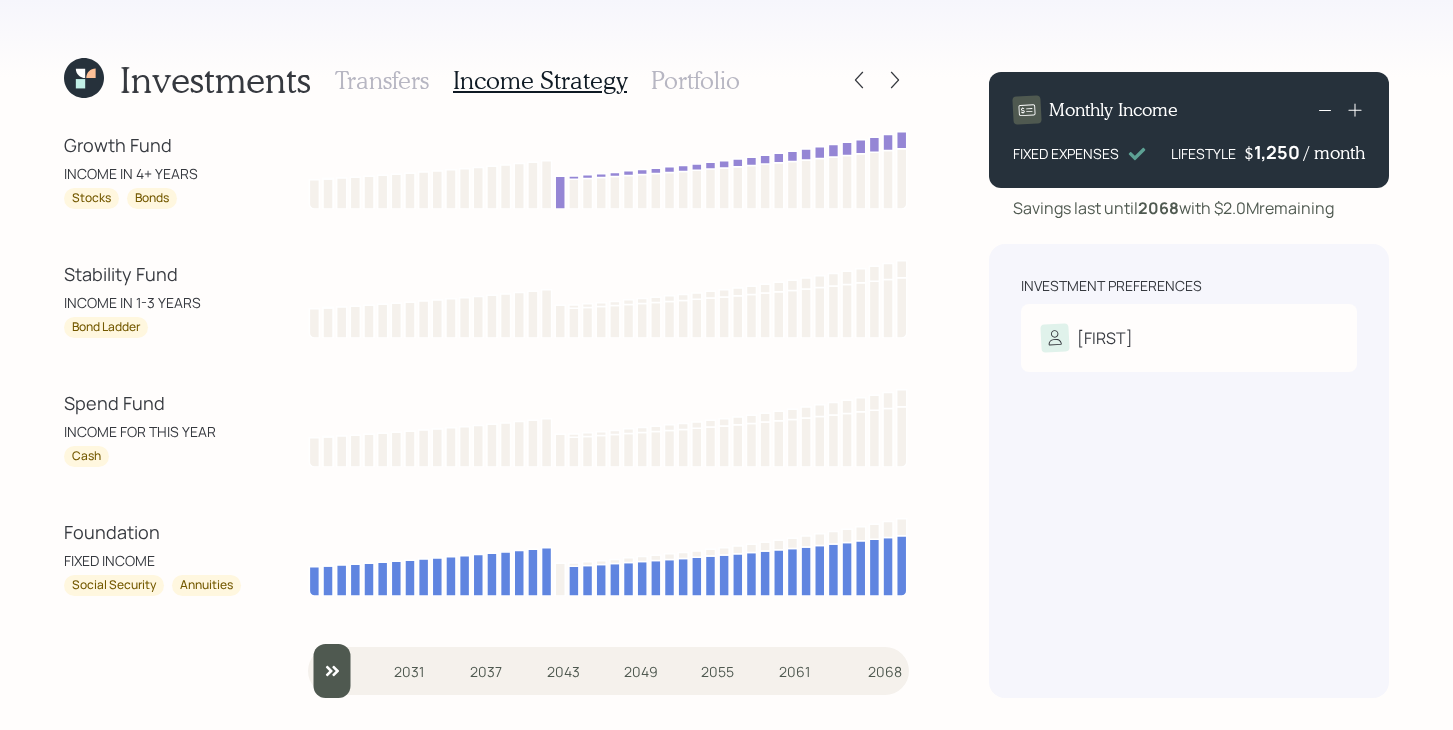 click on "Portfolio" at bounding box center (695, 80) 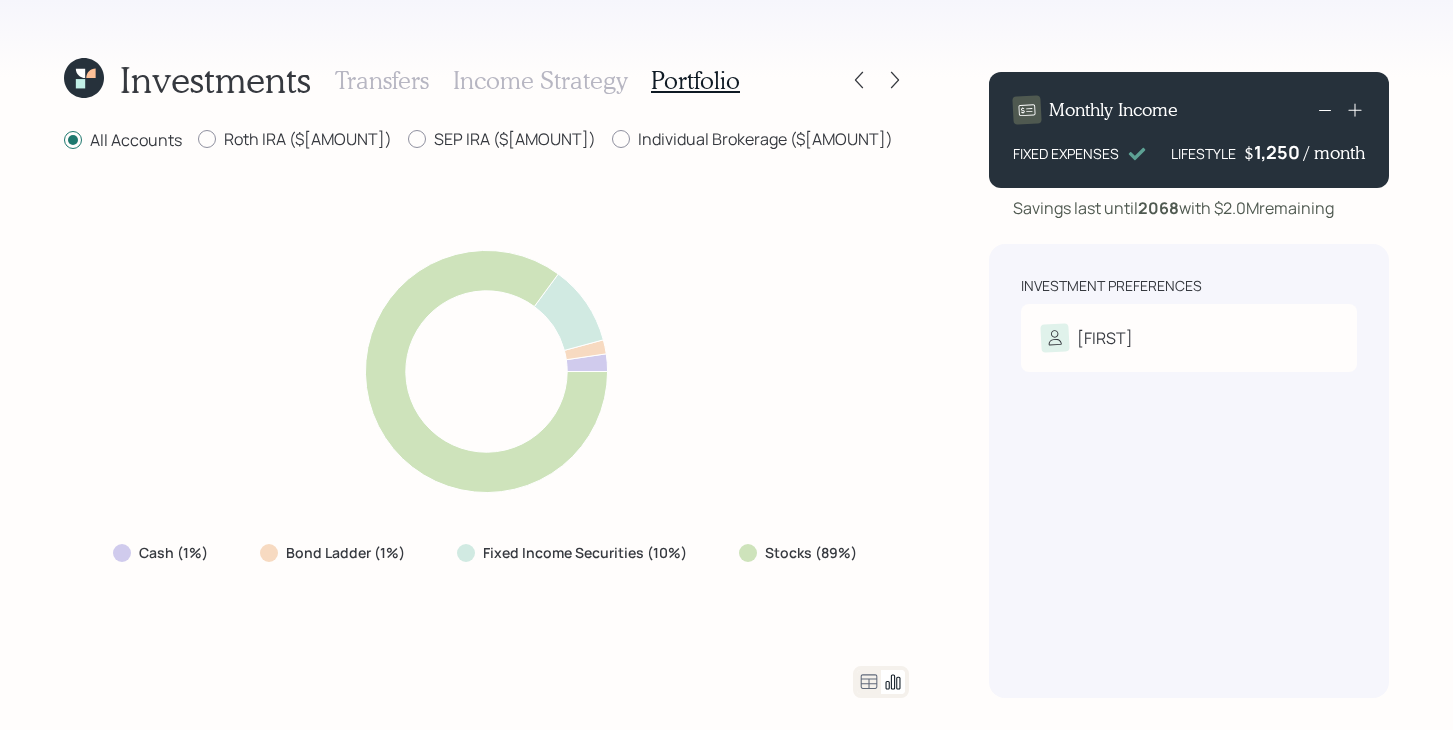 click on "Transfers Income Strategy Portfolio" at bounding box center [537, 80] 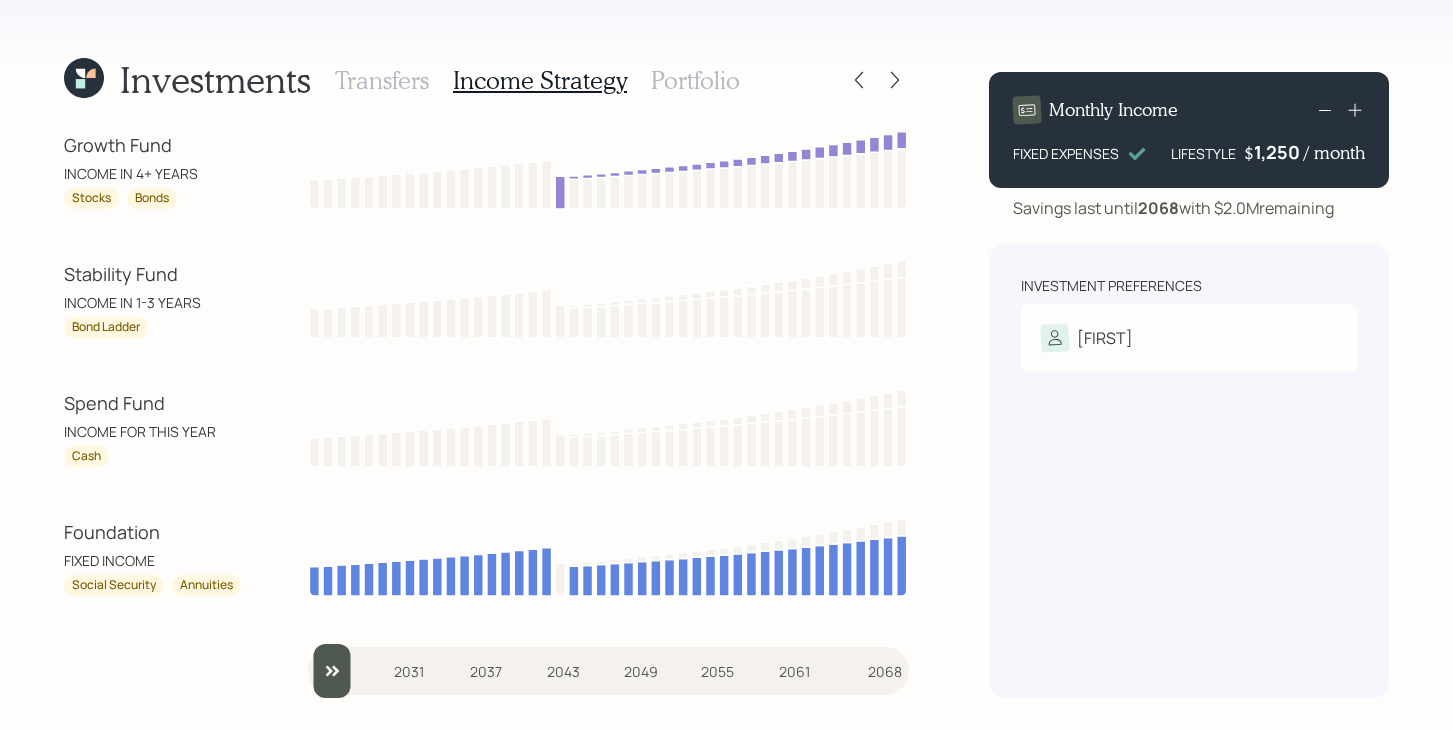 click on "Transfers Income Strategy Portfolio" at bounding box center (537, 80) 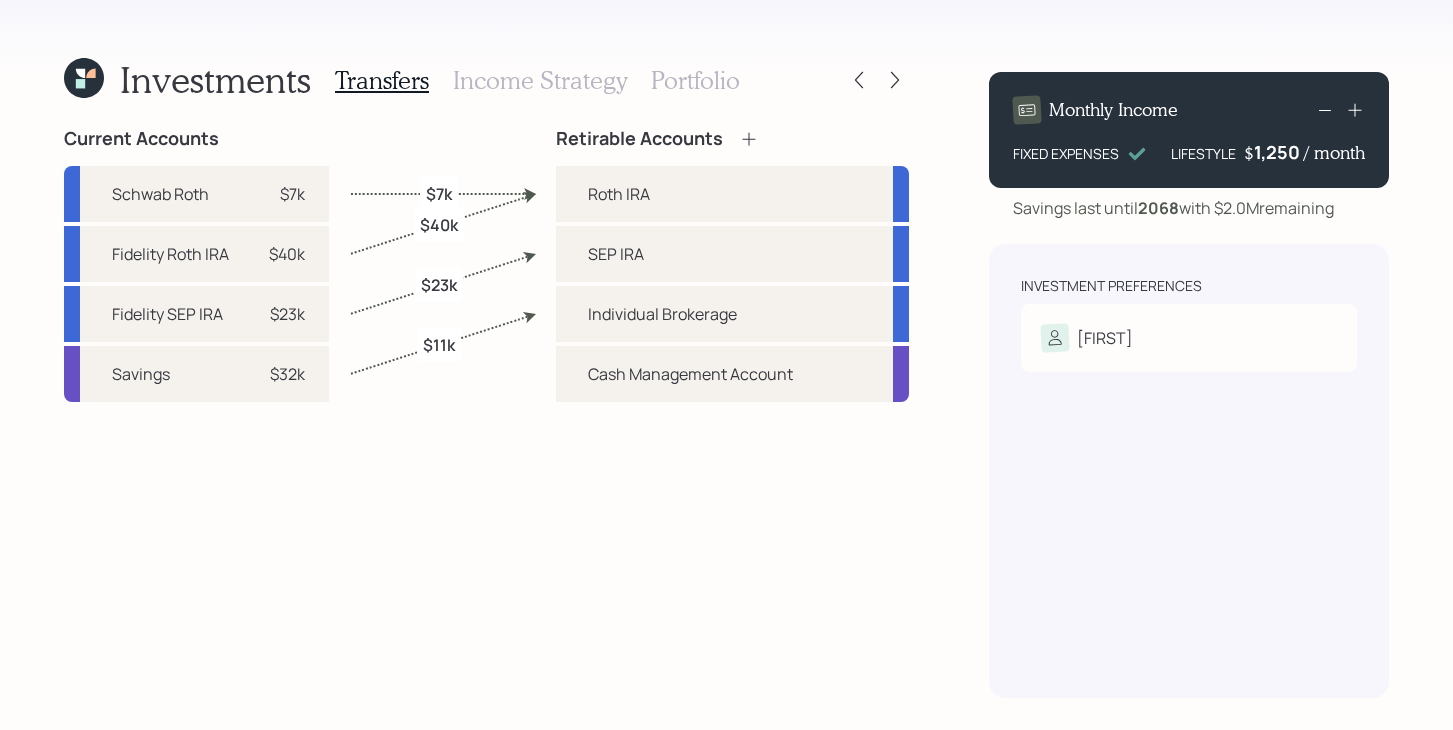 click on "Income Strategy" at bounding box center [540, 80] 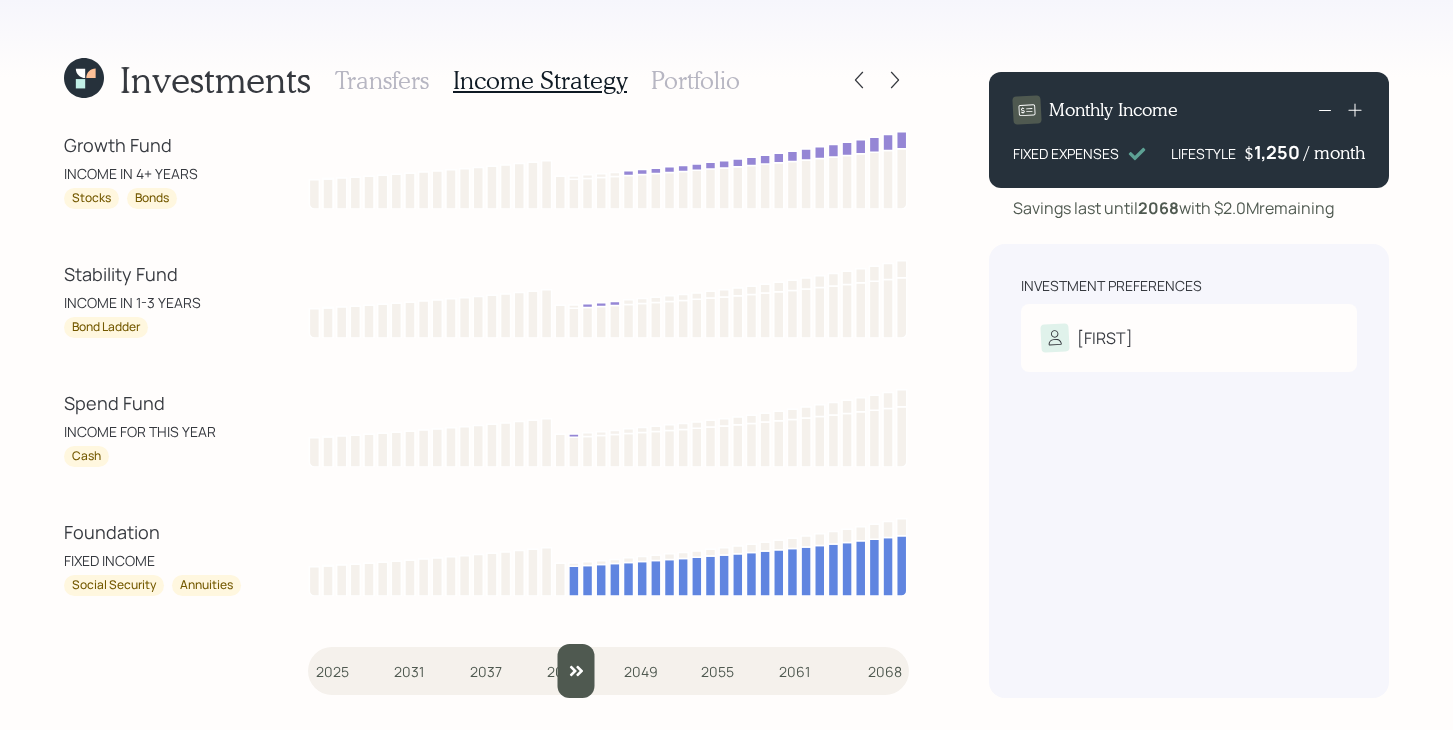 drag, startPoint x: 333, startPoint y: 670, endPoint x: 577, endPoint y: 658, distance: 244.2949 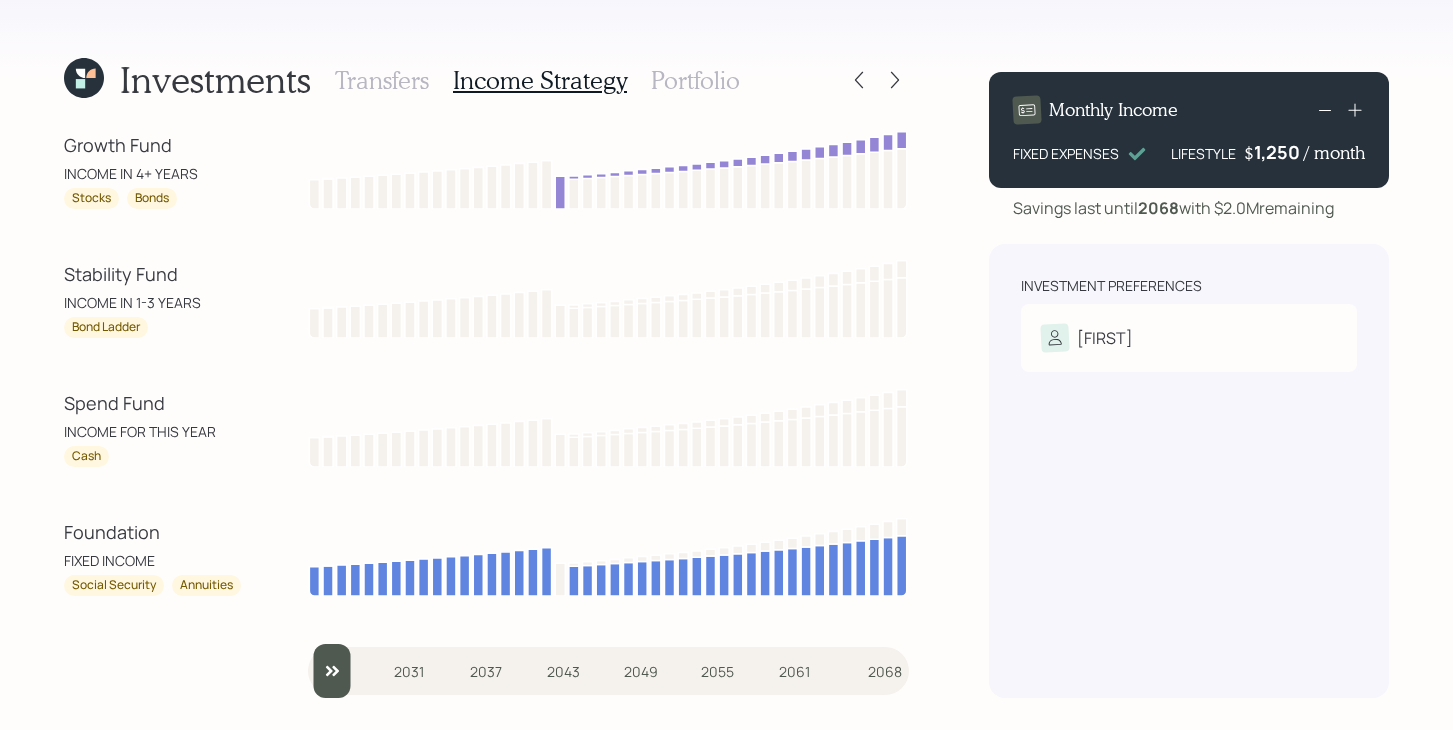 drag, startPoint x: 573, startPoint y: 670, endPoint x: 250, endPoint y: 665, distance: 323.0387 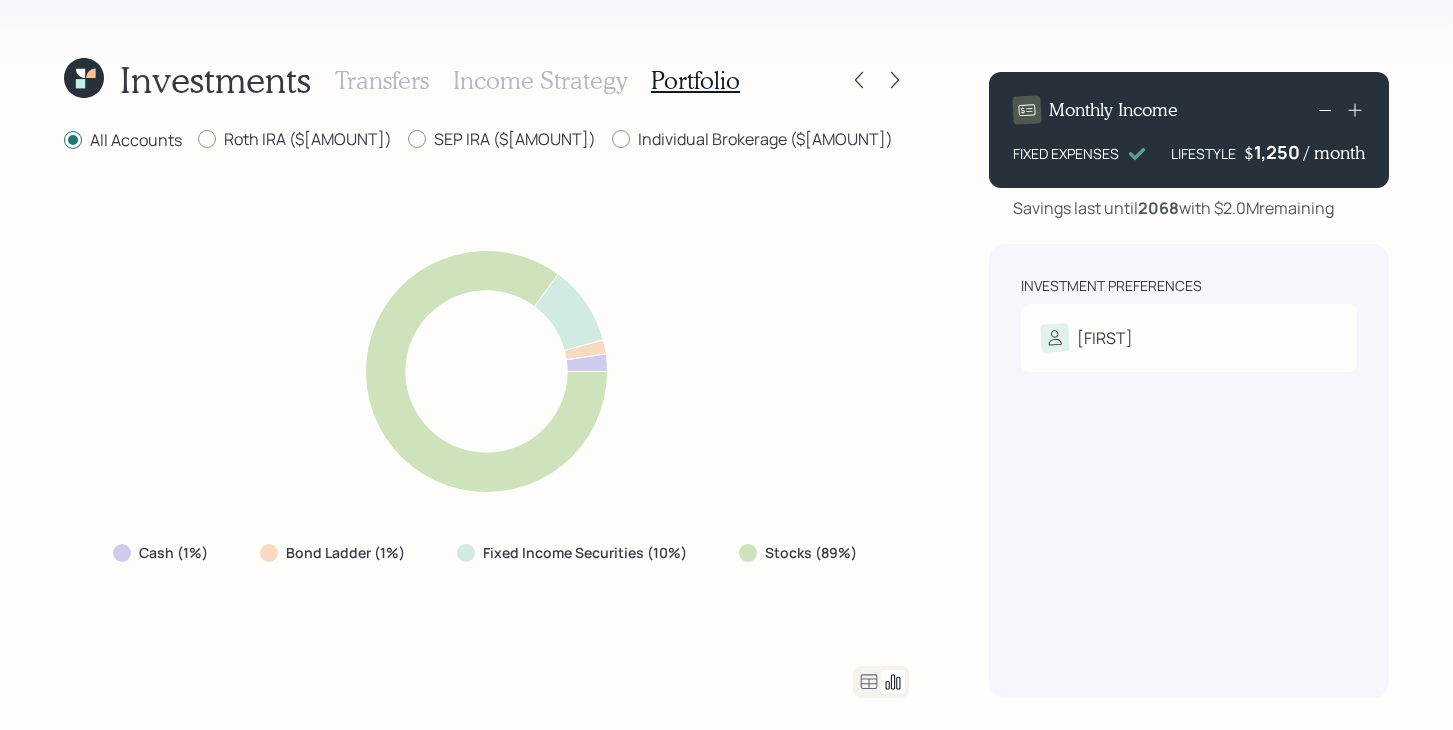 click 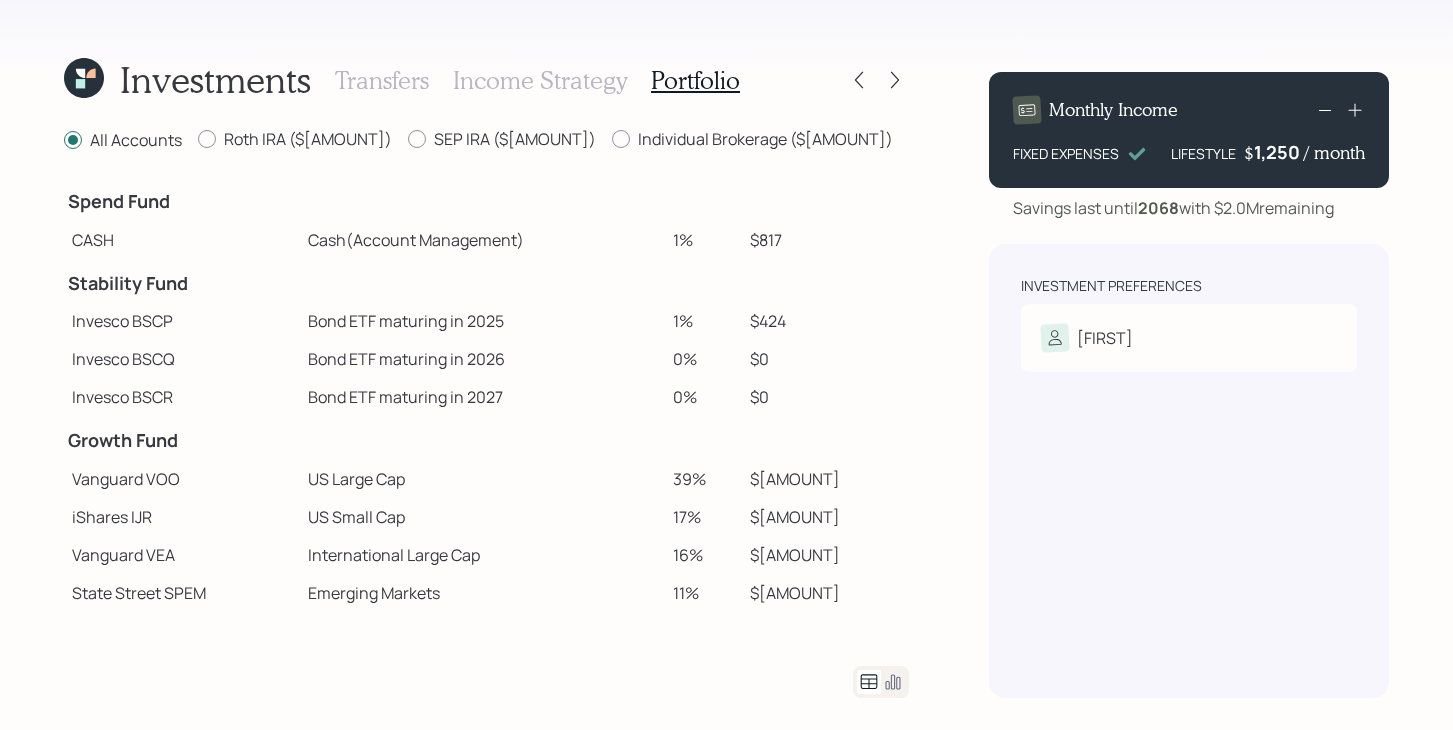 drag, startPoint x: 743, startPoint y: 235, endPoint x: 703, endPoint y: 235, distance: 40 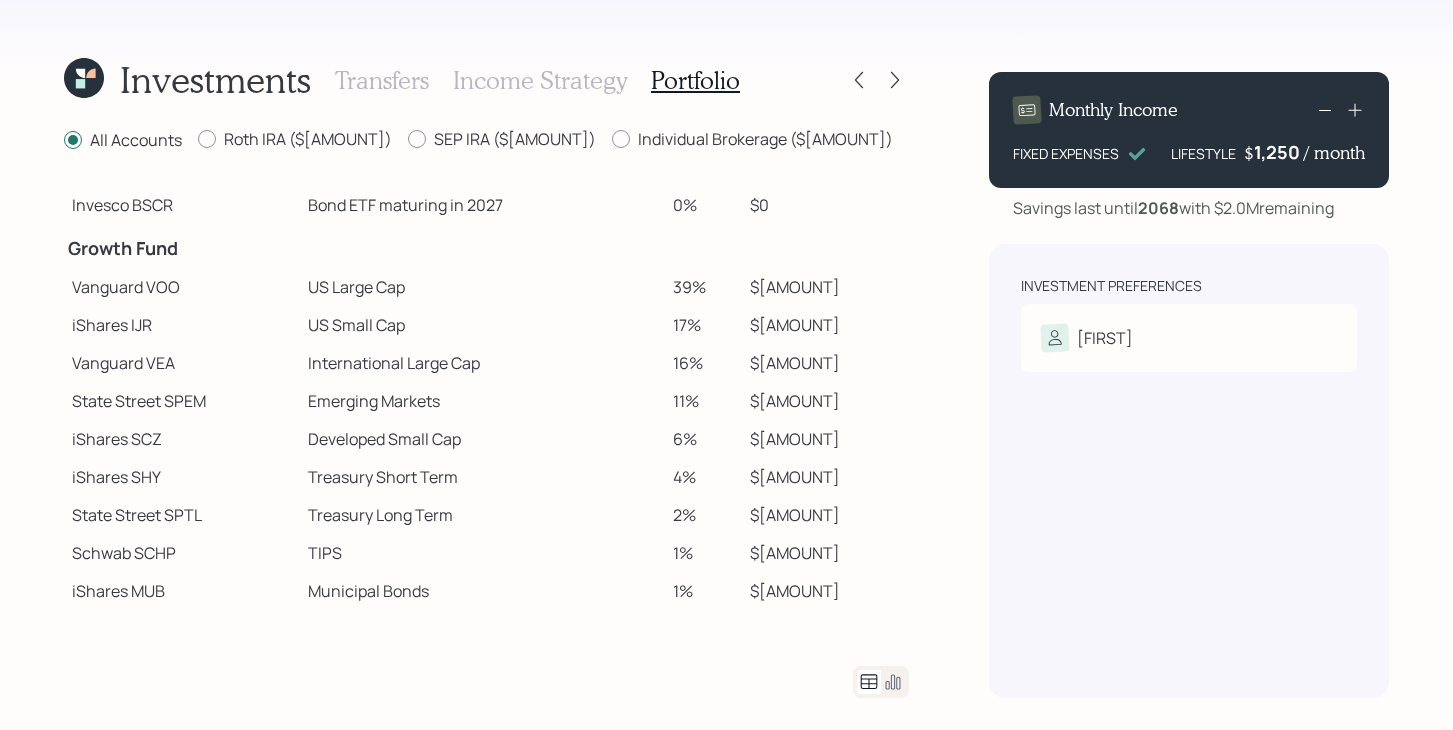 scroll, scrollTop: 230, scrollLeft: 0, axis: vertical 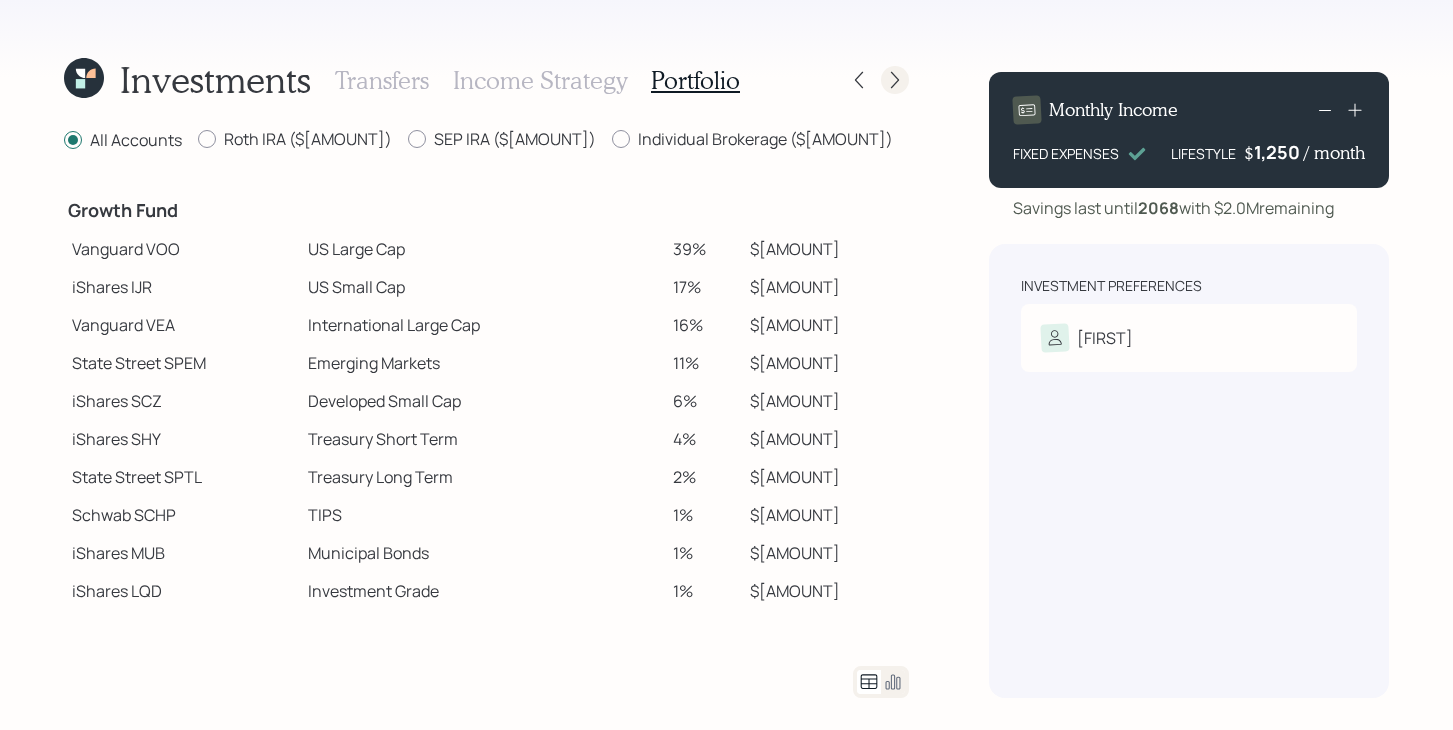 click 